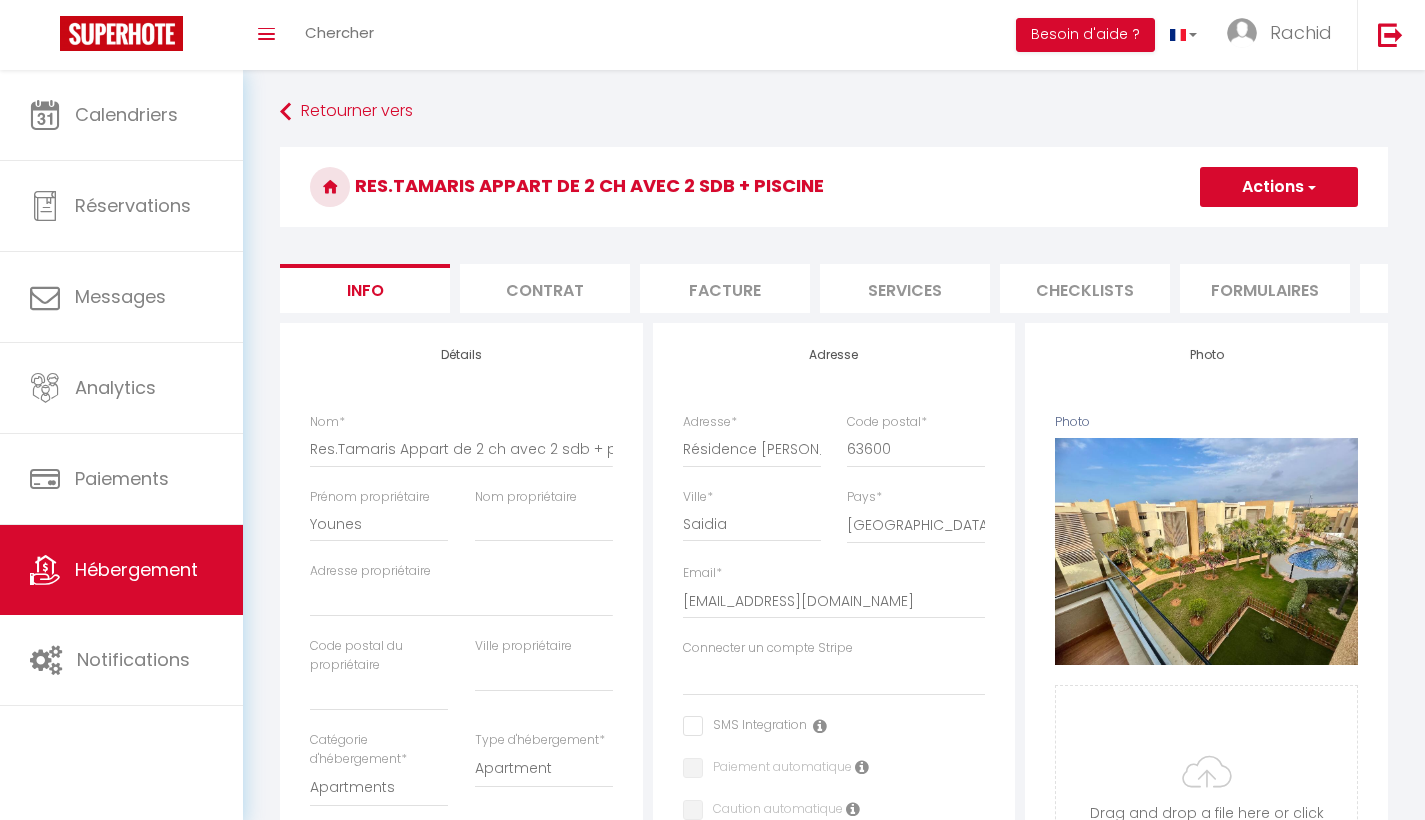 select on "6" 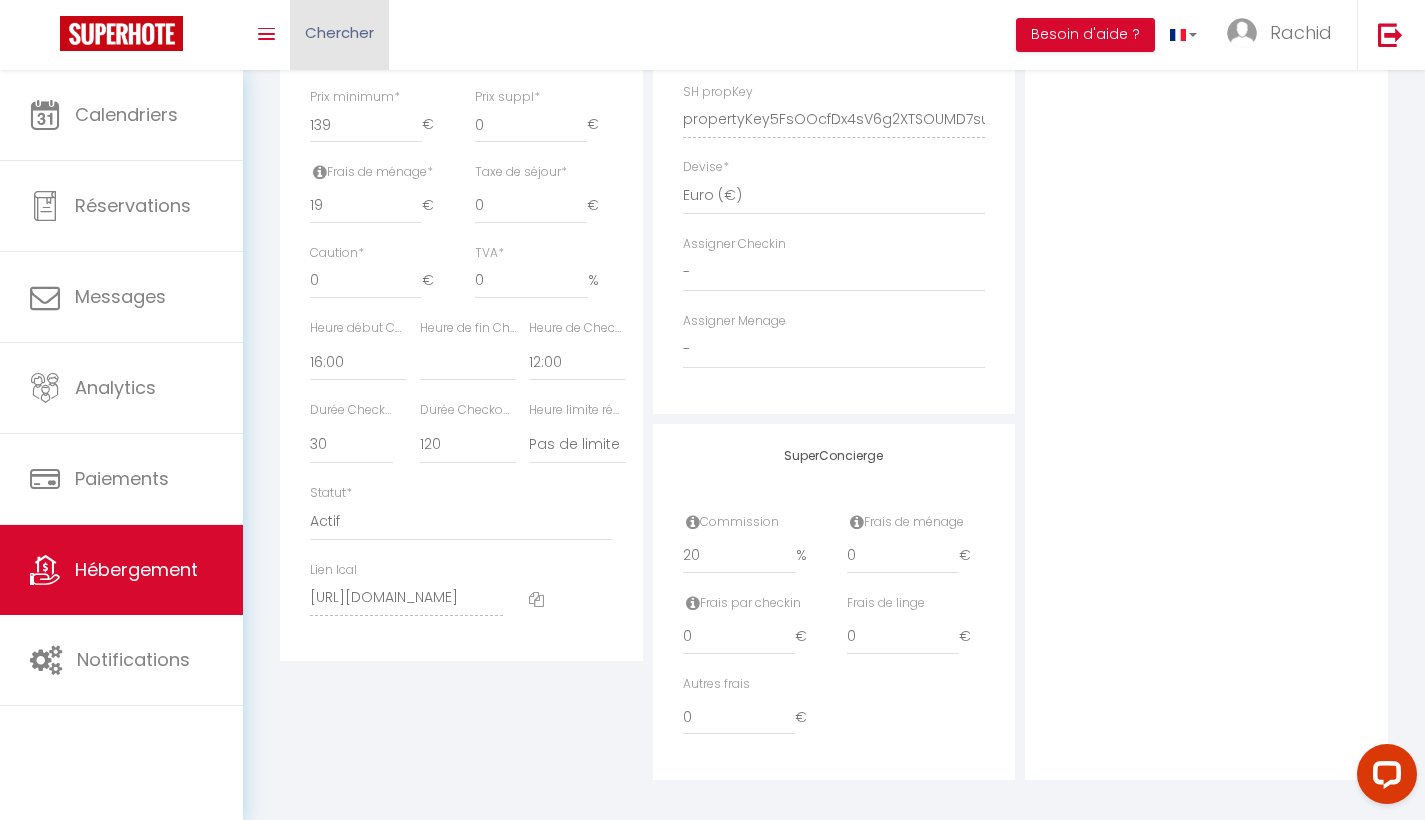 scroll, scrollTop: 0, scrollLeft: 0, axis: both 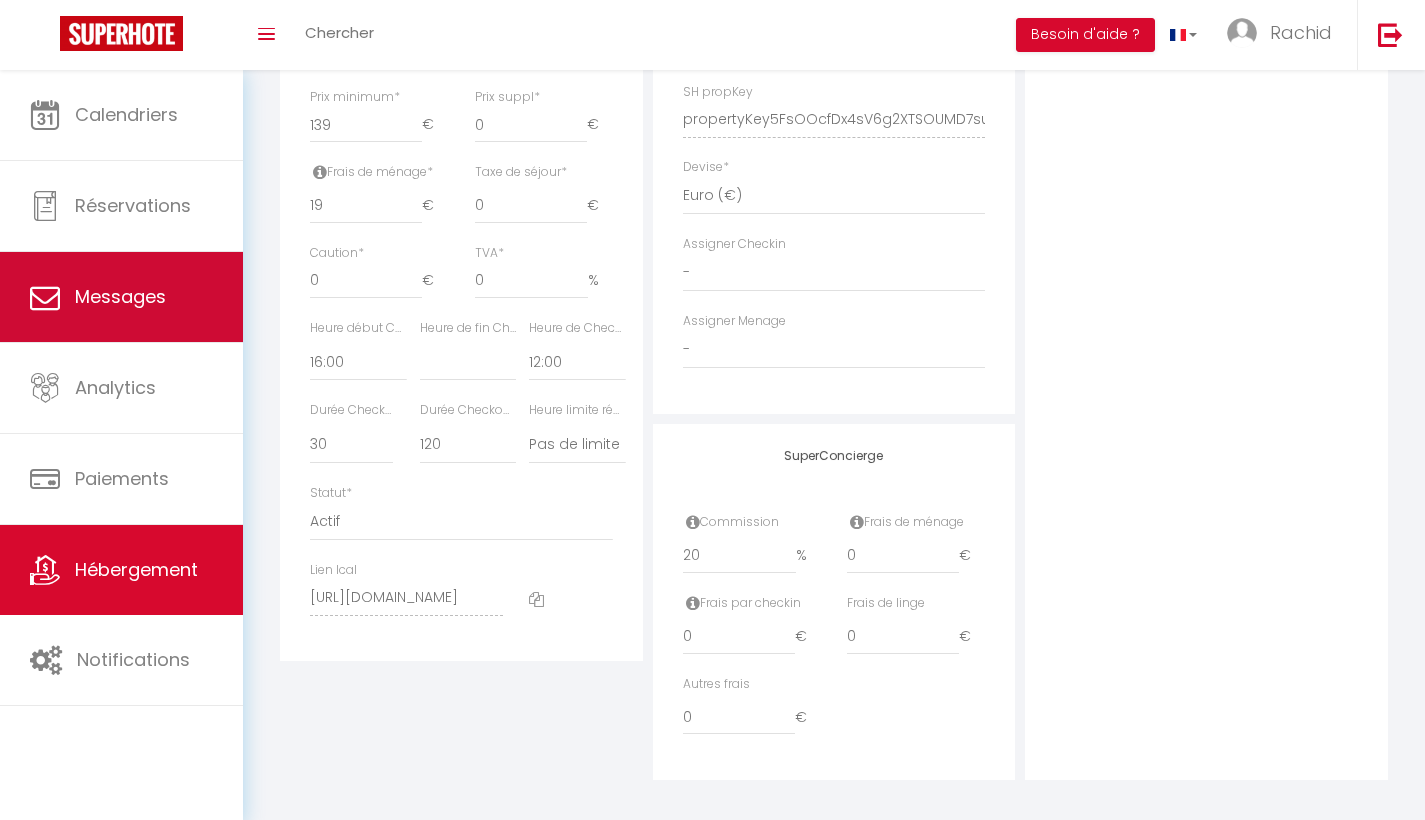 click on "Messages" at bounding box center (121, 297) 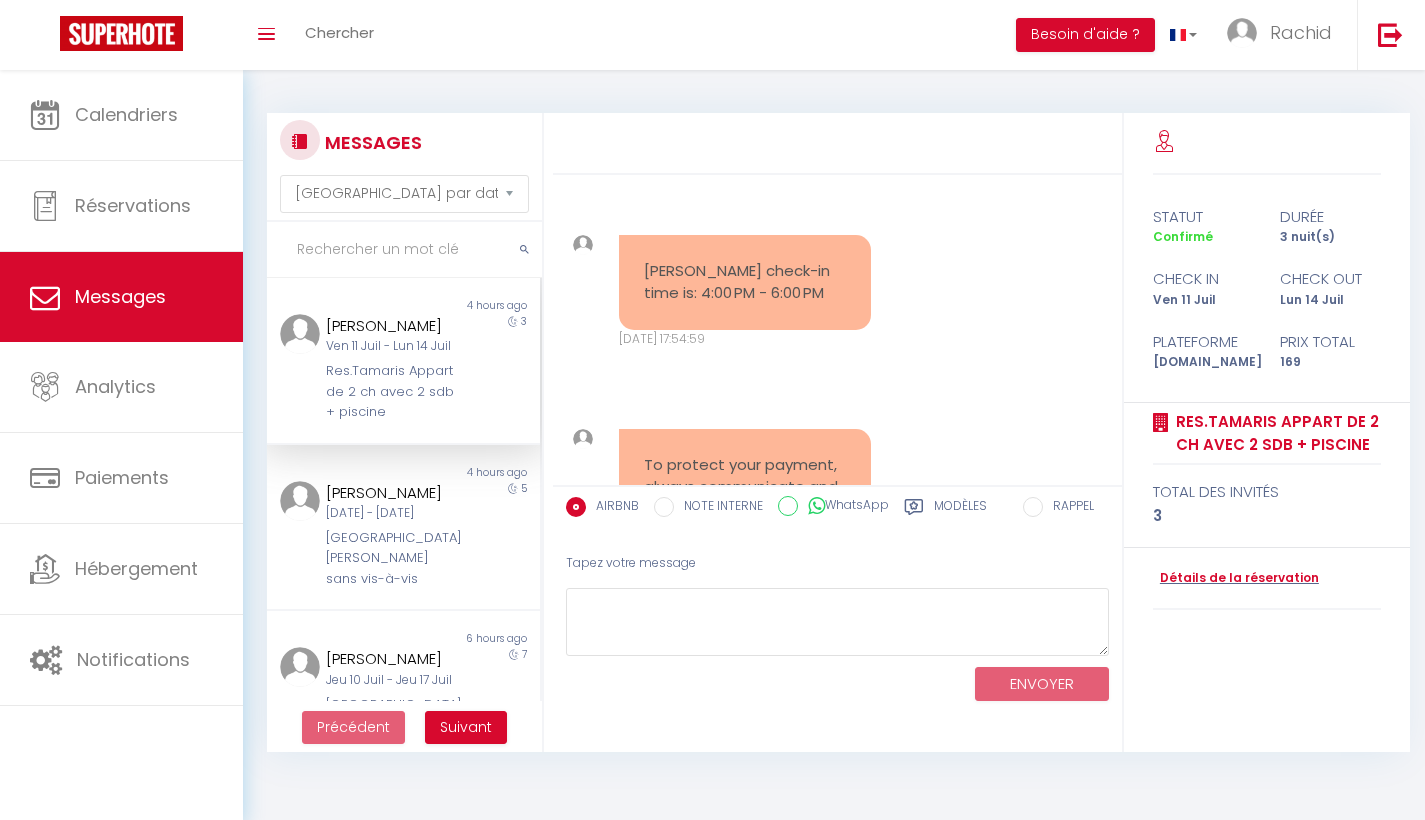 scroll, scrollTop: 608, scrollLeft: 0, axis: vertical 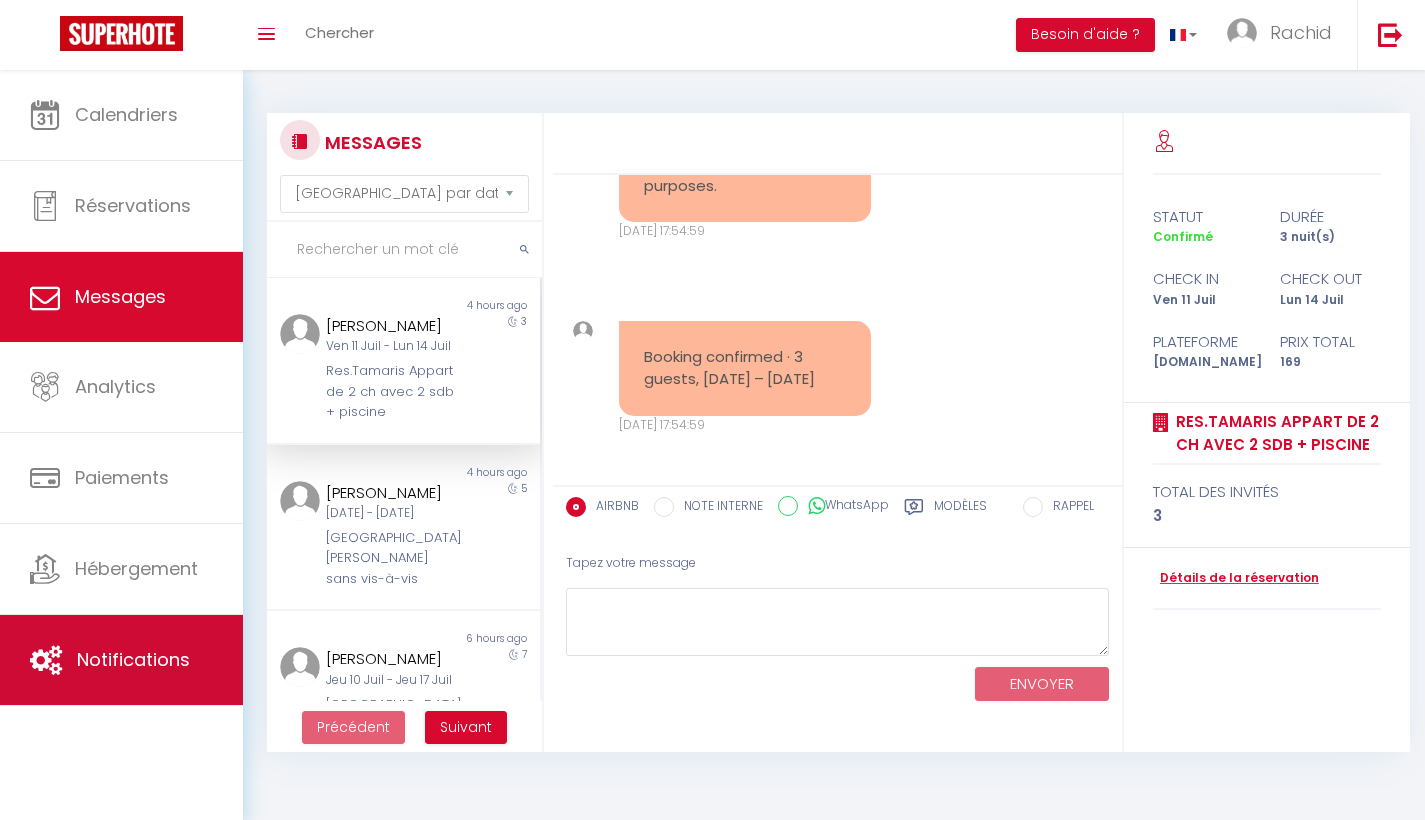 click on "Notifications" at bounding box center [121, 660] 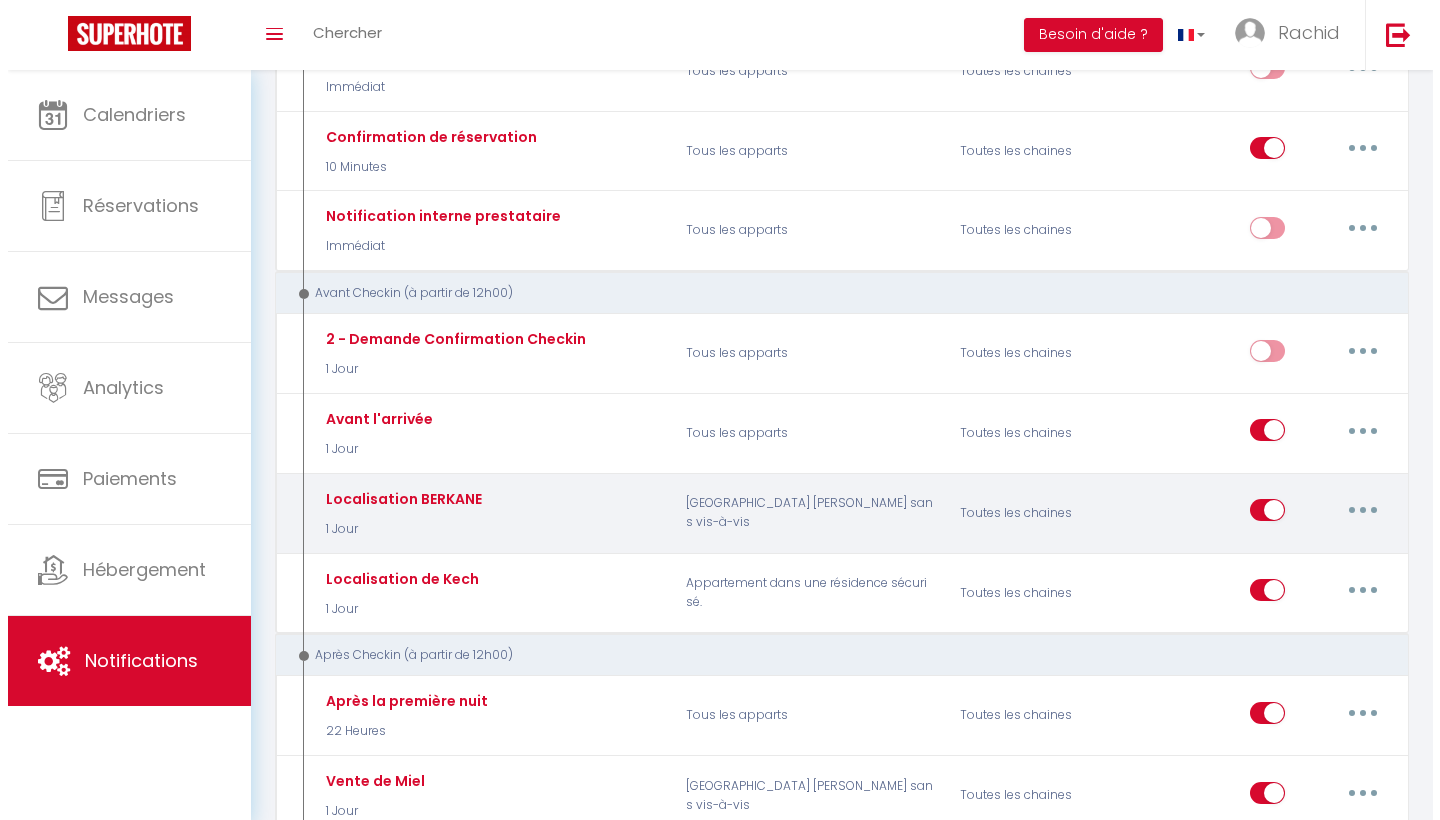 scroll, scrollTop: 334, scrollLeft: 0, axis: vertical 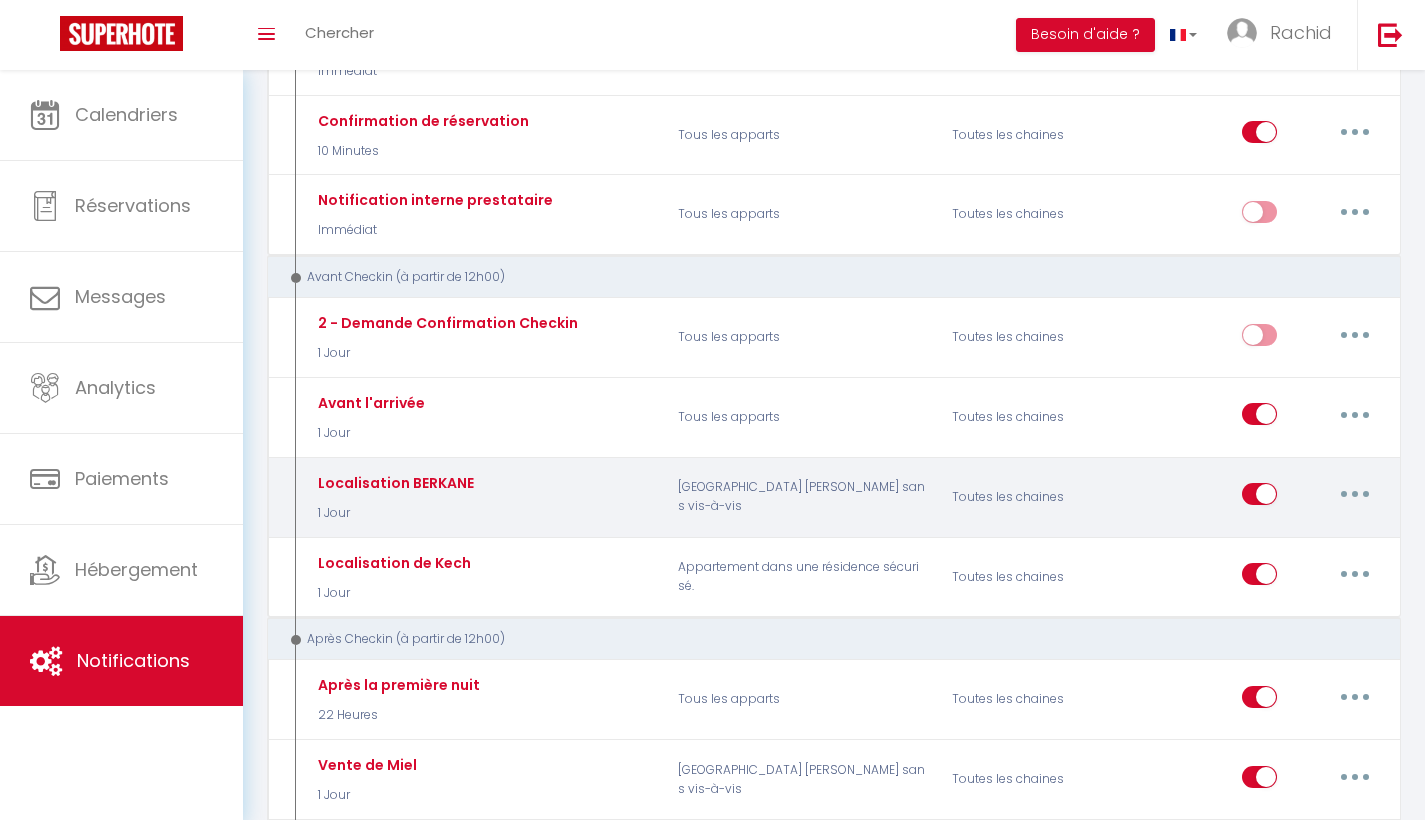 click at bounding box center [1355, 494] 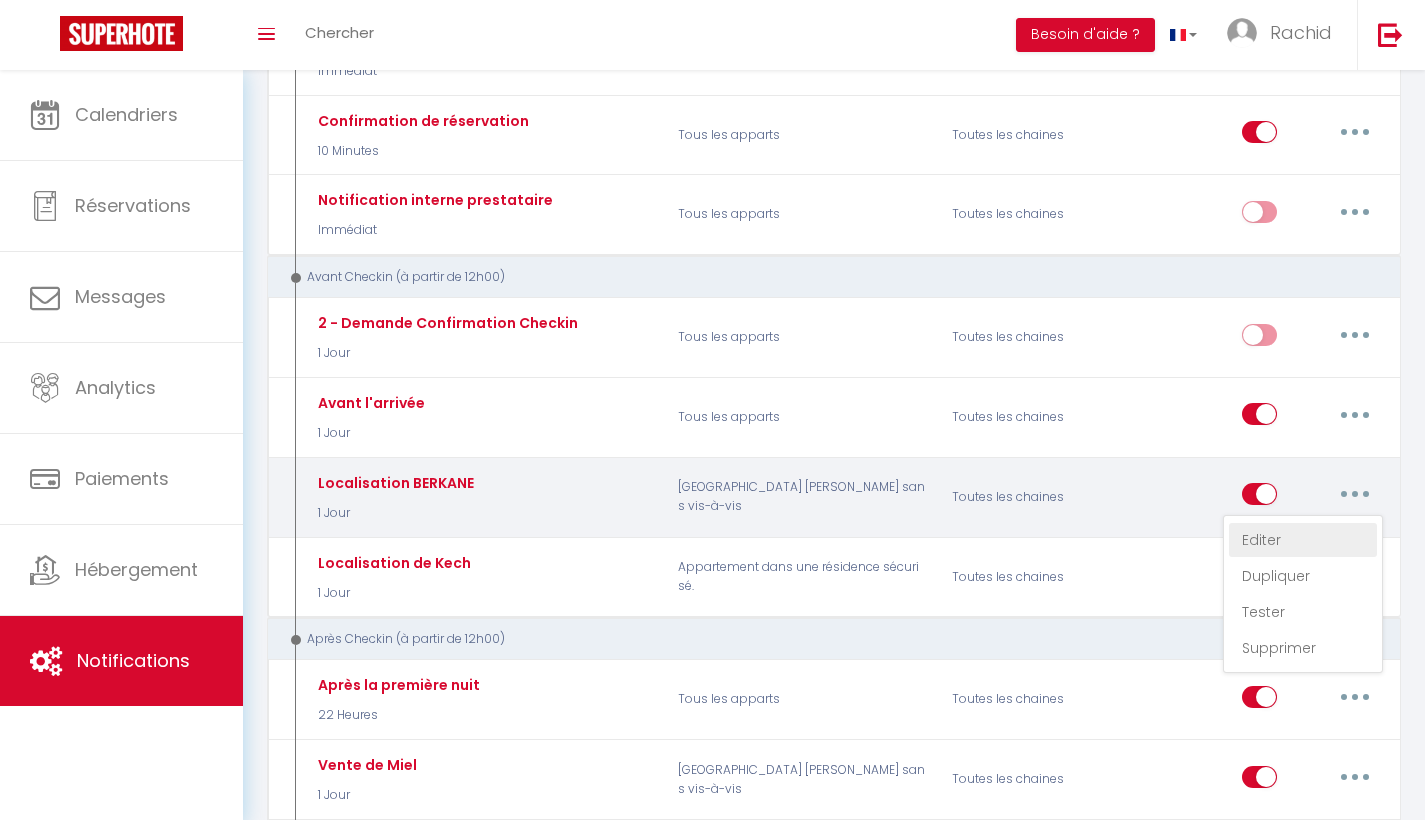 click on "Editer" at bounding box center (1303, 540) 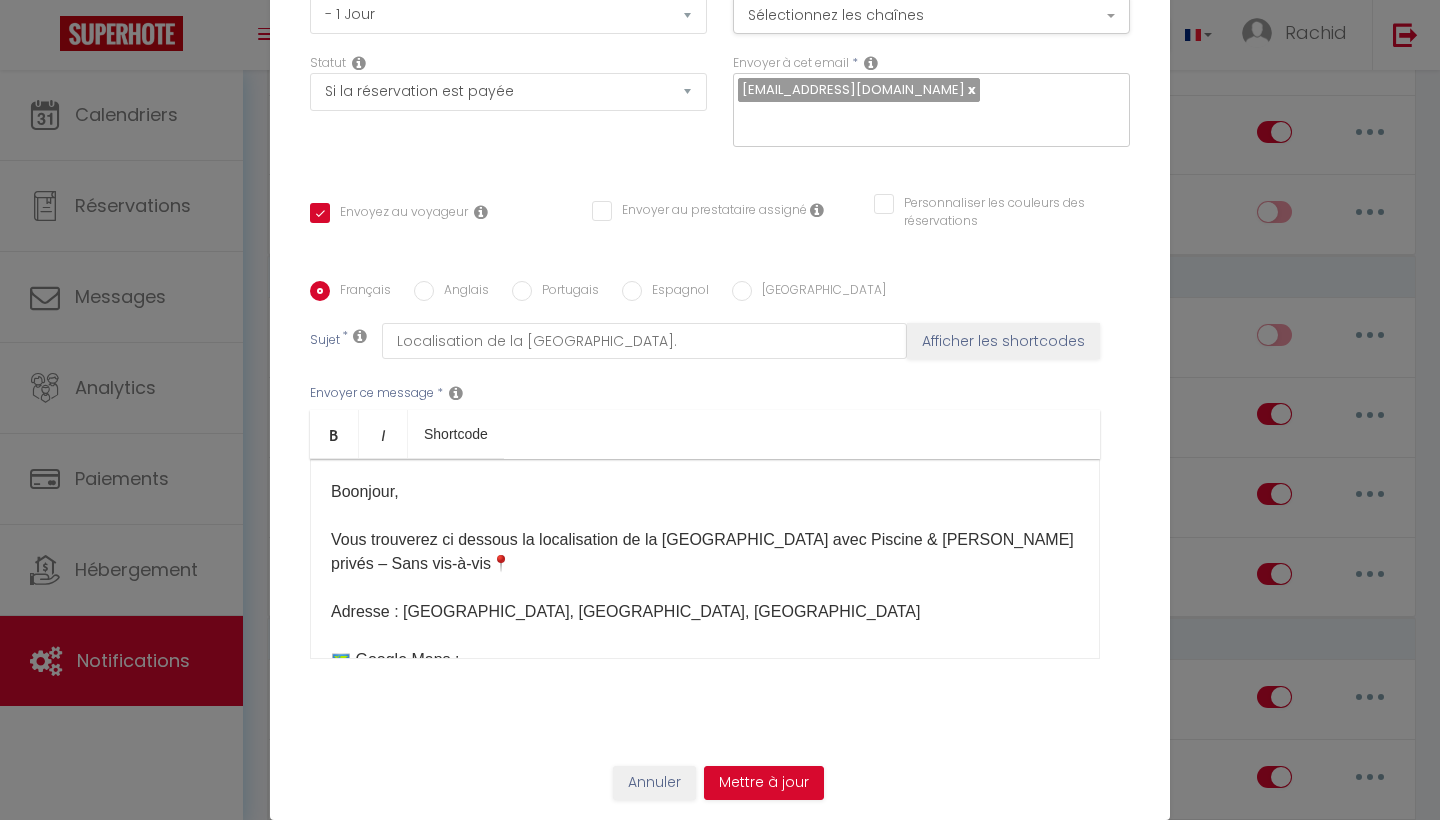 scroll, scrollTop: 178, scrollLeft: 0, axis: vertical 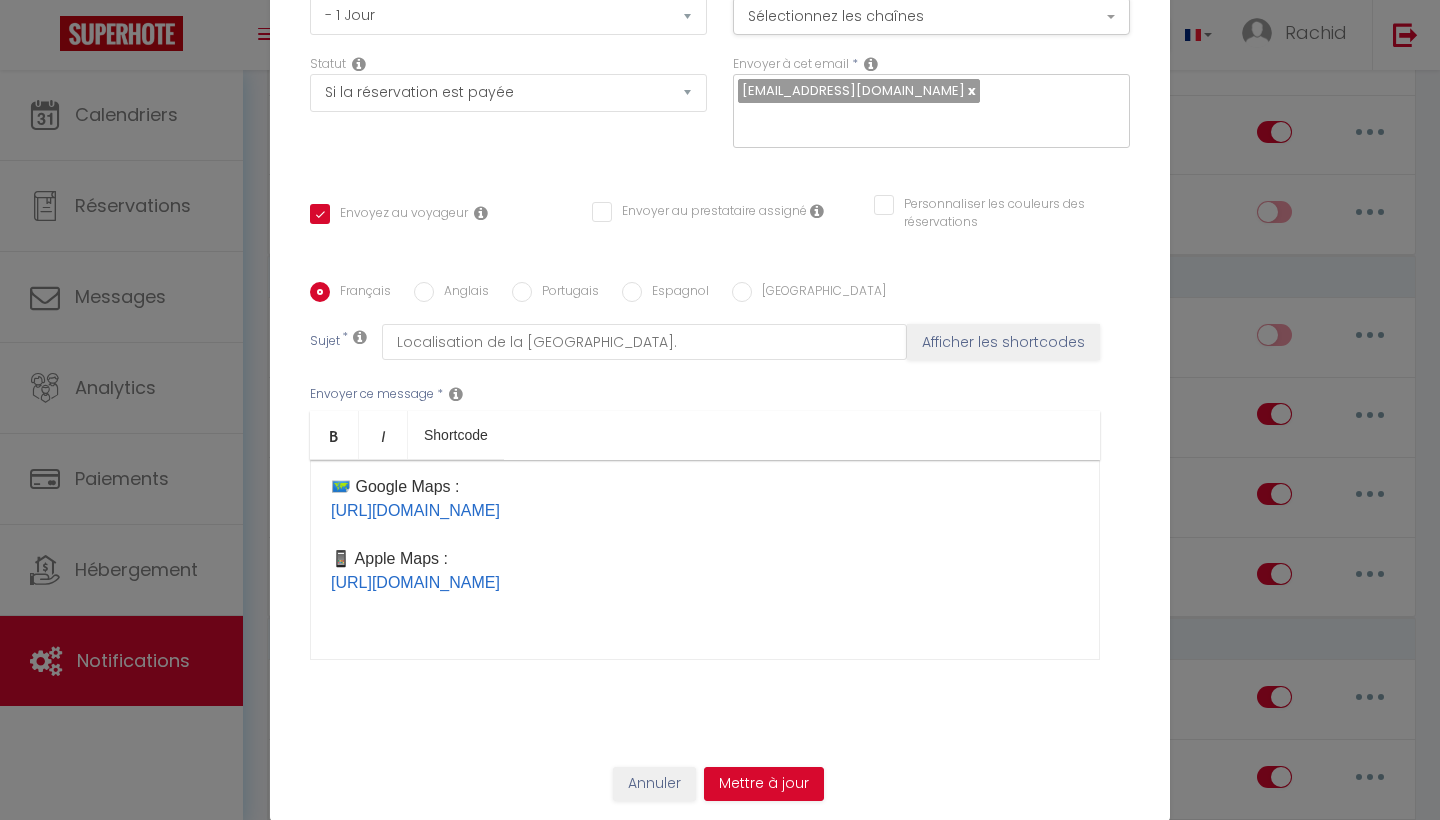 click on "Annuler" at bounding box center [654, 784] 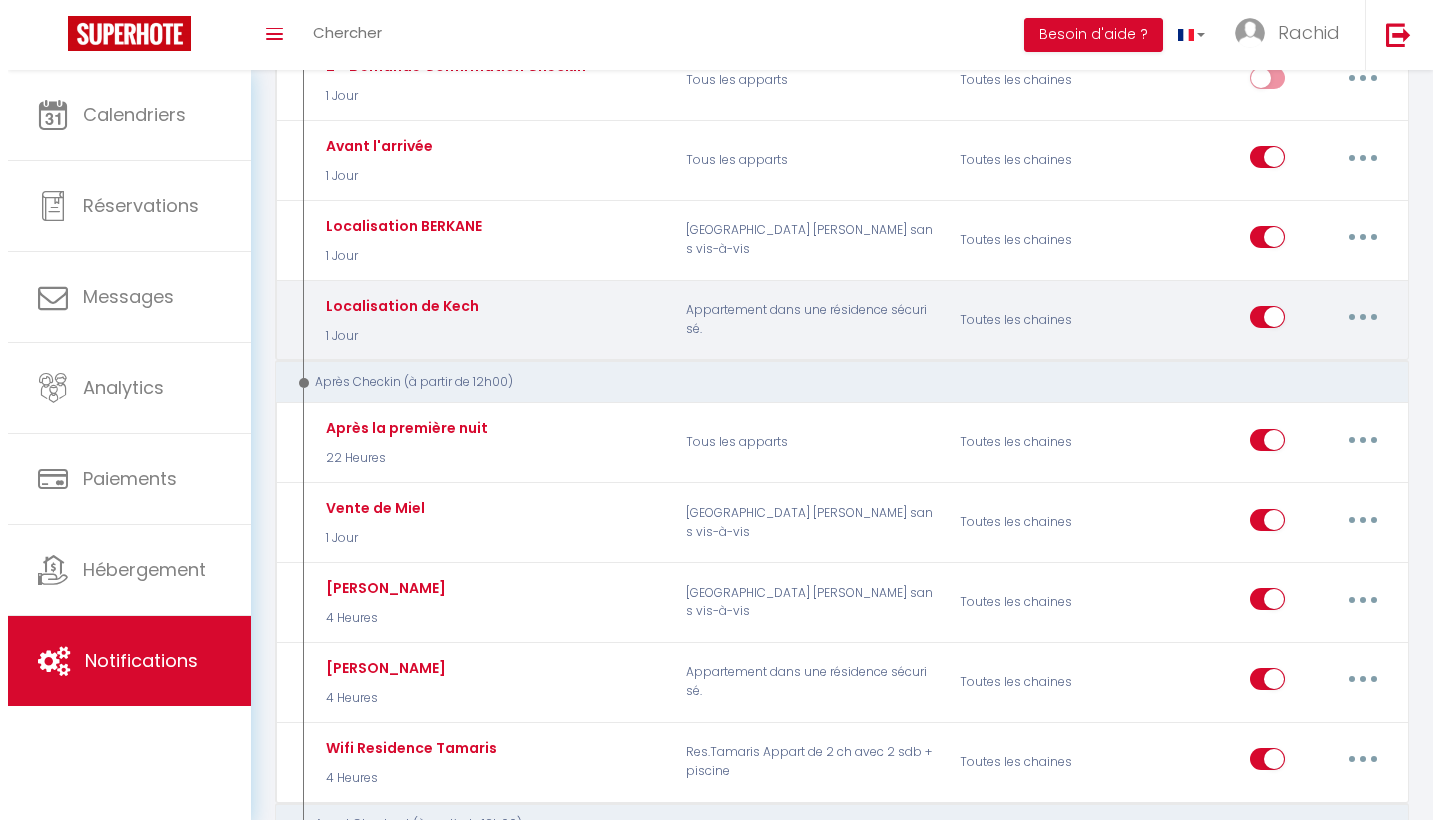 scroll, scrollTop: 594, scrollLeft: 0, axis: vertical 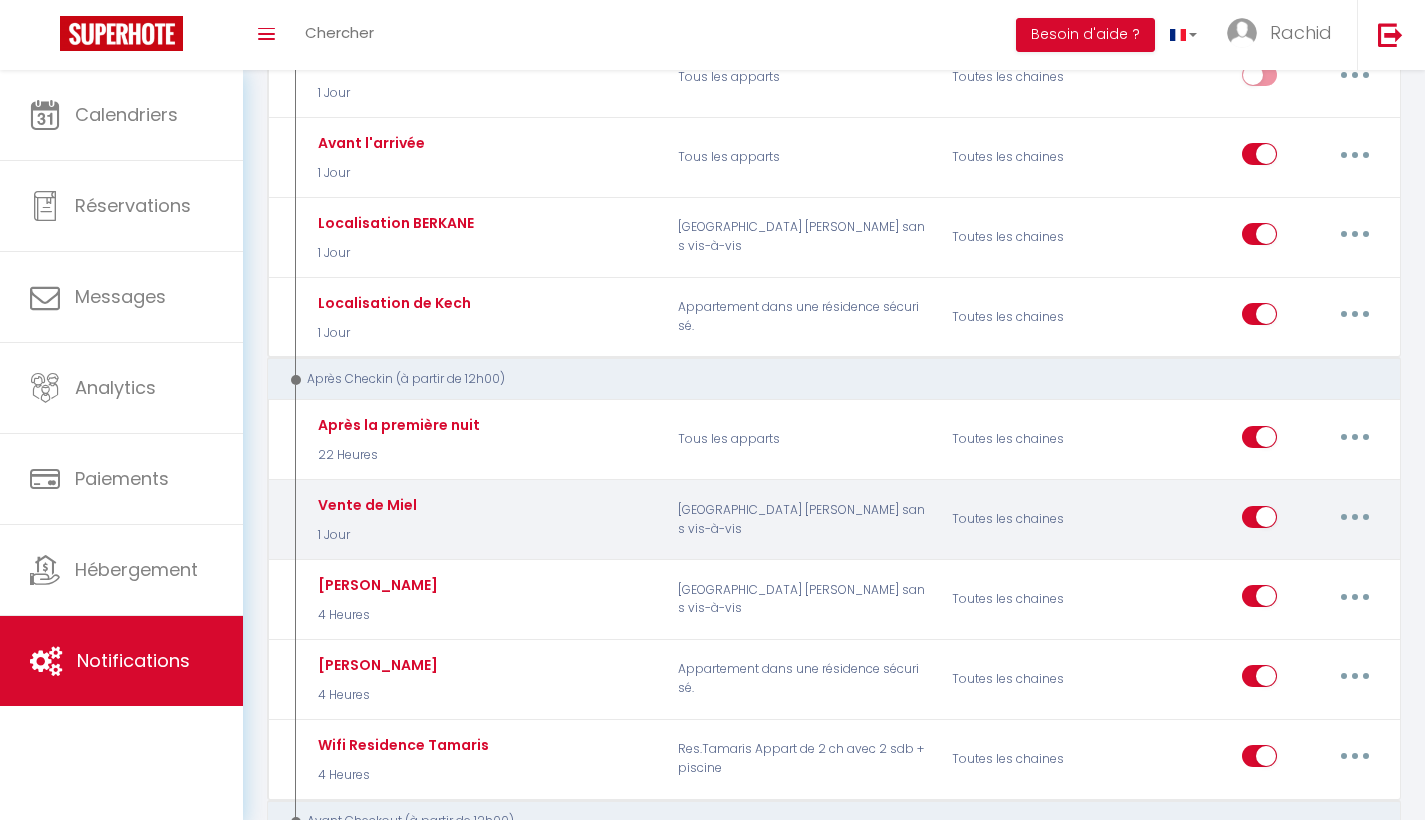click at bounding box center (1355, 517) 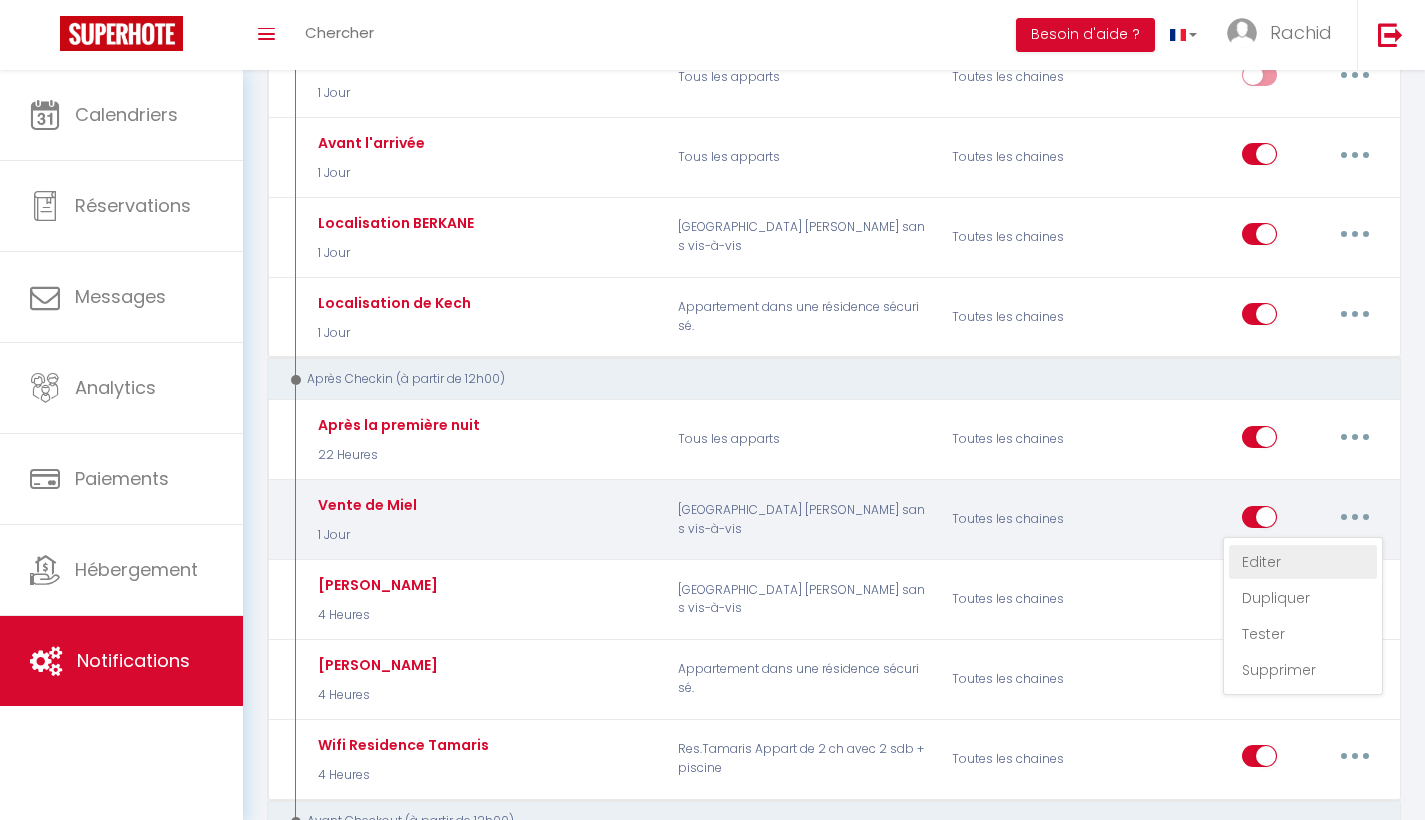 click on "Editer" at bounding box center (1303, 562) 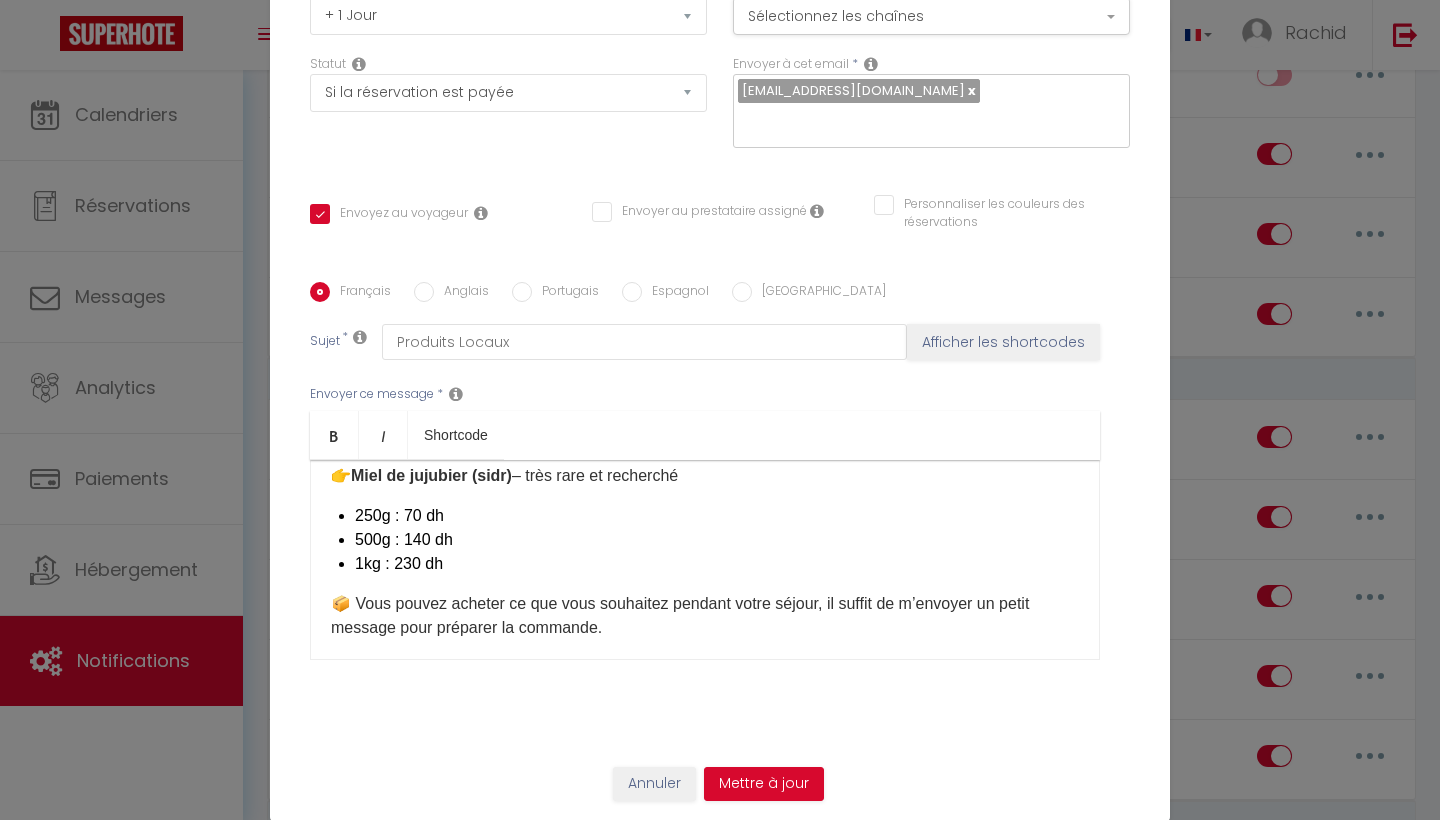 scroll, scrollTop: 609, scrollLeft: 0, axis: vertical 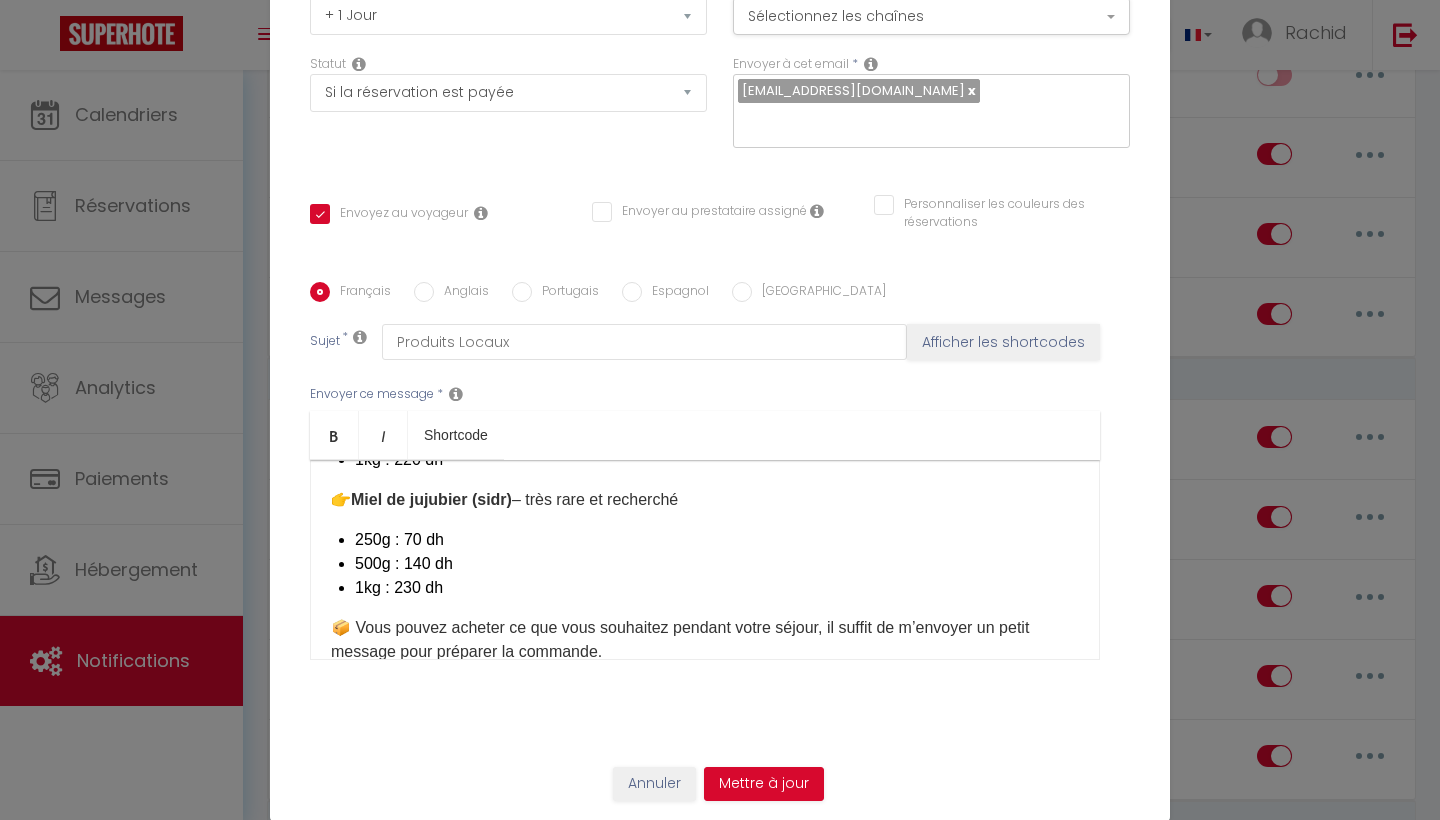 click on "250g : 70 dh" at bounding box center [717, 540] 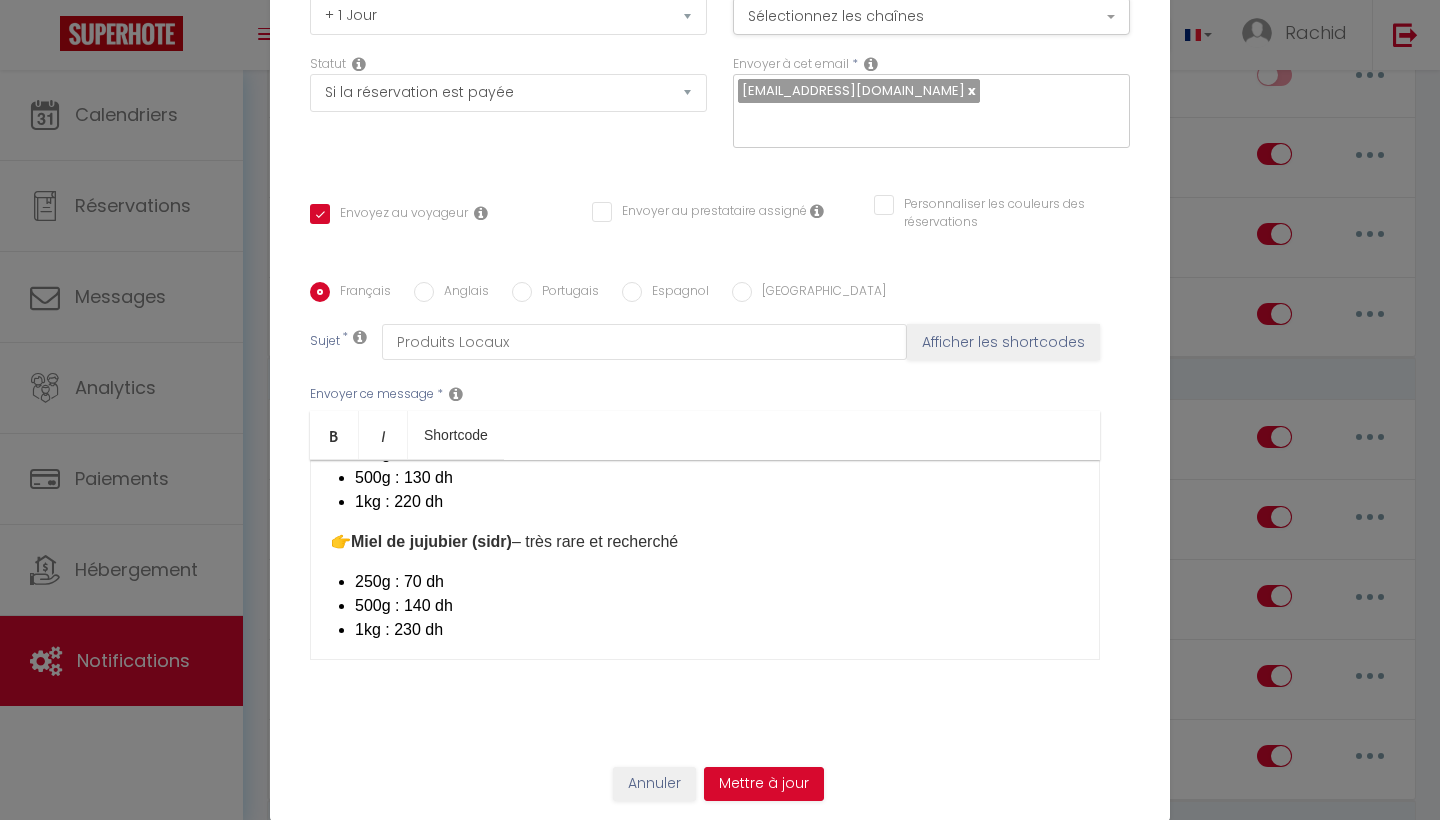 scroll, scrollTop: 587, scrollLeft: 0, axis: vertical 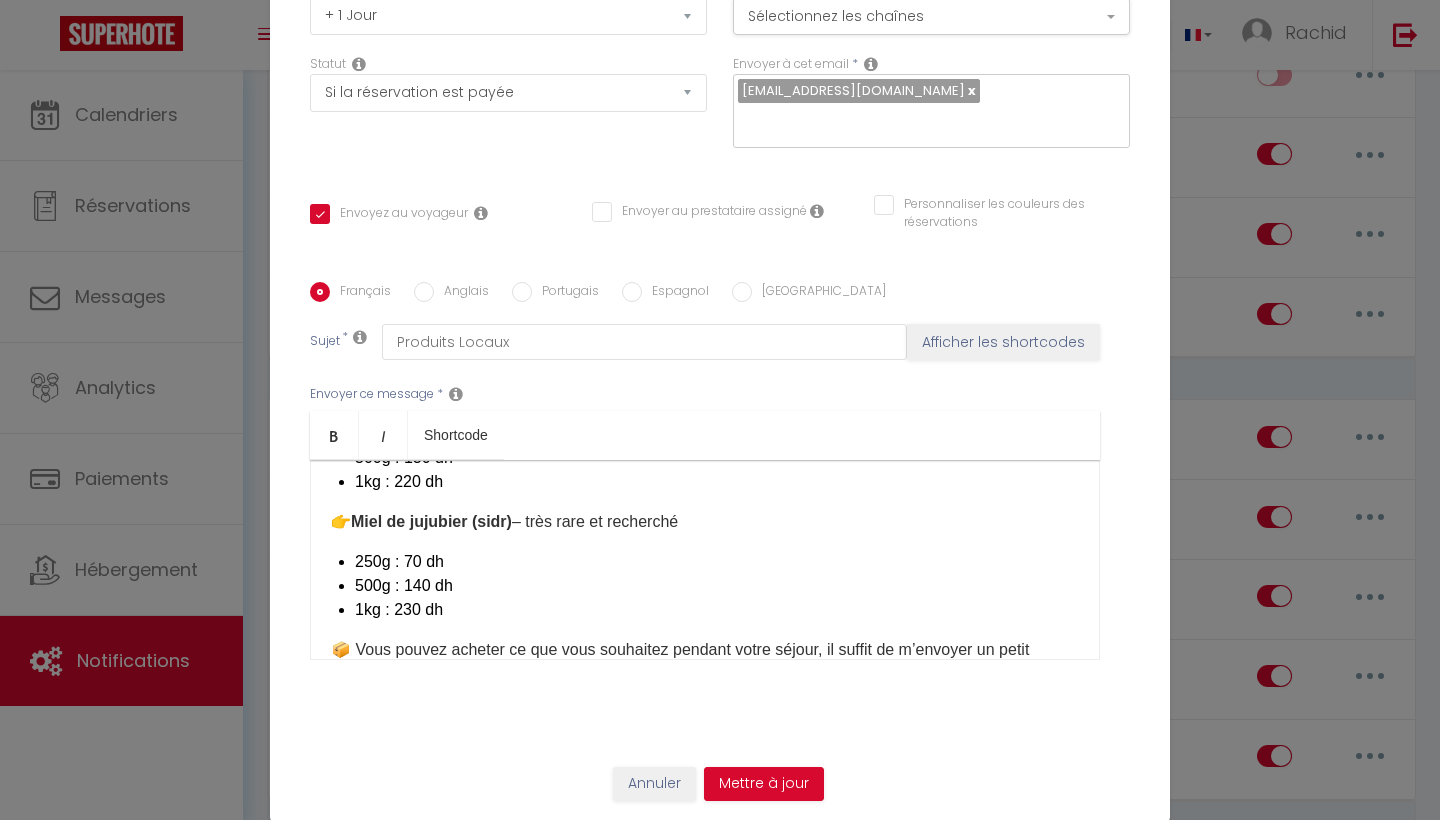 click on "250g : 70 dh" at bounding box center [717, 562] 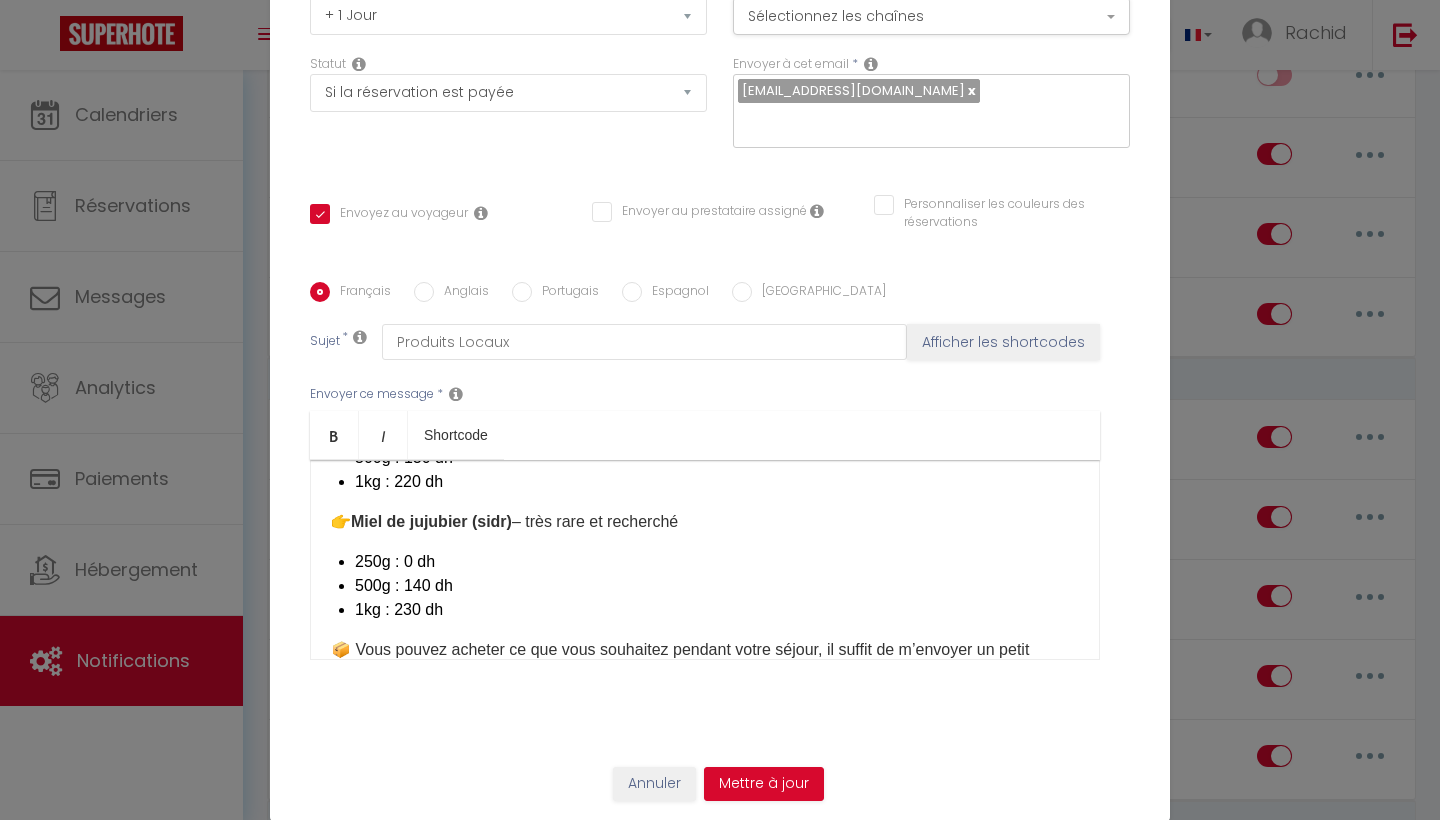 type 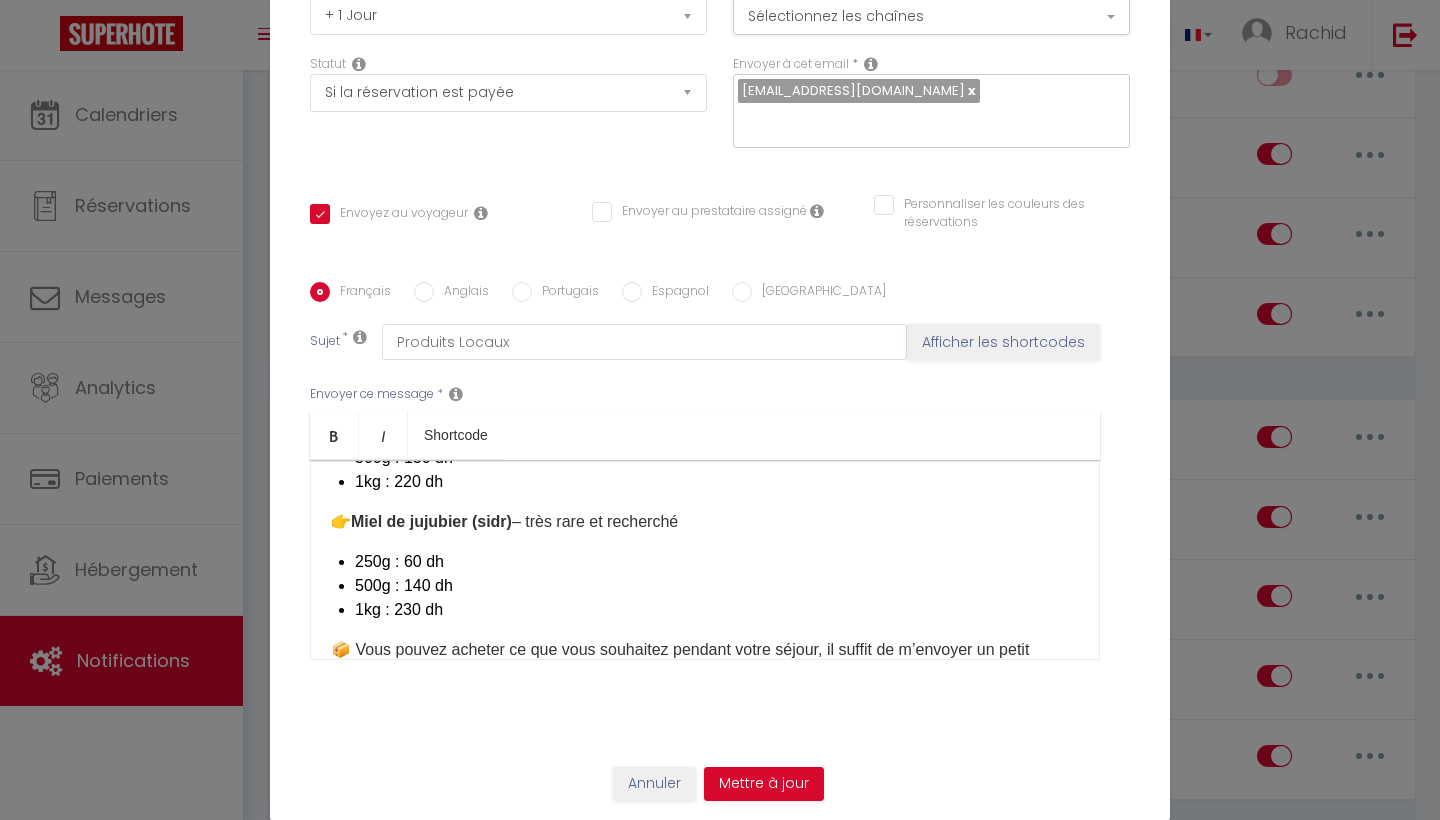 click on "500g : 140 dh" at bounding box center (717, 586) 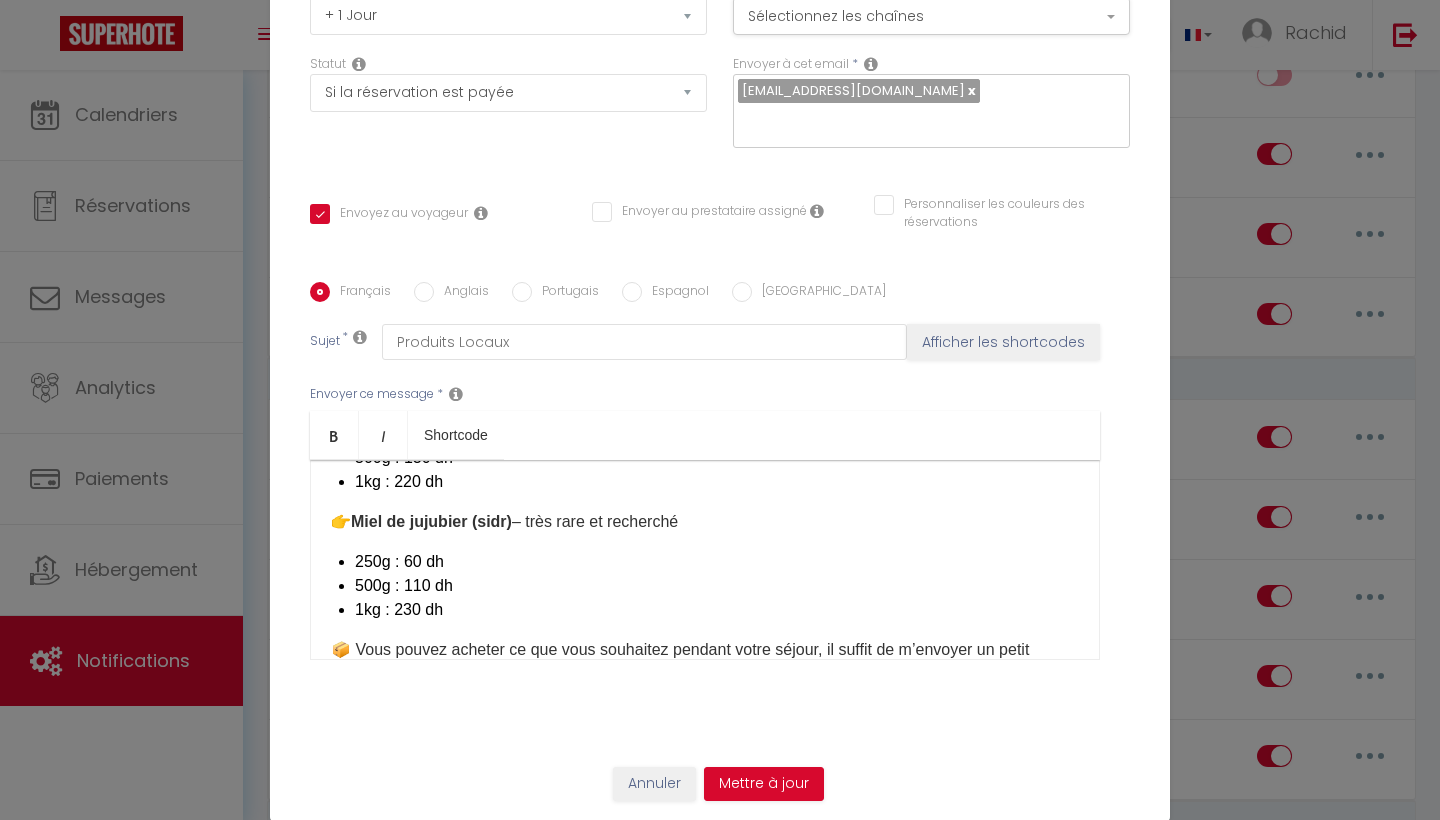 click on "1kg : 230 dh" at bounding box center (717, 610) 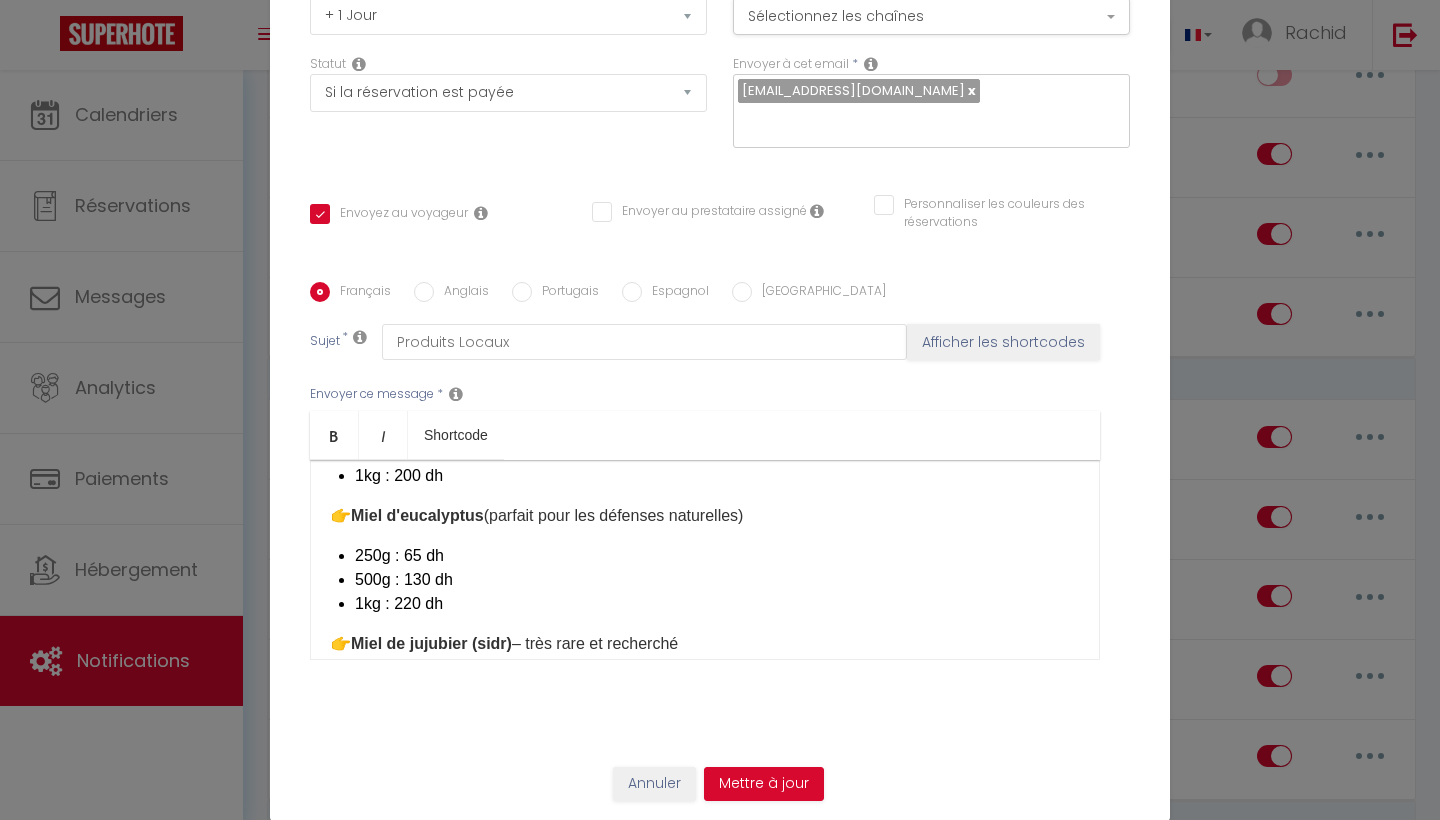 scroll, scrollTop: 468, scrollLeft: 0, axis: vertical 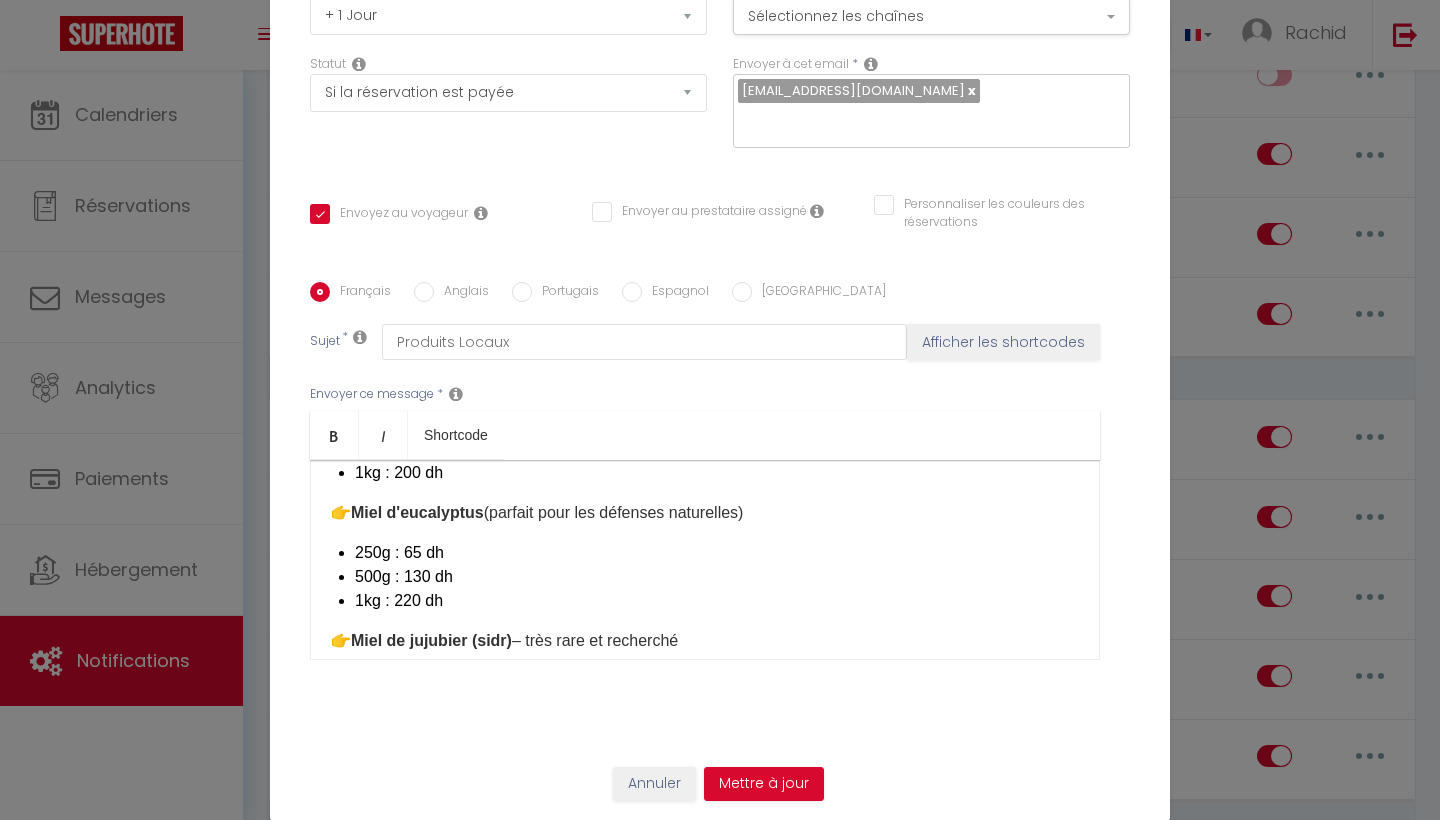 click on "1kg : 220 dh" at bounding box center (717, 601) 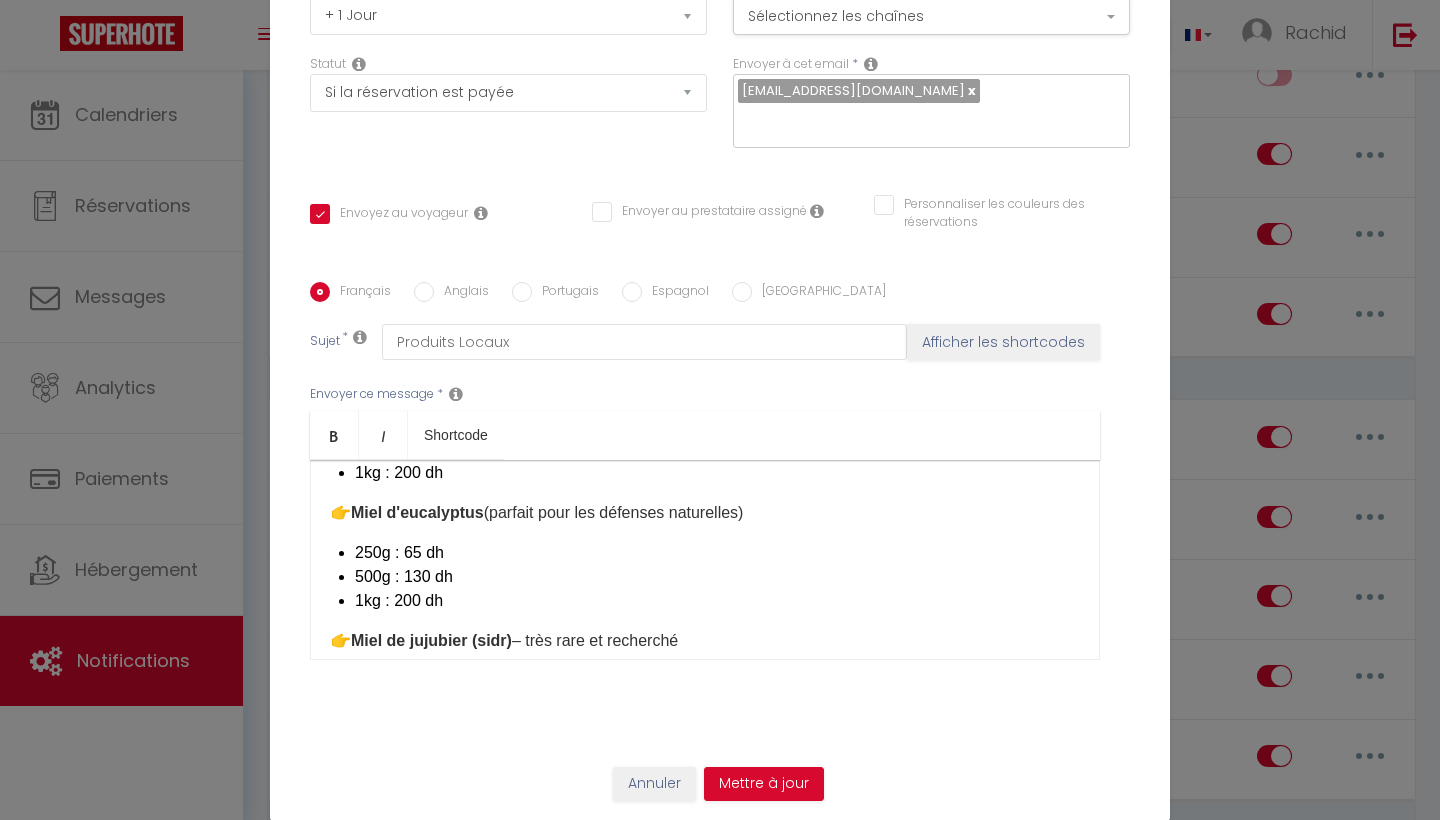 click on "500g : 130 dh" at bounding box center (717, 577) 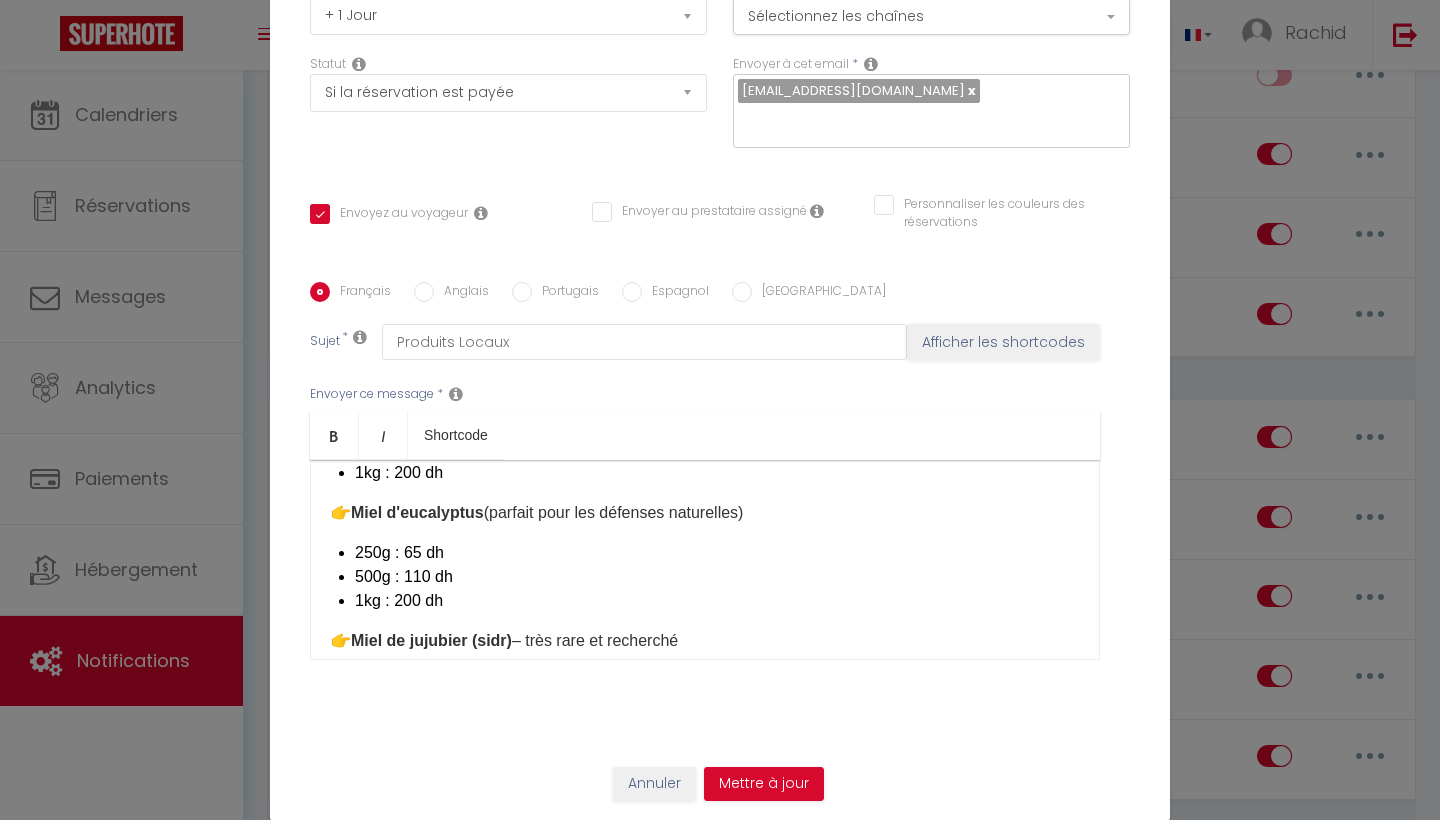 click on "250g : 65 dh" at bounding box center [717, 553] 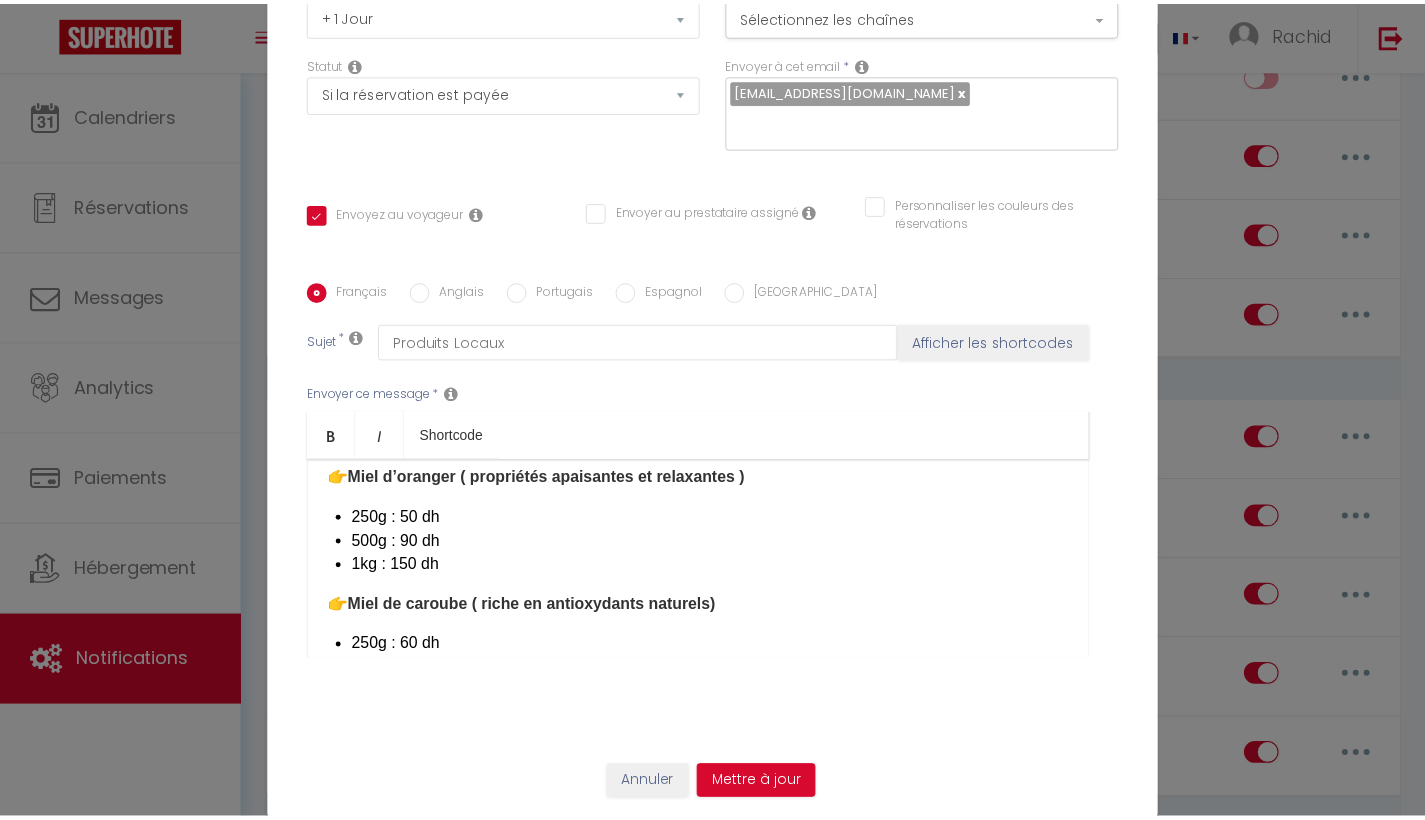 scroll, scrollTop: 240, scrollLeft: 0, axis: vertical 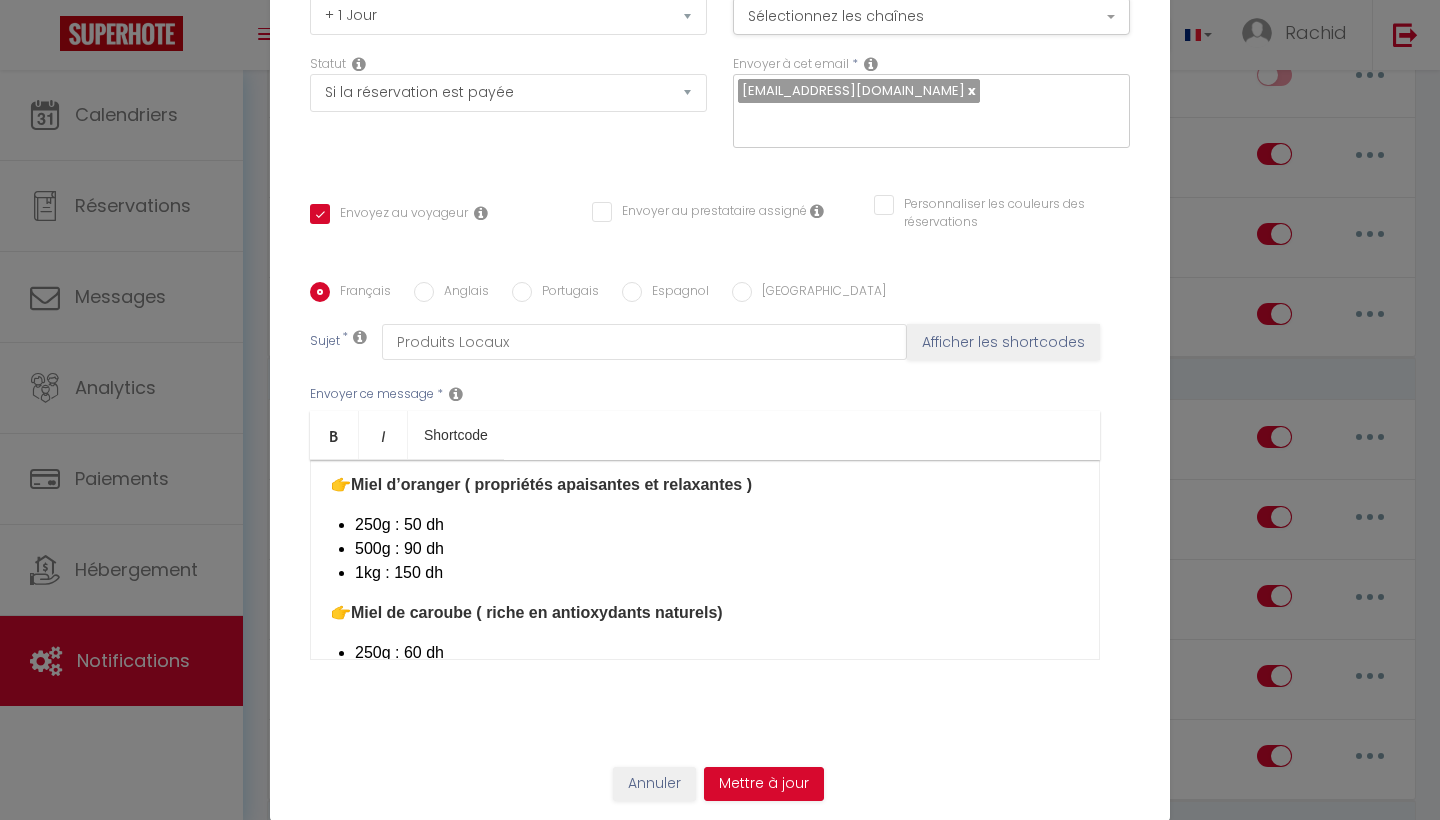 click on "250g : 50 dh" at bounding box center (717, 525) 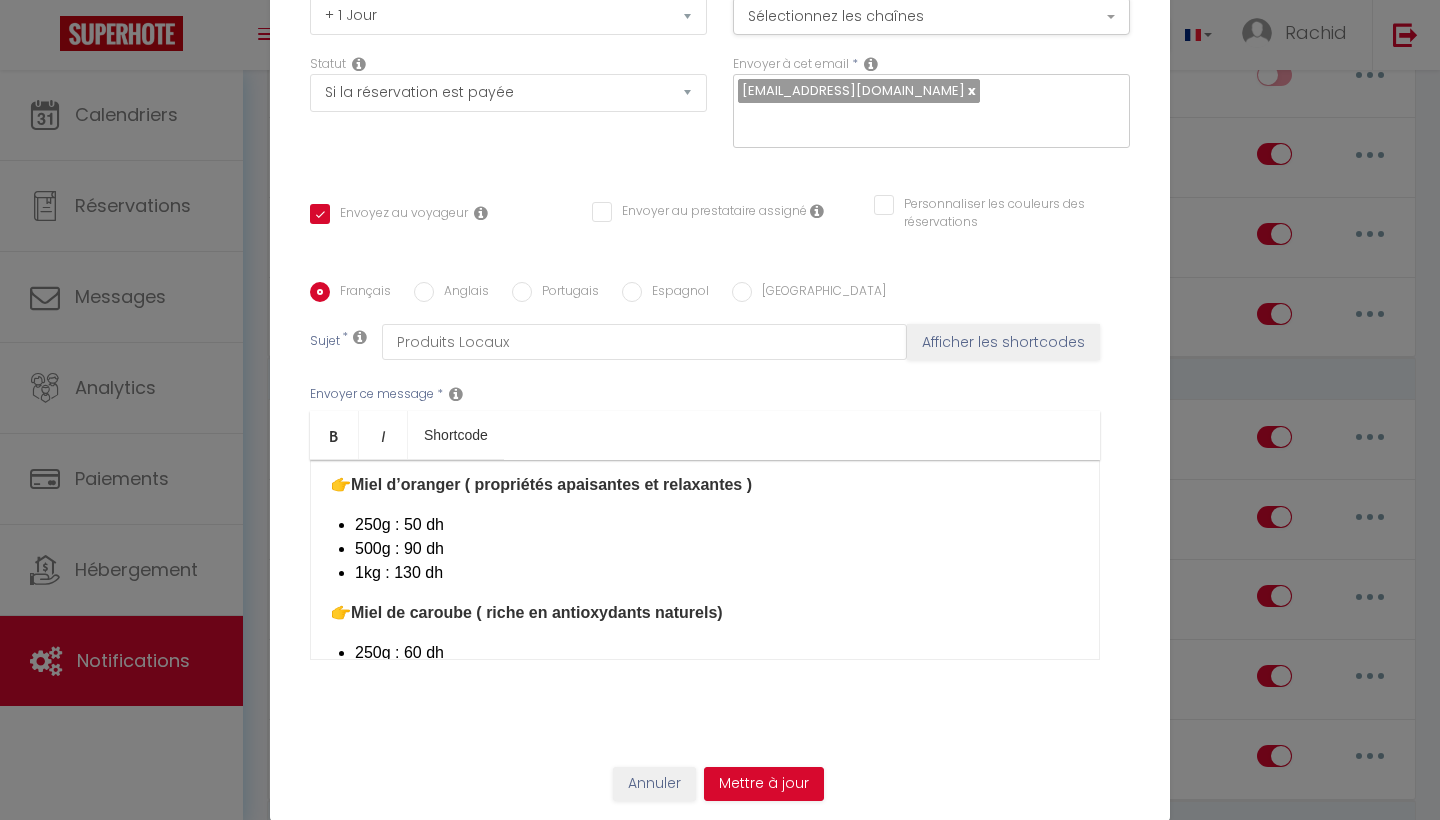 click on "500g : 90 dh" at bounding box center [717, 549] 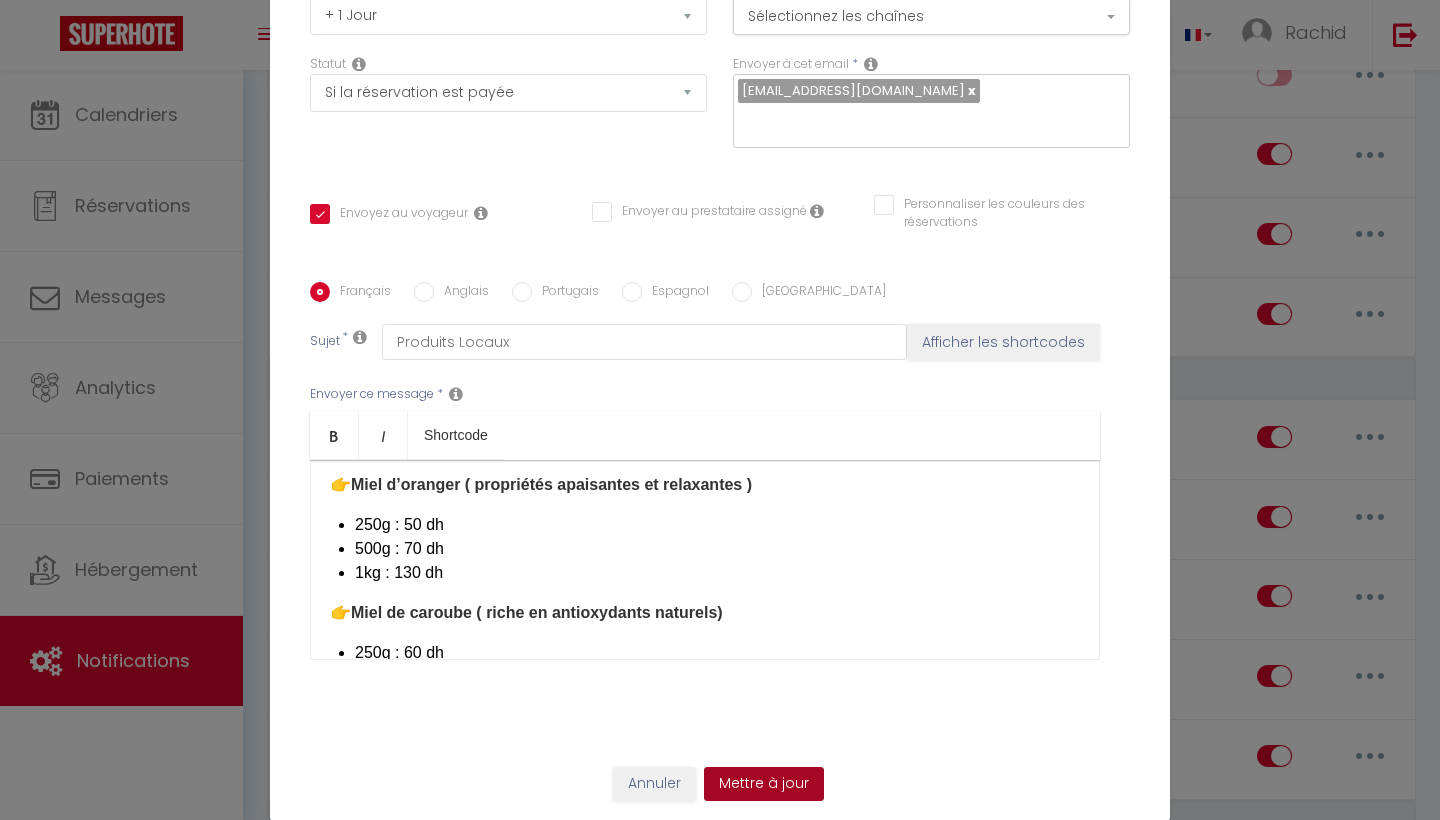 click on "Mettre à jour" at bounding box center [764, 784] 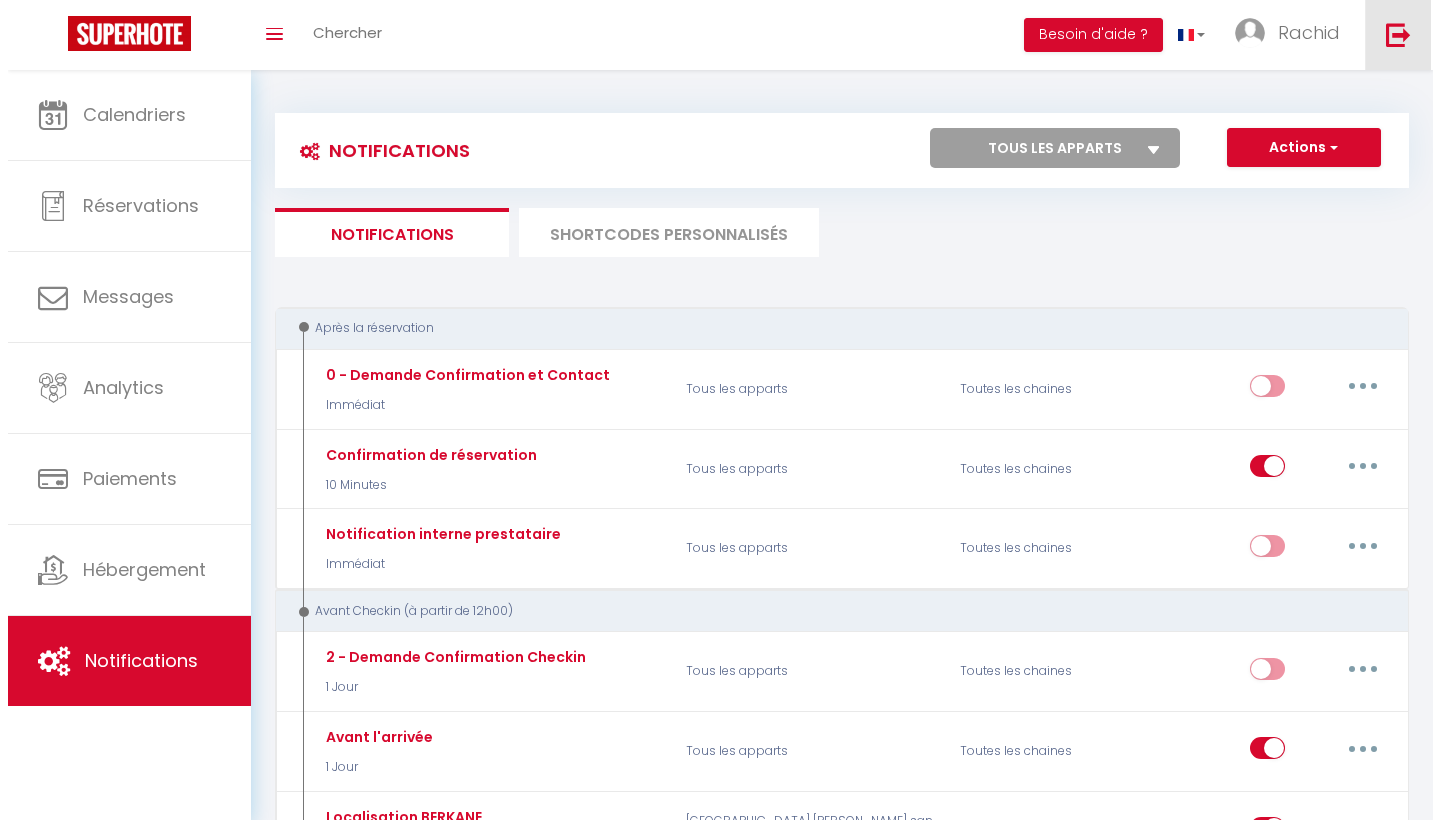 scroll, scrollTop: 0, scrollLeft: 0, axis: both 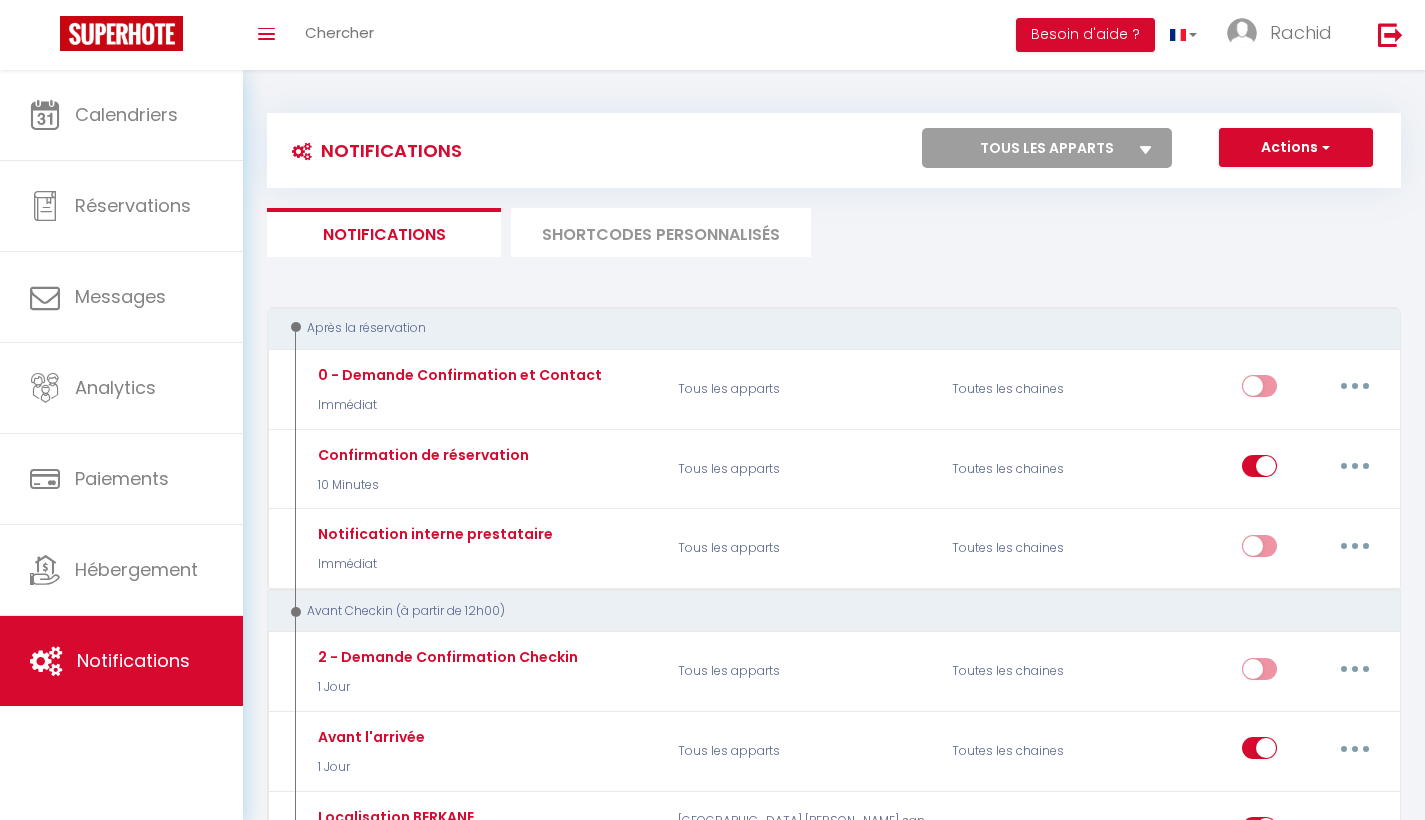 click on "Actions" at bounding box center (1296, 148) 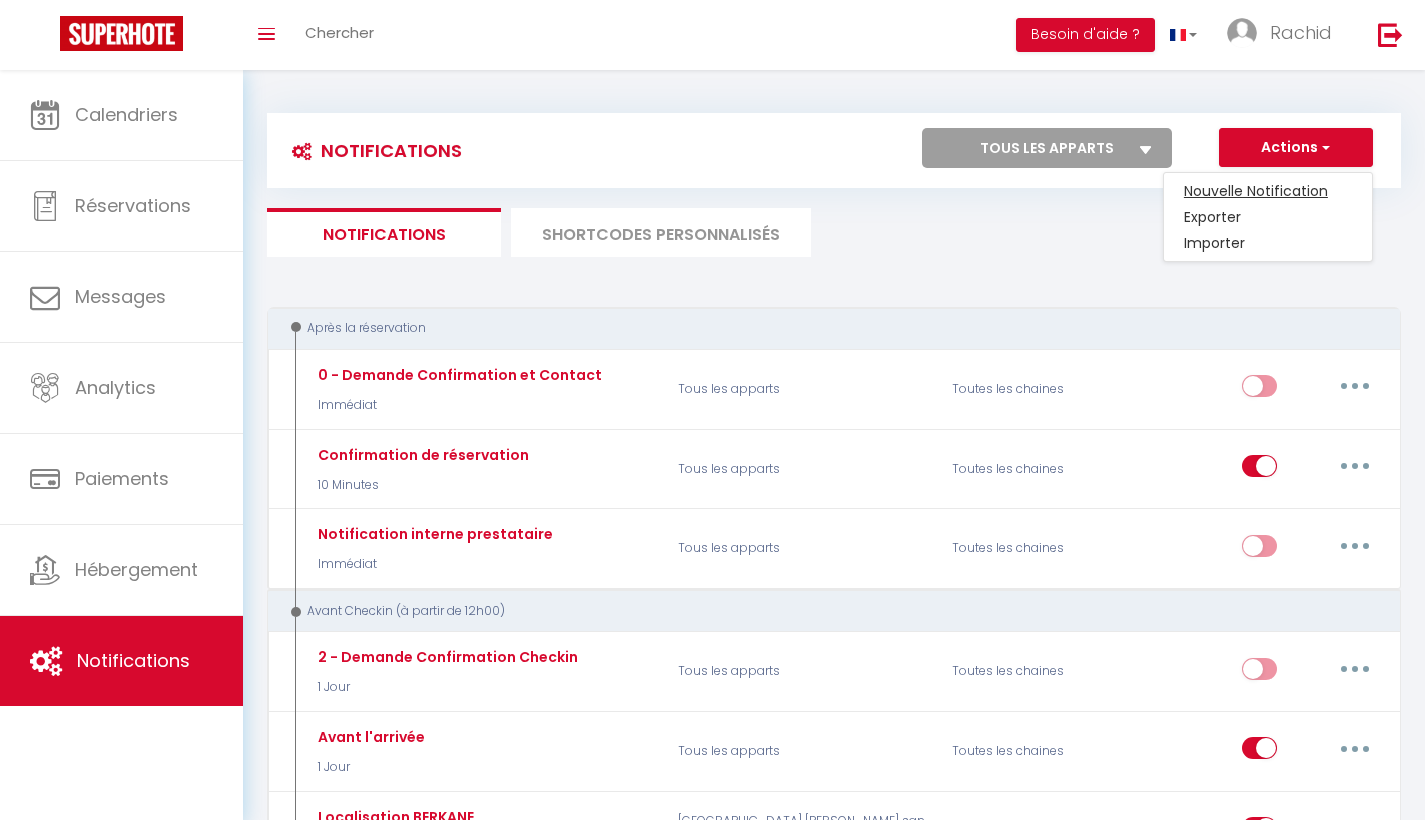 click on "Nouvelle Notification" at bounding box center [1268, 191] 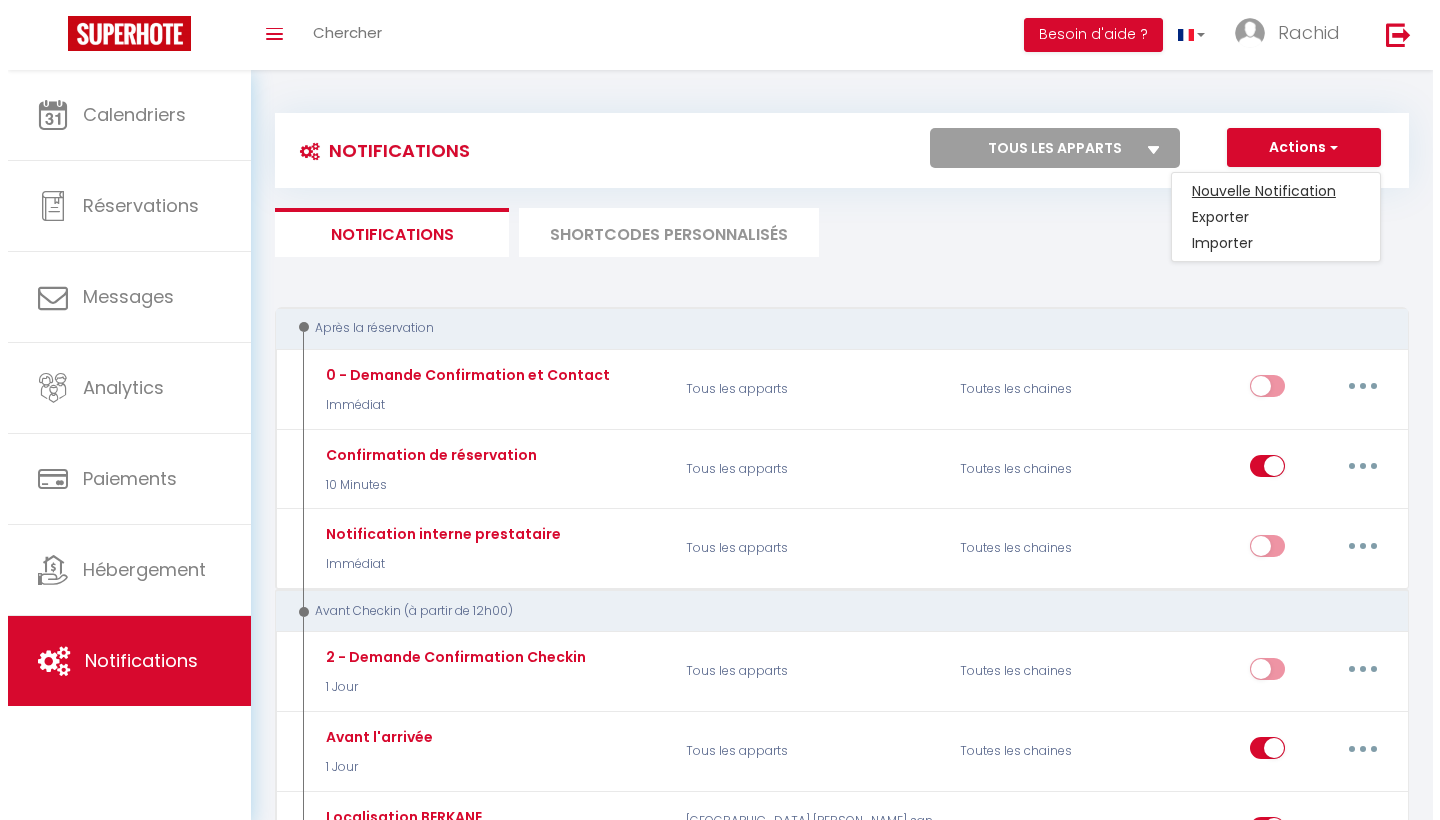 scroll, scrollTop: 0, scrollLeft: 0, axis: both 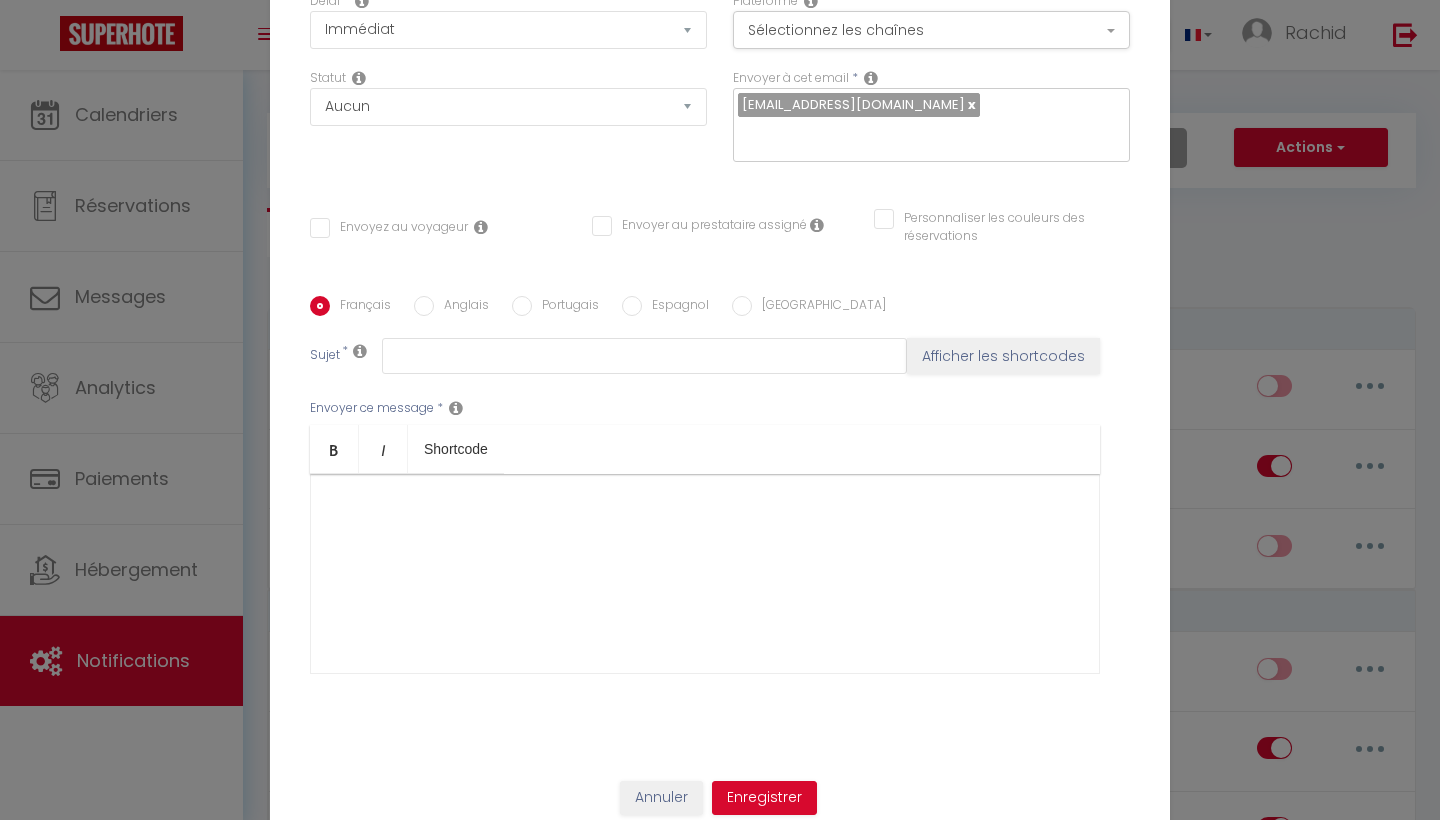 click at bounding box center [705, 574] 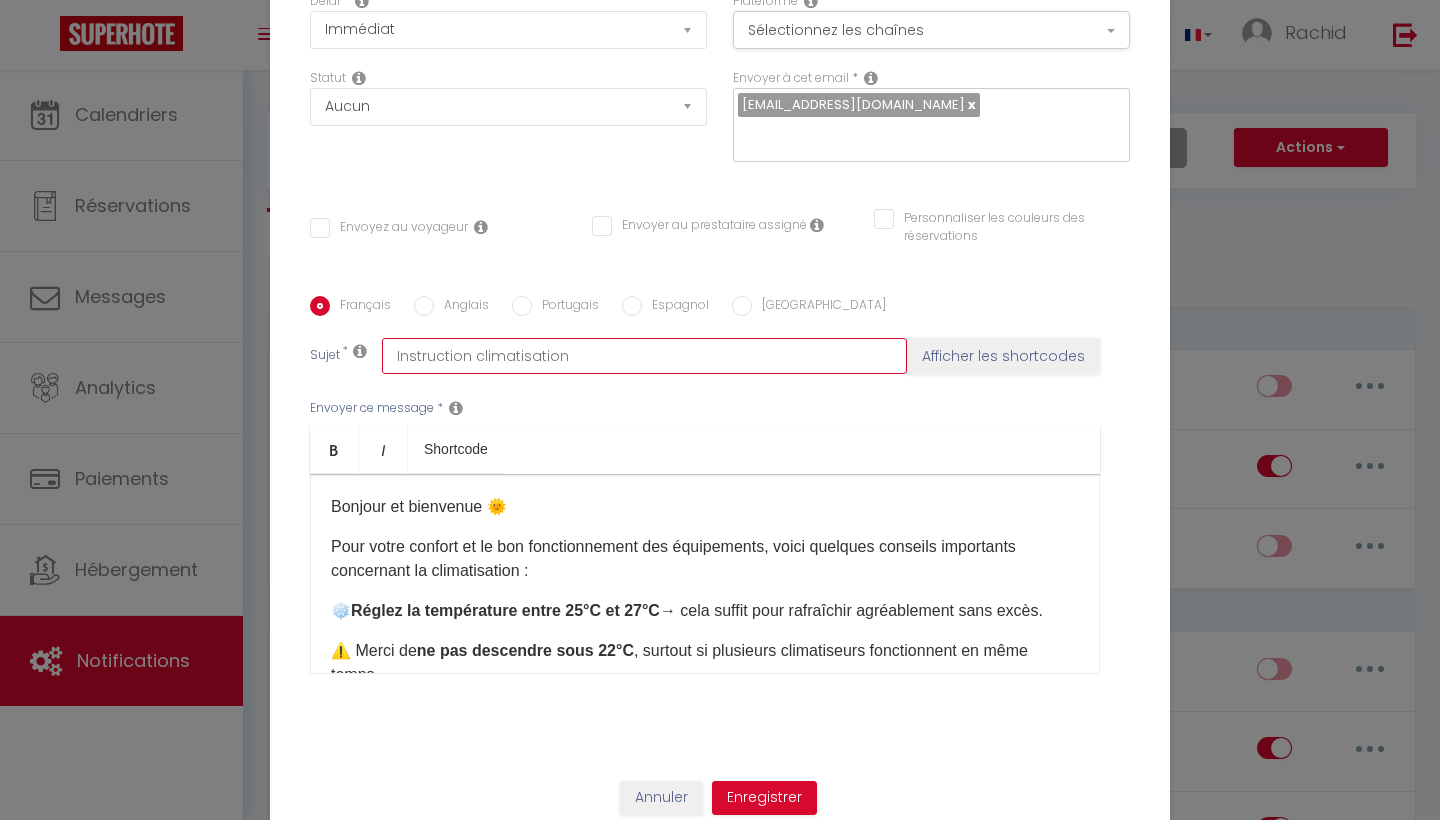 type on "Instruction climatisation" 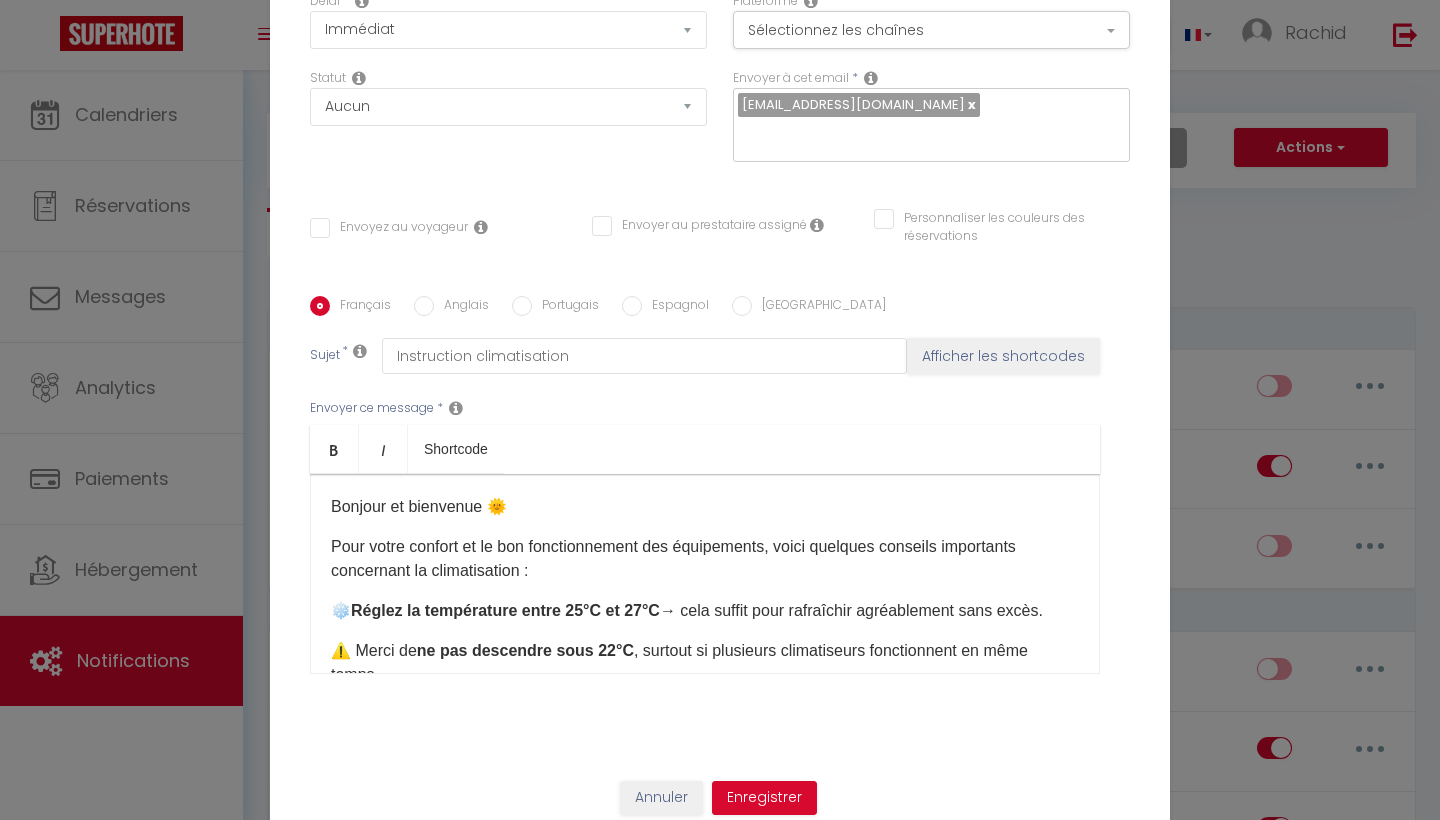 click on "Afficher les shortcodes" at bounding box center [1003, 356] 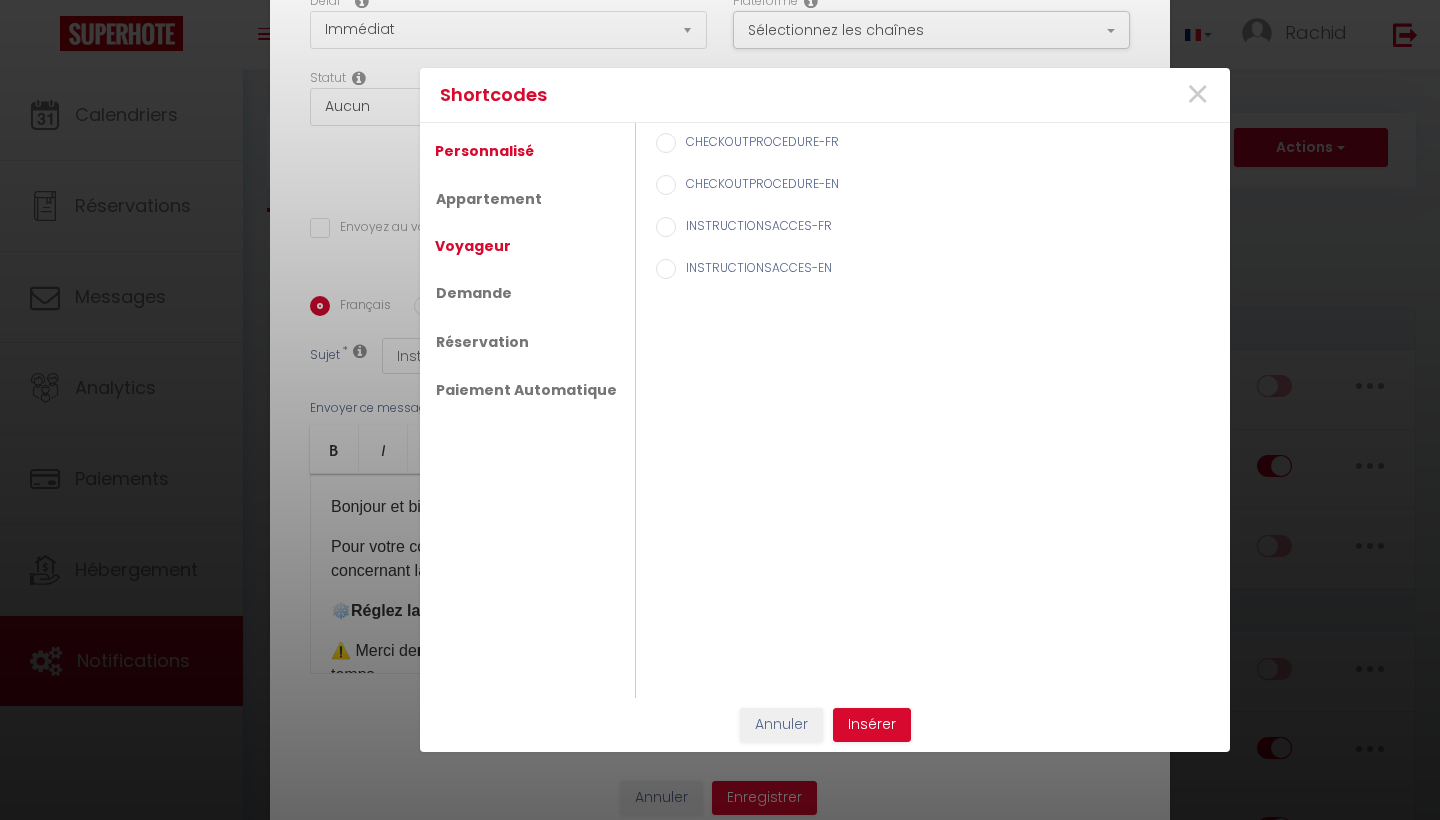 click on "Voyageur" at bounding box center [473, 246] 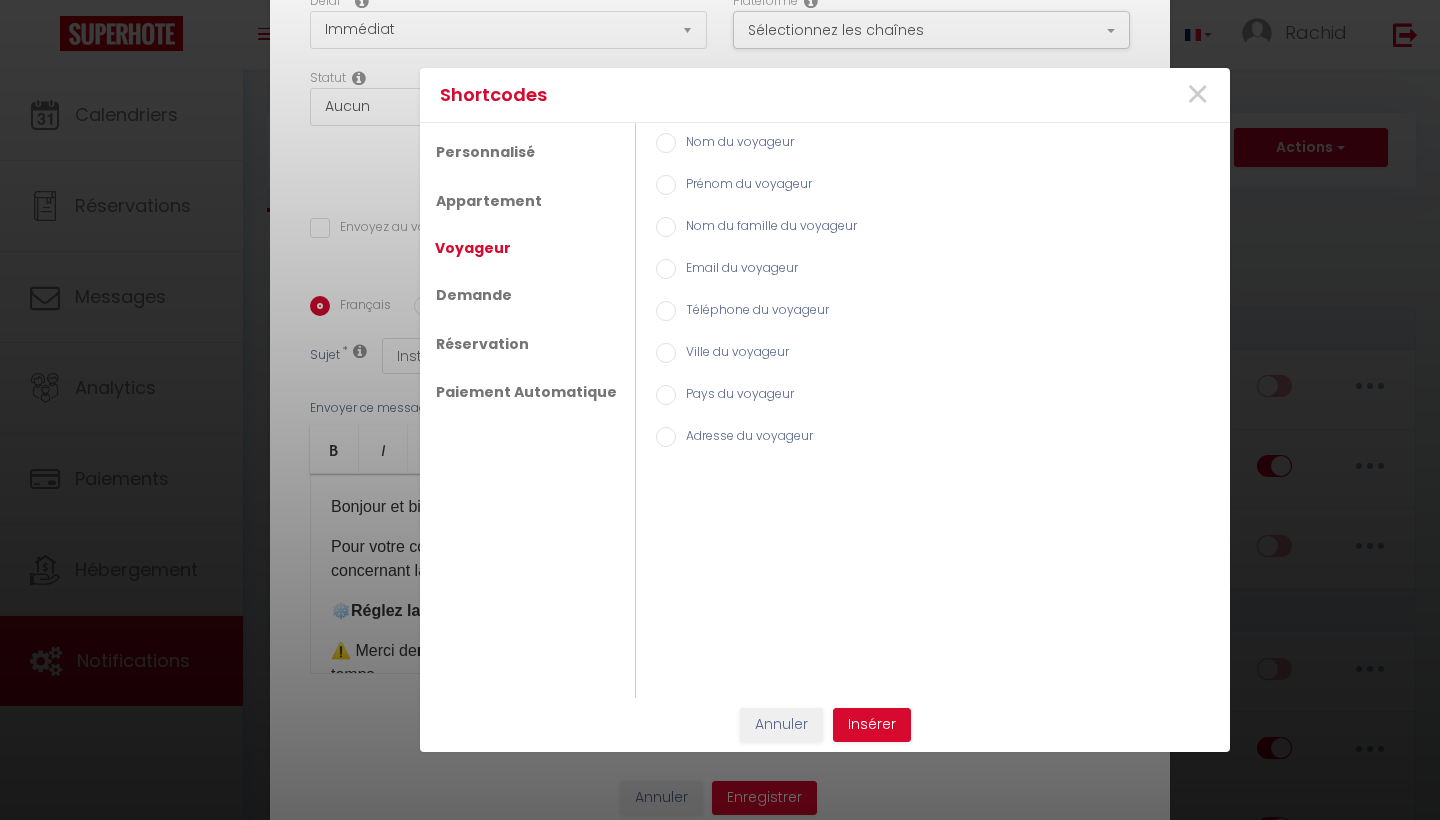 click on "Prénom du voyageur" at bounding box center [744, 186] 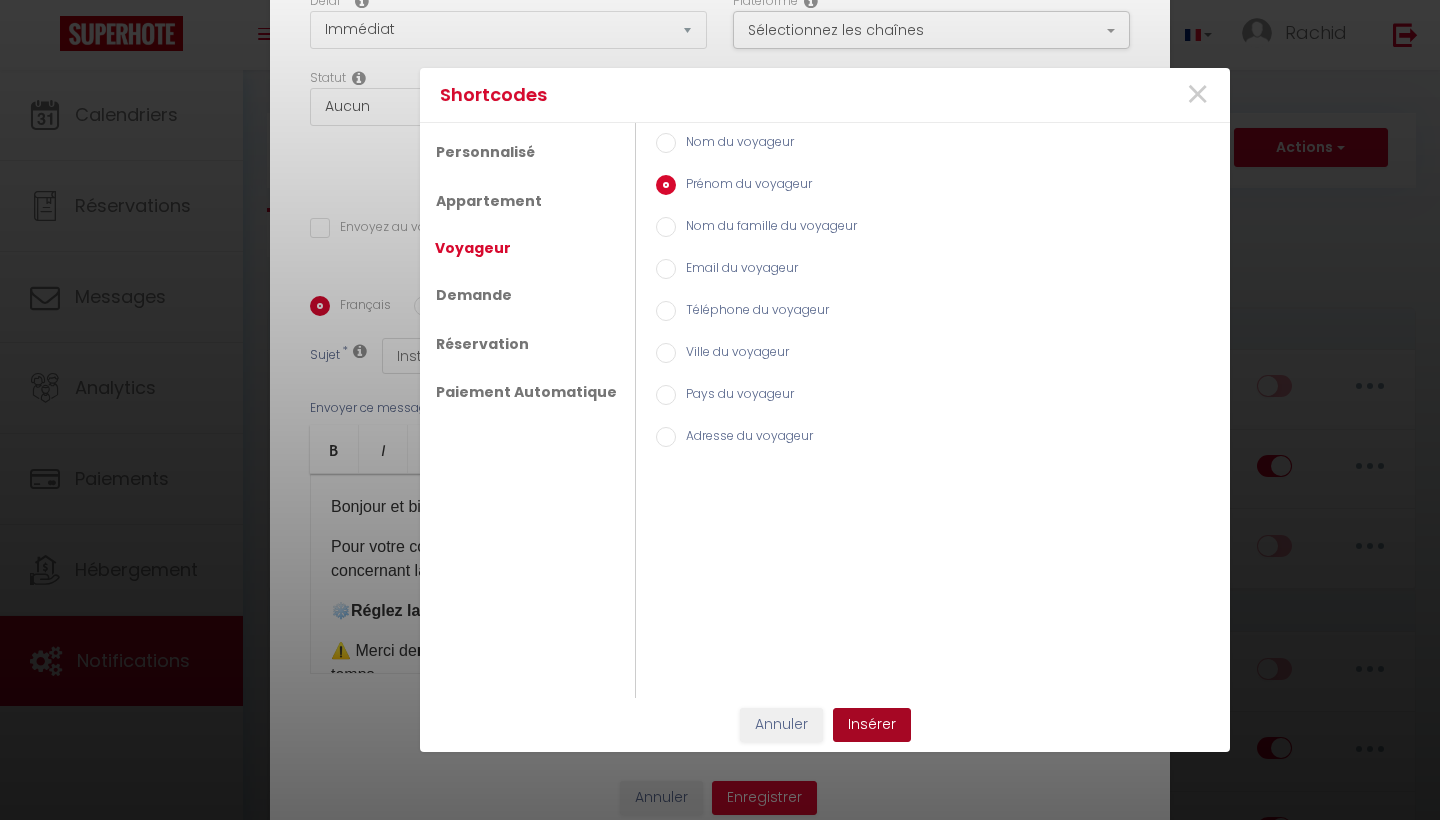 click on "Insérer" at bounding box center [872, 725] 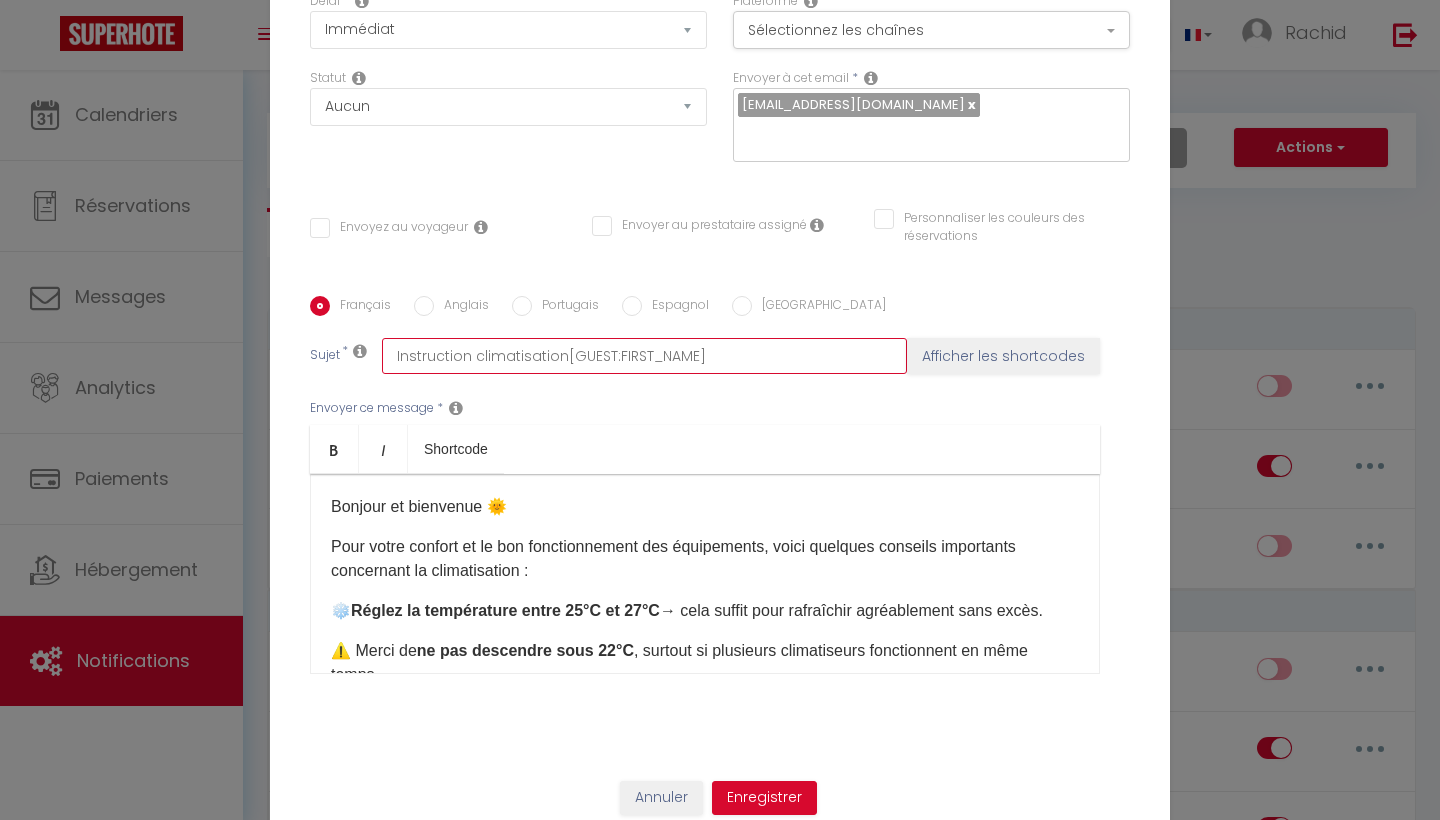 click on "Instruction climatisation[GUEST:FIRST_NAME]" at bounding box center [644, 356] 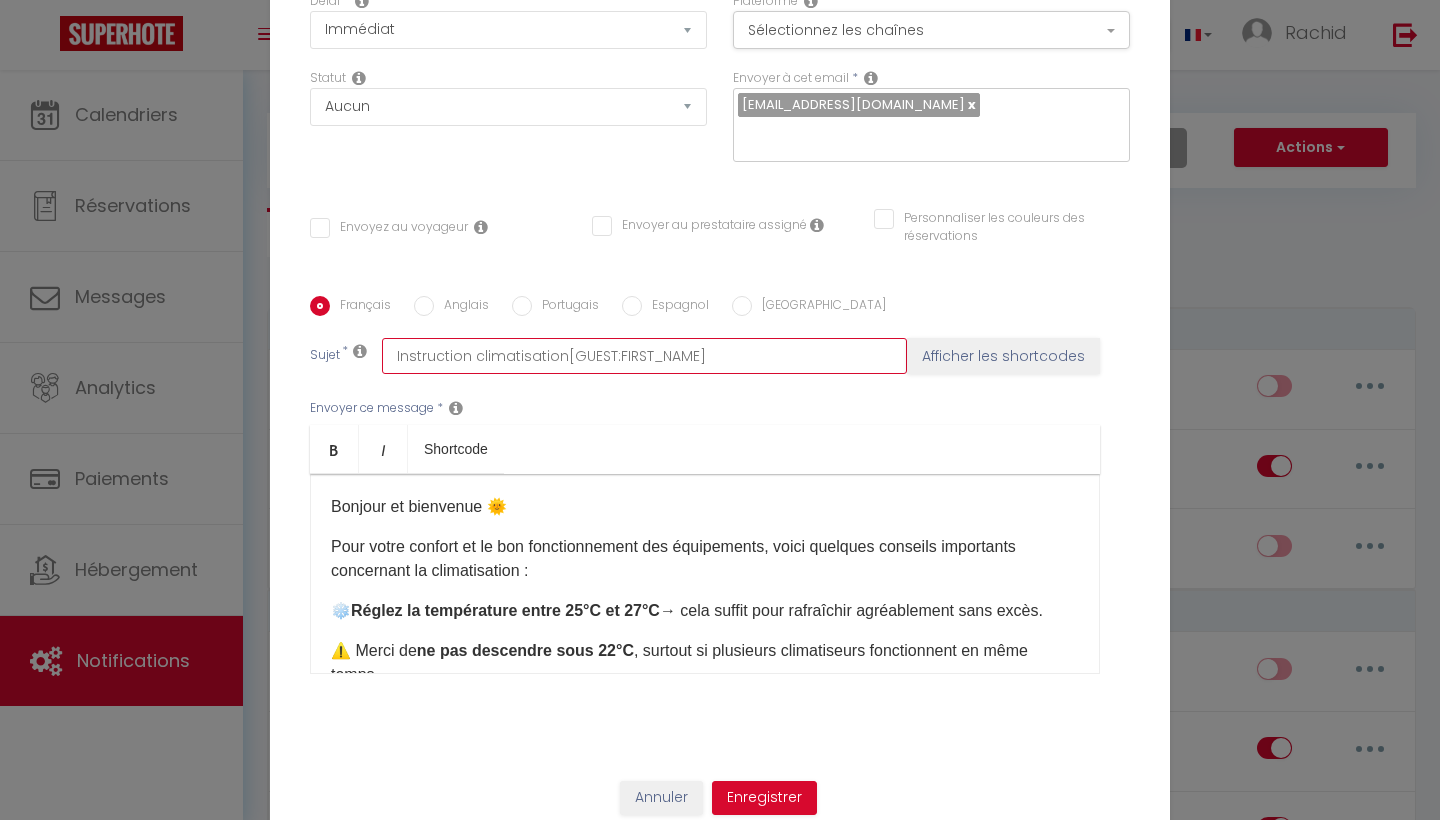 click on "Instruction climatisation[GUEST:FIRST_NAME]" at bounding box center [644, 356] 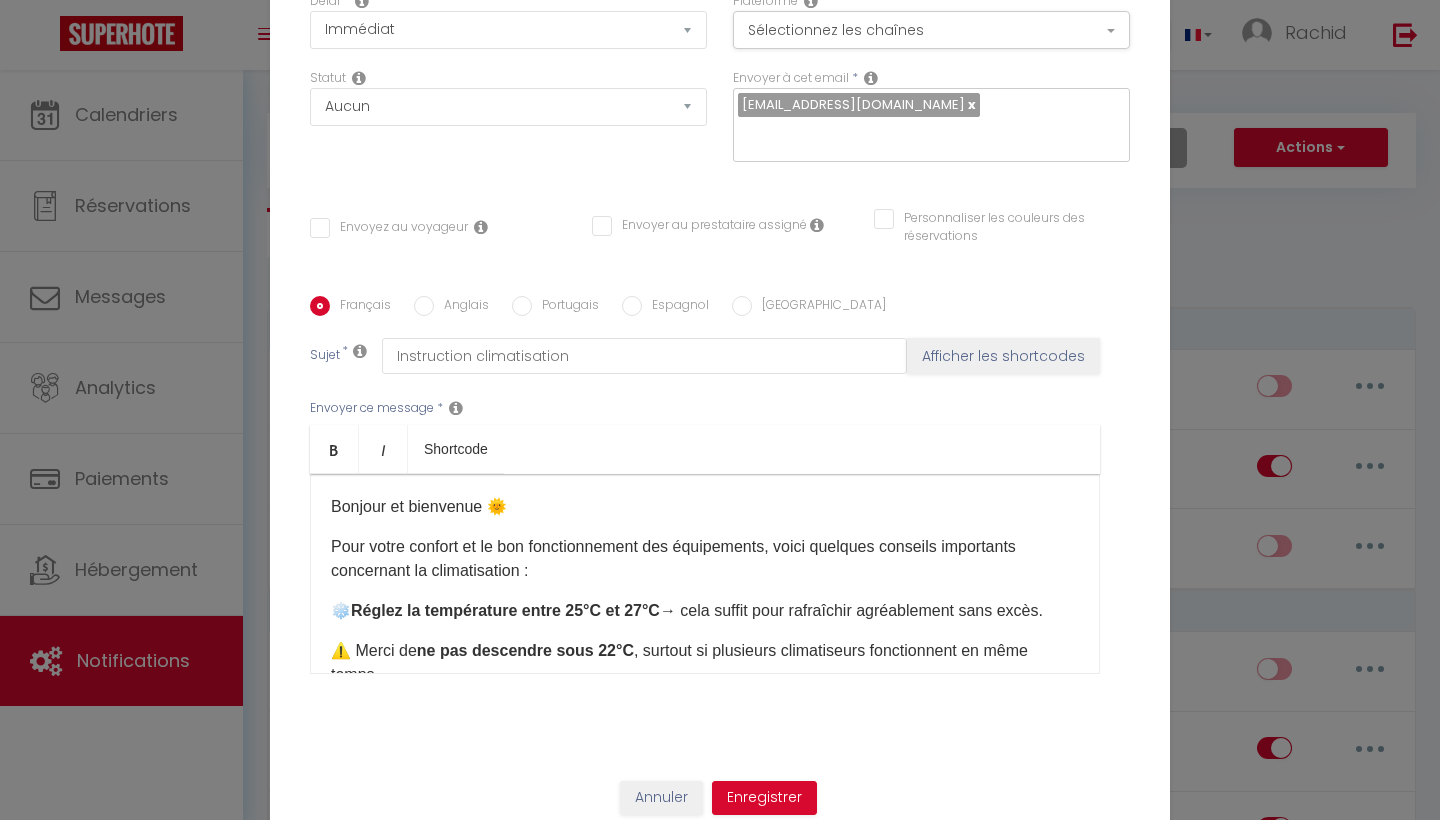 click on "Bonjour et bienvenue 🌞" at bounding box center (705, 507) 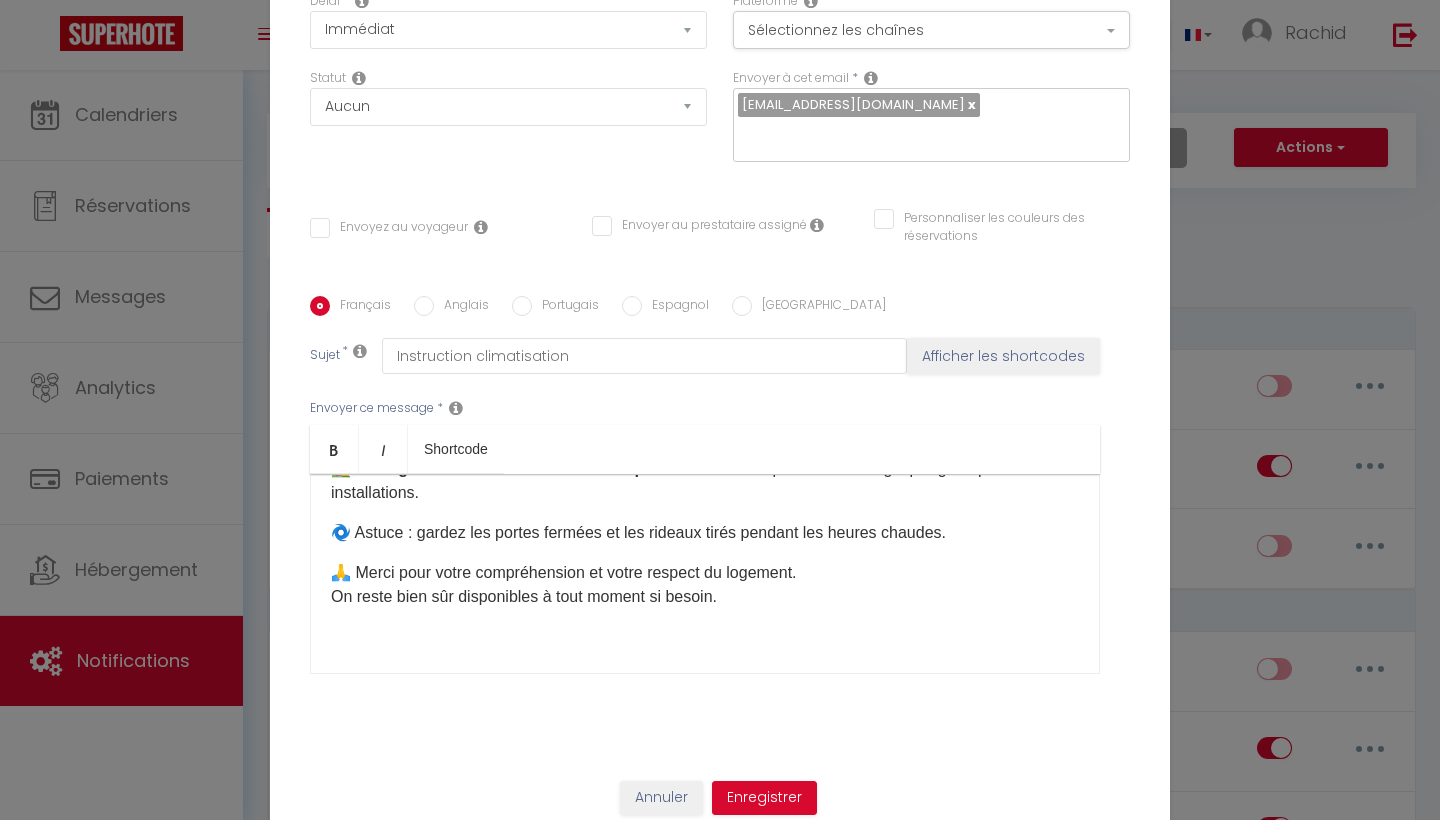 scroll, scrollTop: 430, scrollLeft: 0, axis: vertical 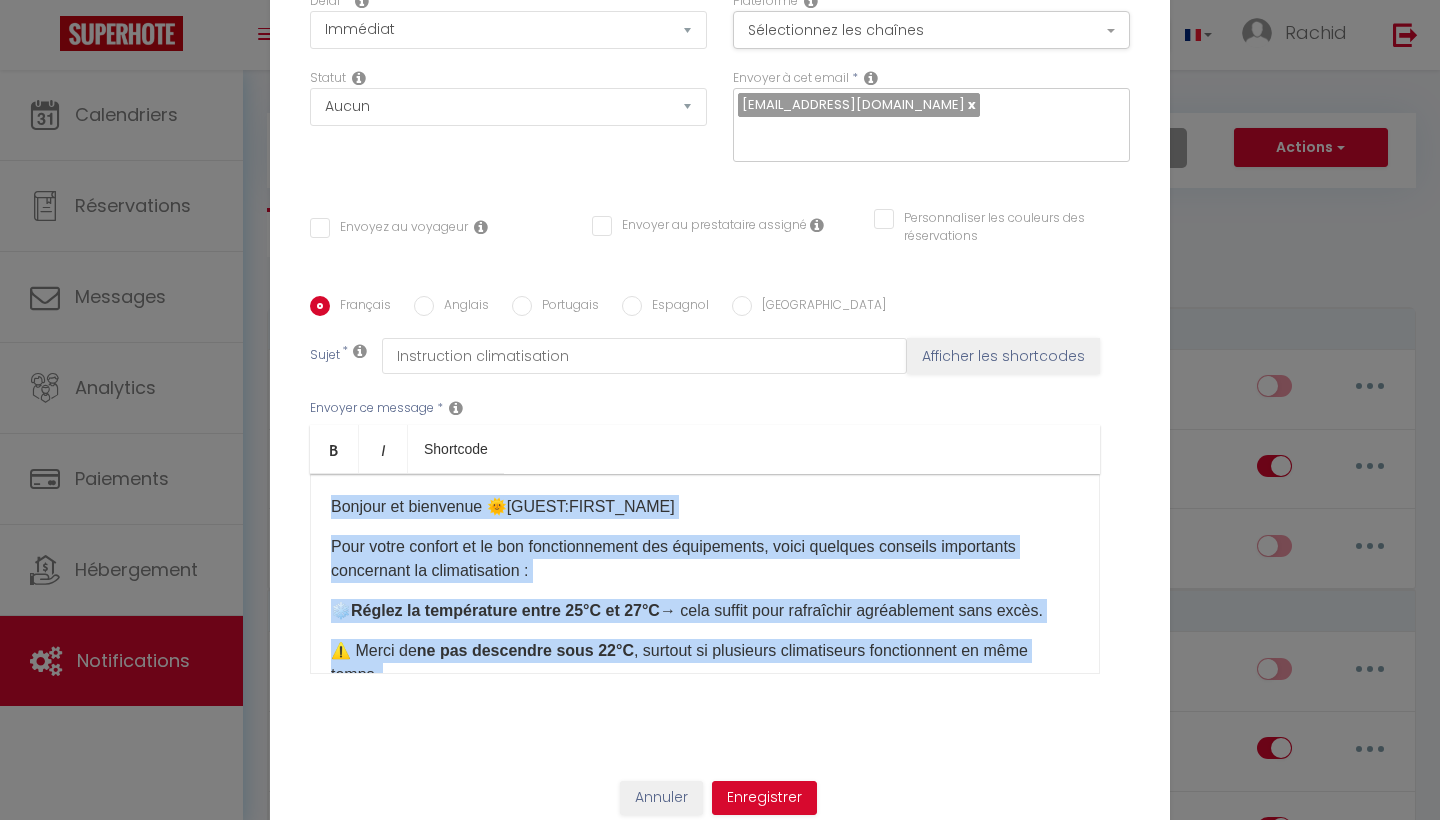 drag, startPoint x: 752, startPoint y: 596, endPoint x: 299, endPoint y: 329, distance: 525.83075 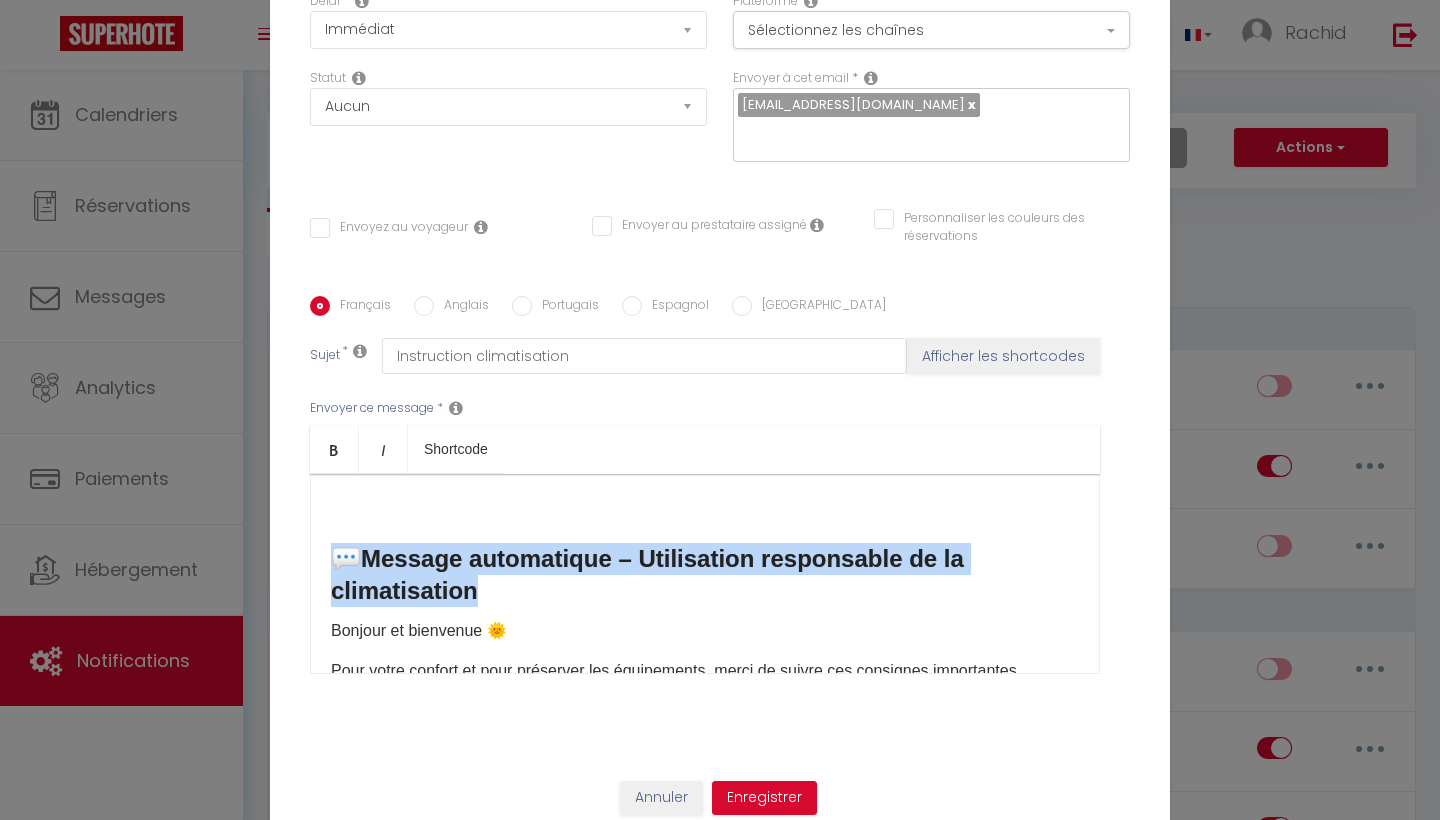 drag, startPoint x: 471, startPoint y: 596, endPoint x: 320, endPoint y: 555, distance: 156.46725 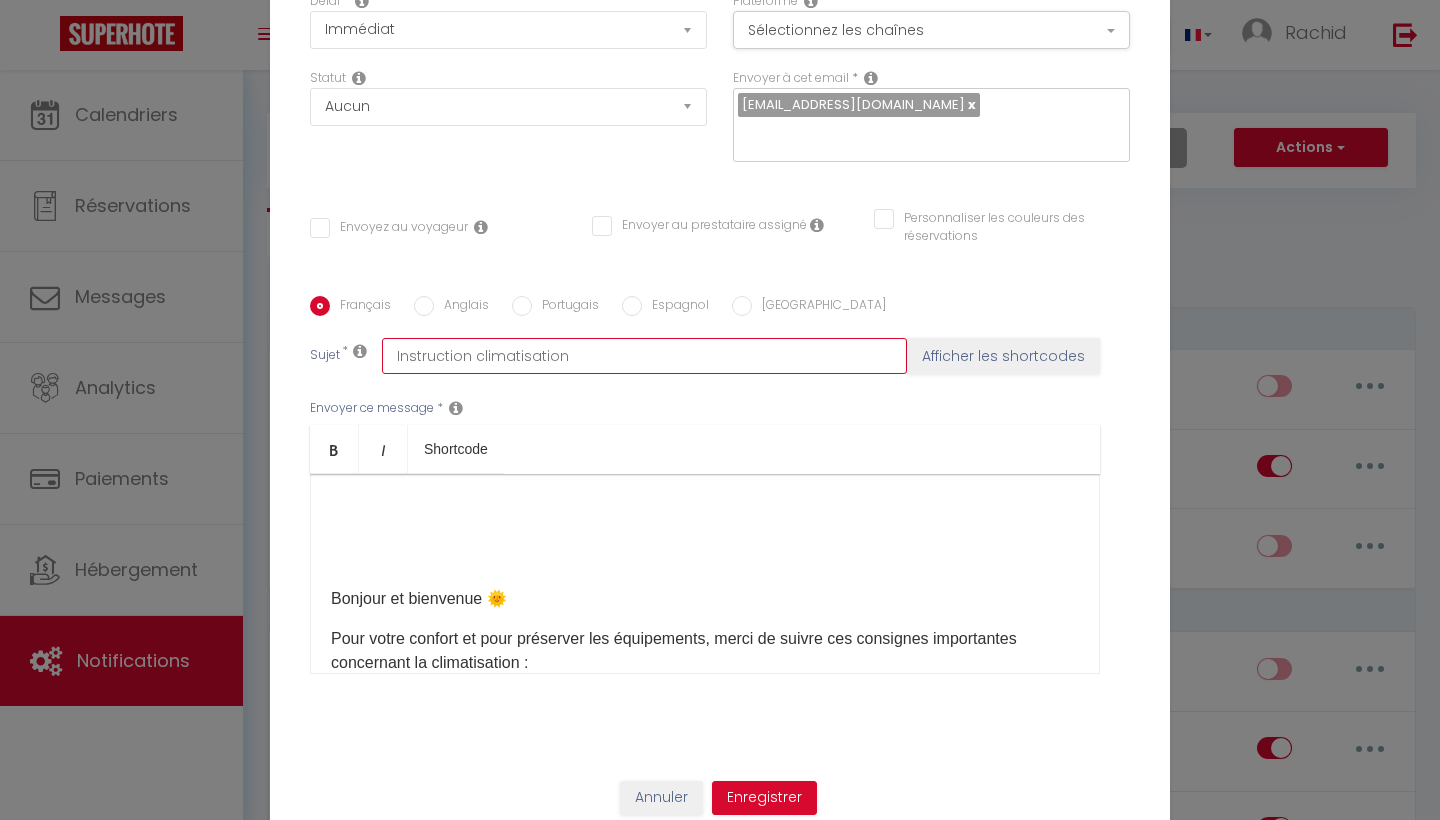 drag, startPoint x: 544, startPoint y: 352, endPoint x: 310, endPoint y: 351, distance: 234.00214 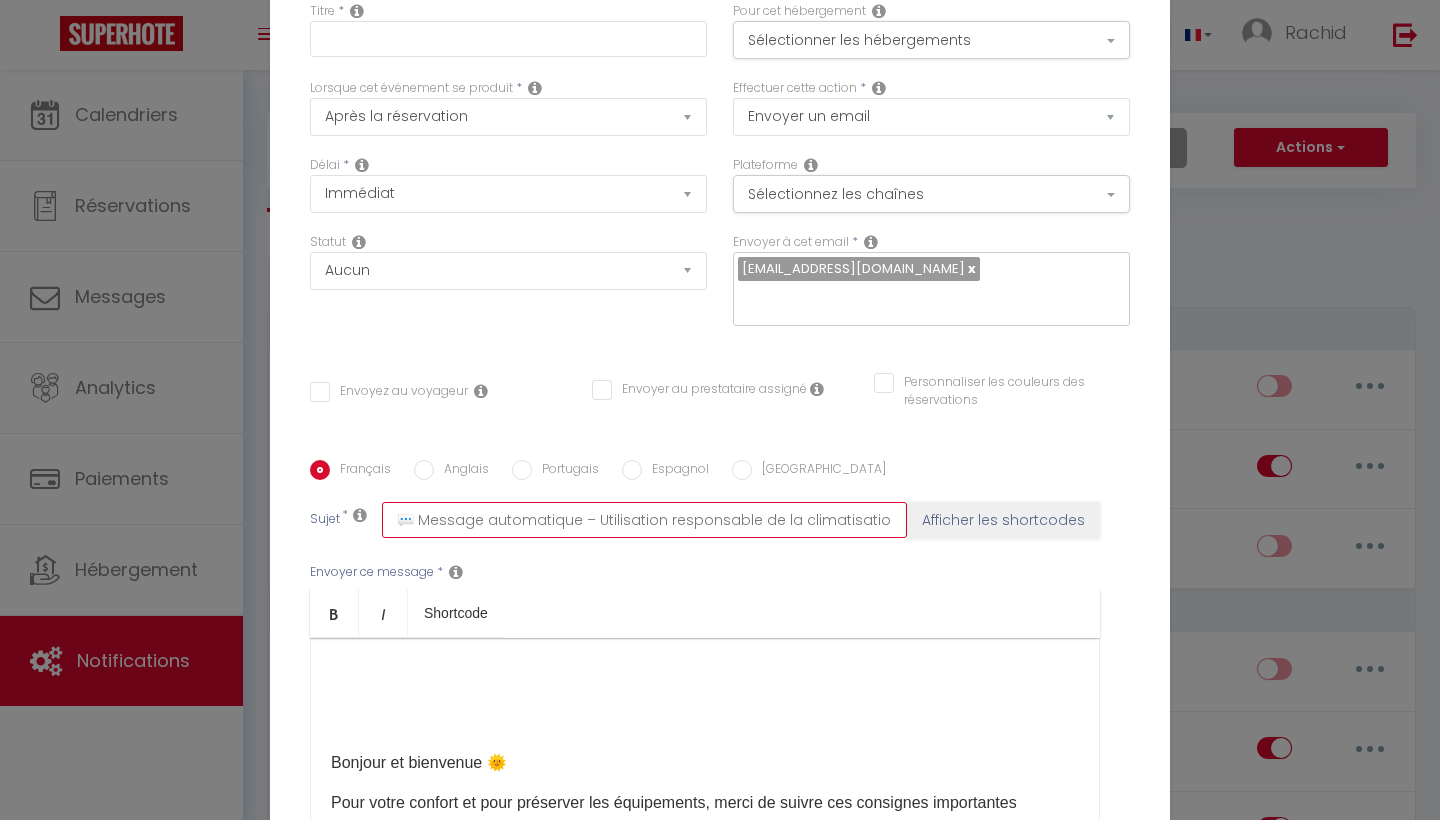 scroll, scrollTop: 0, scrollLeft: 0, axis: both 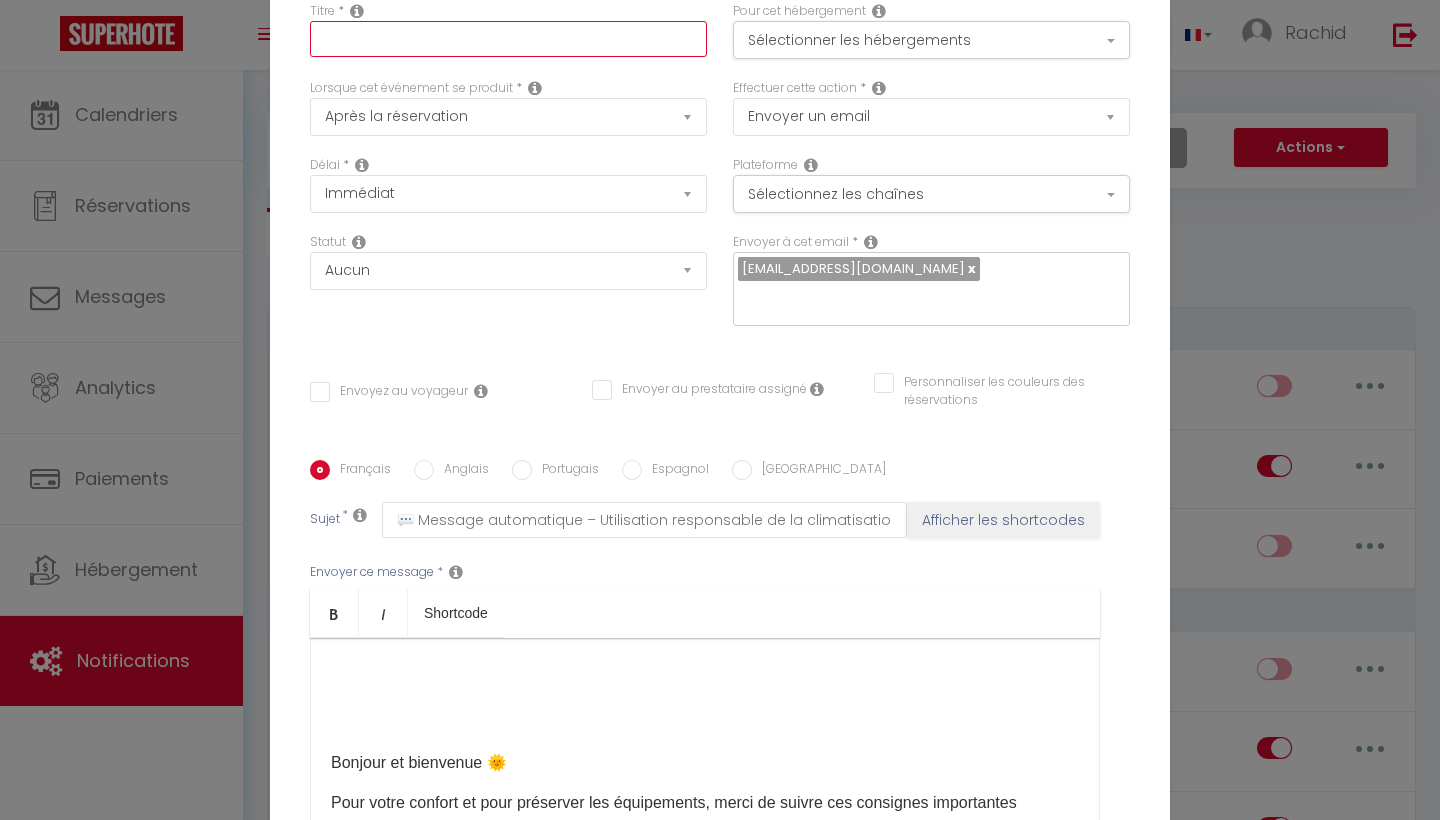 click at bounding box center (508, 39) 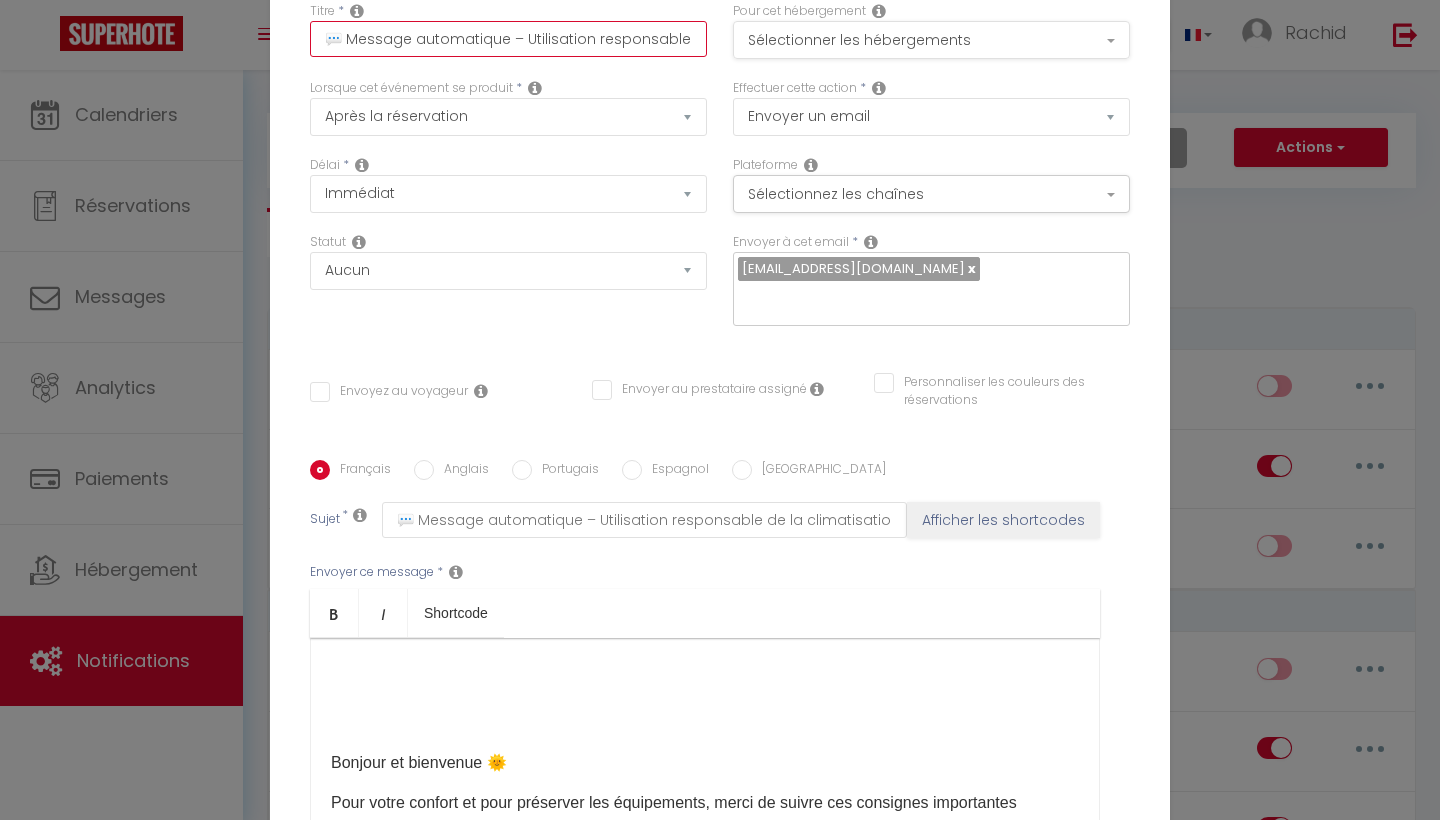 type on "💬 Message automatique – Utilisation responsable de la climatisation" 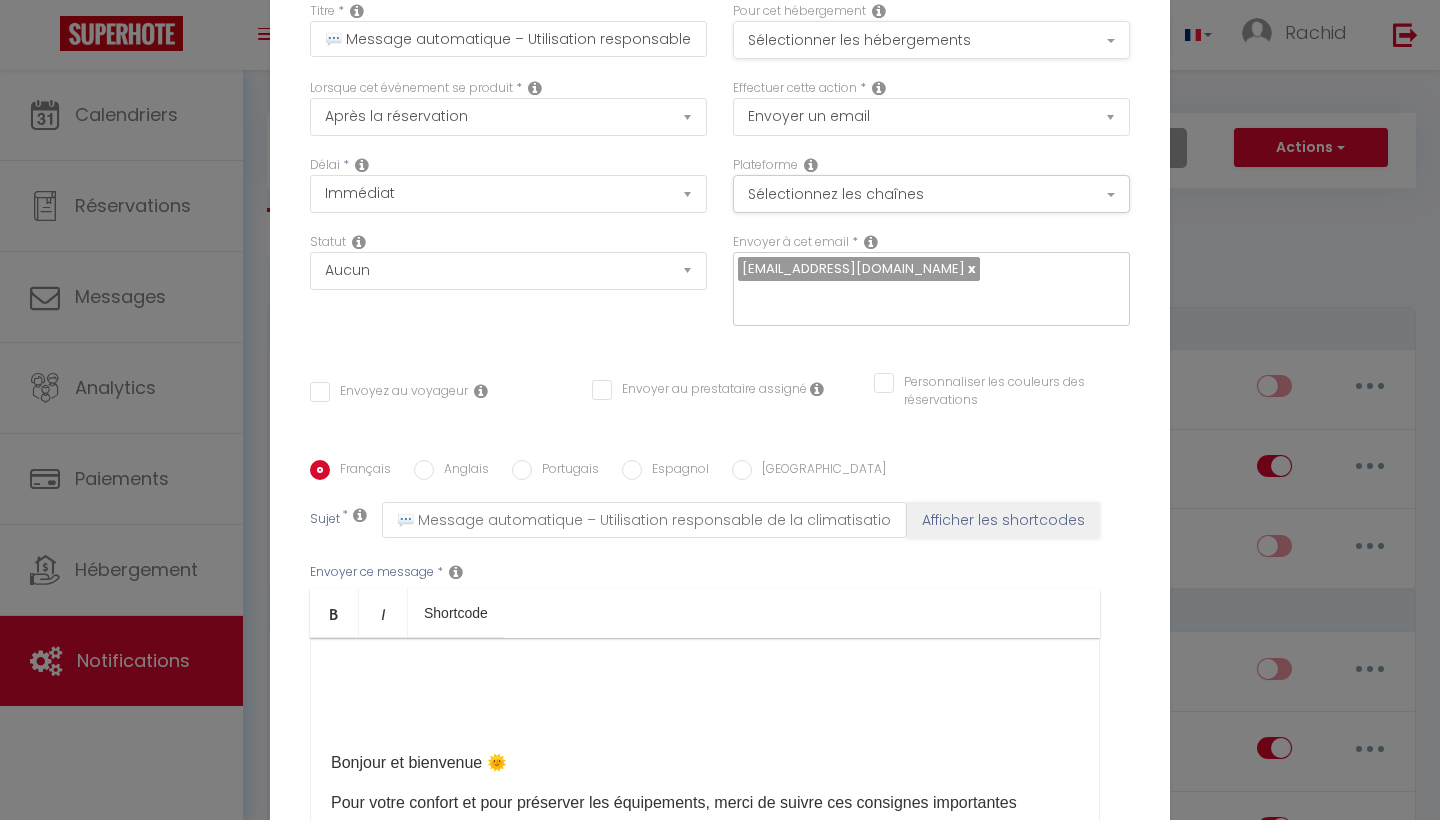 click on "Sélectionner les hébergements" at bounding box center (931, 40) 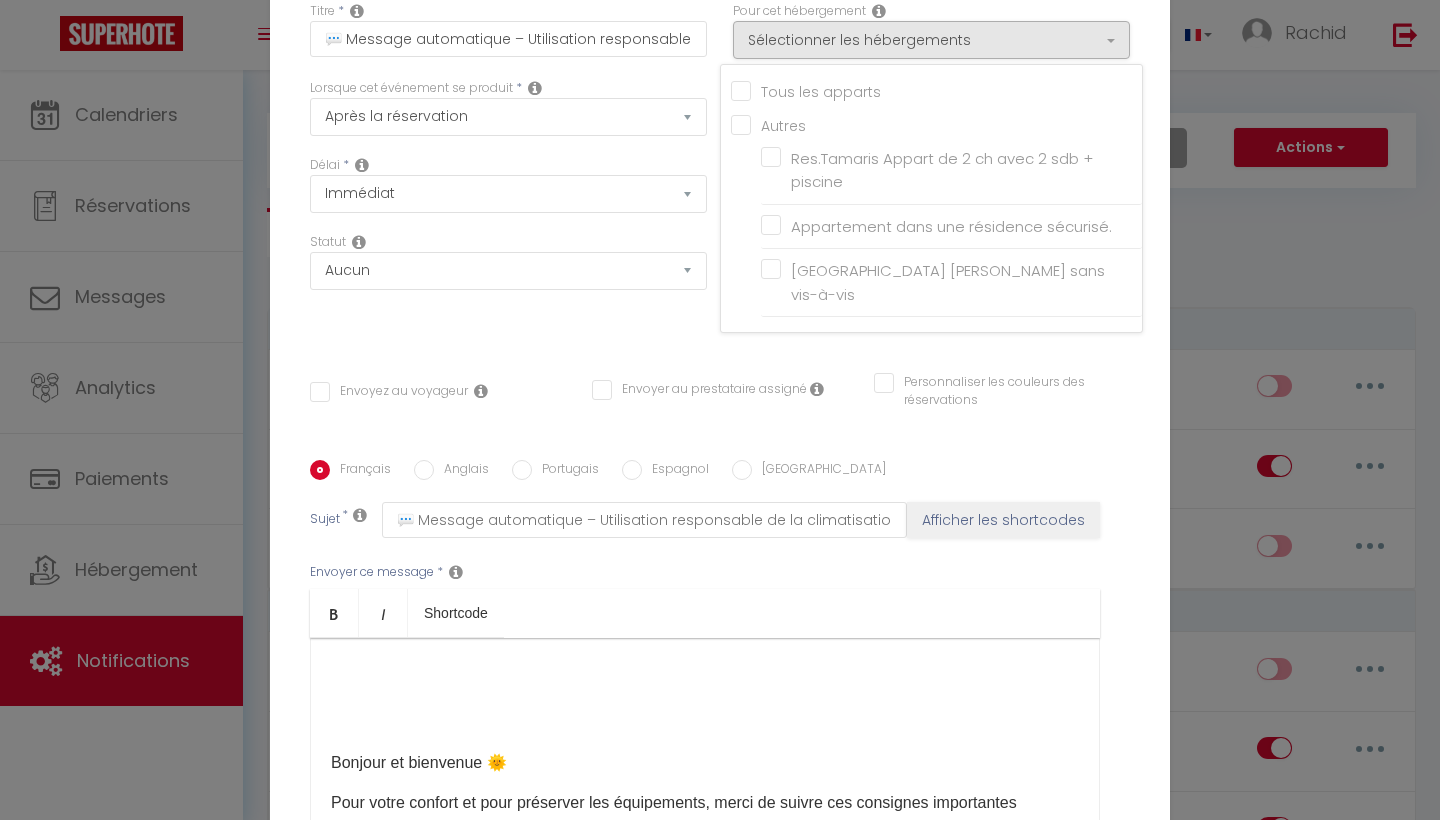 click on "Tous les apparts" at bounding box center [936, 90] 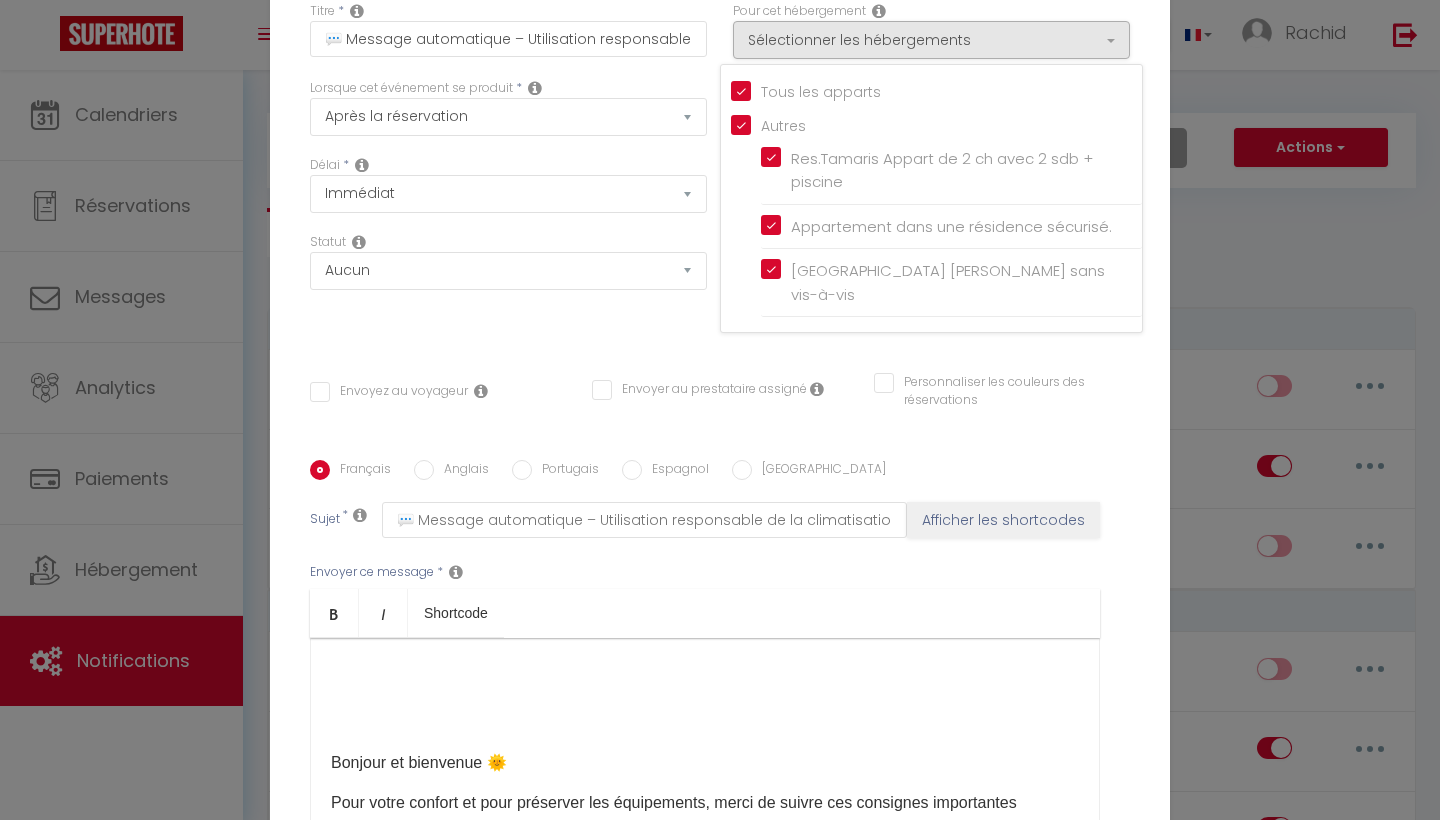 checkbox on "true" 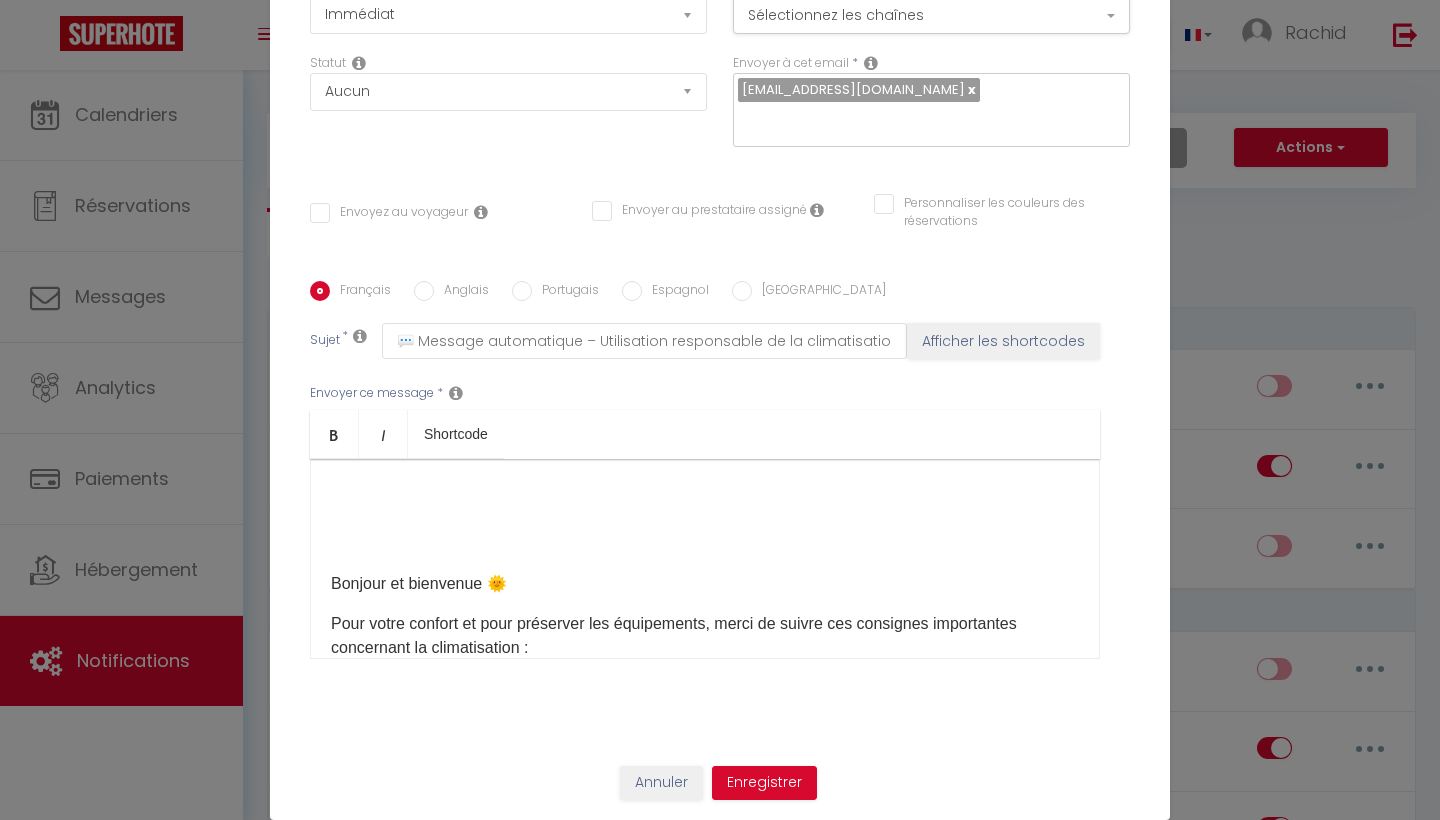 scroll, scrollTop: 179, scrollLeft: 0, axis: vertical 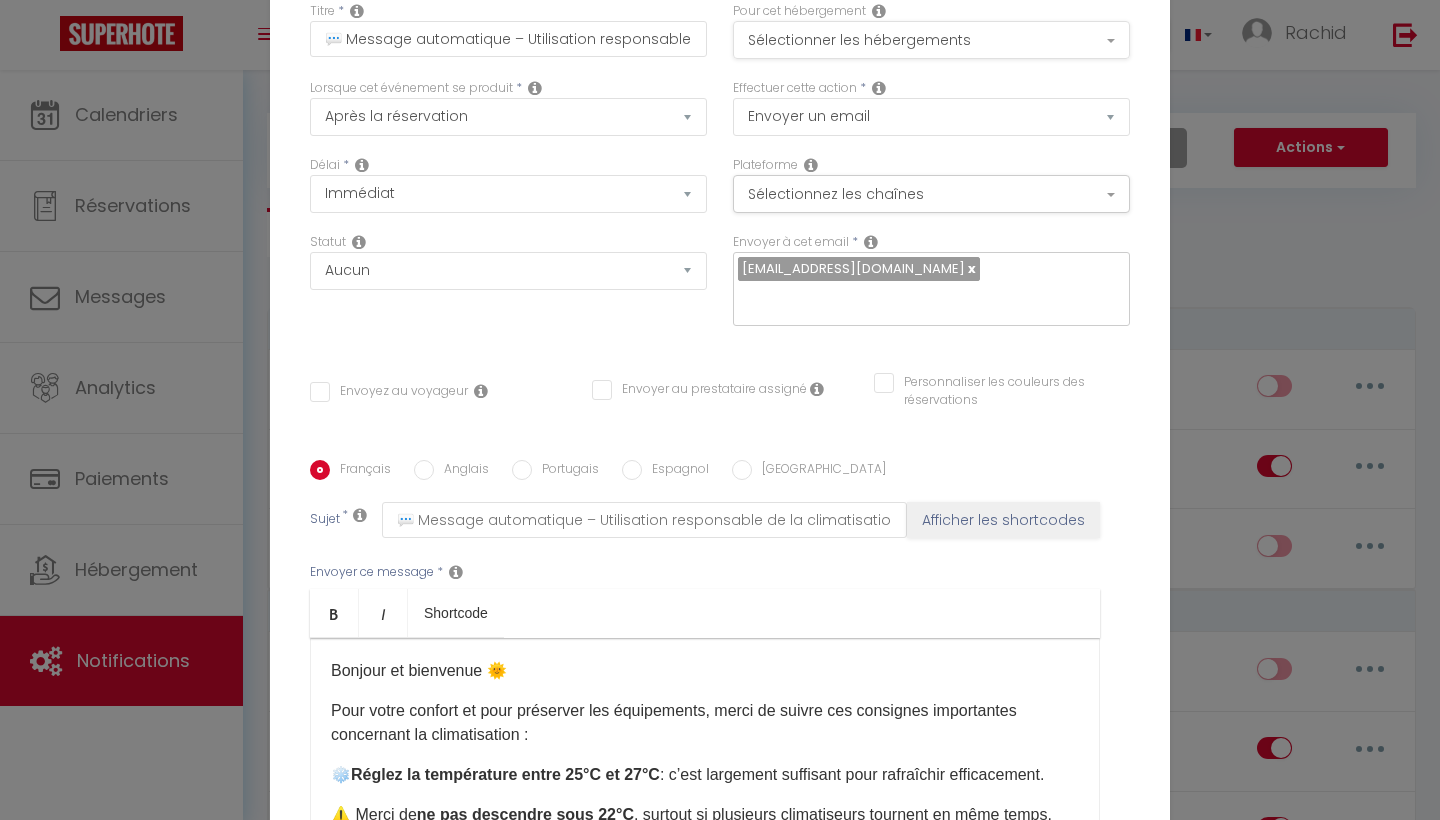 click on "Sélectionner les hébergements" at bounding box center [931, 40] 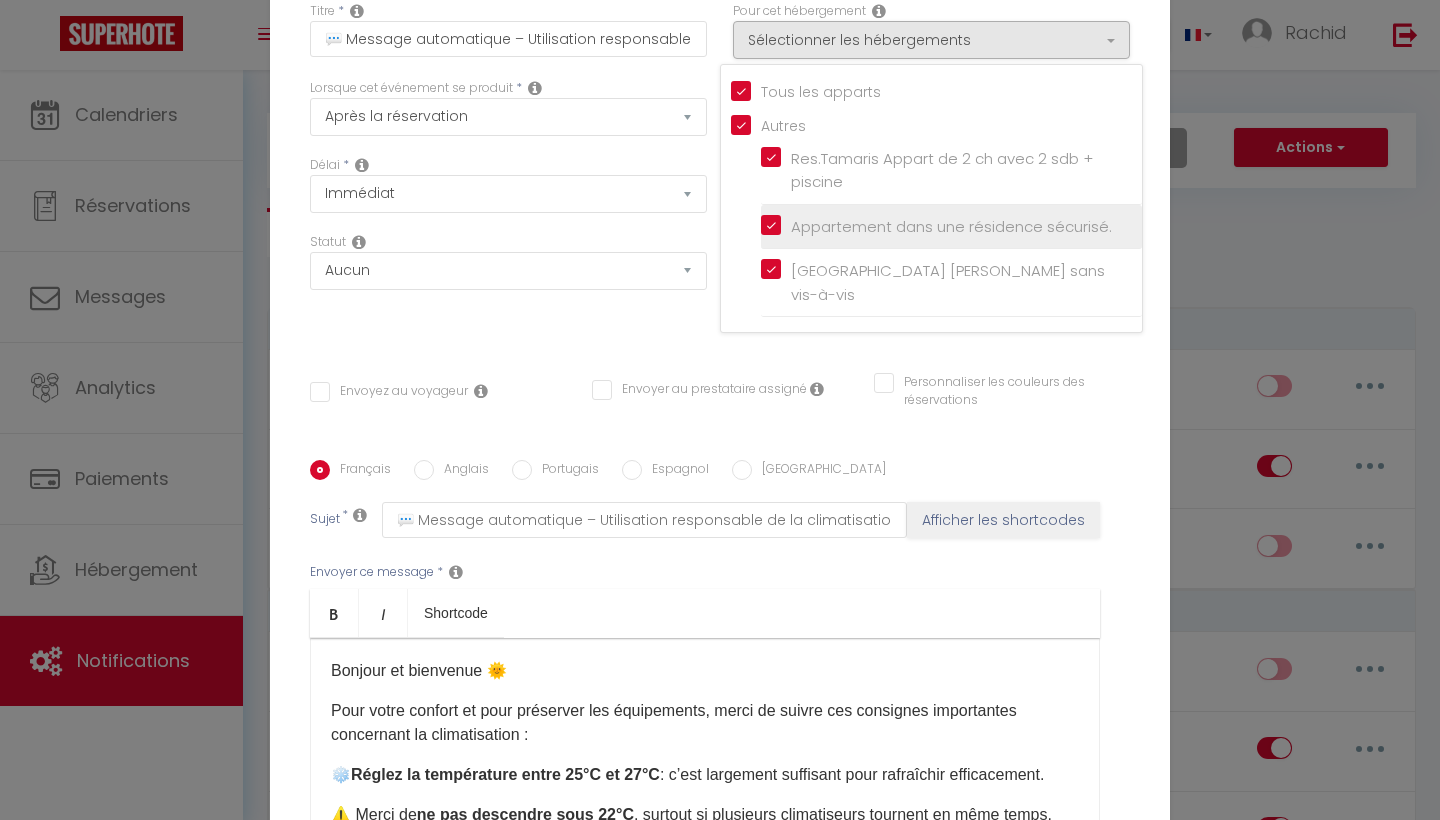 click on "Appartement dans une résidence sécurisé." at bounding box center (951, 227) 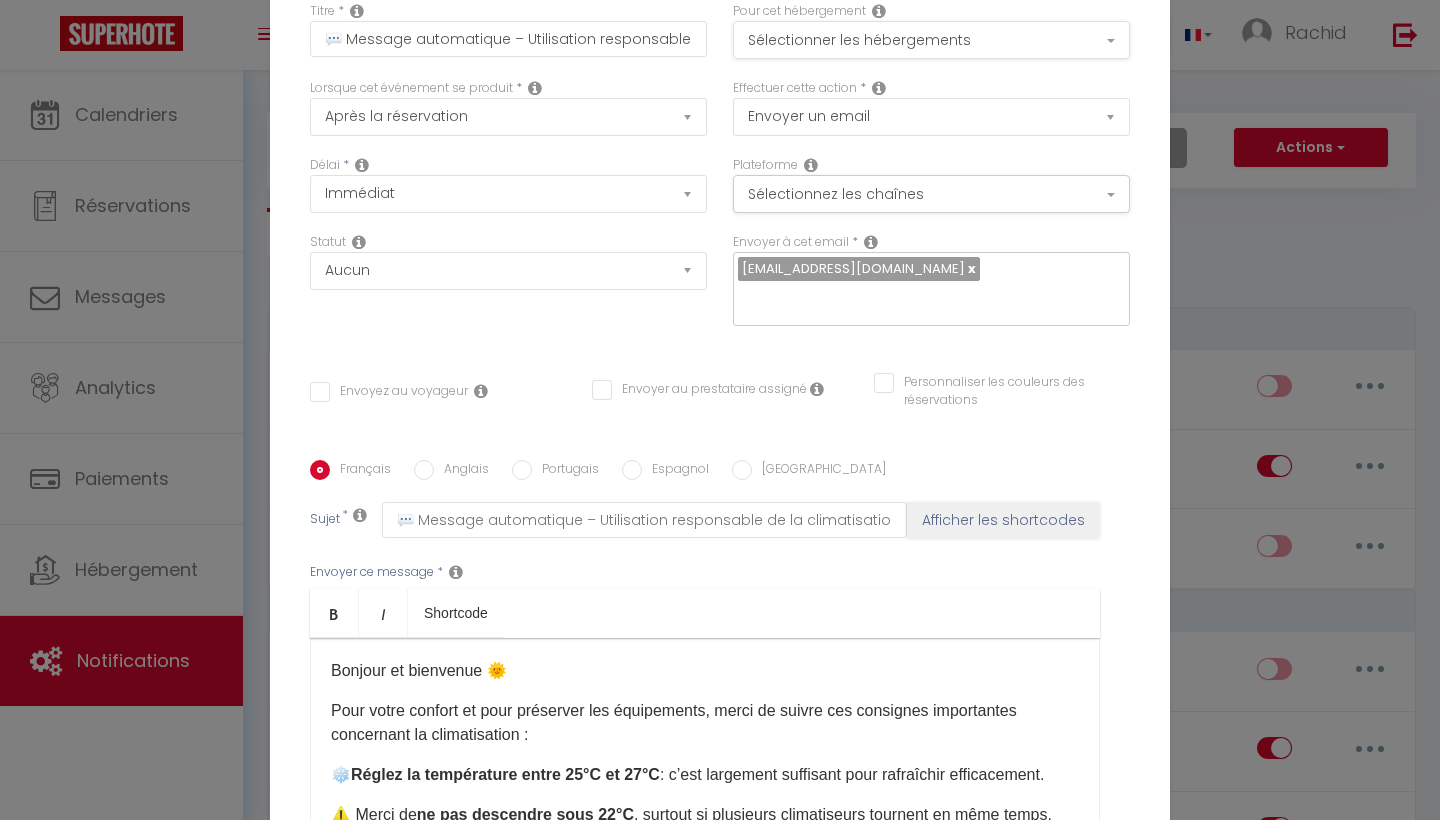 click on "Sélectionner les hébergements" at bounding box center (931, 40) 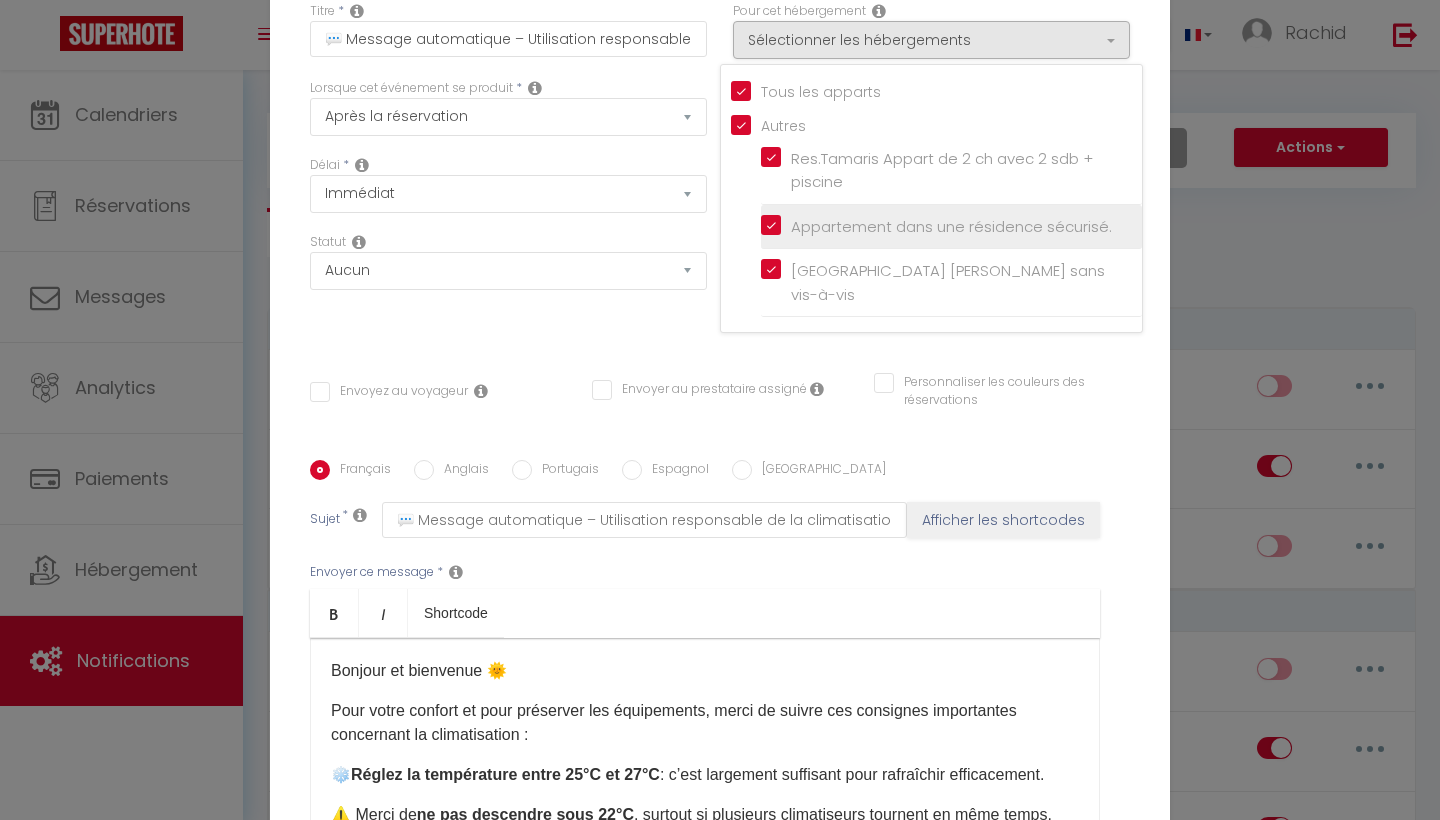 click on "Appartement dans une résidence sécurisé." at bounding box center [951, 227] 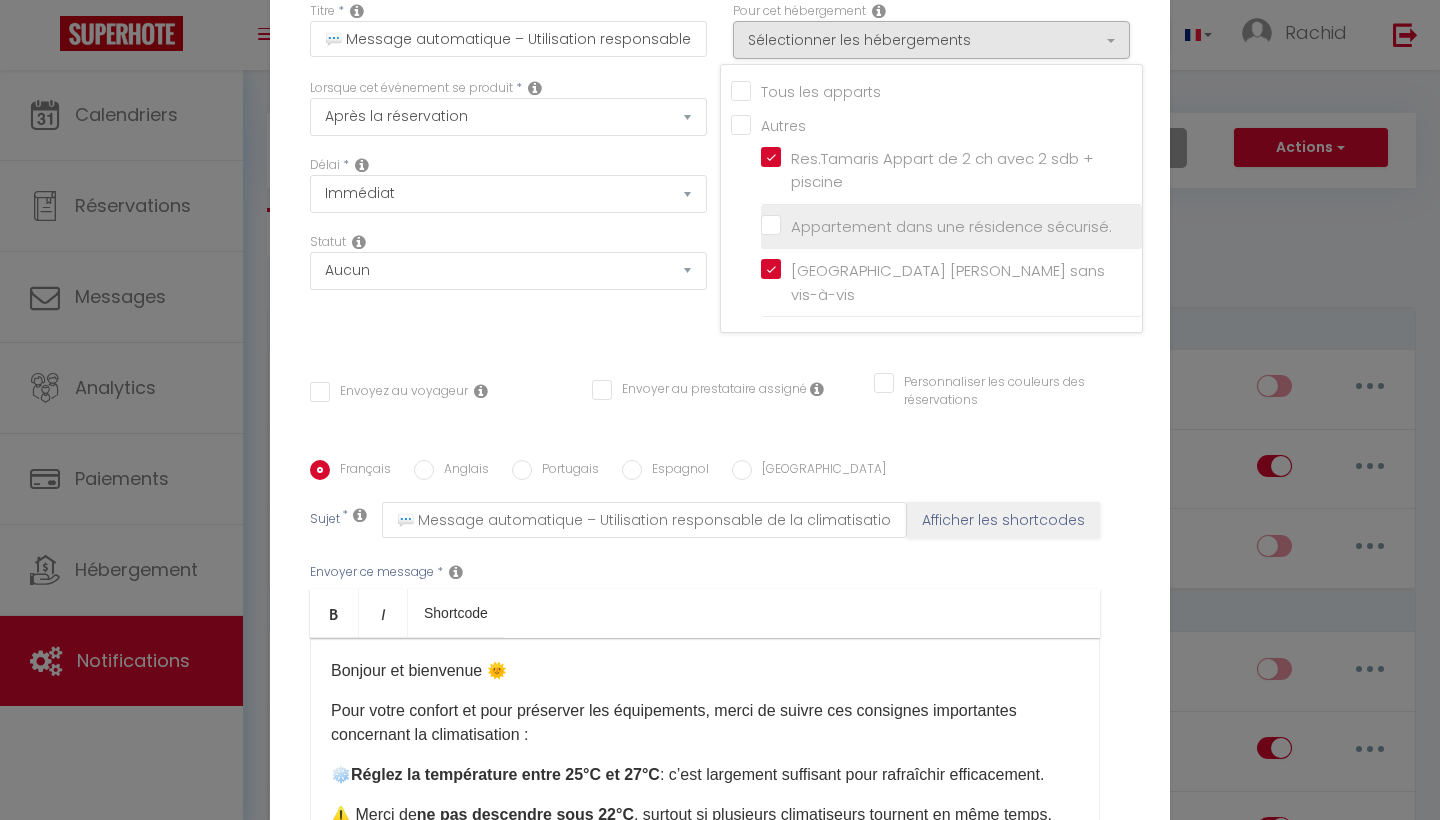 checkbox on "false" 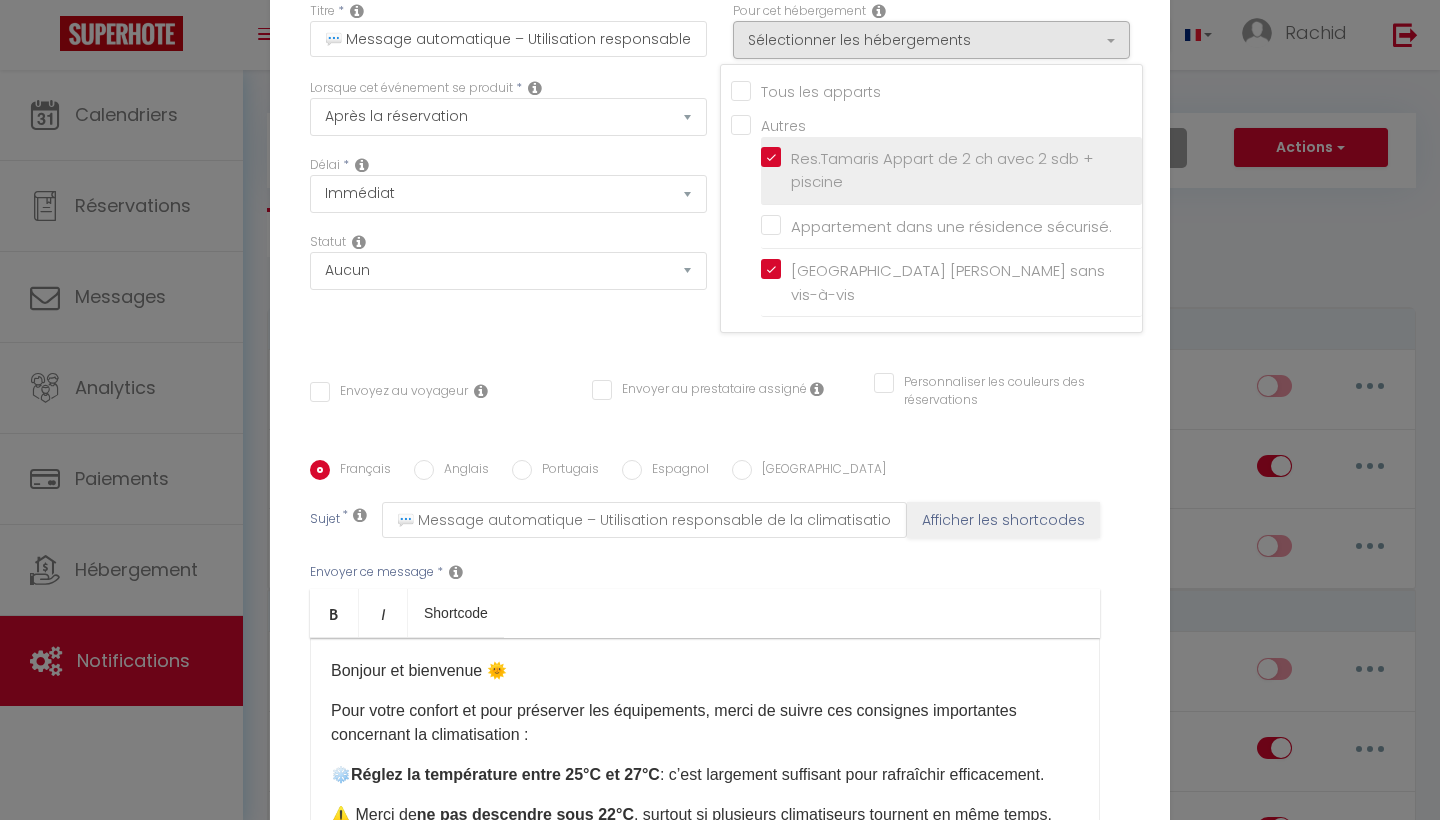 click on "Res.Tamaris Appart de 2 ch avec 2 sdb + piscine" at bounding box center (951, 170) 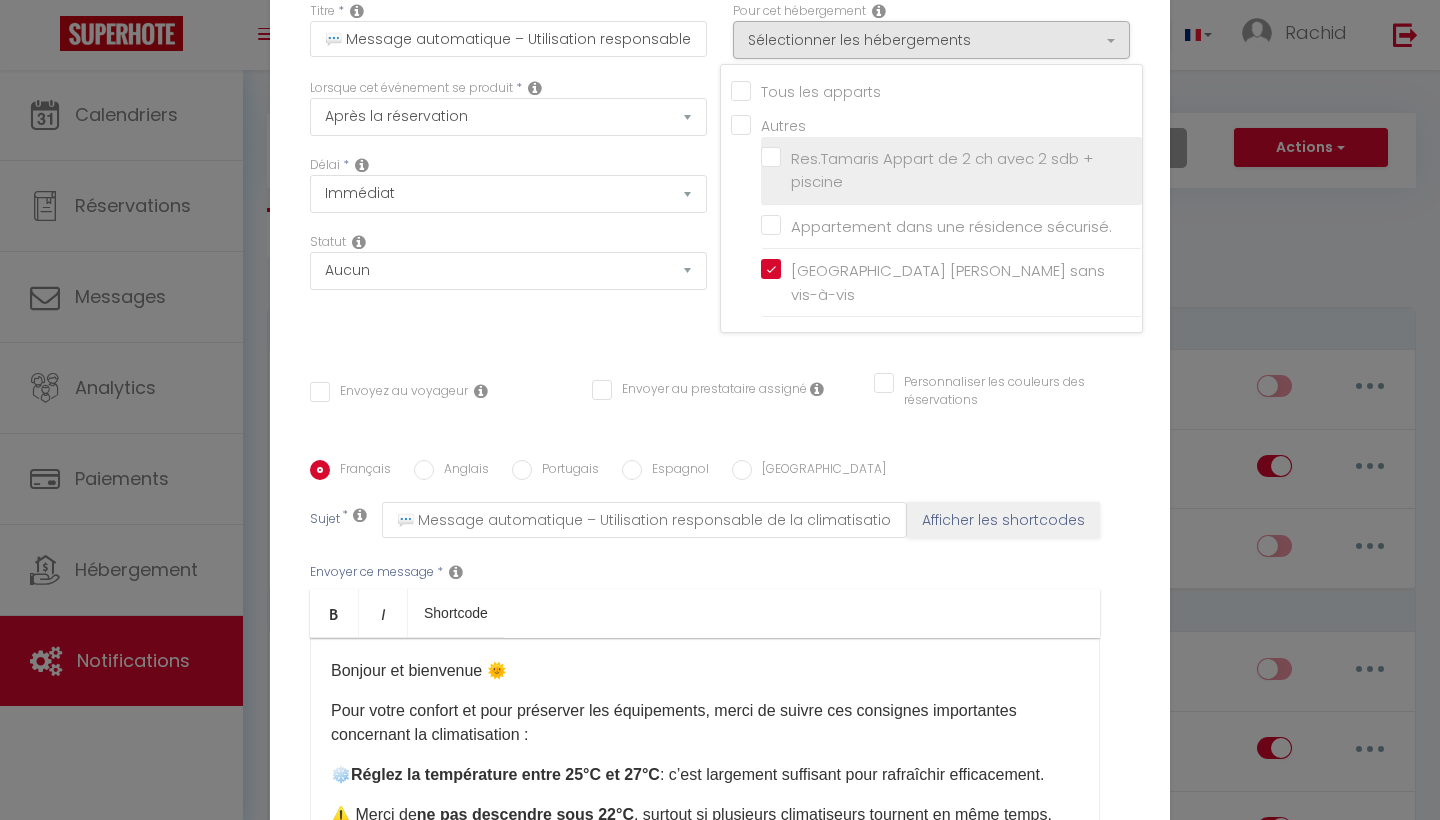 checkbox on "false" 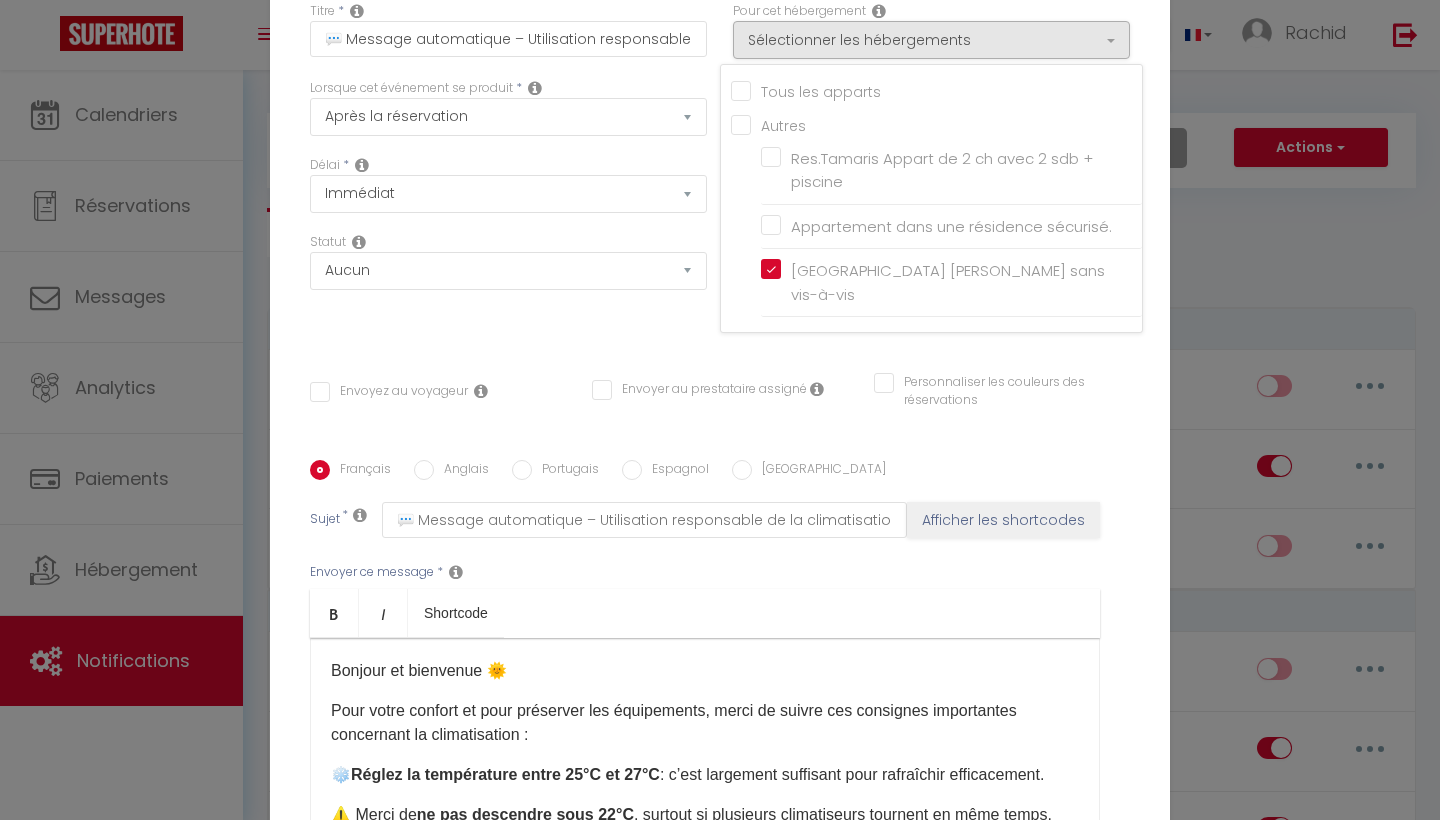 click on "Statut     Aucun   Si la réservation est payée   Si réservation non payée   Si la caution a été prise   Si caution non payée" at bounding box center (508, 289) 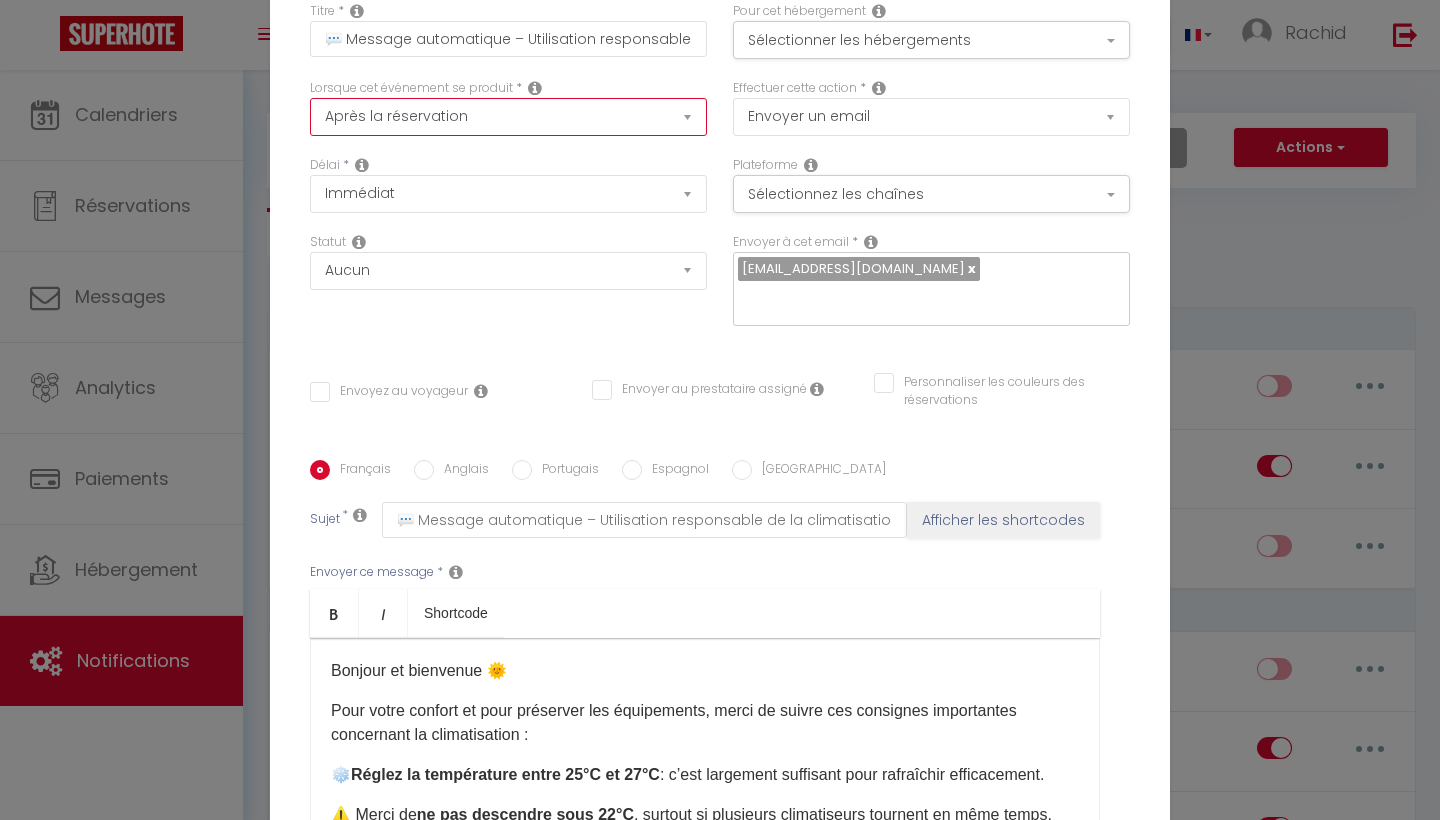 select on "3" 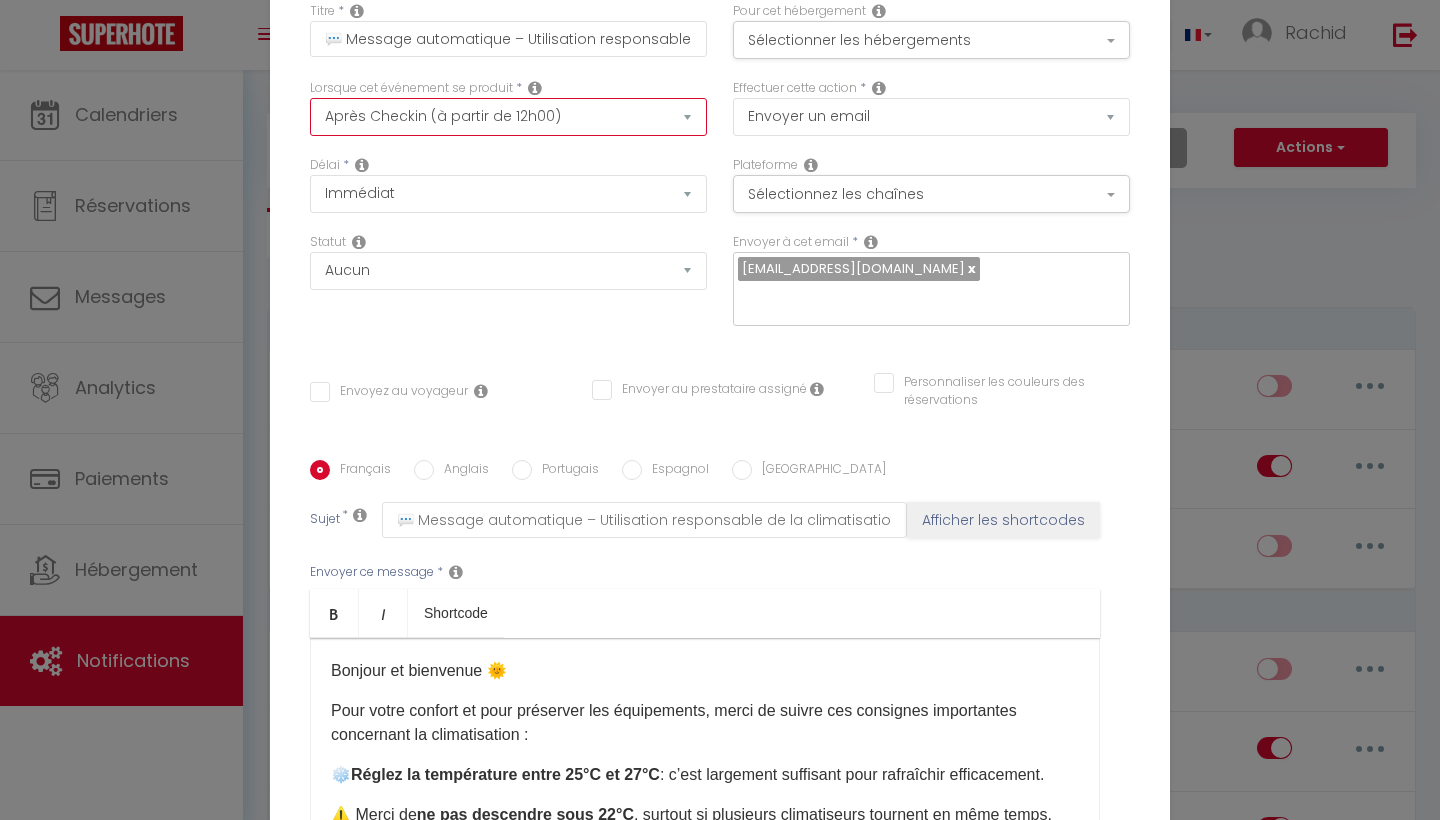 checkbox on "false" 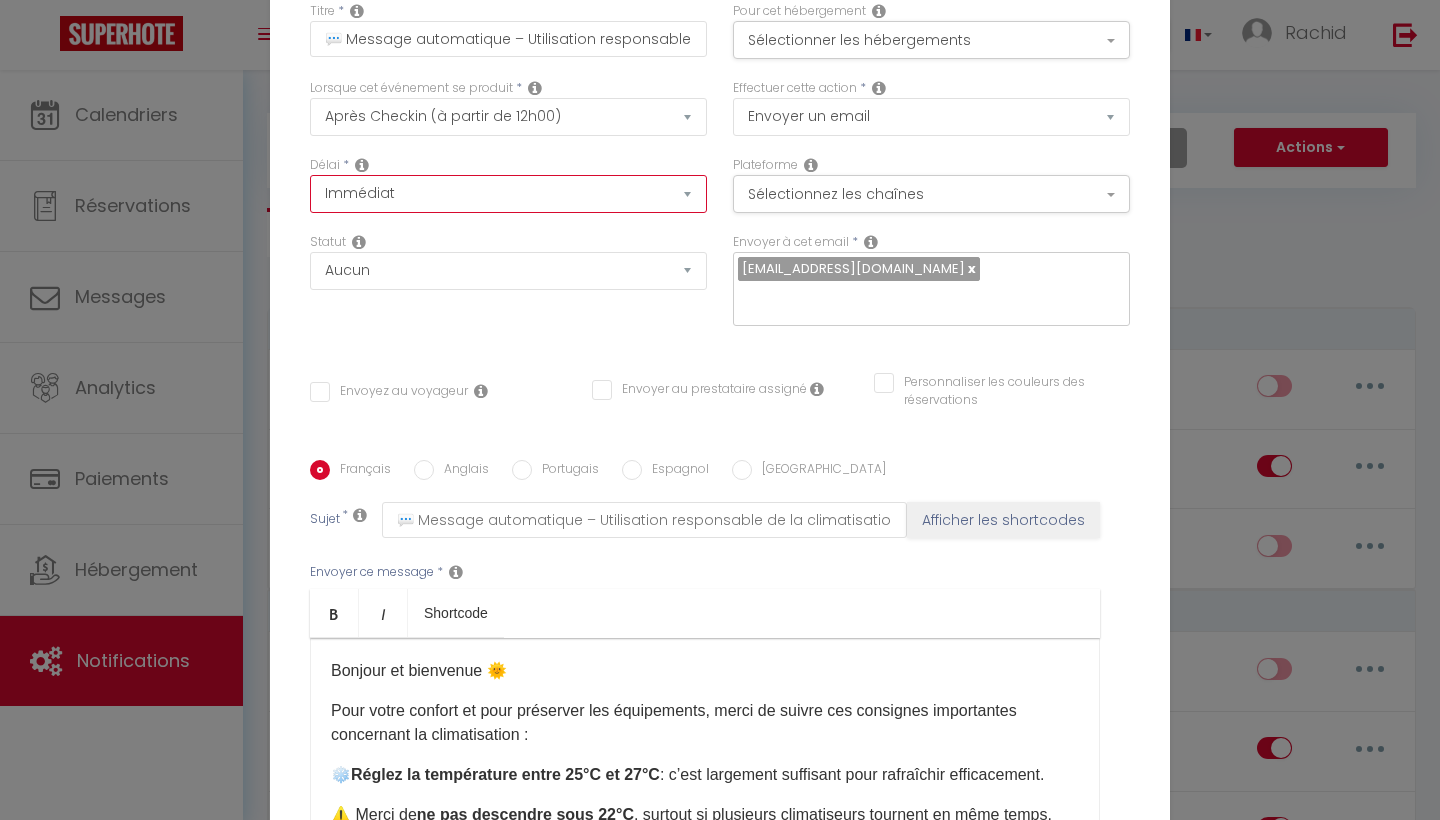 select on "4 Heures" 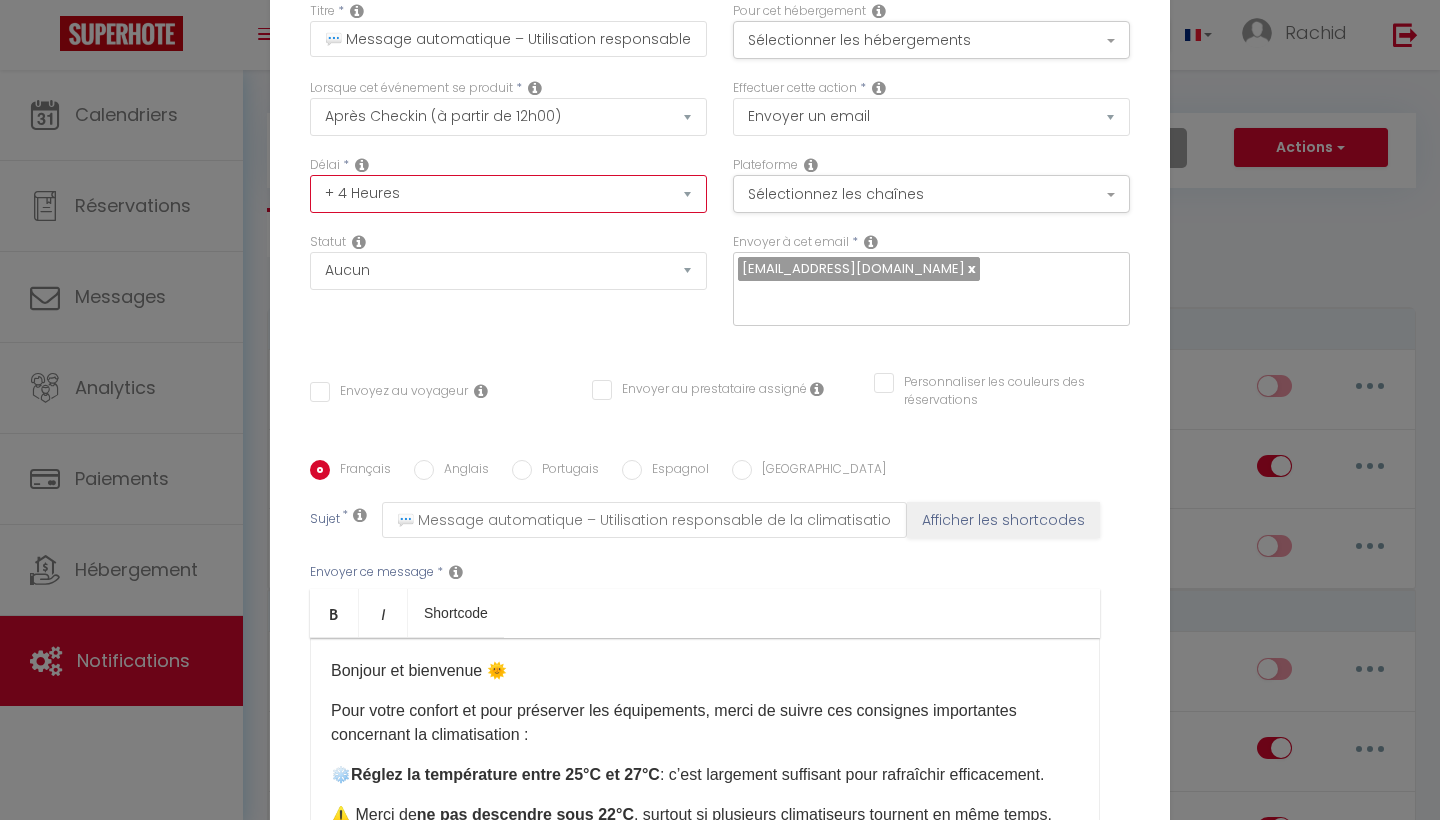 checkbox on "false" 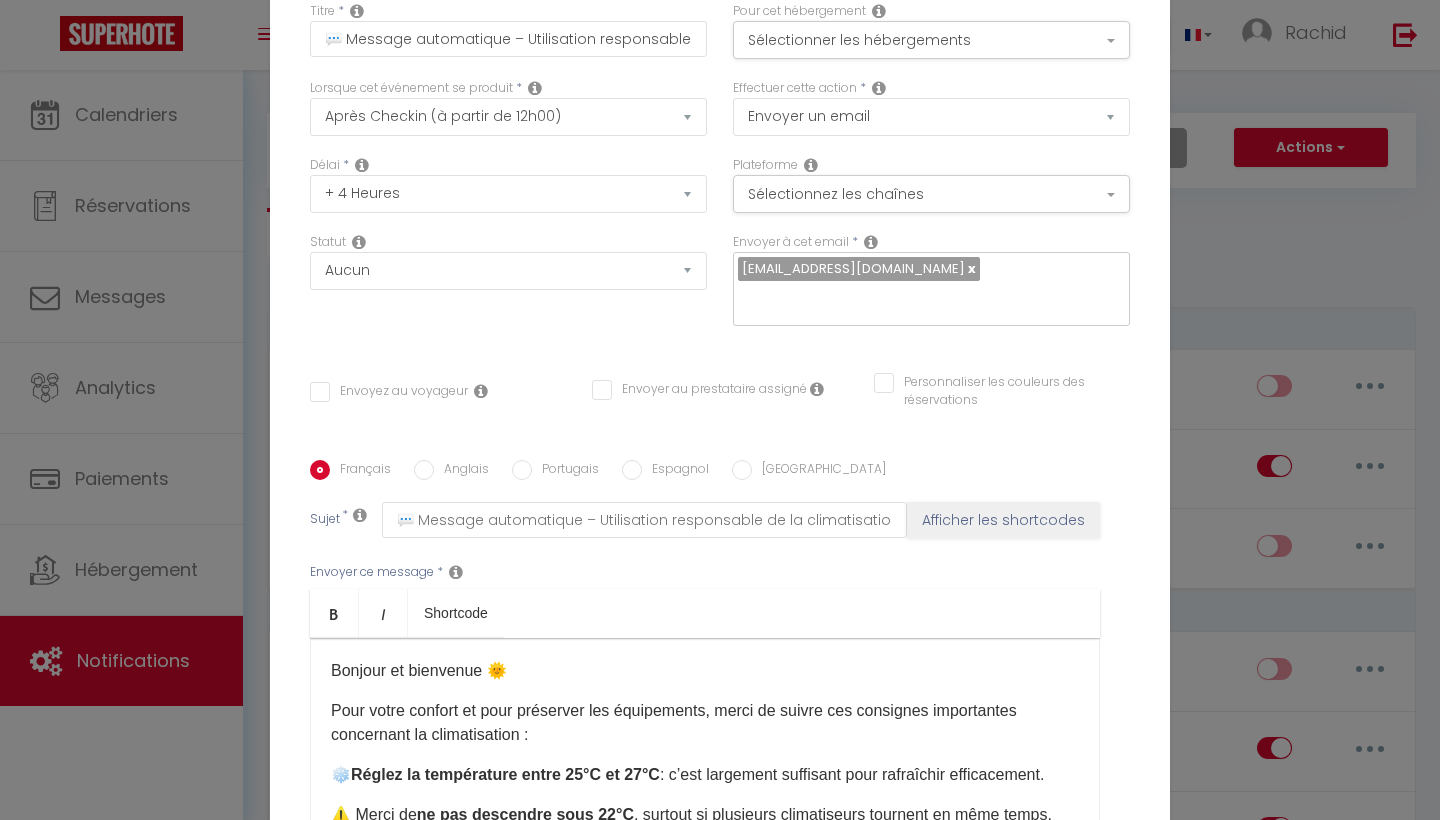 click on "Statut     Aucun   Si la réservation est payée   Si réservation non payée   Si la caution a été prise   Si caution non payée" at bounding box center (508, 289) 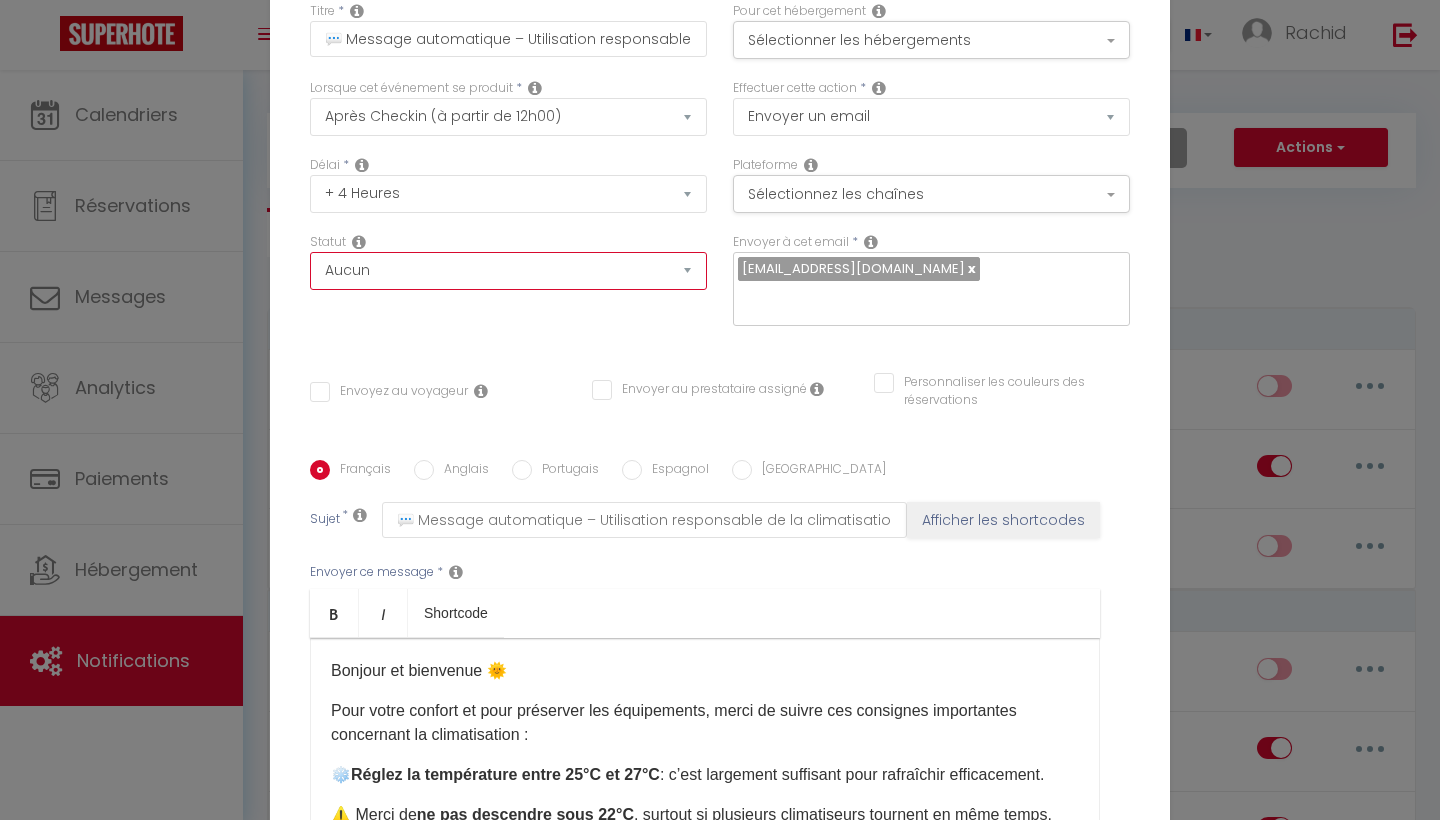 select on "if_booking_is_paid" 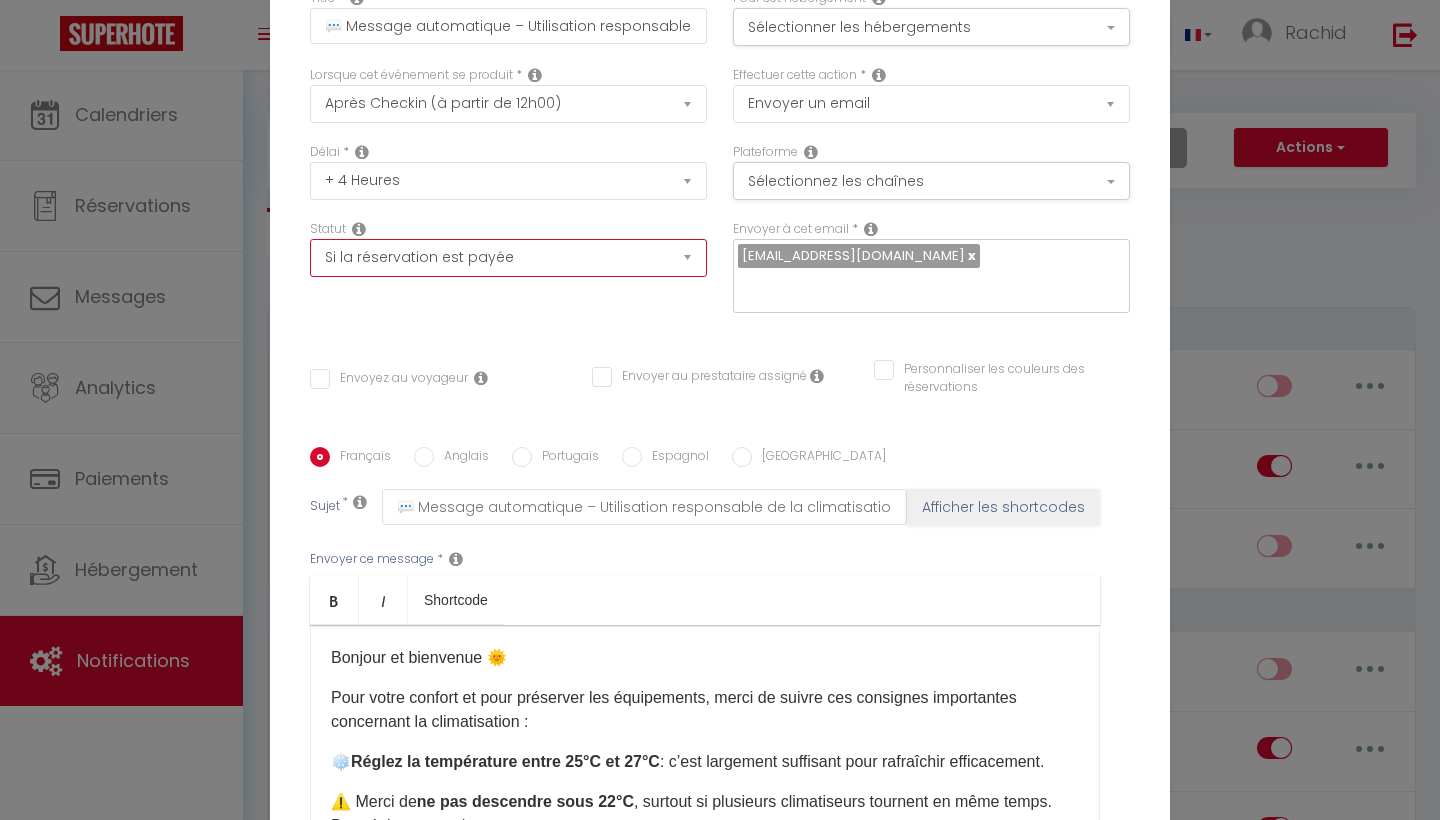 scroll, scrollTop: 25, scrollLeft: 0, axis: vertical 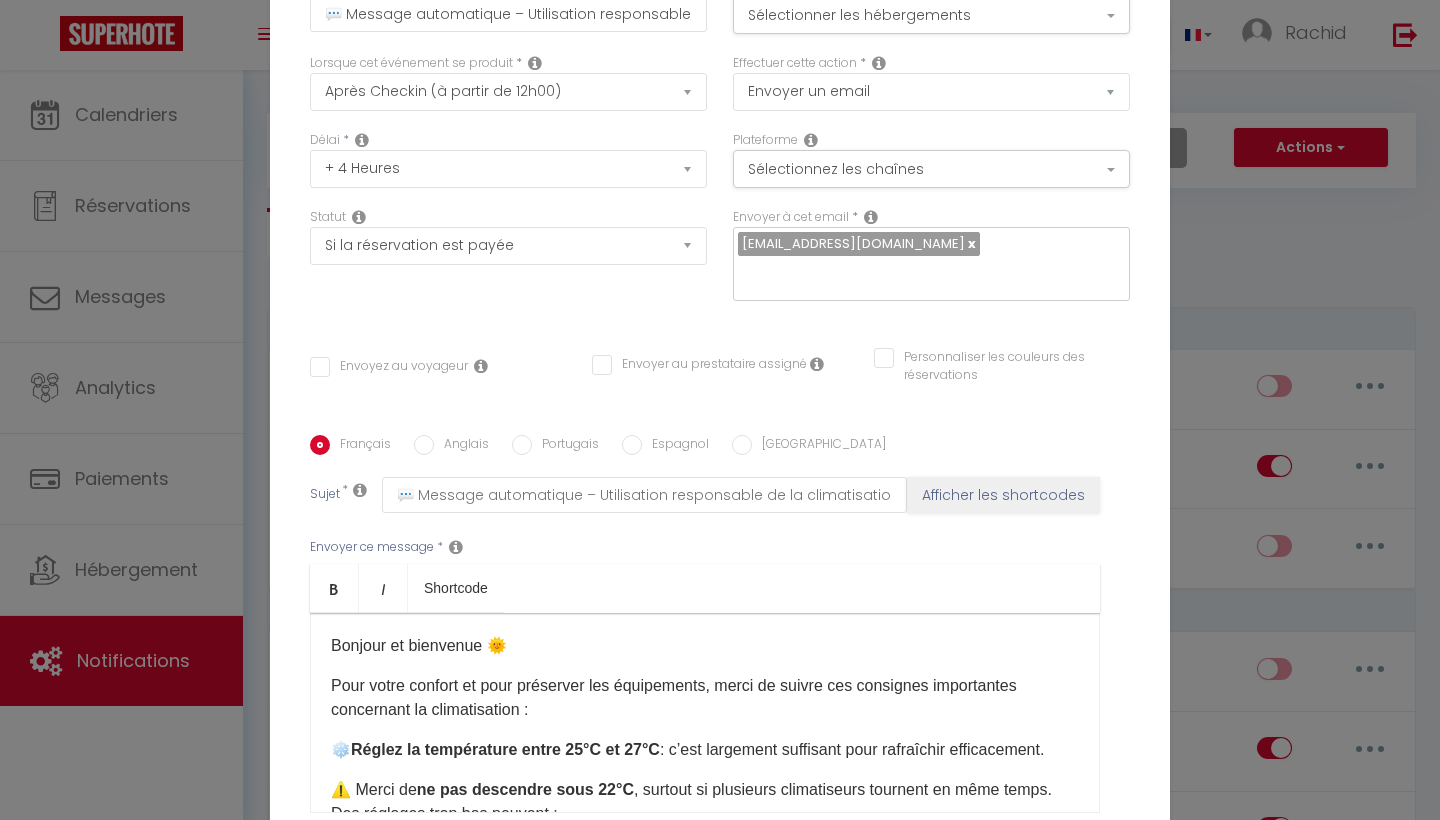 click on "Envoyez au voyageur" at bounding box center (389, 367) 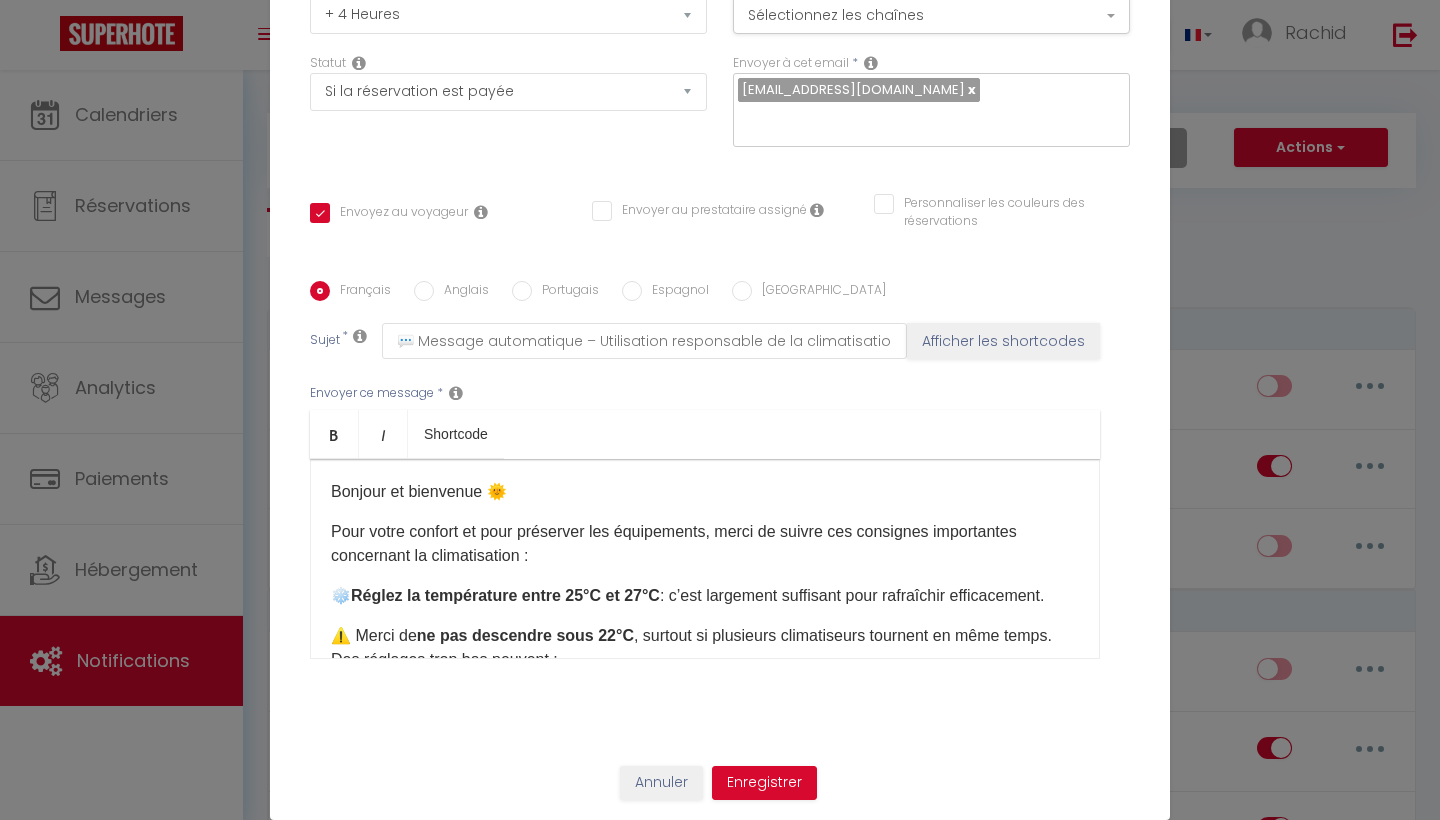 scroll, scrollTop: 179, scrollLeft: 0, axis: vertical 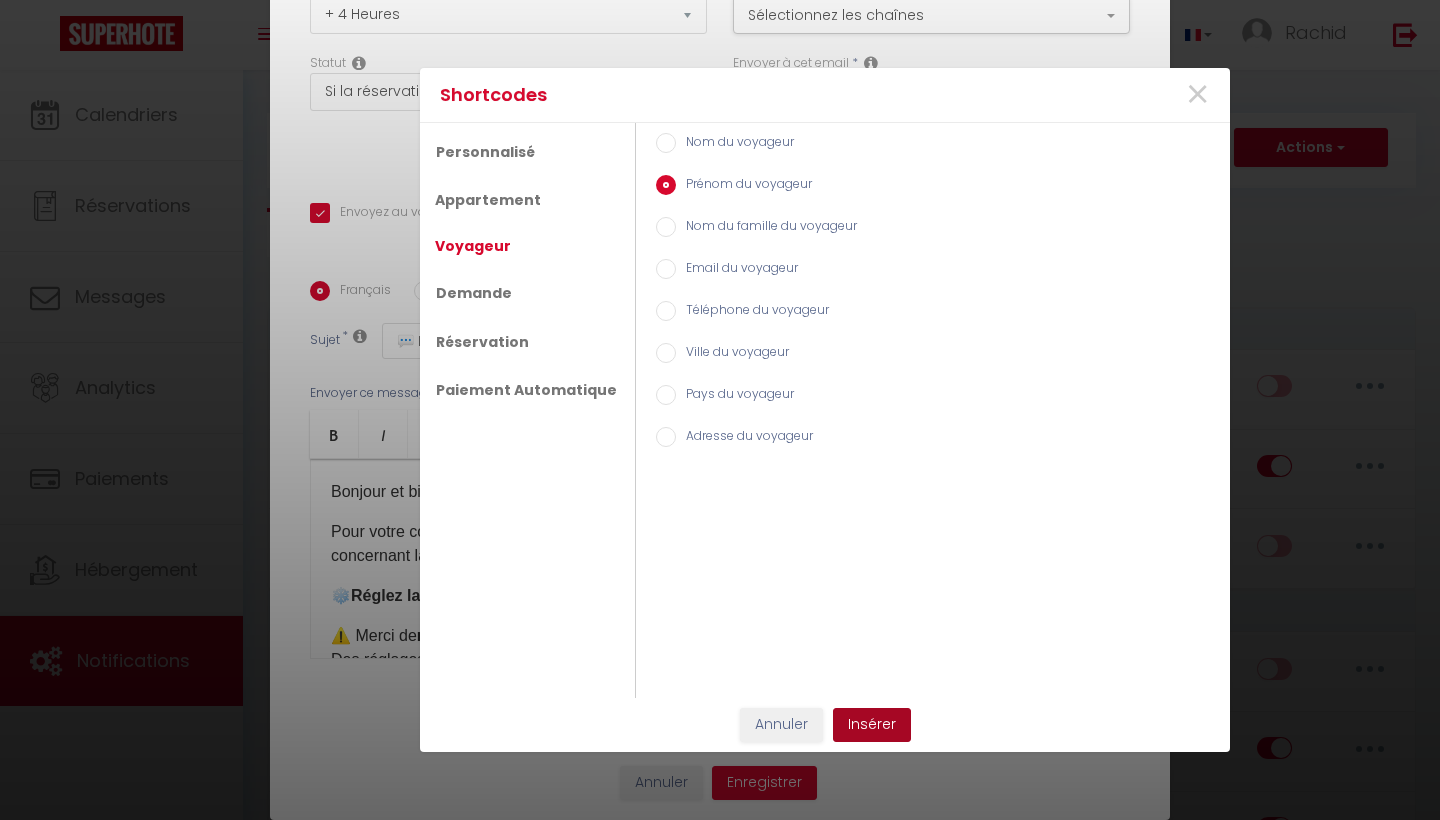 click on "Insérer" at bounding box center [872, 725] 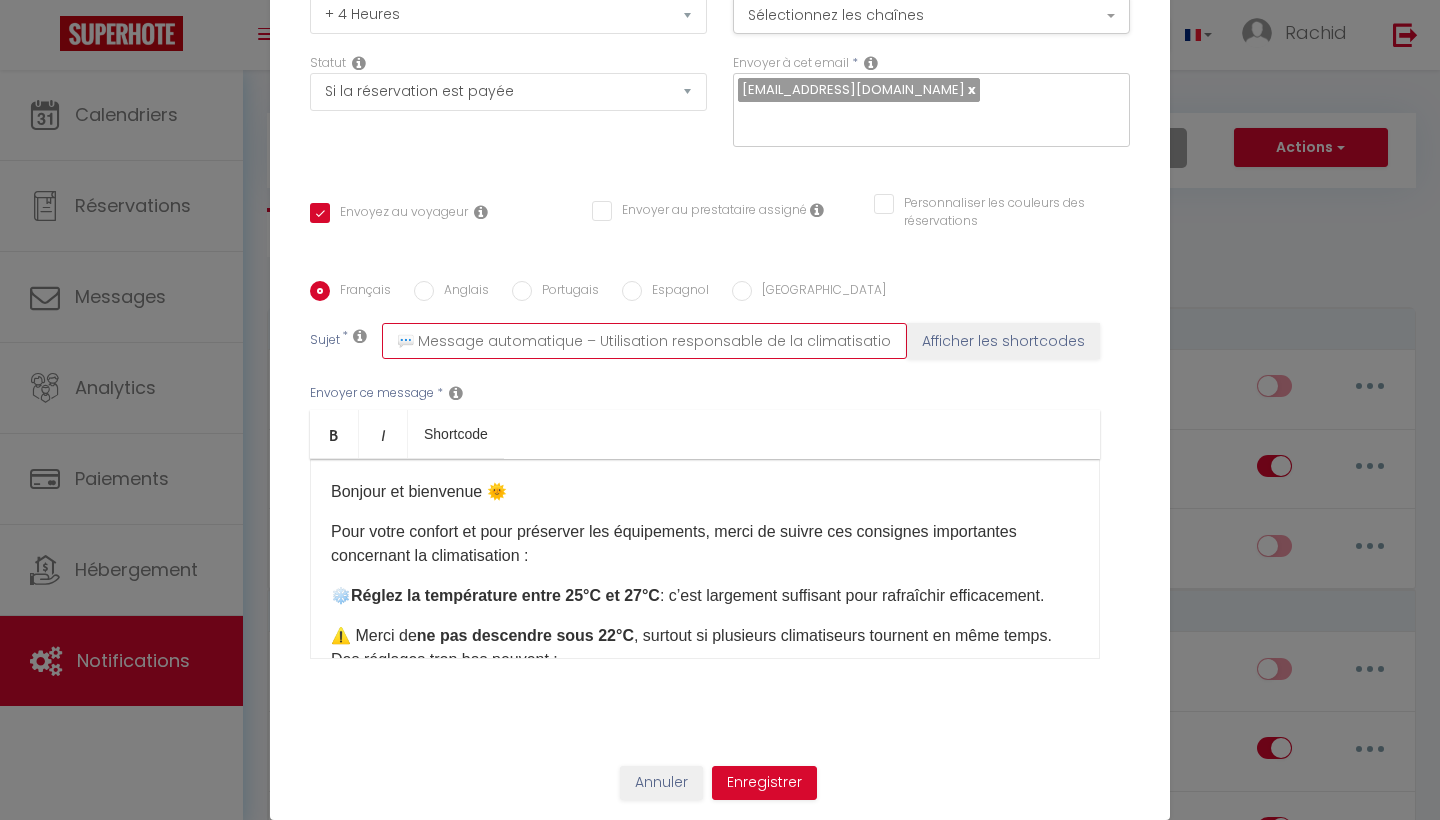 drag, startPoint x: 883, startPoint y: 342, endPoint x: 975, endPoint y: 340, distance: 92.021736 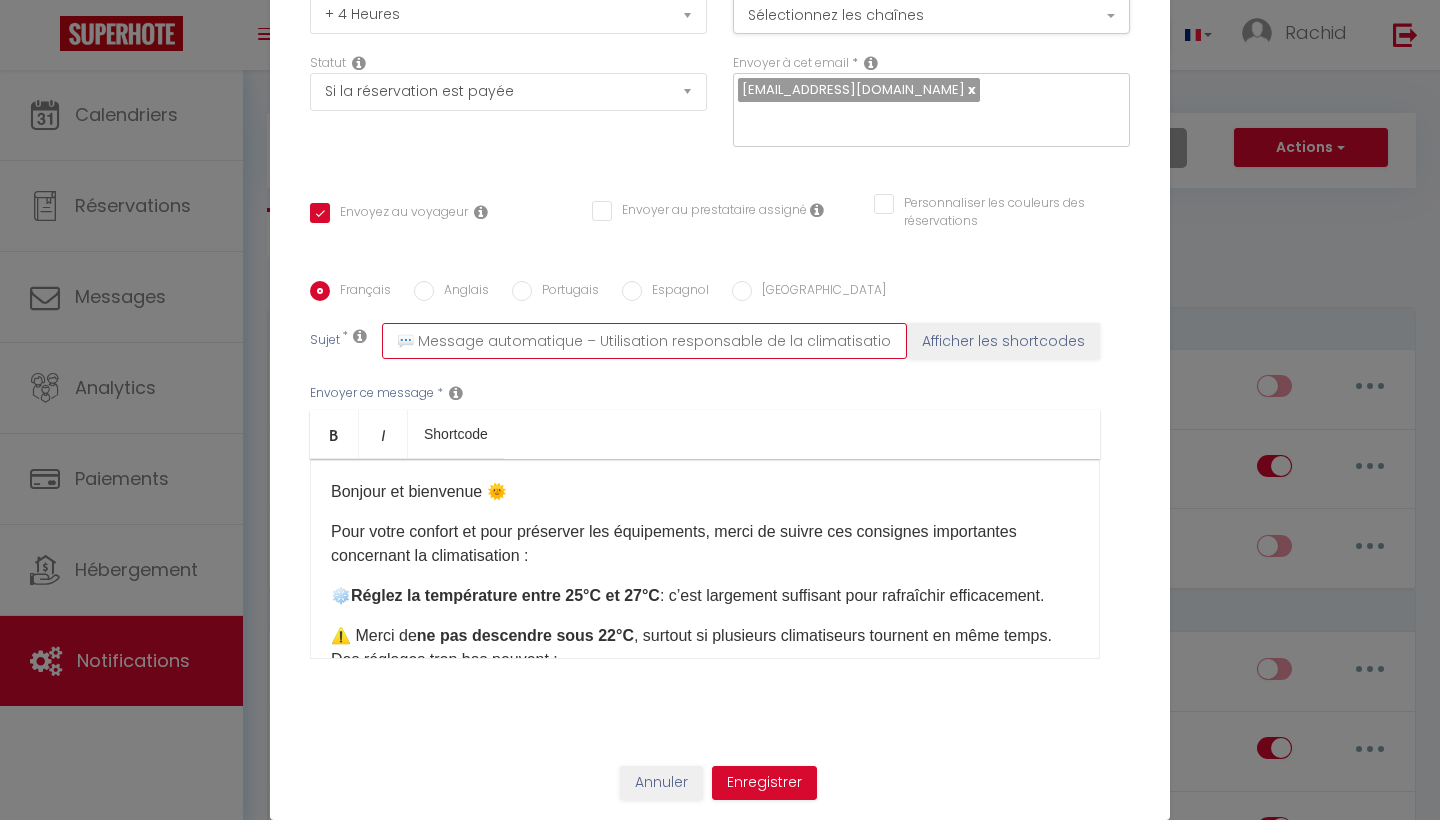 drag, startPoint x: 731, startPoint y: 343, endPoint x: 888, endPoint y: 338, distance: 157.0796 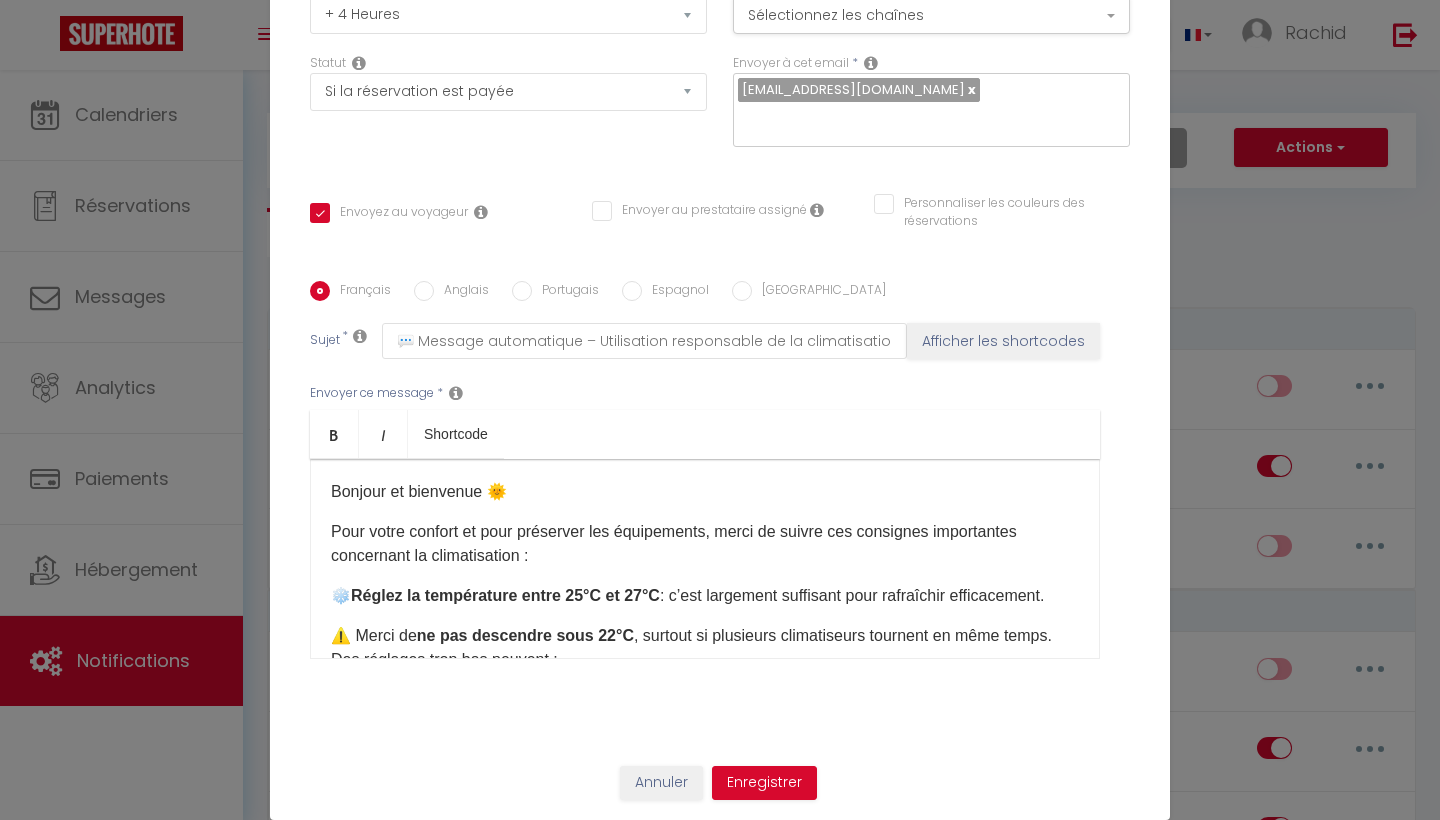 click on "Bonjour et bienvenue 🌞" at bounding box center [705, 492] 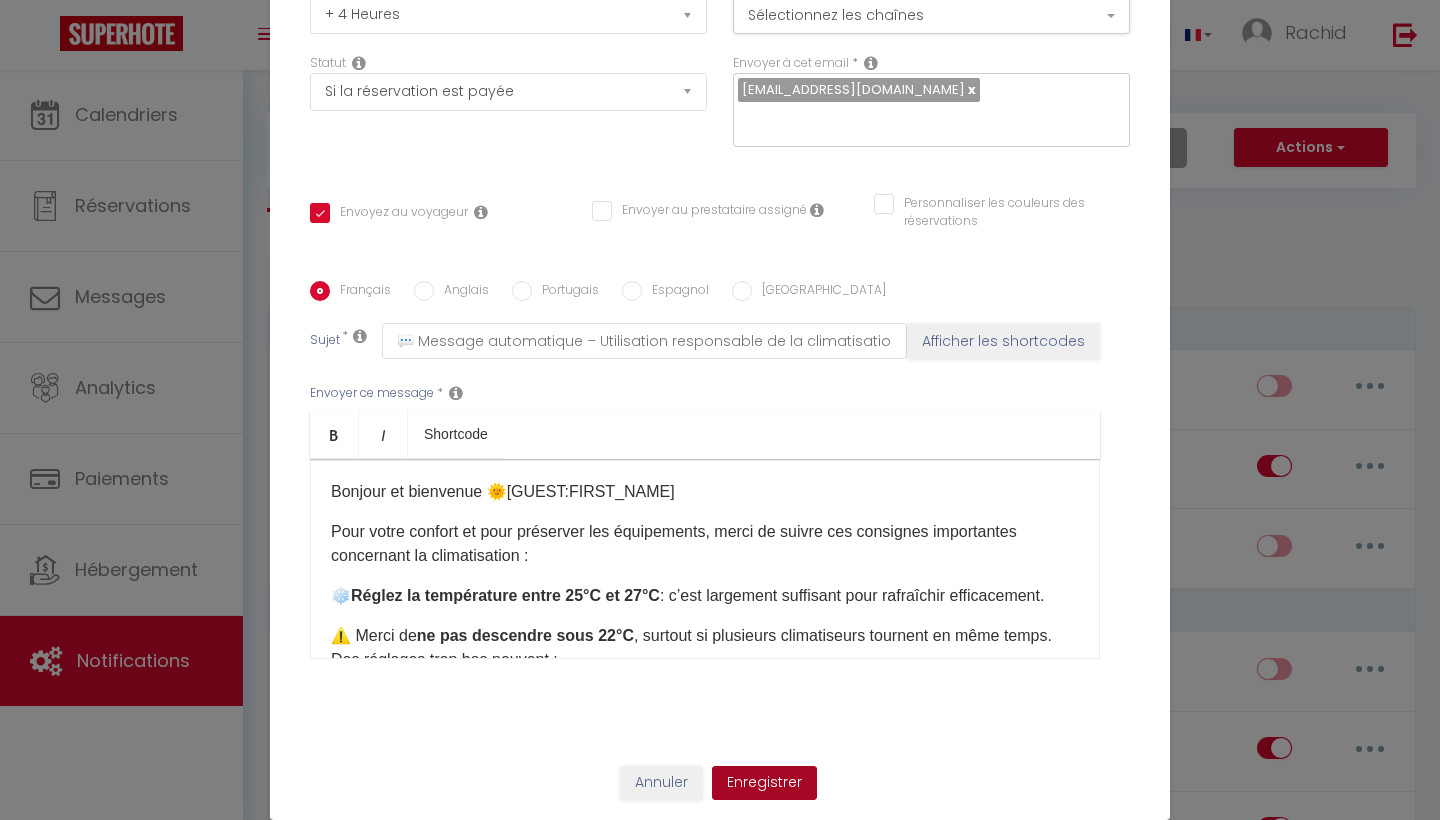 click on "Enregistrer" at bounding box center [764, 783] 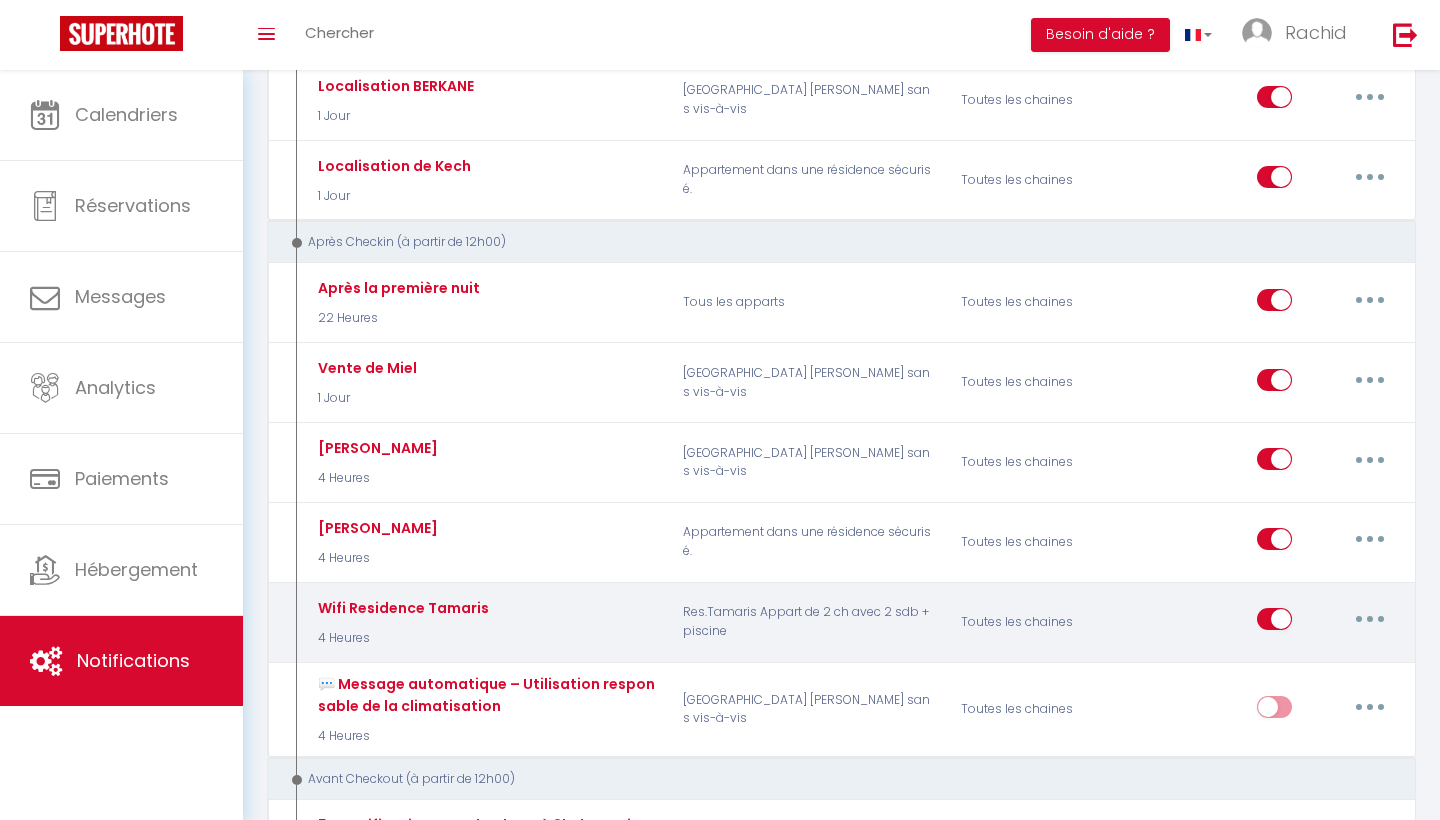 scroll, scrollTop: 734, scrollLeft: 0, axis: vertical 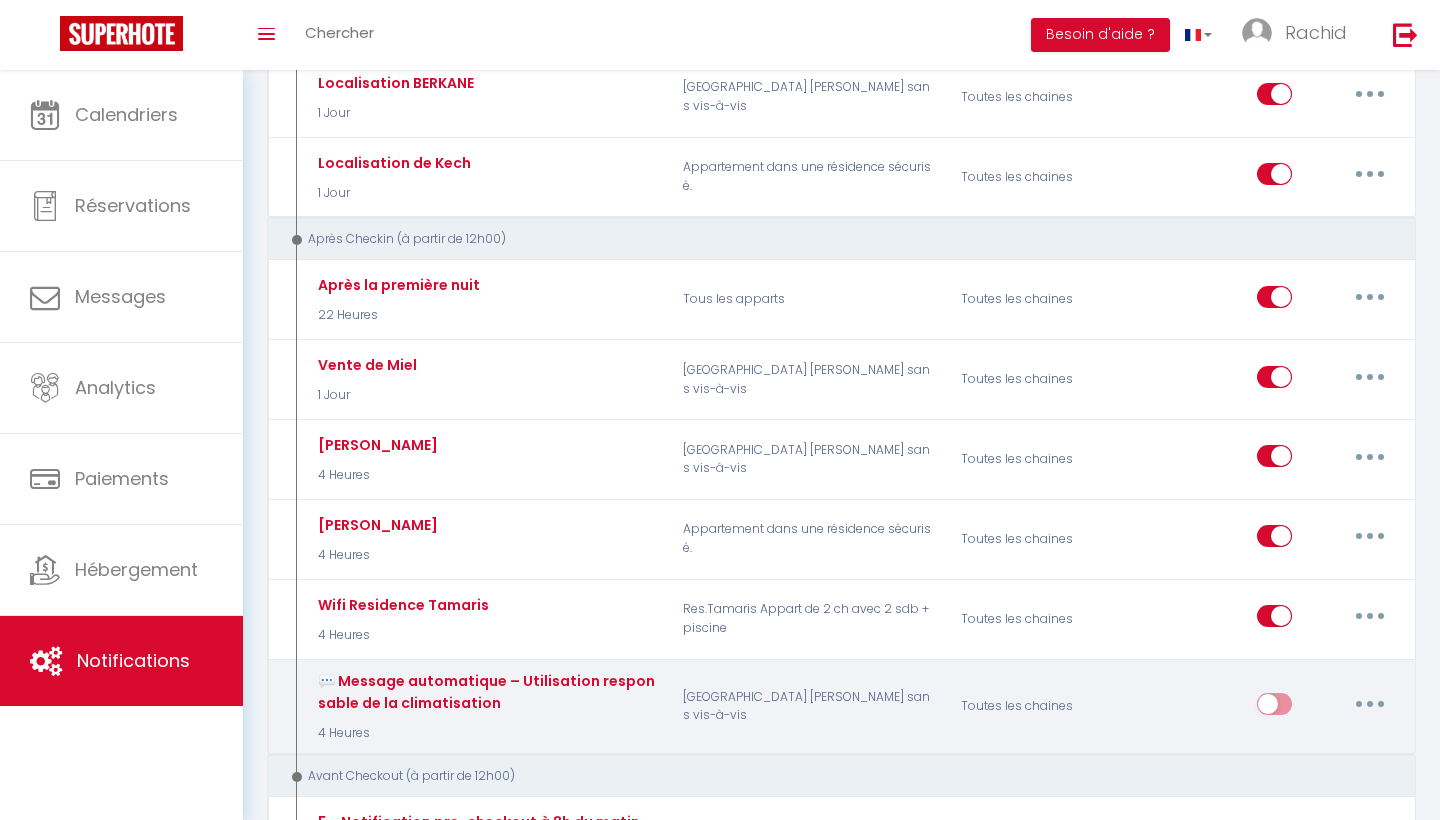 click at bounding box center [1274, 708] 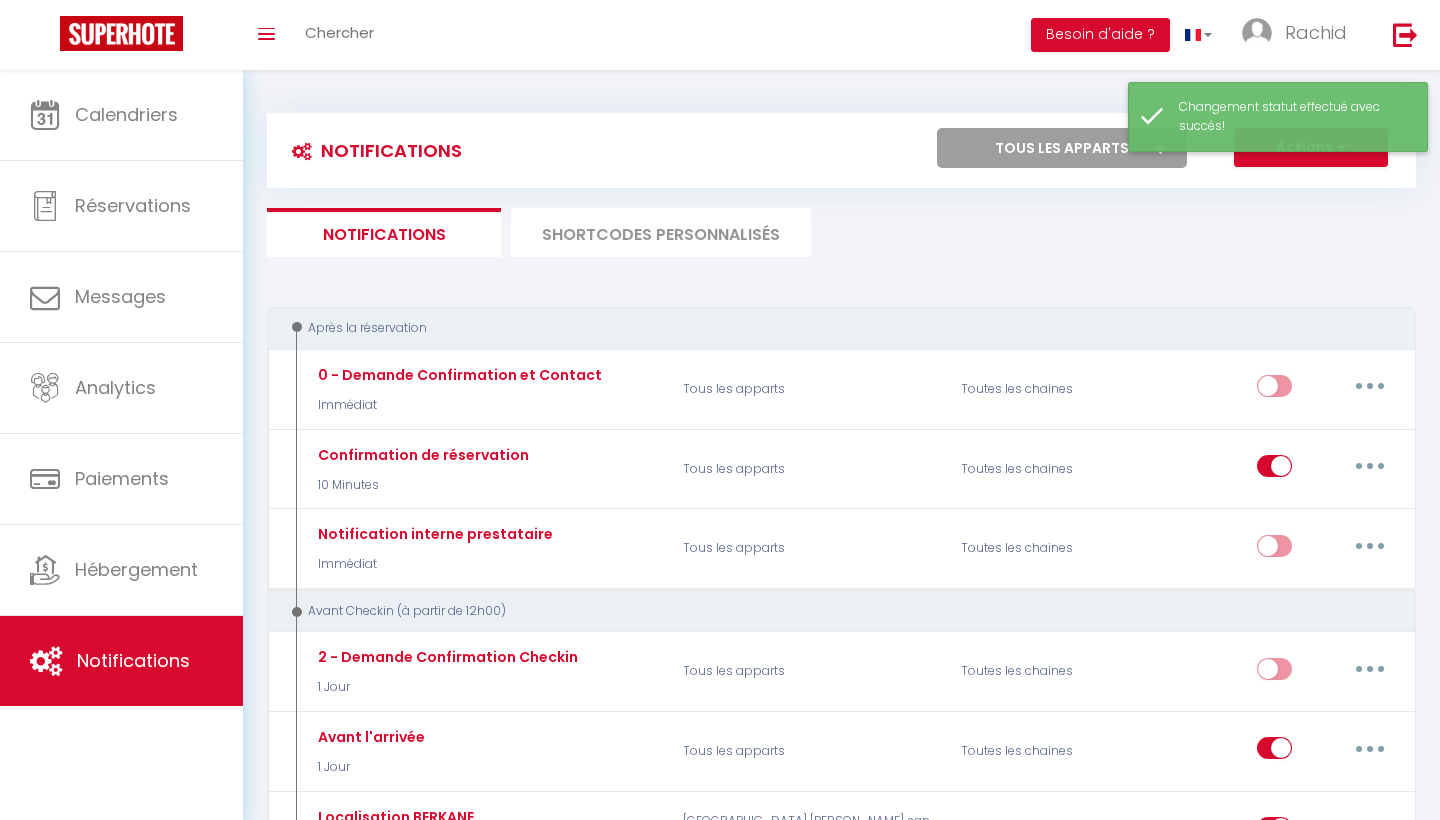 scroll, scrollTop: 0, scrollLeft: 0, axis: both 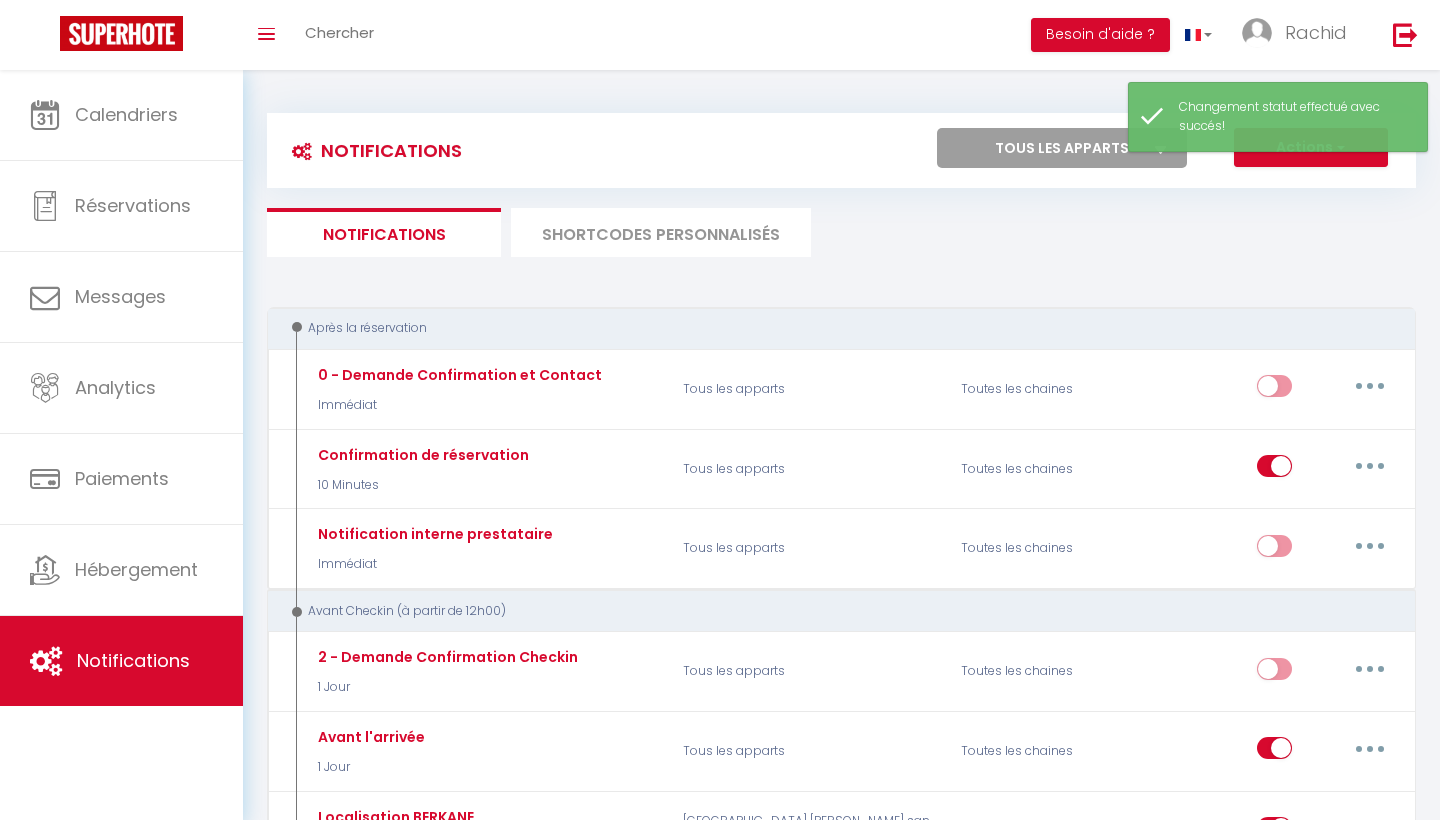 click on "Actions" at bounding box center (1311, 148) 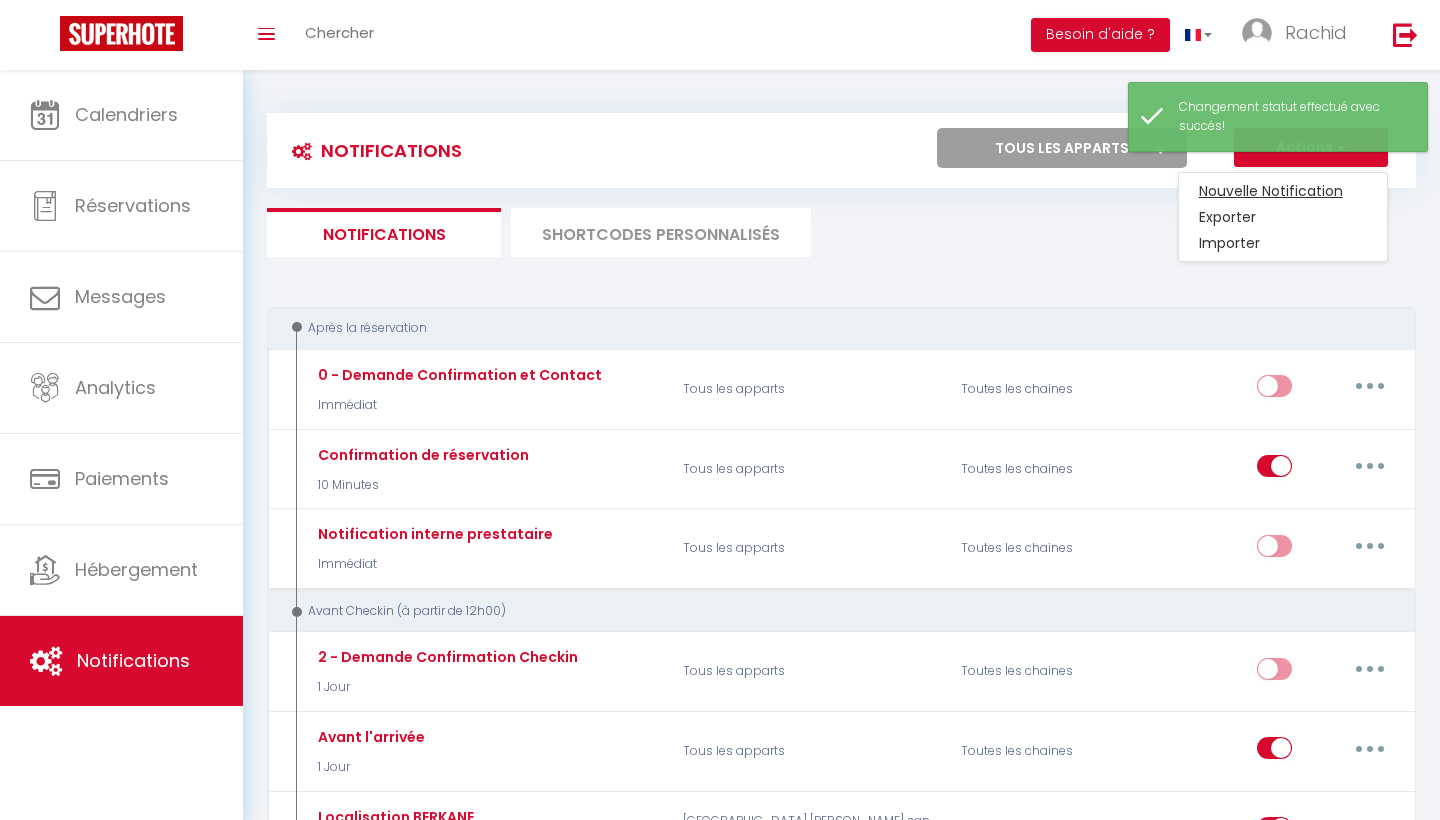 click on "Nouvelle Notification" at bounding box center [1283, 191] 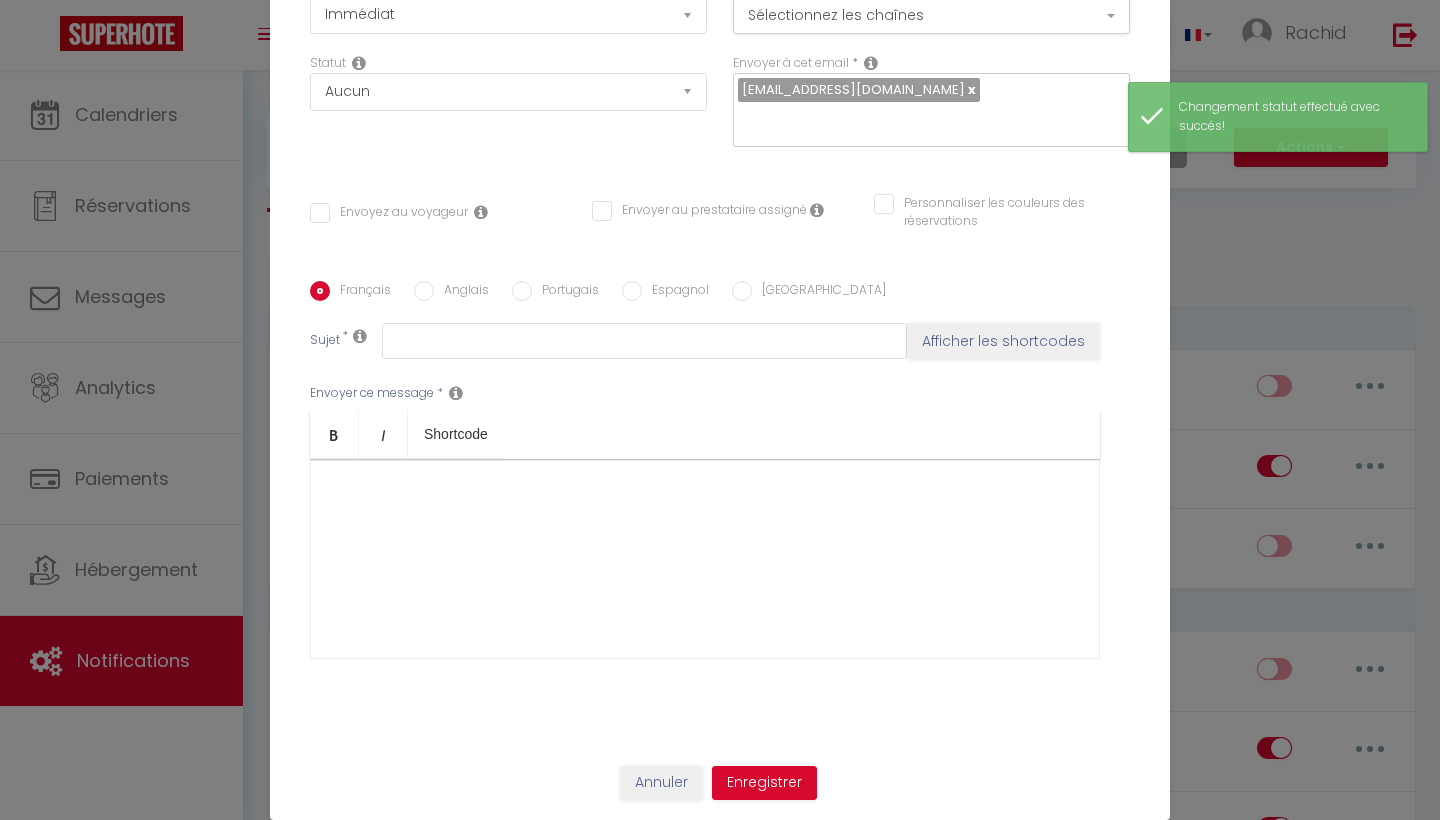scroll, scrollTop: 165, scrollLeft: 0, axis: vertical 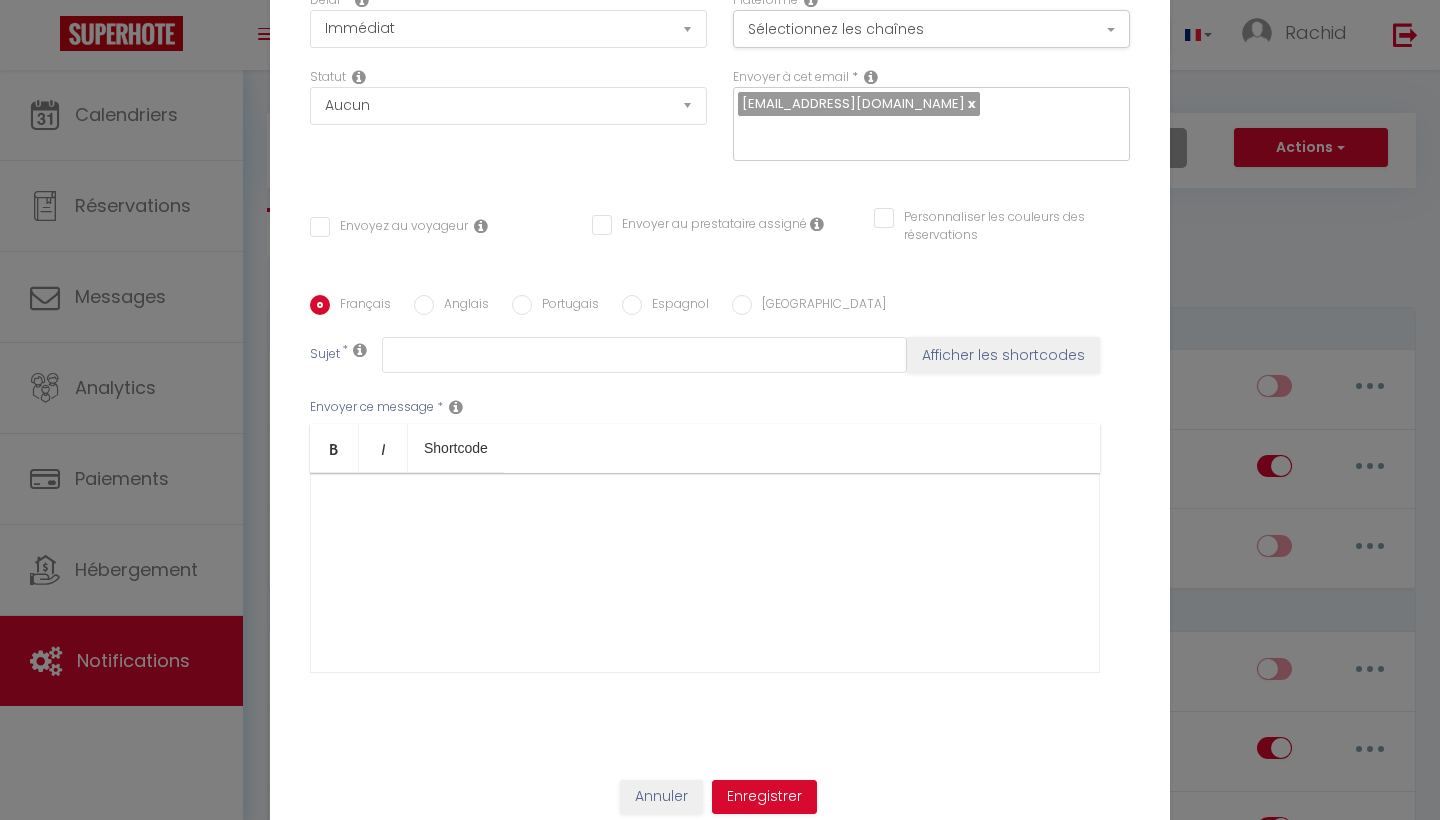 click at bounding box center [705, 573] 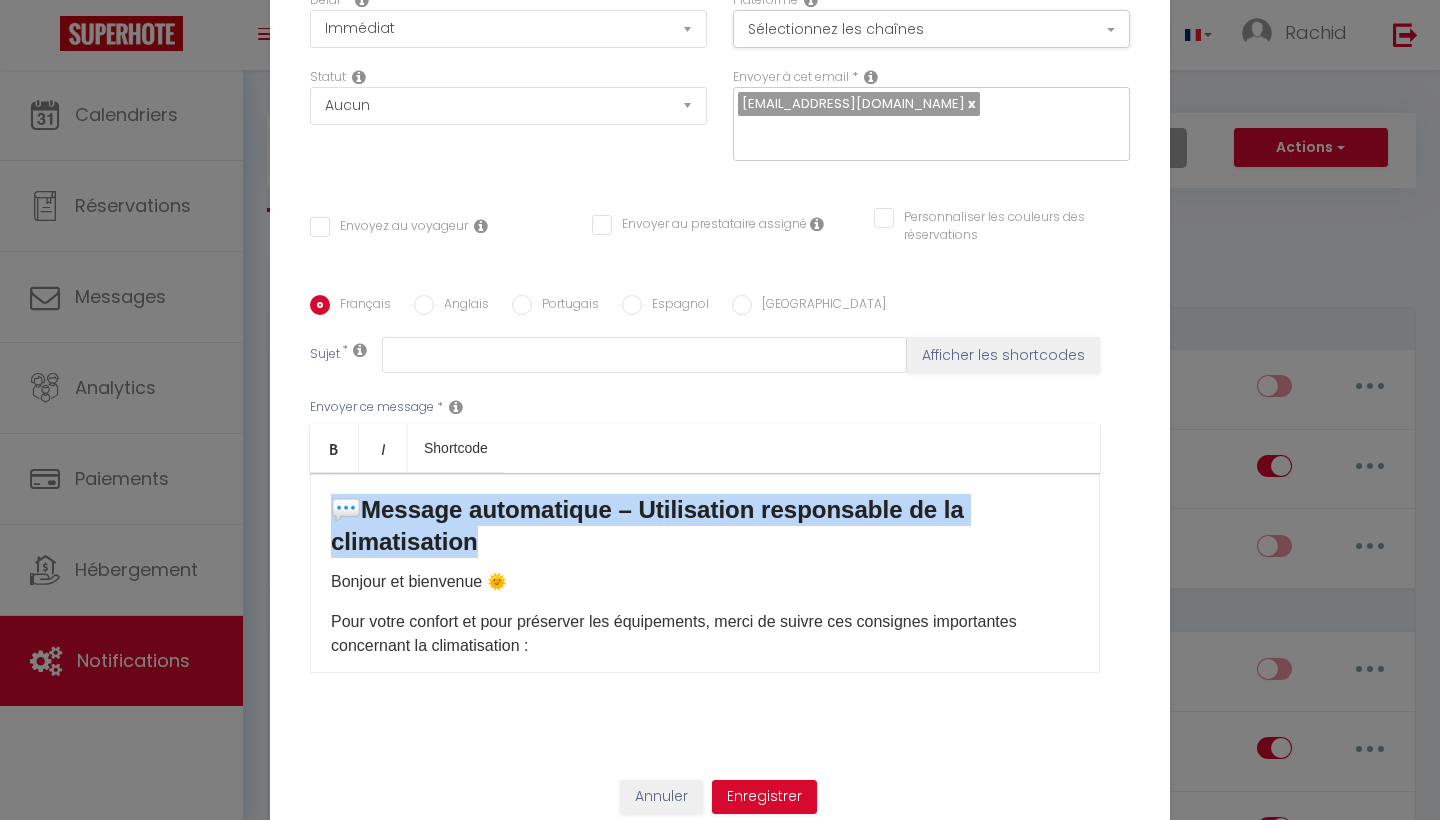 drag, startPoint x: 481, startPoint y: 540, endPoint x: 315, endPoint y: 497, distance: 171.47887 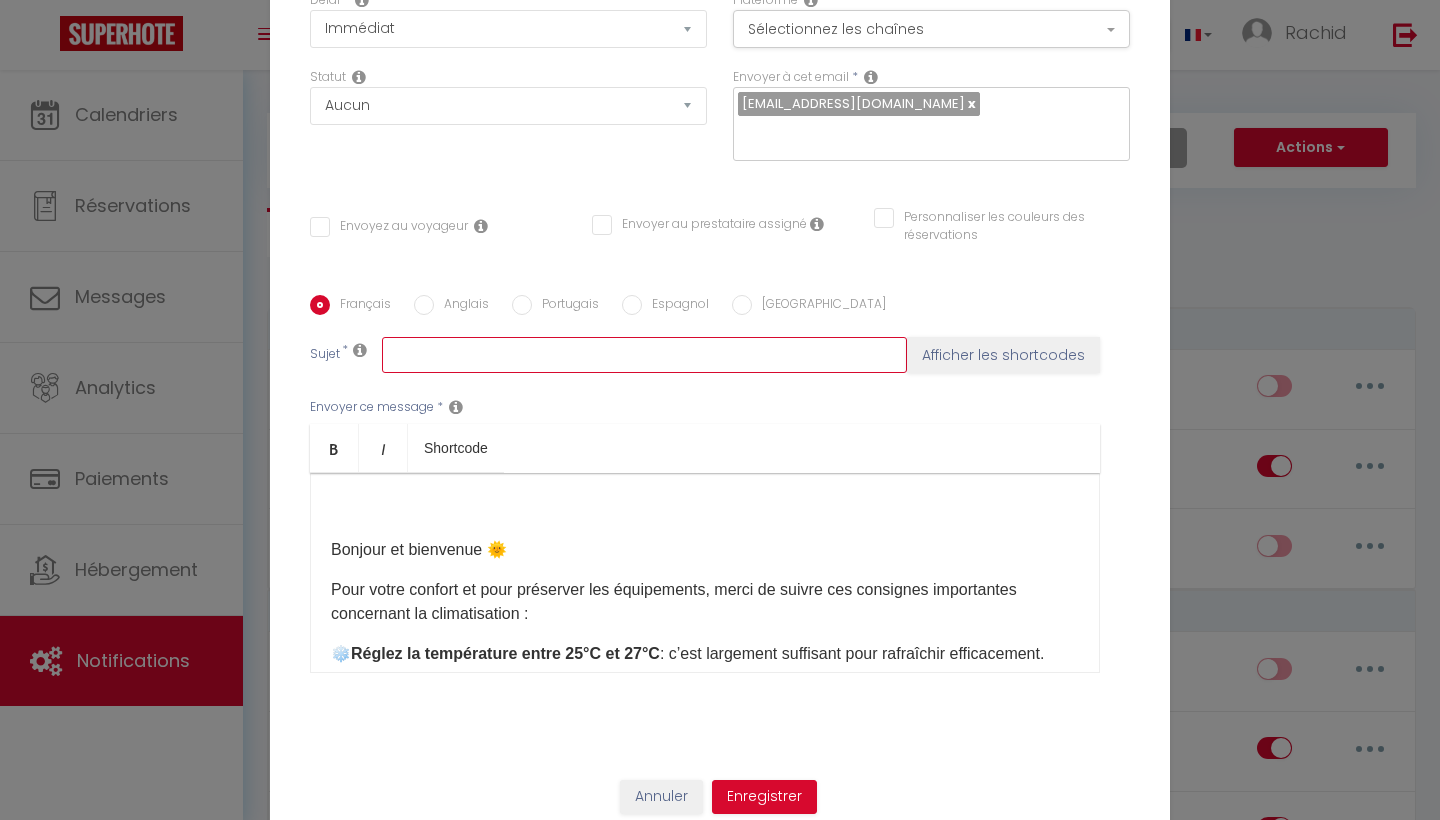 click at bounding box center [644, 355] 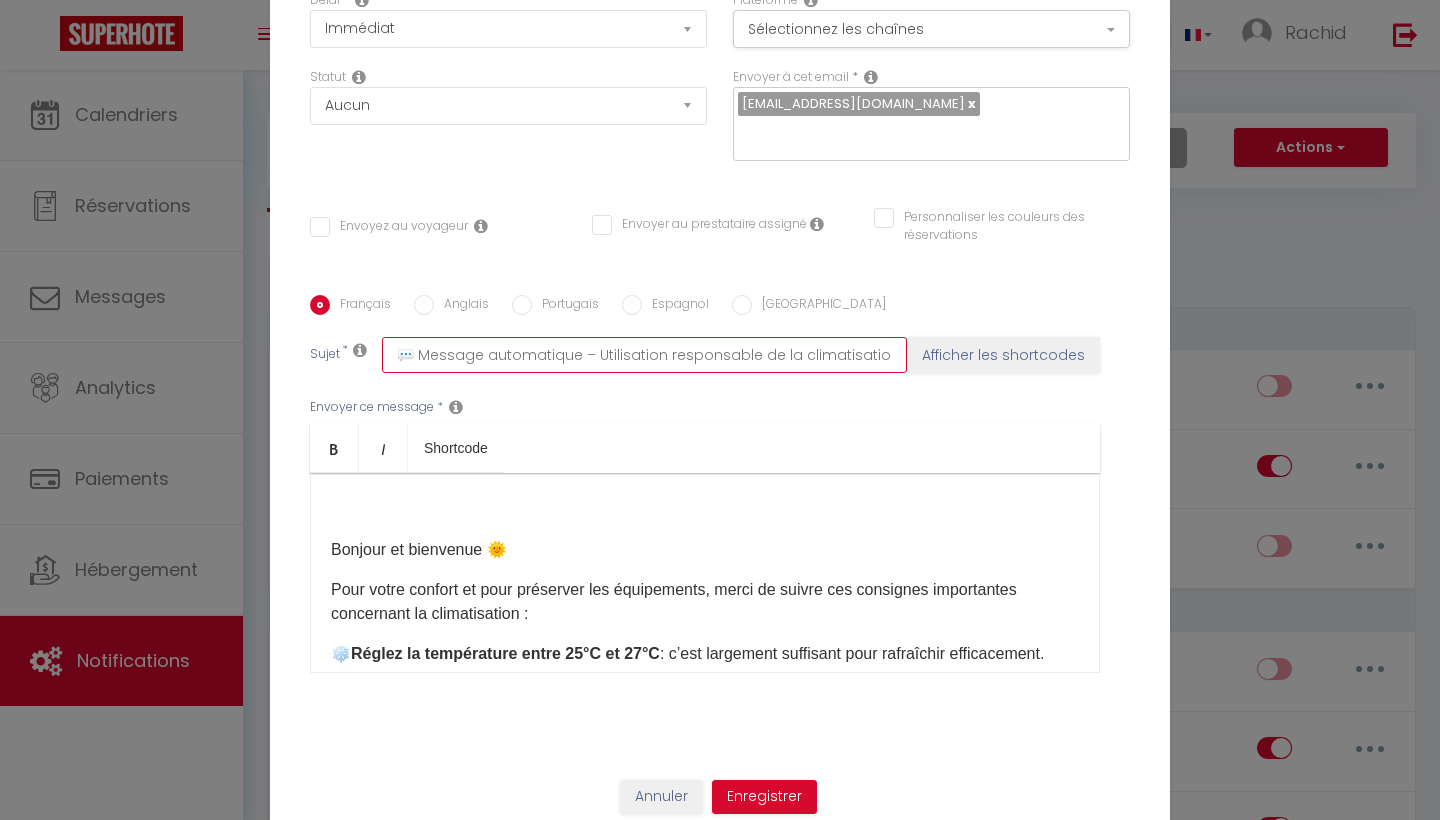 type on "💬 Message automatique – Utilisation responsable de la climatisation" 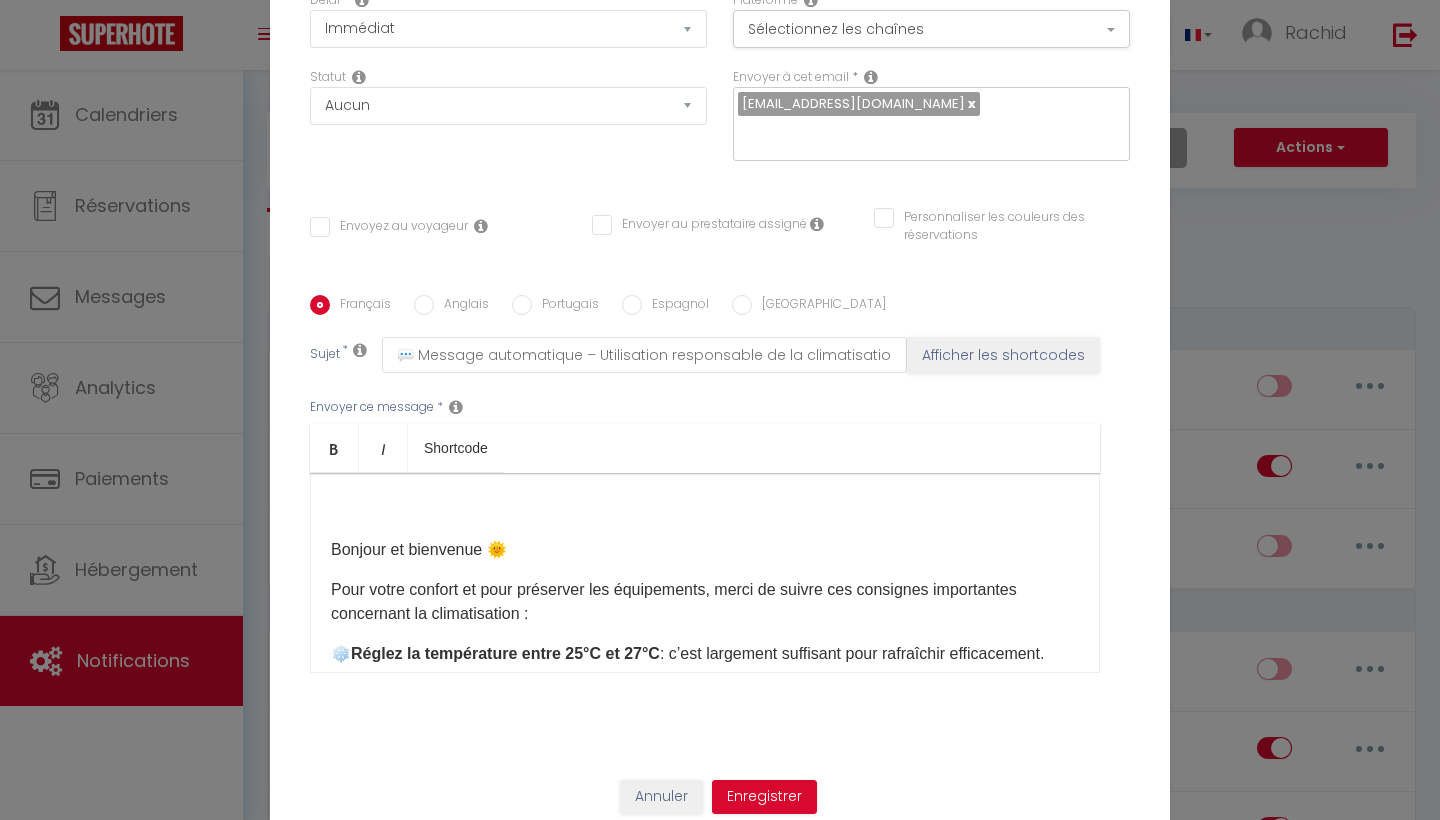 click on "Bonjour et bienvenue 🌞
Pour votre confort et pour préserver les équipements, merci de suivre ces consignes importantes concernant la climatisation :
❄️  Réglez la température entre 25°C et 27°C  : c’est largement suffisant pour rafraîchir efficacement.
⚠️ Merci de  ne pas descendre sous 22°C , surtout si plusieurs climatiseurs tournent en même temps. Des réglages trop bas peuvent :
Provoquer des coupures d’électricité  (surcharge du système), Abîmer les climatiseurs  (gel, panne), Faire exploser la consommation , Créer un choc thermique désagréable  (fatigue, maux de tête…).
🚪 [PERSON_NAME] à  éteindre la clim en quittant une pièce , 🏠 Et à  tout éteindre lorsque vous quittez la maison .
🌀 Astuce : gardez les rideaux fermés en journée pour un effet optimal.
🙏 Merci pour votre compréhension et votre respect du logement. Nous restons disponibles si besoin, à tout moment. ​" at bounding box center (705, 573) 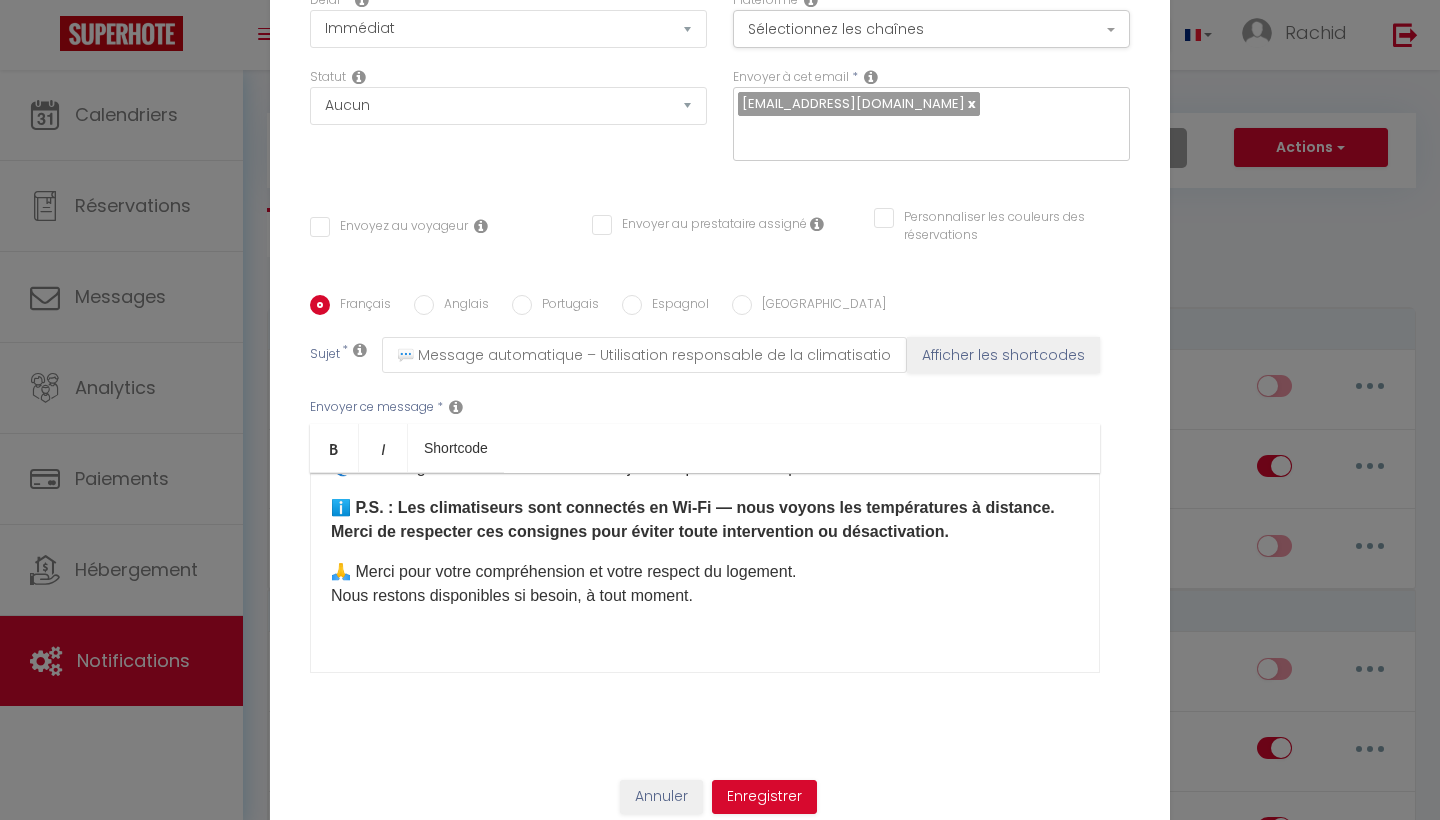 scroll, scrollTop: 450, scrollLeft: 0, axis: vertical 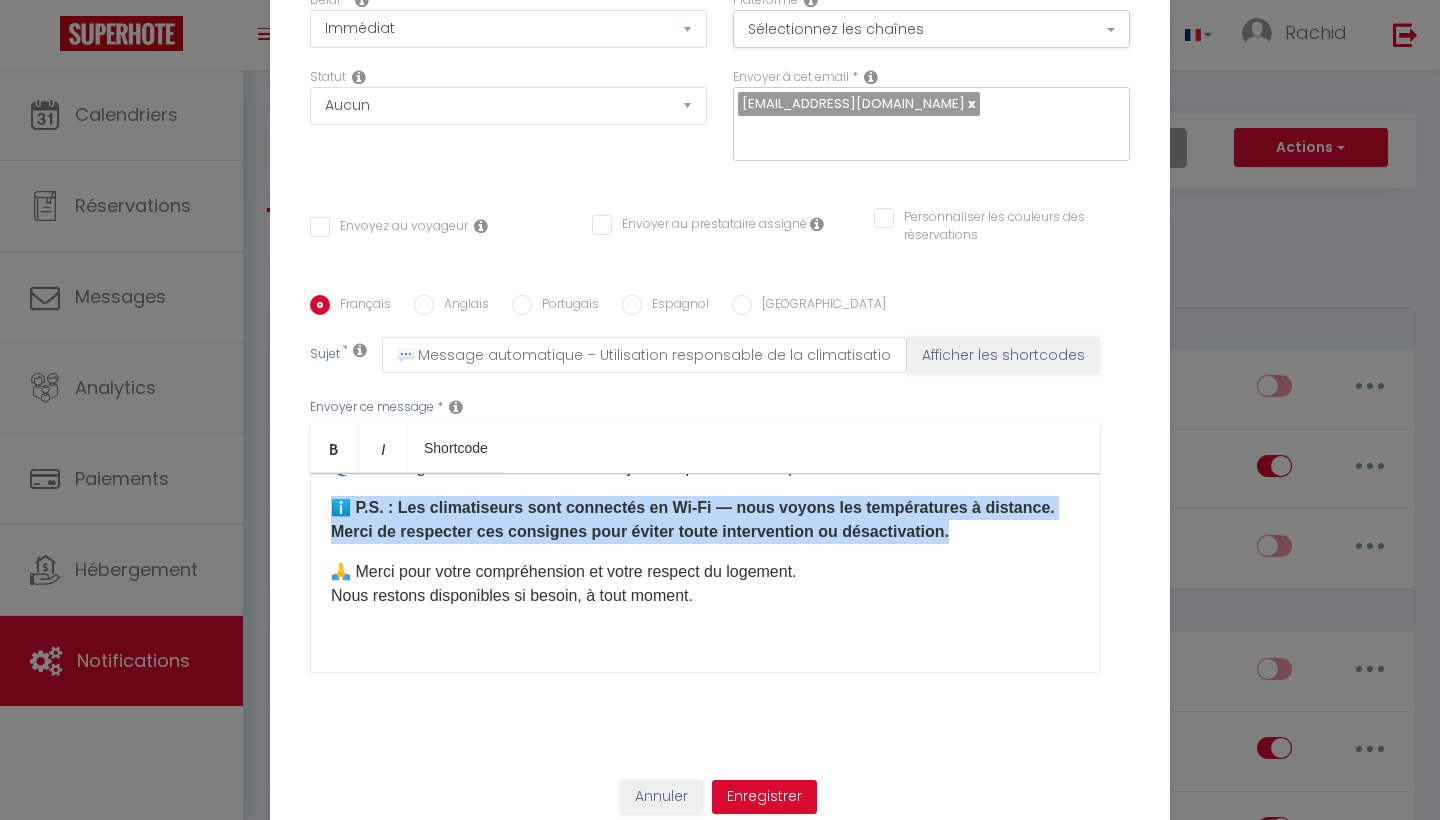 drag, startPoint x: 942, startPoint y: 534, endPoint x: 329, endPoint y: 499, distance: 613.99835 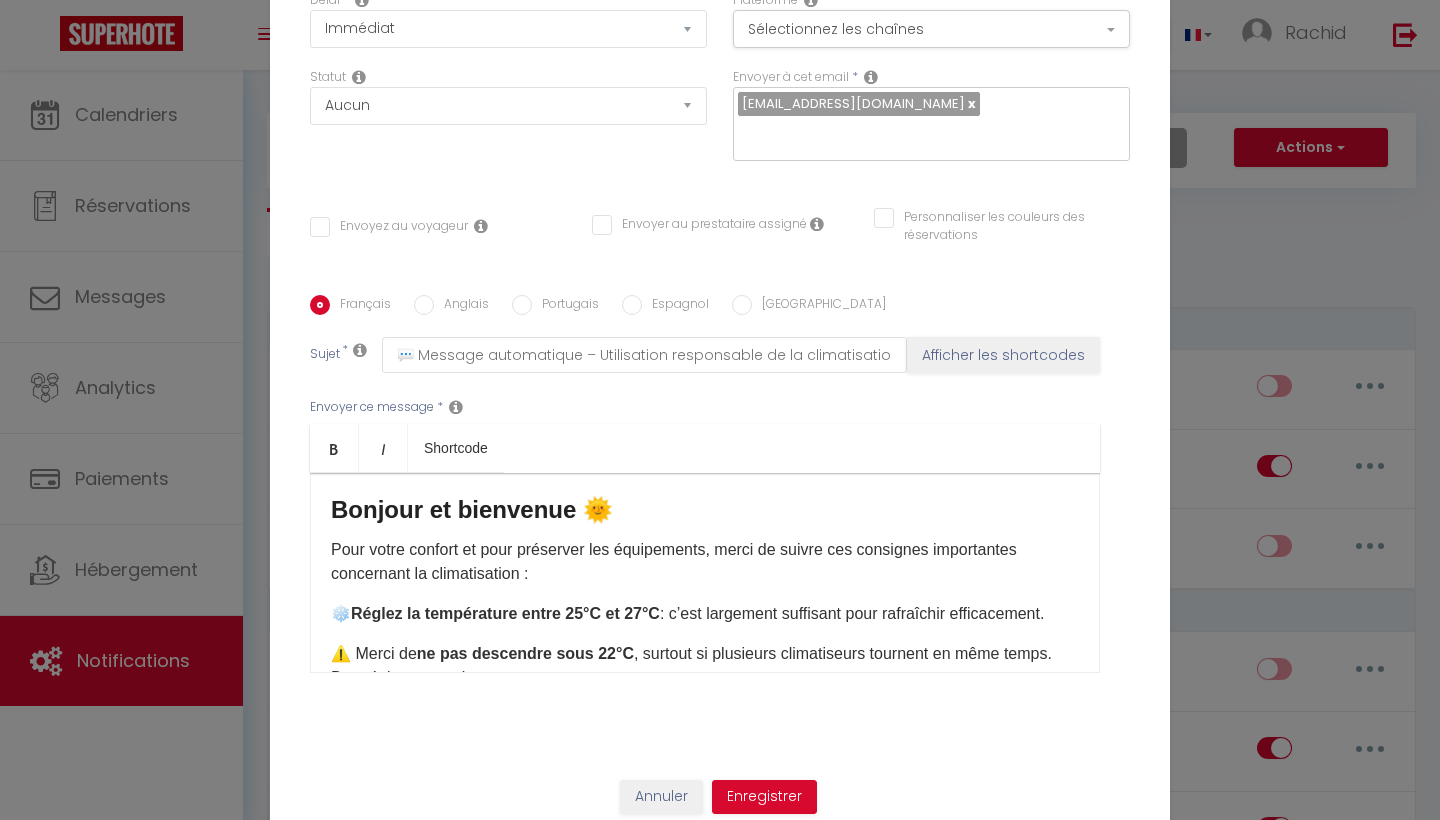 scroll, scrollTop: 0, scrollLeft: 0, axis: both 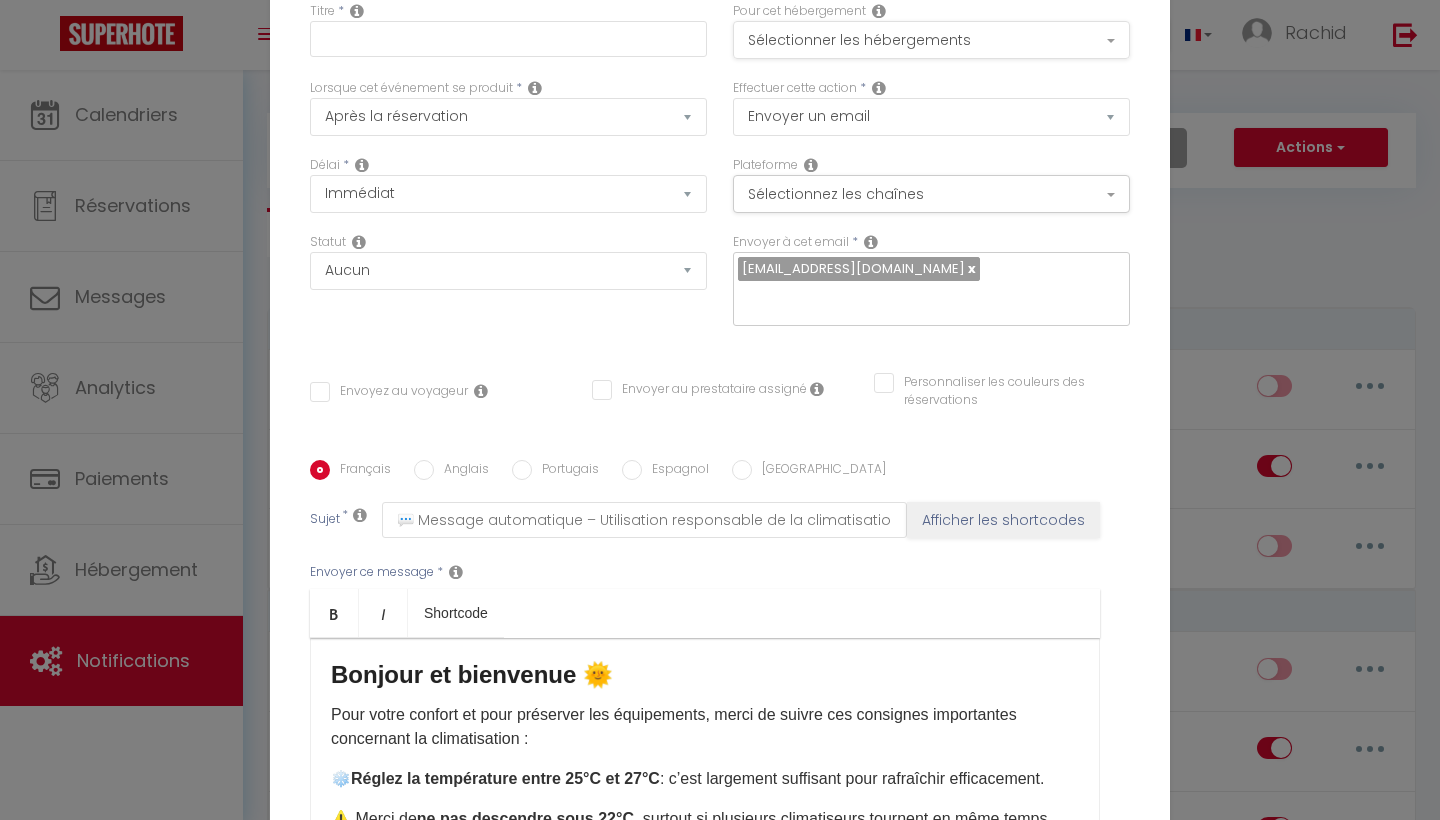click on "Sélectionner les hébergements" at bounding box center [931, 40] 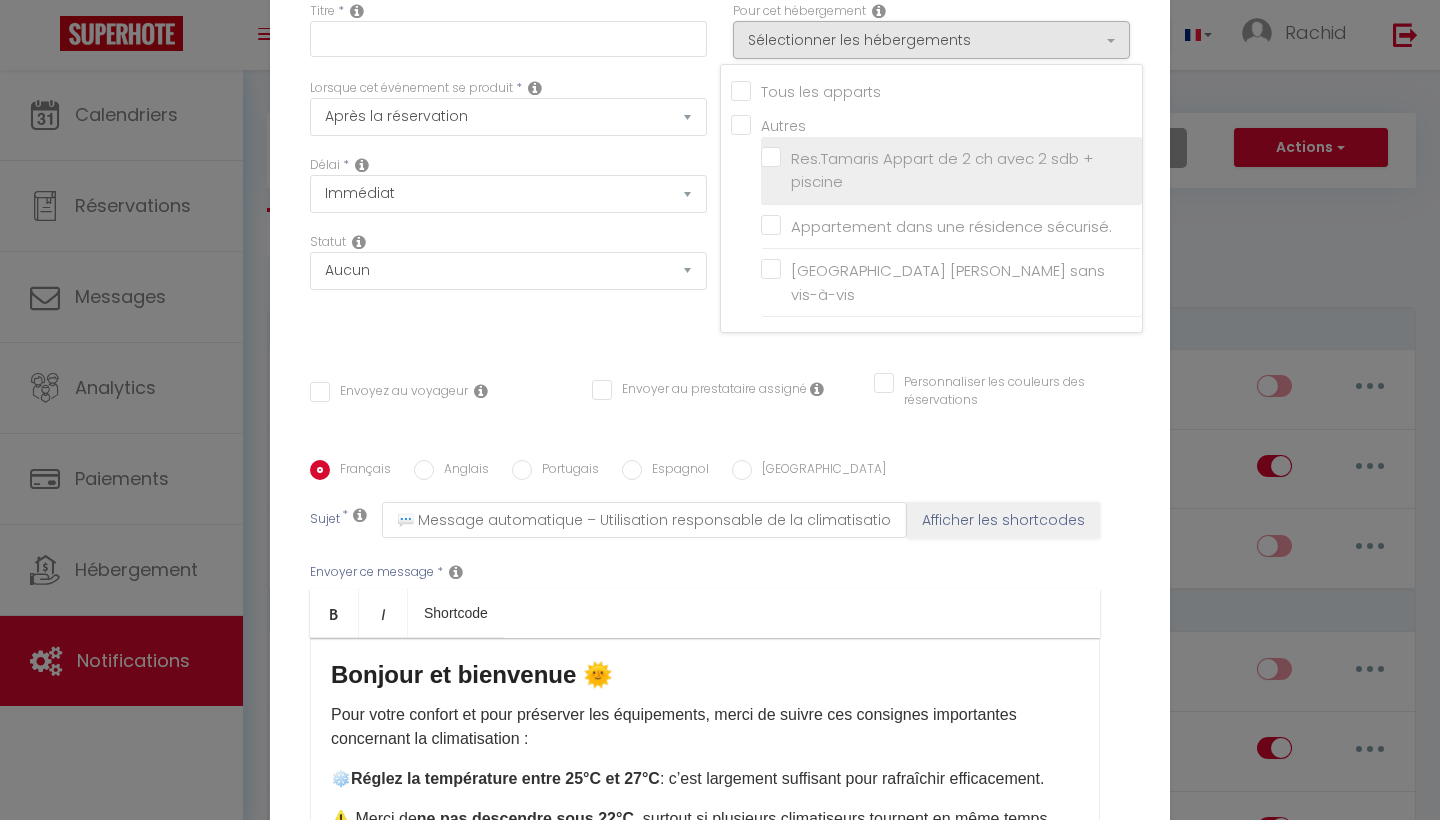 click on "Res.Tamaris Appart de 2 ch avec 2 sdb + piscine" at bounding box center [955, 170] 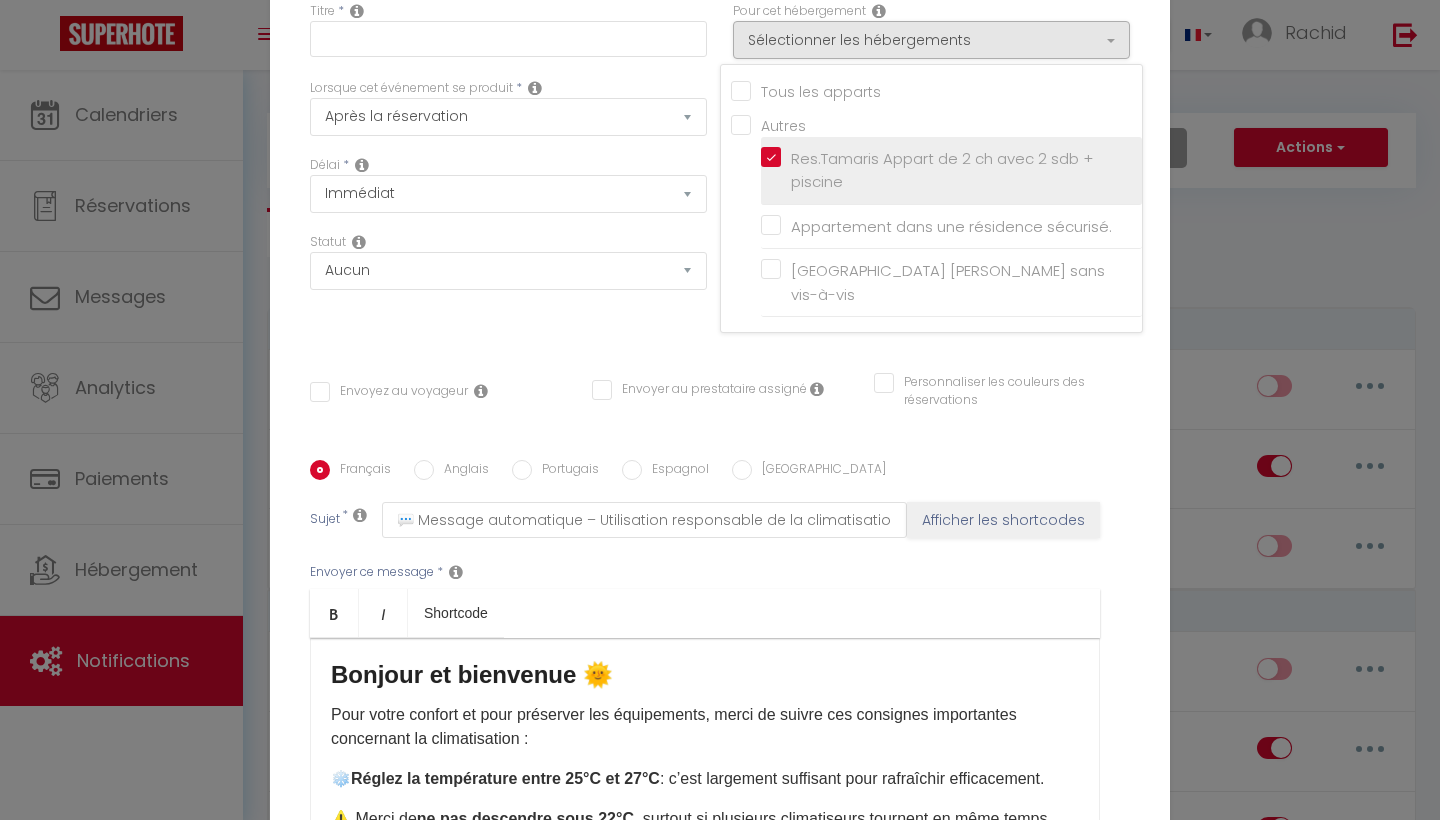 checkbox on "false" 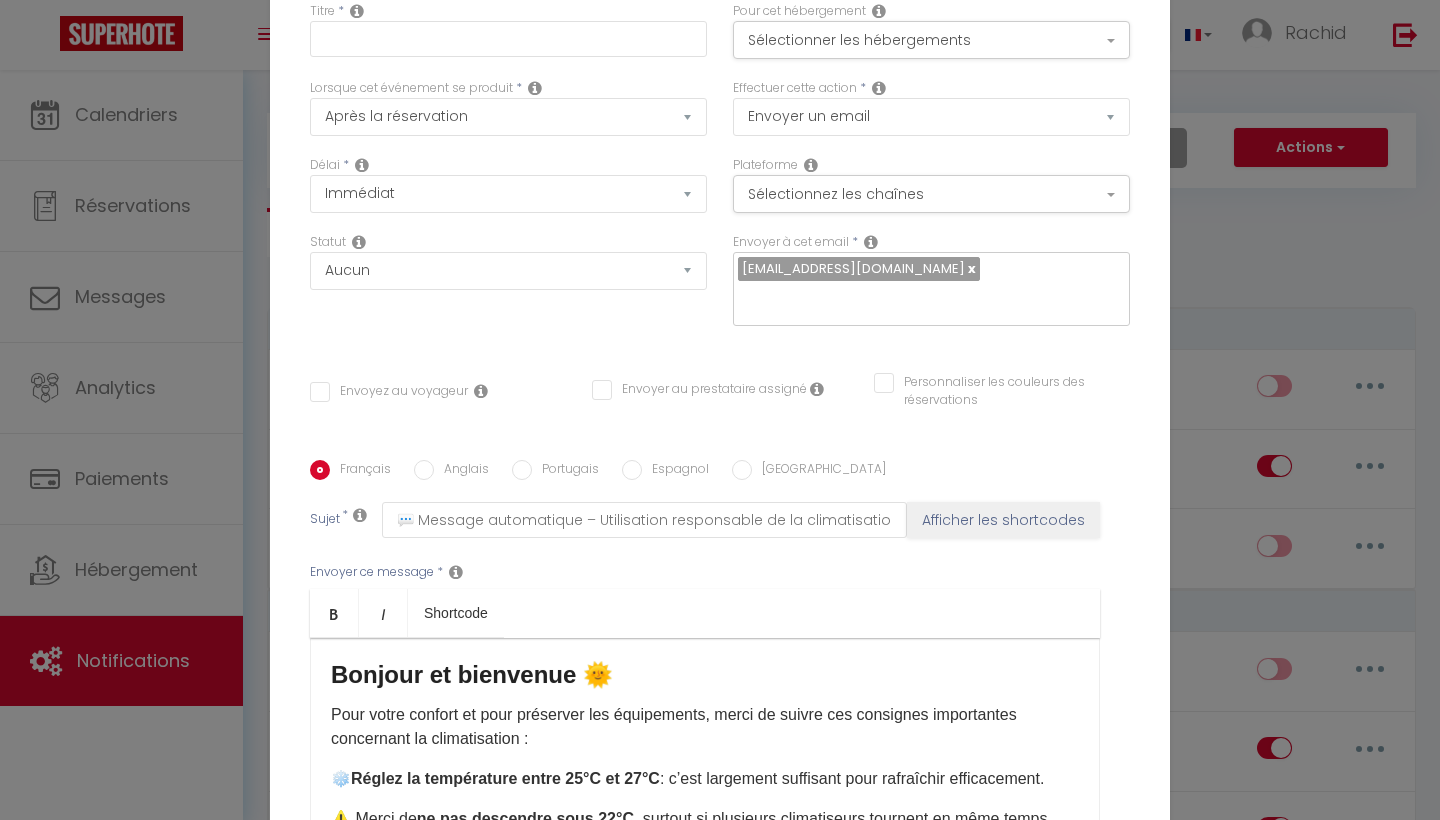 click on "Pour cet hébergement
Sélectionner les hébergements
Tous les apparts
Autres
Res.Tamaris Appart de 2 ch avec 2 sdb + piscine
Appartement dans une résidence sécurisé.
[GEOGRAPHIC_DATA] Piscine Jacuzzi sans vis-à-vis" at bounding box center (931, 40) 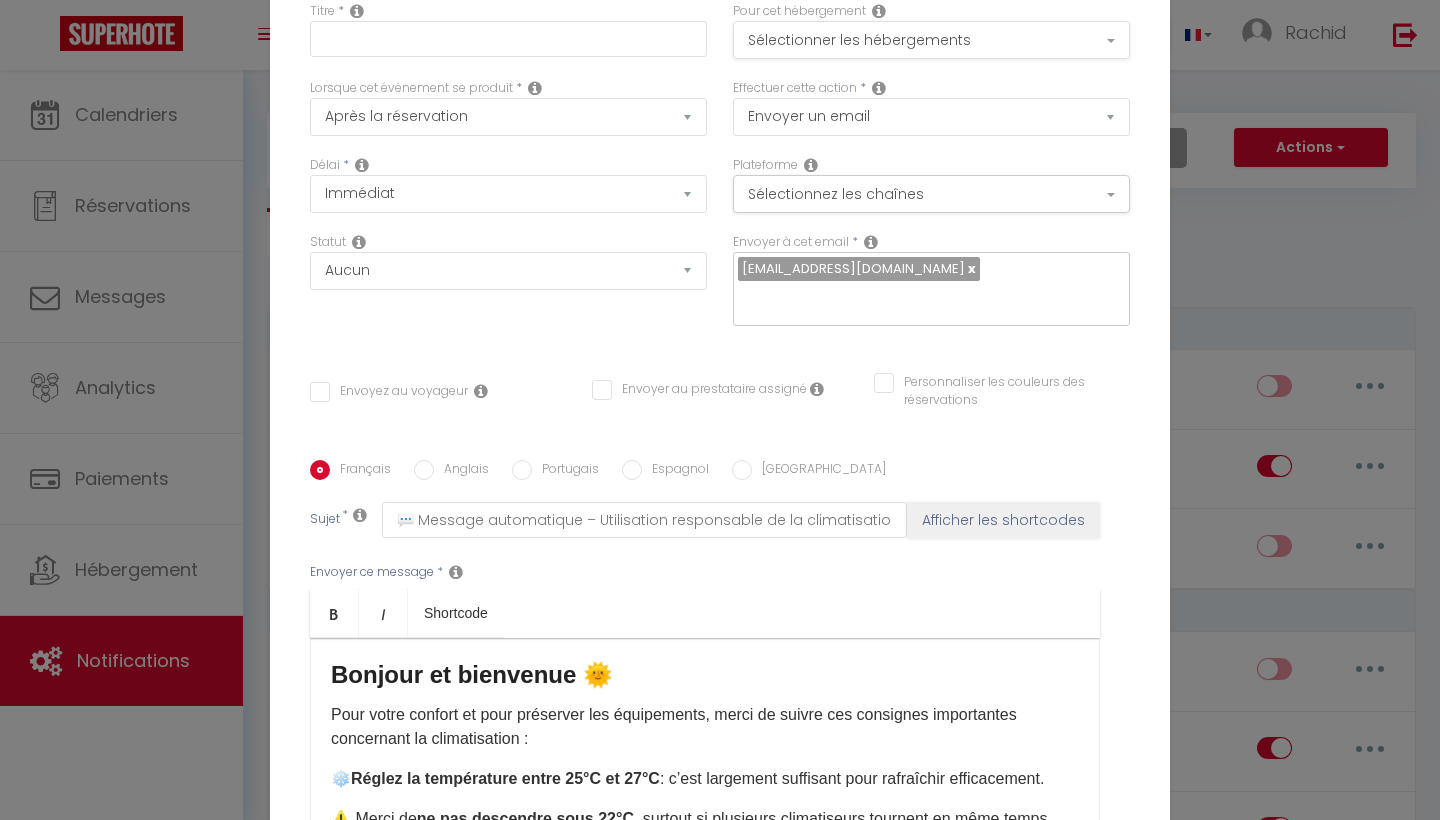 click on "Sélectionner les hébergements" at bounding box center [931, 40] 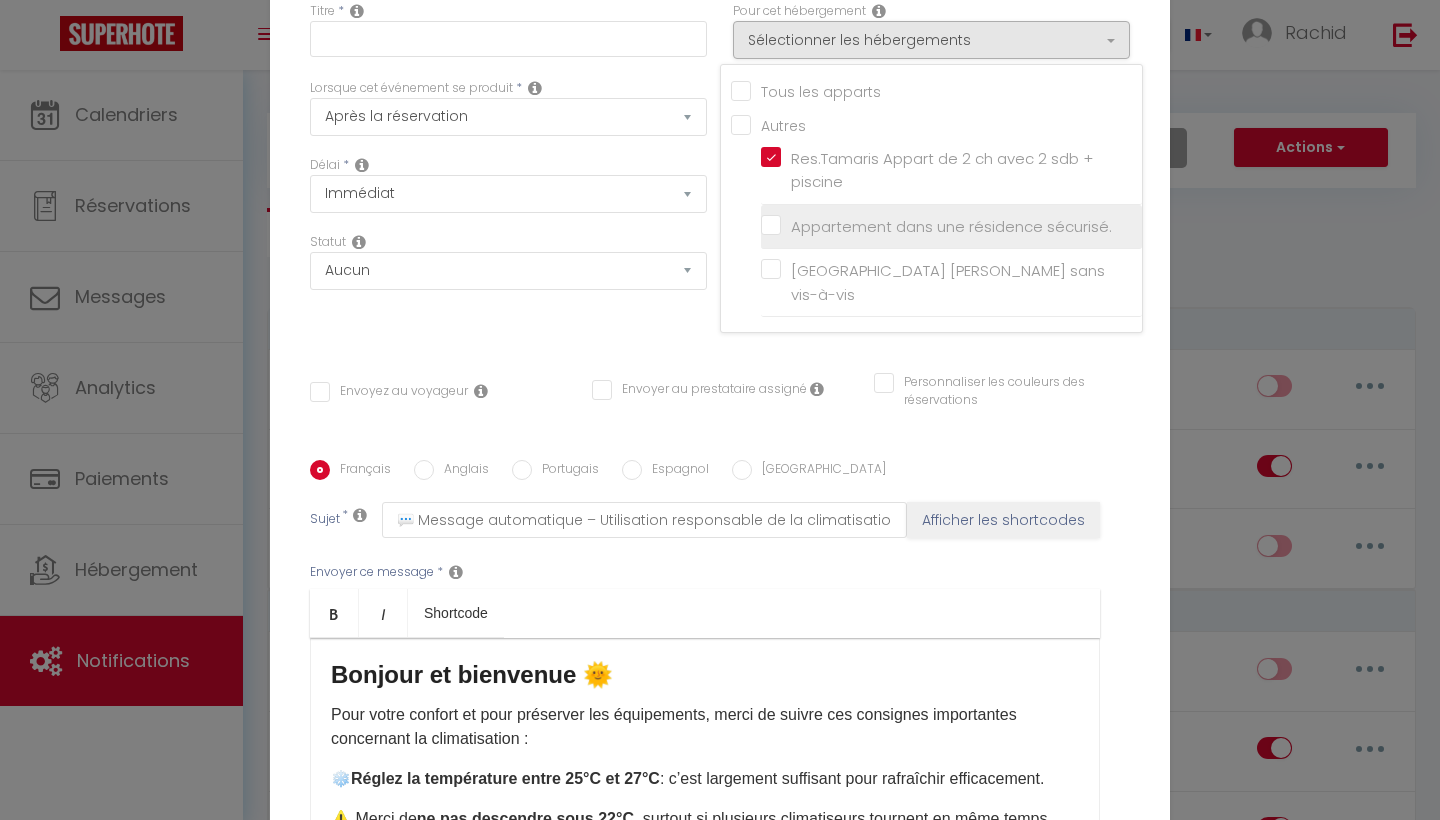 click on "Appartement dans une résidence sécurisé." at bounding box center [951, 227] 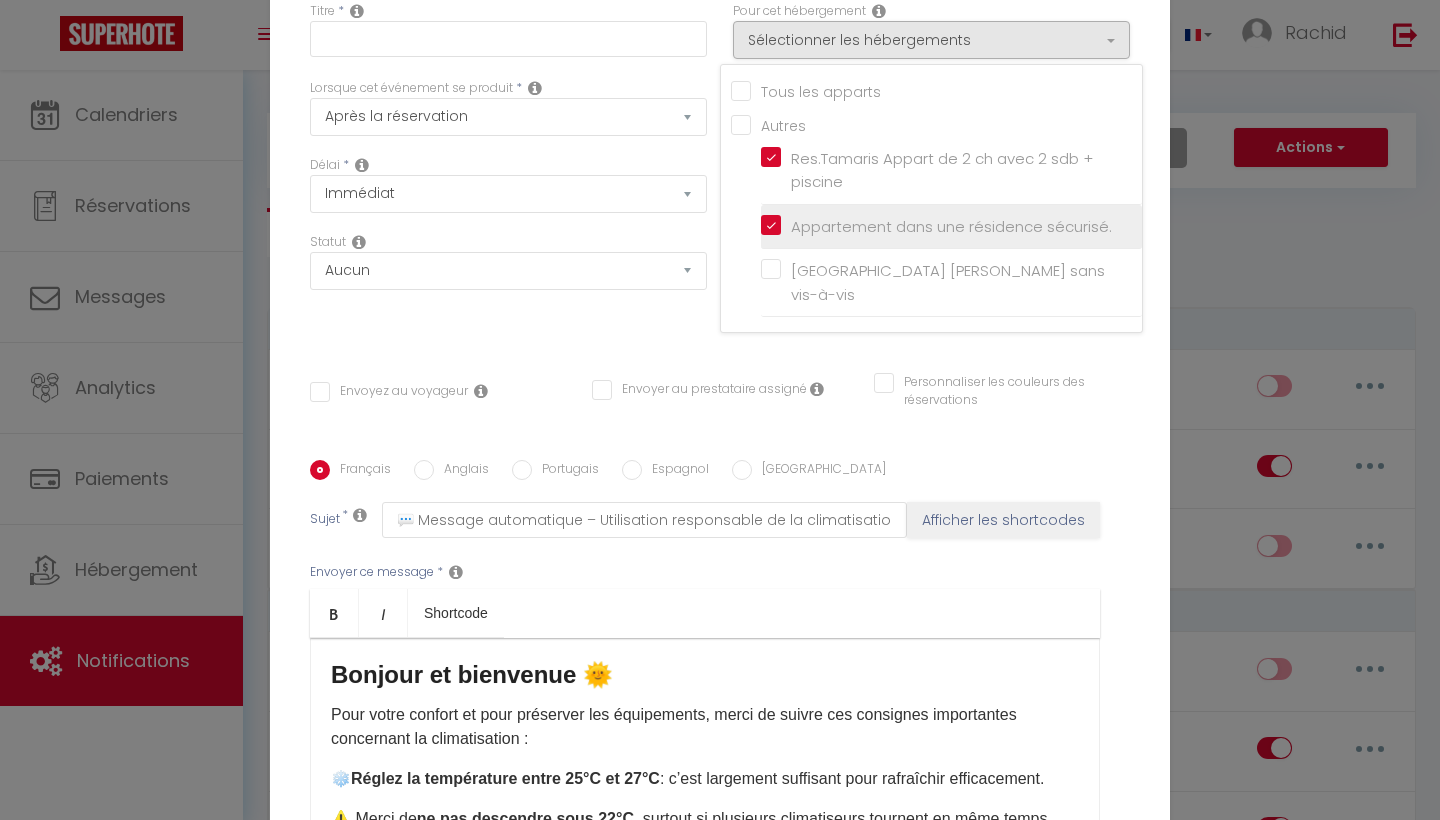 checkbox on "false" 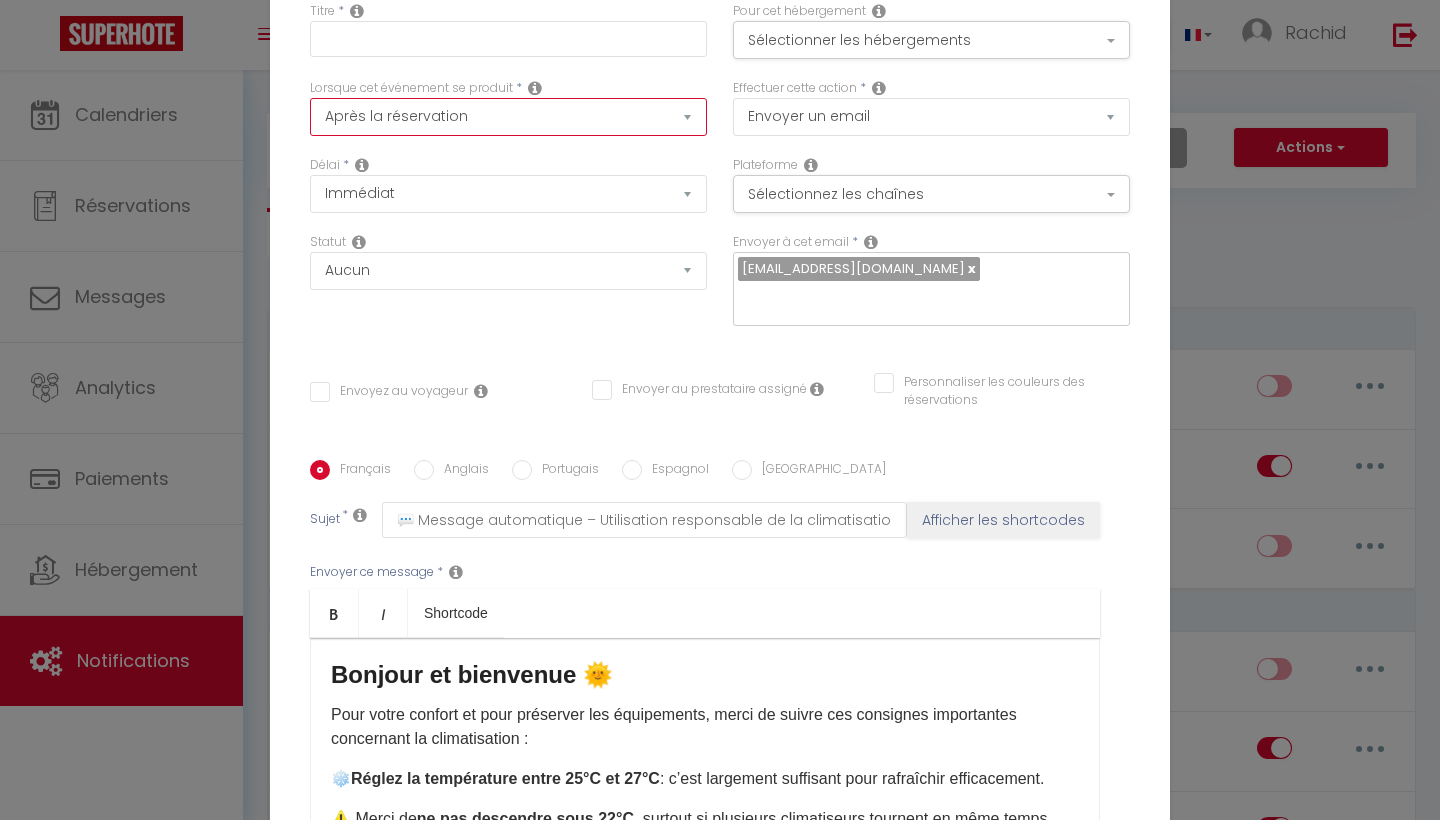 select on "3" 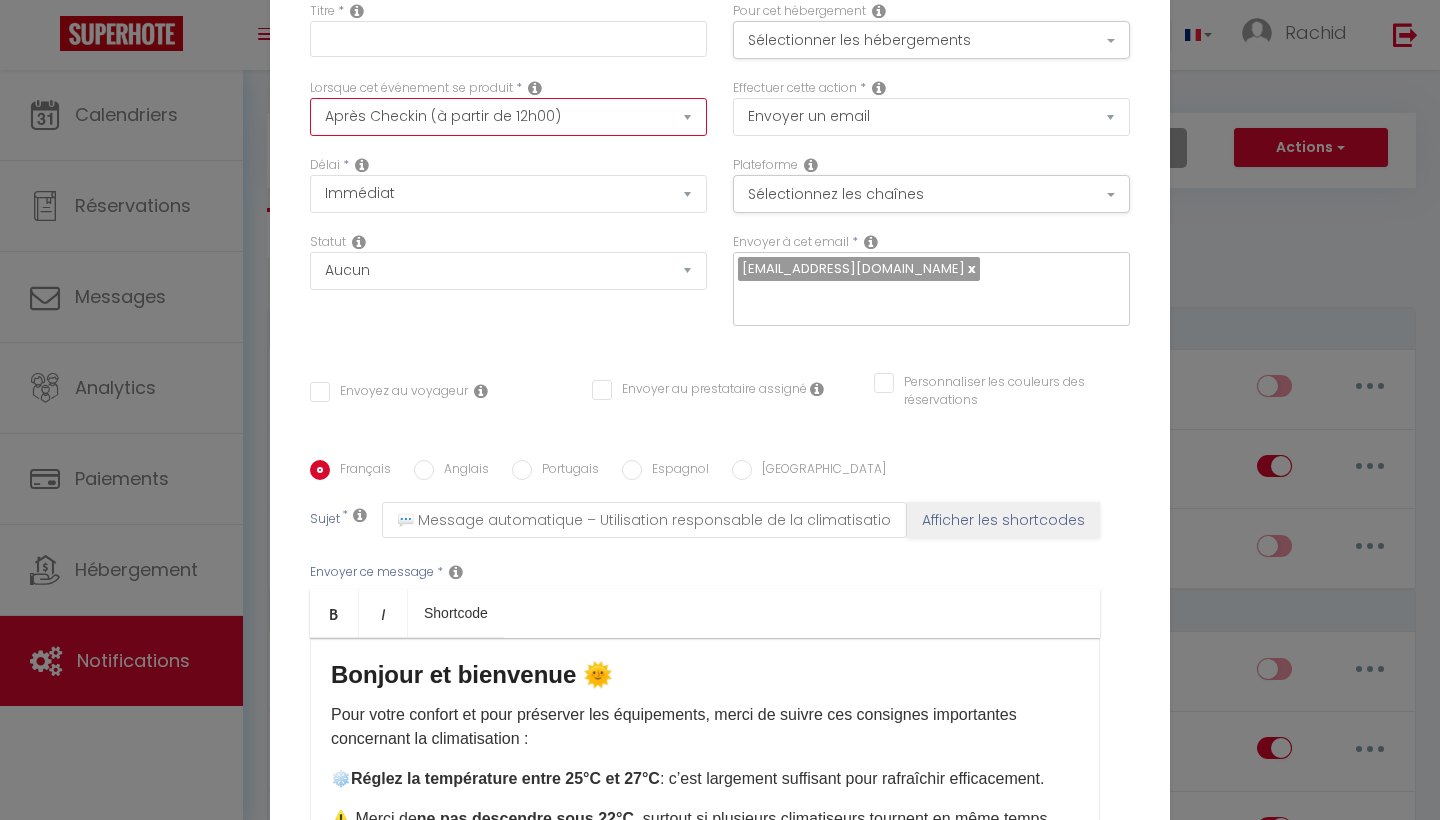 checkbox on "false" 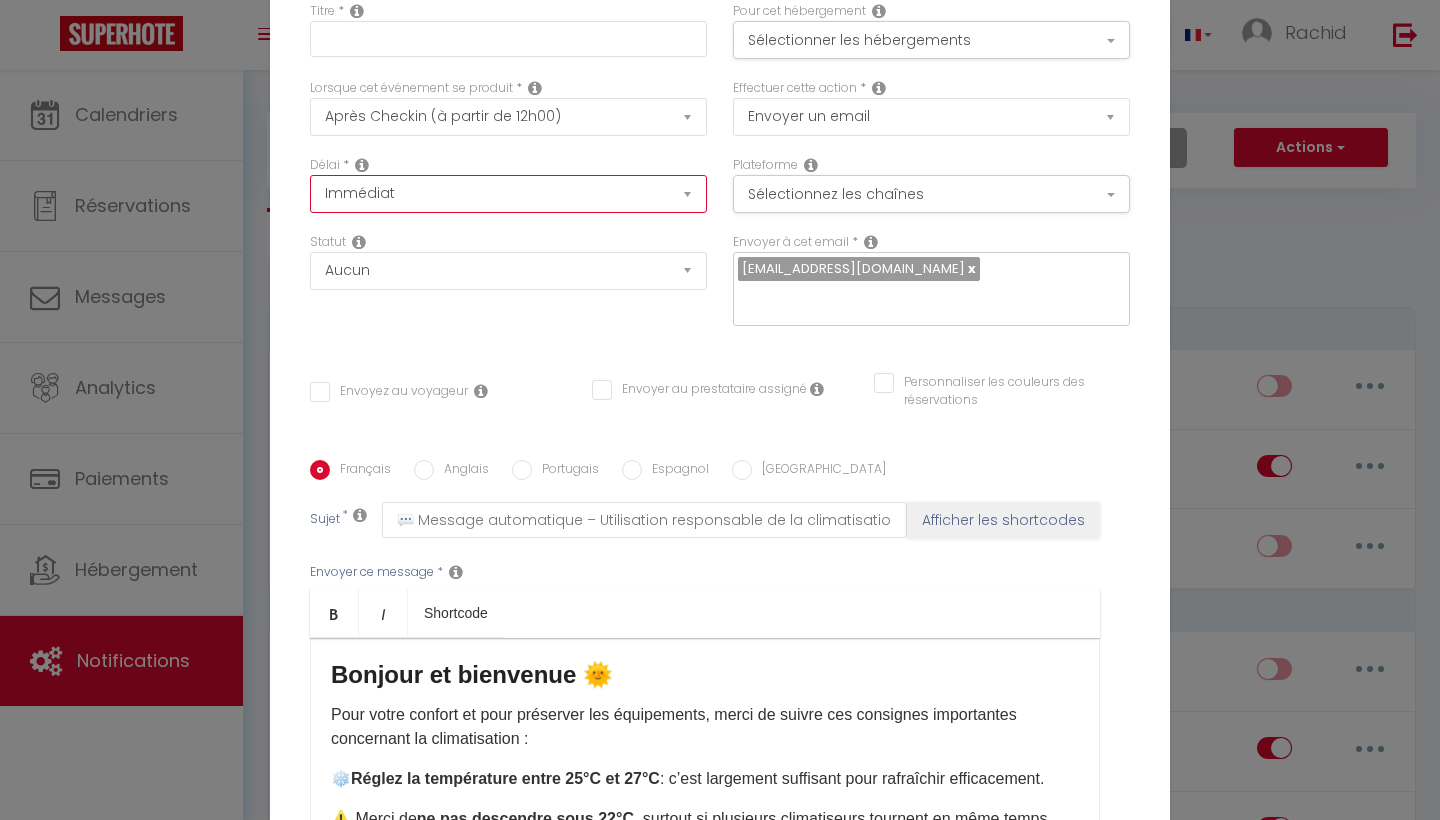 select on "4 Heures" 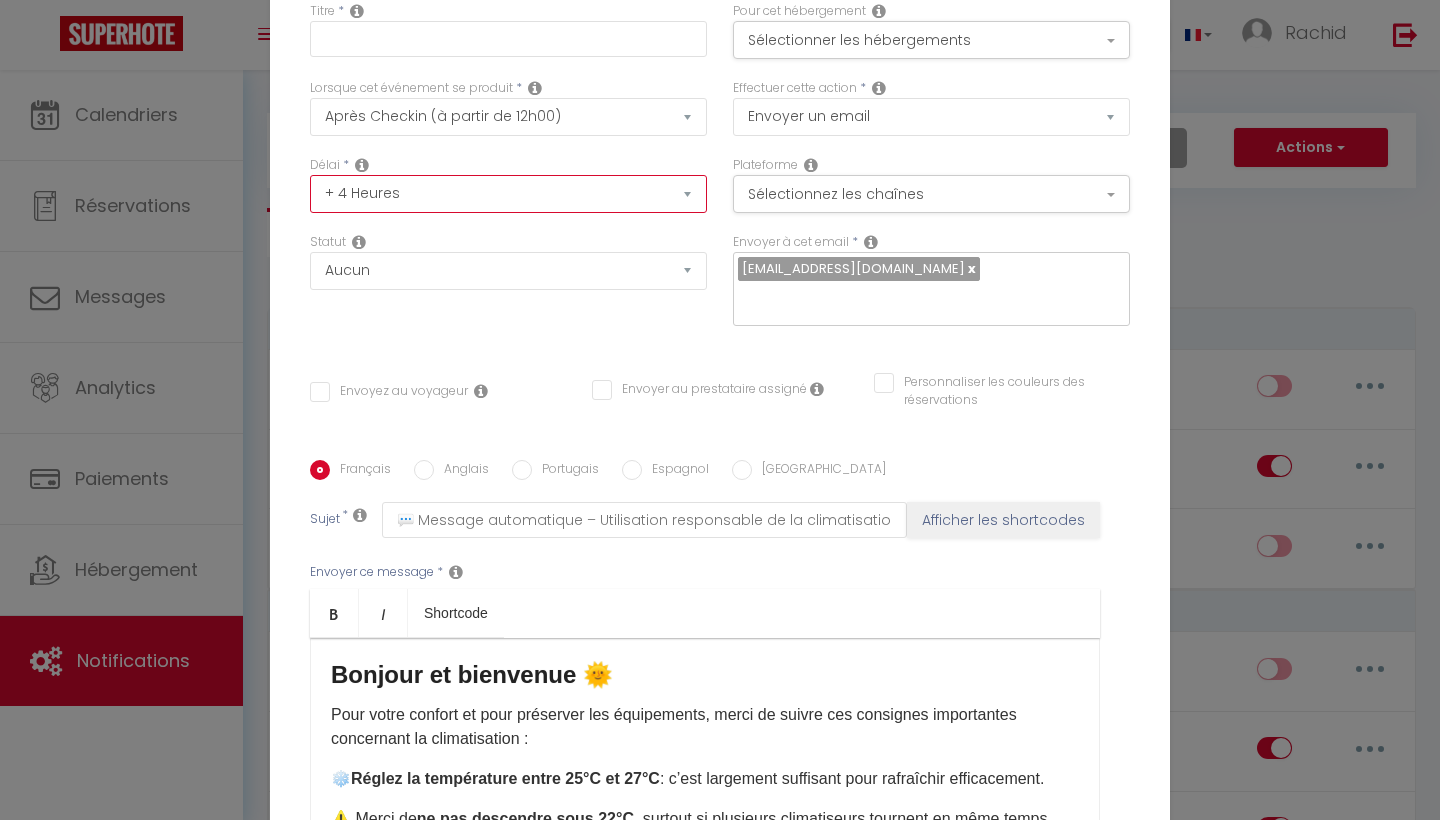 checkbox on "false" 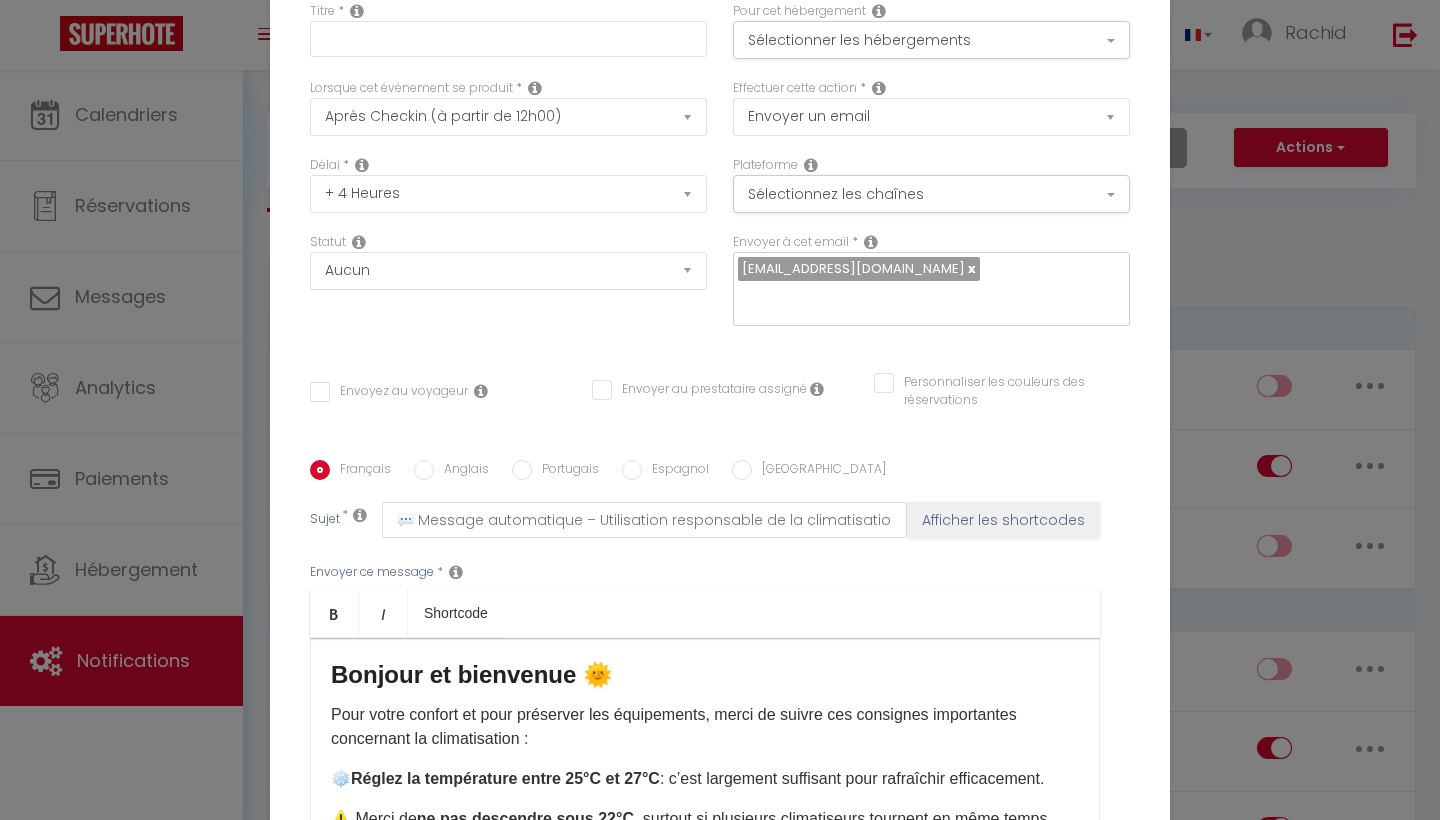 click on "Statut     Aucun   Si la réservation est payée   Si réservation non payée   Si la caution a été prise   Si caution non payée" at bounding box center (508, 289) 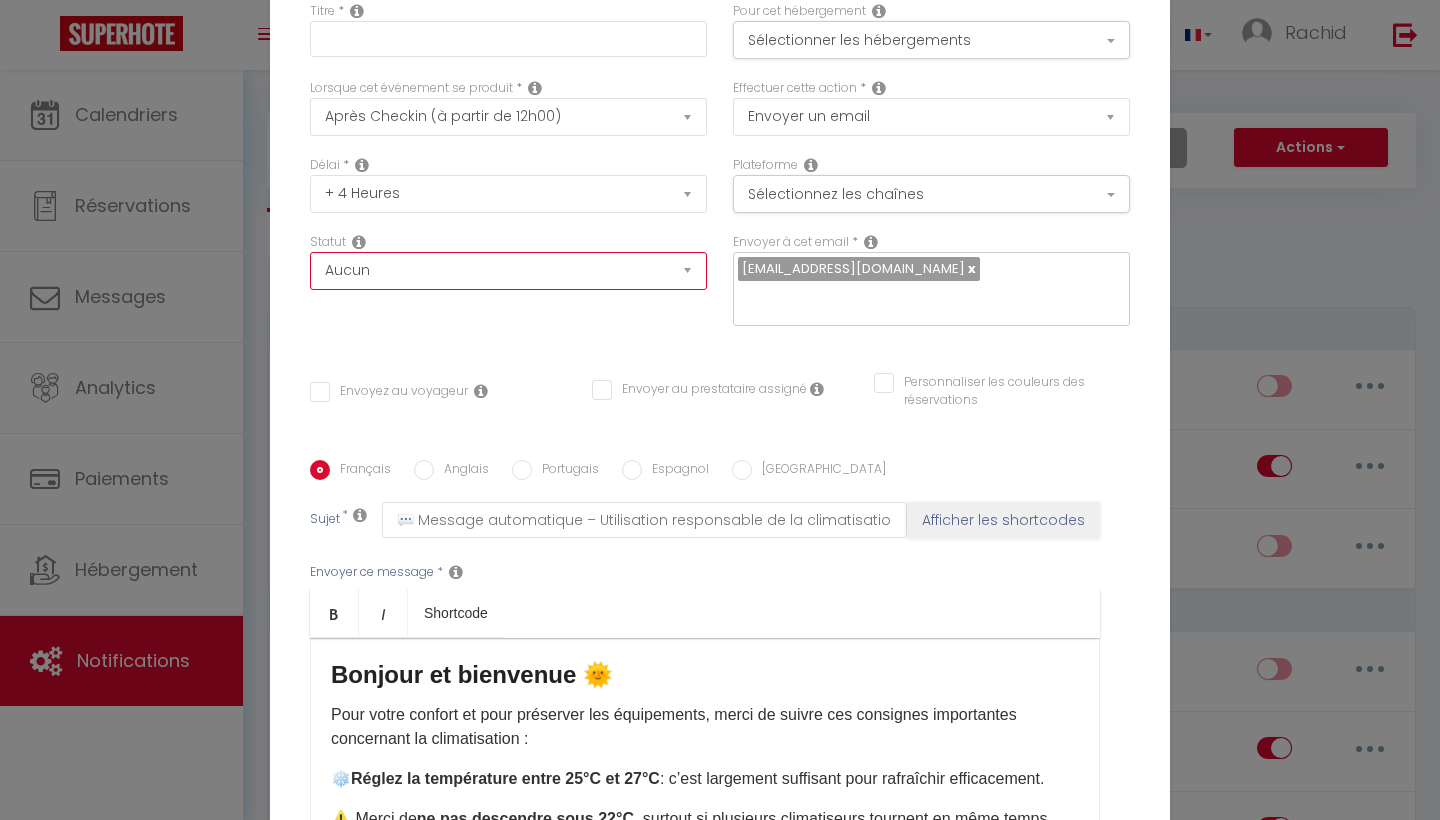 select on "if_booking_is_paid" 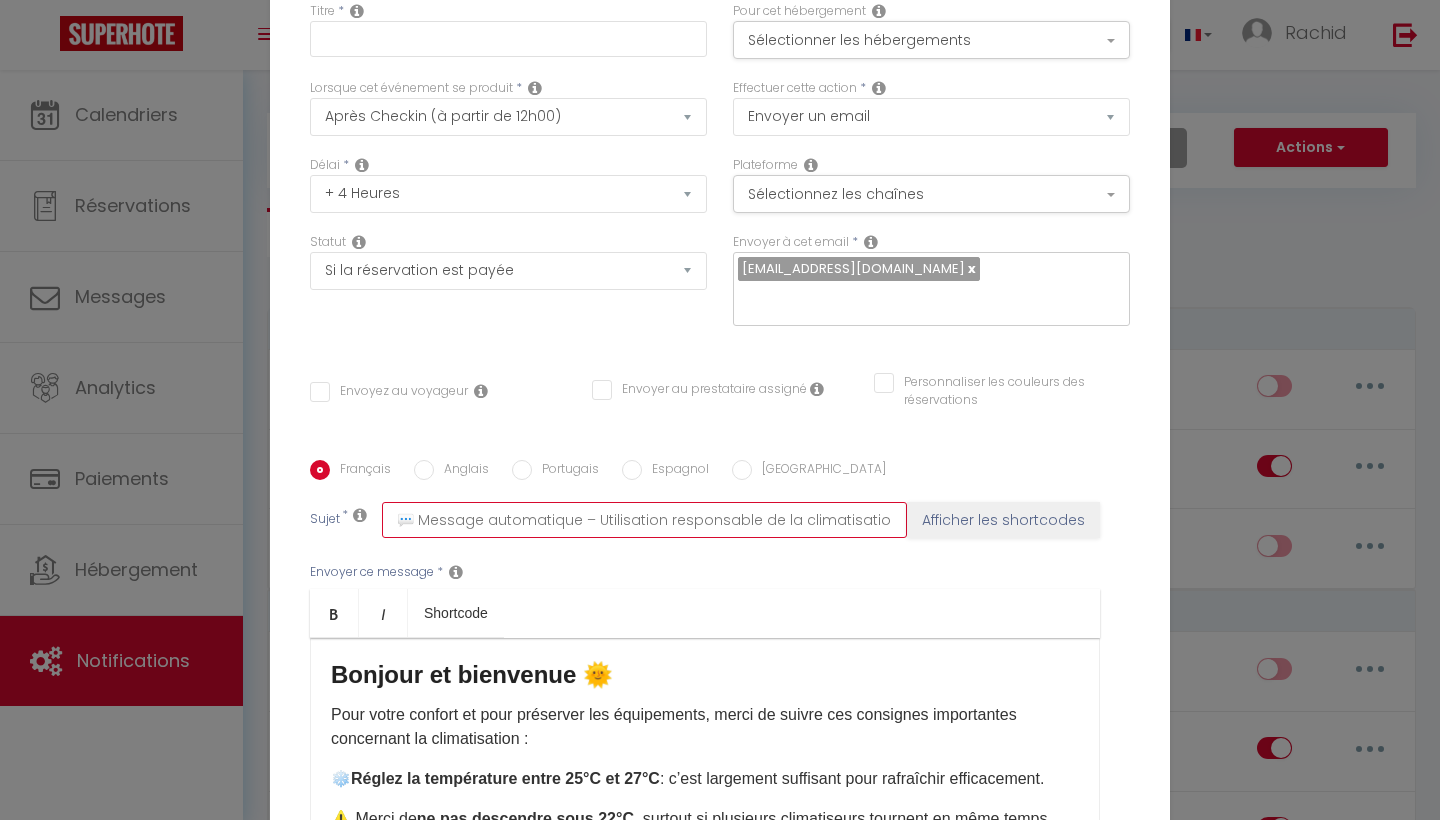 click on "💬 Message automatique – Utilisation responsable de la climatisation" at bounding box center (644, 520) 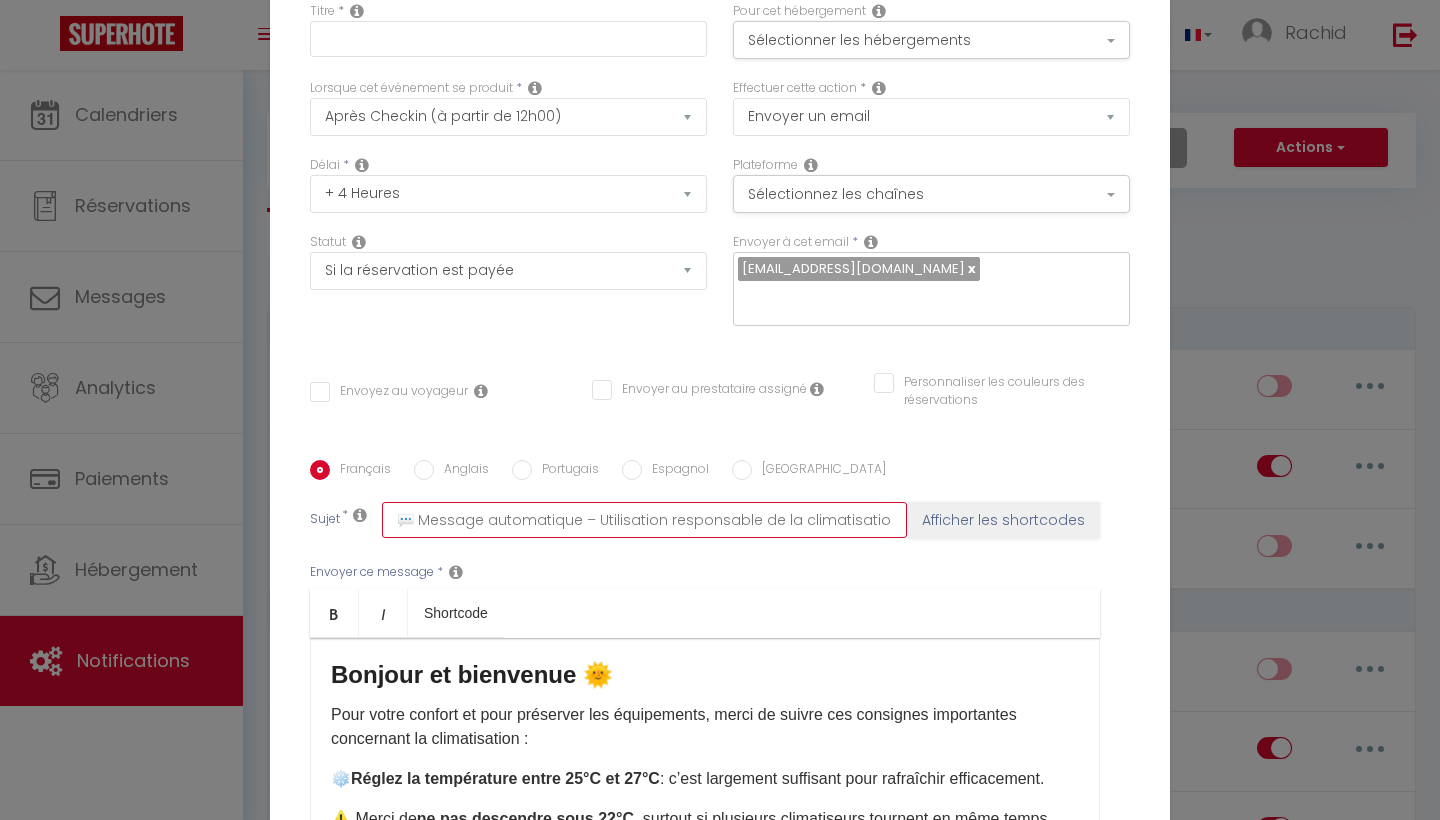 drag, startPoint x: 586, startPoint y: 522, endPoint x: 216, endPoint y: 540, distance: 370.4376 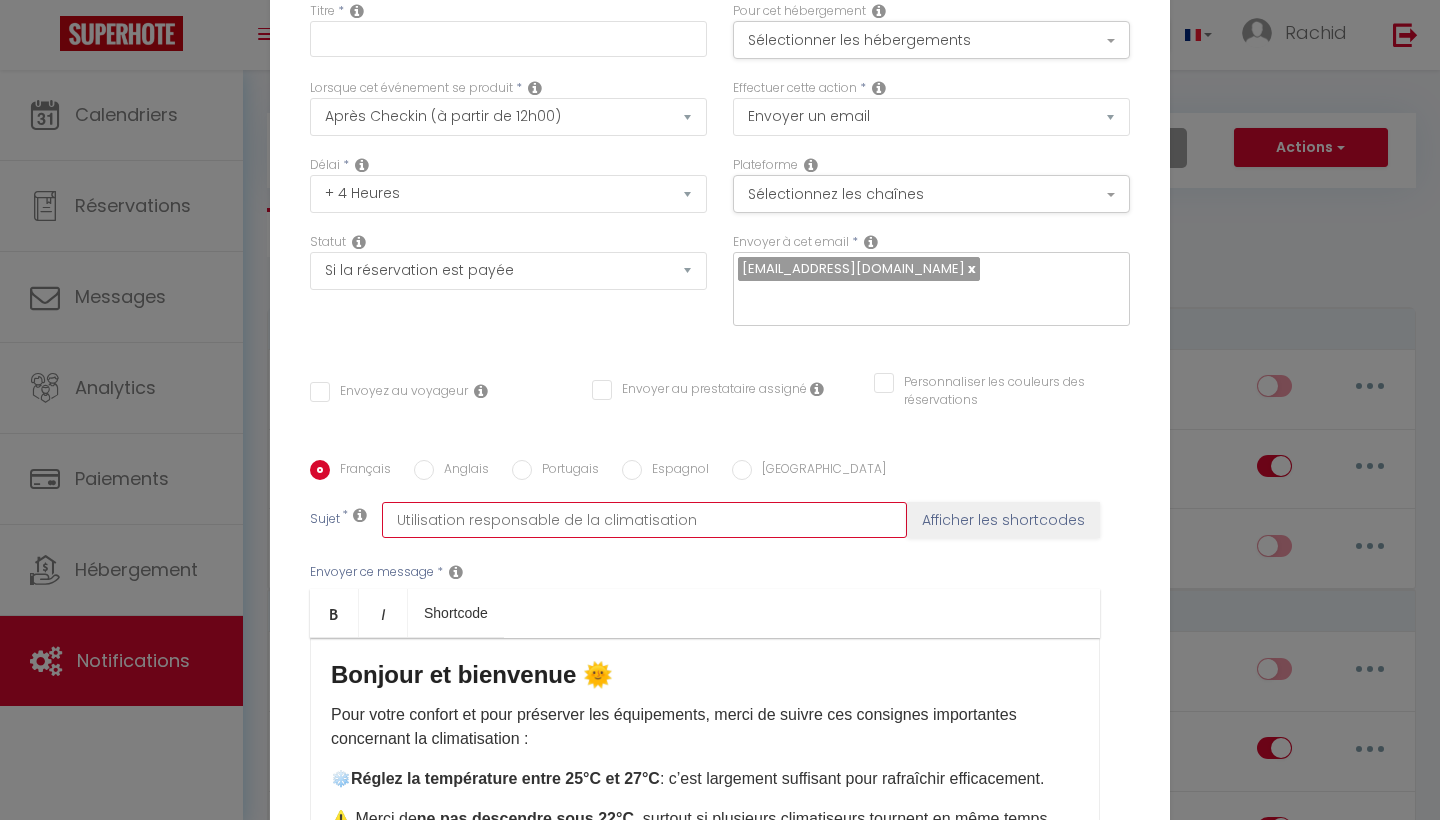 drag, startPoint x: 700, startPoint y: 514, endPoint x: 285, endPoint y: 492, distance: 415.58273 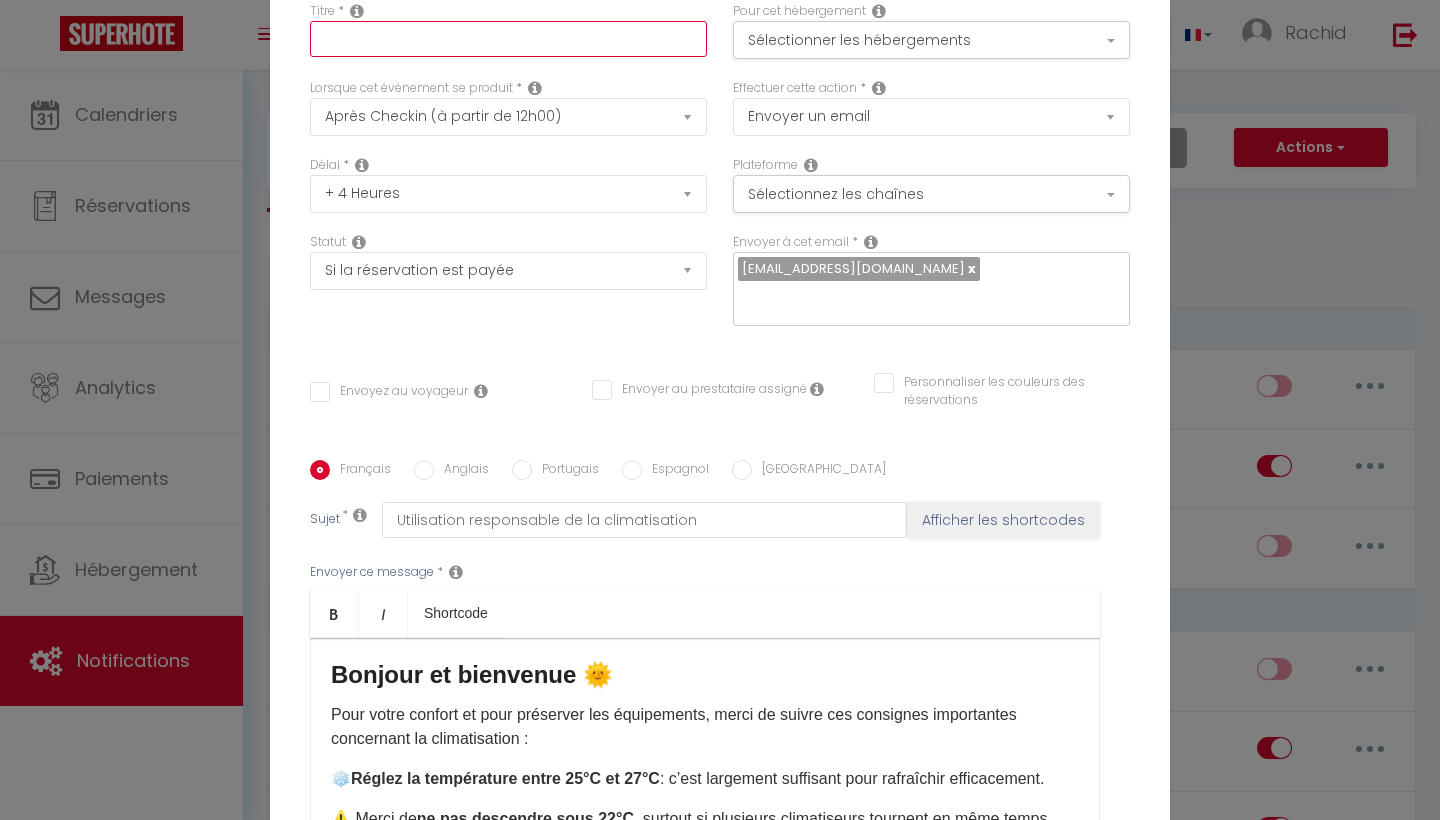 click at bounding box center [508, 39] 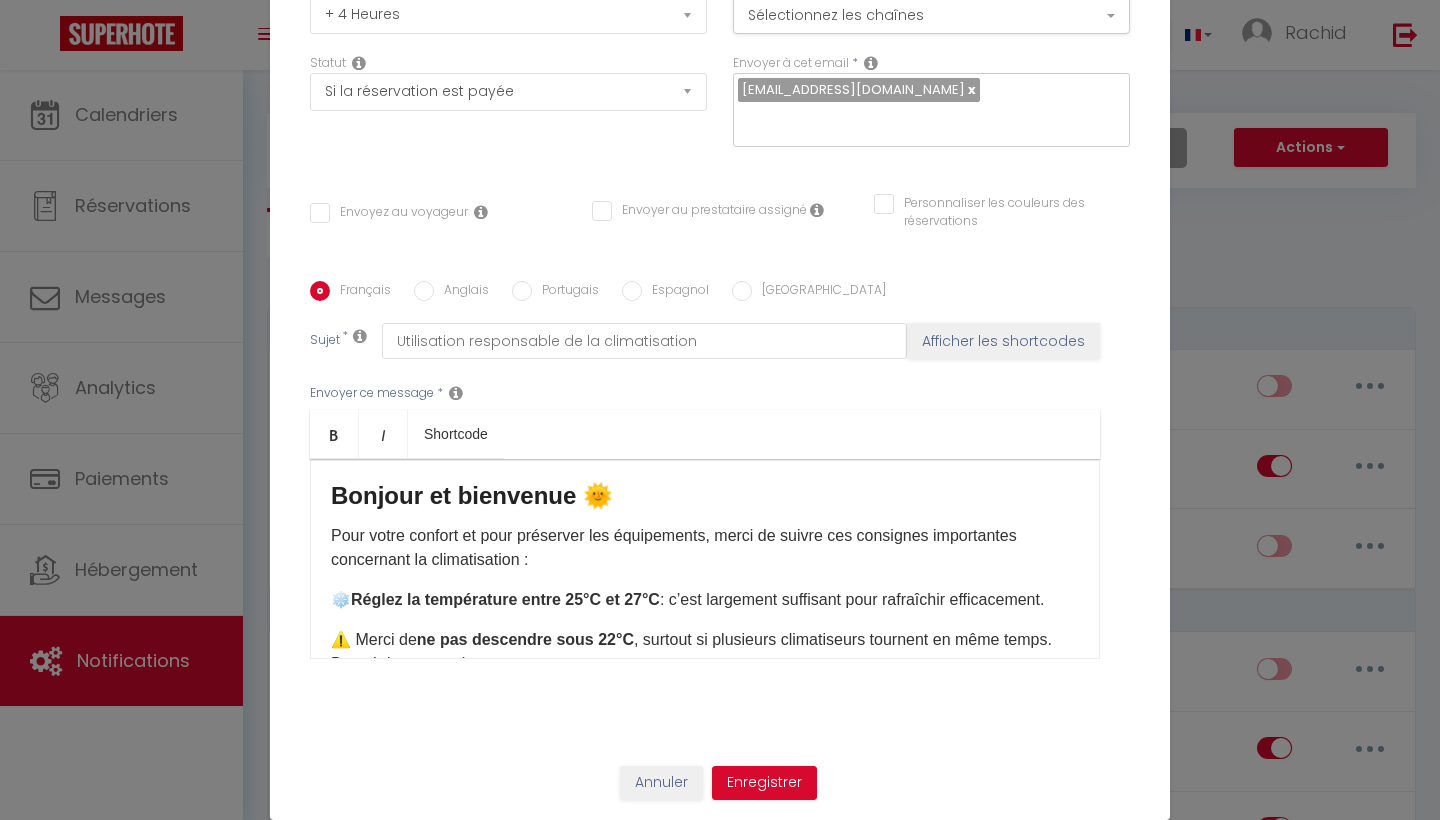 scroll, scrollTop: 180, scrollLeft: 0, axis: vertical 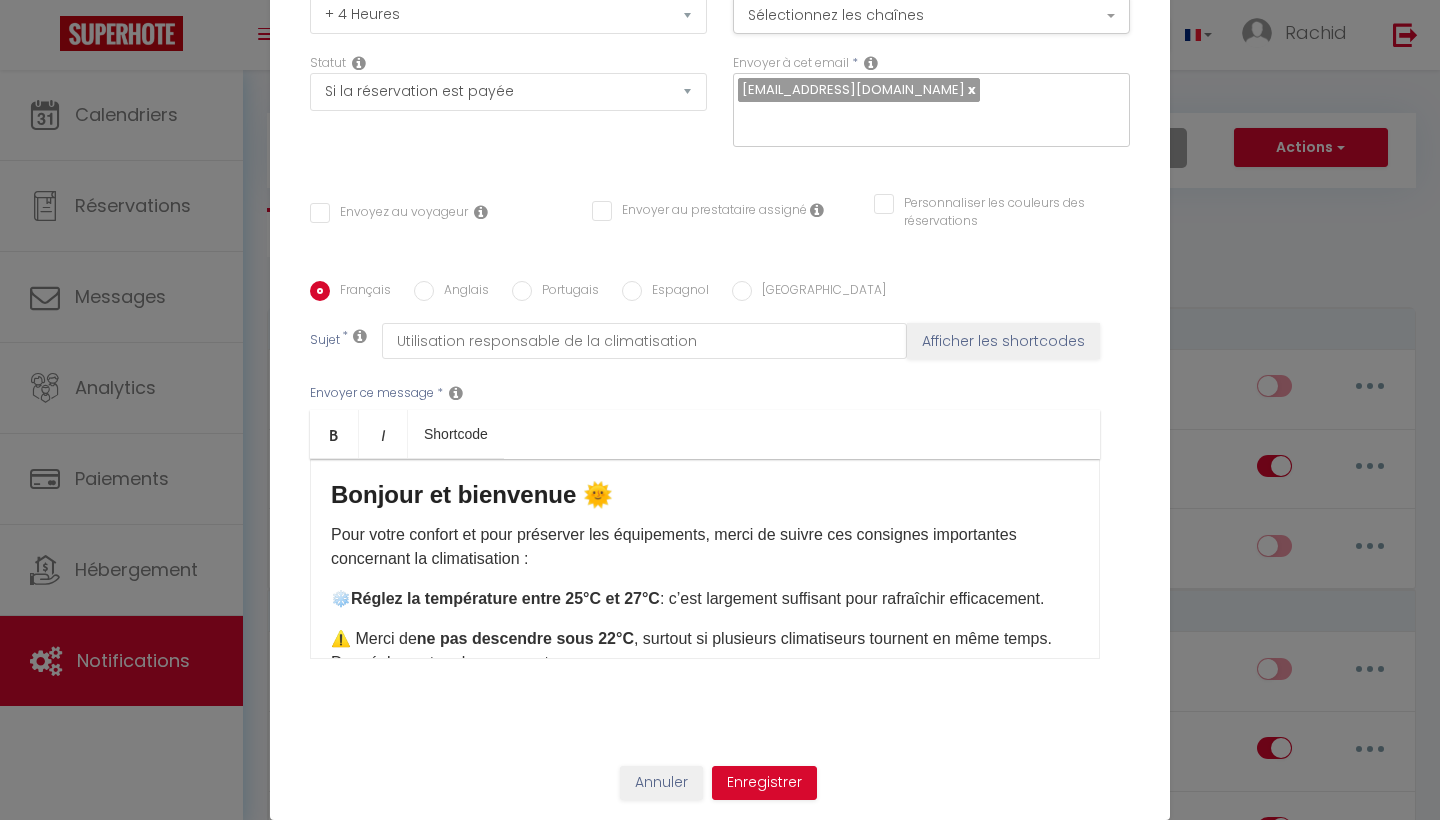 type on "Utilisation responsable de la climatisation" 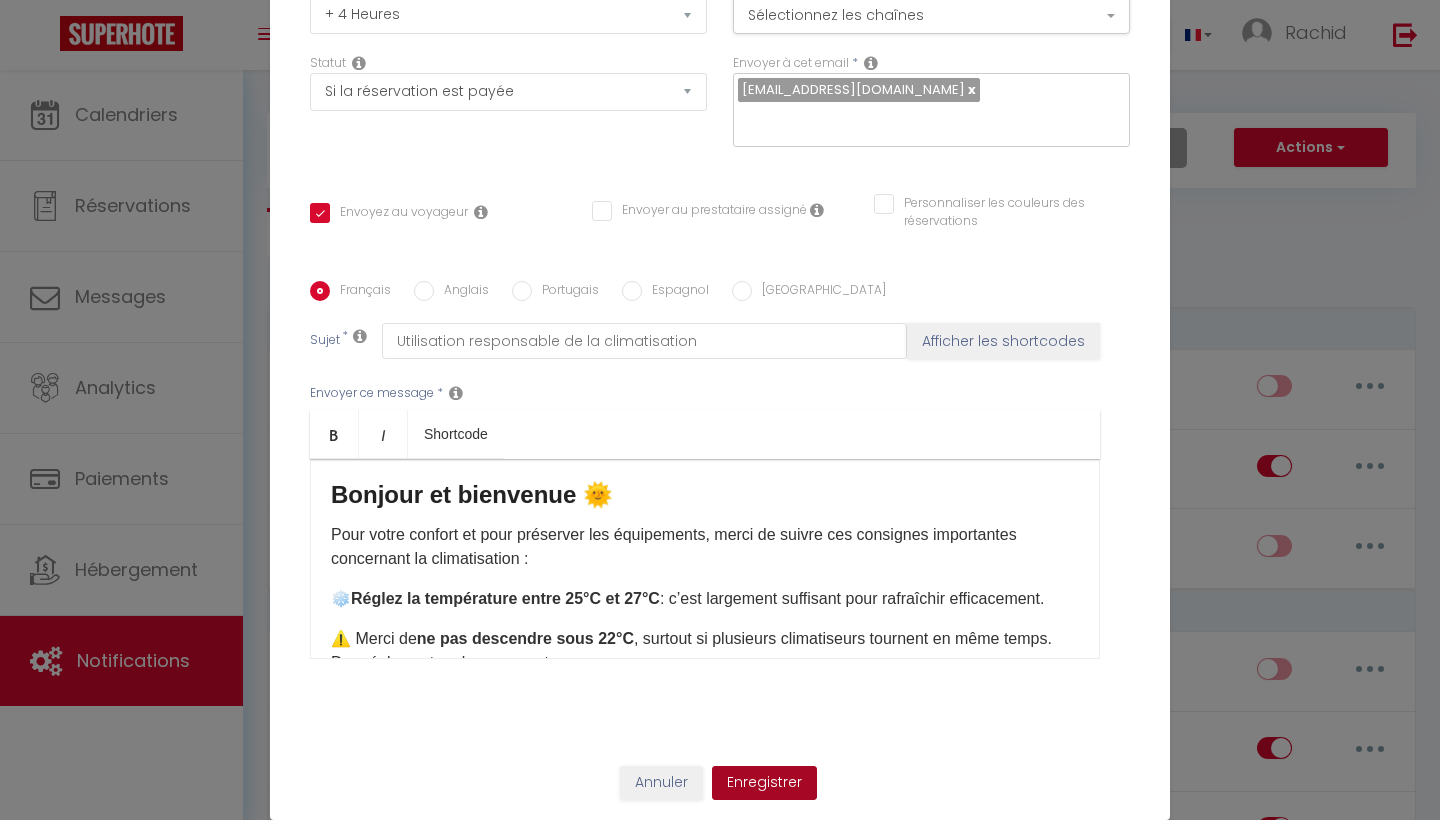 click on "Enregistrer" at bounding box center [764, 783] 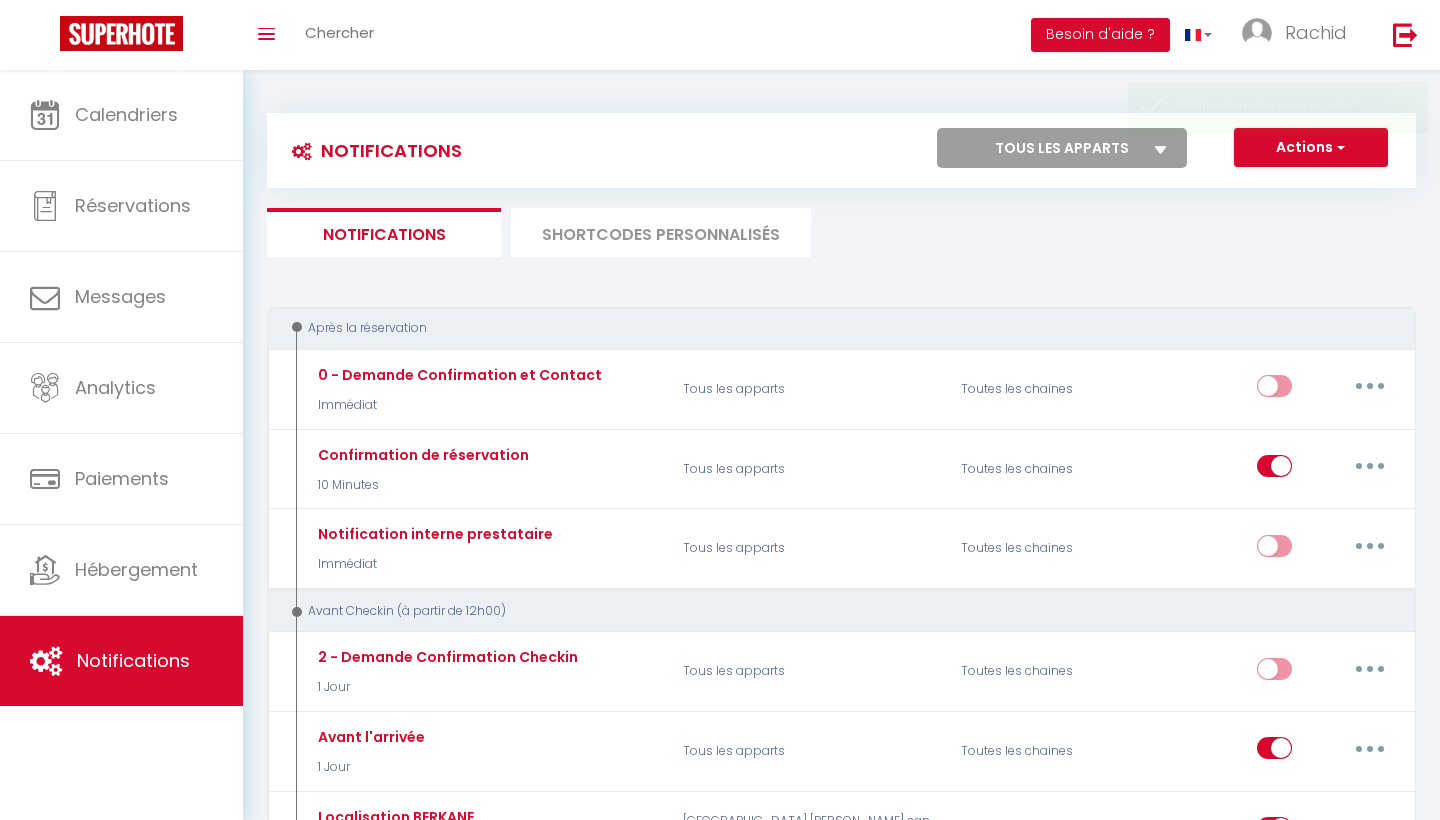 checkbox on "false" 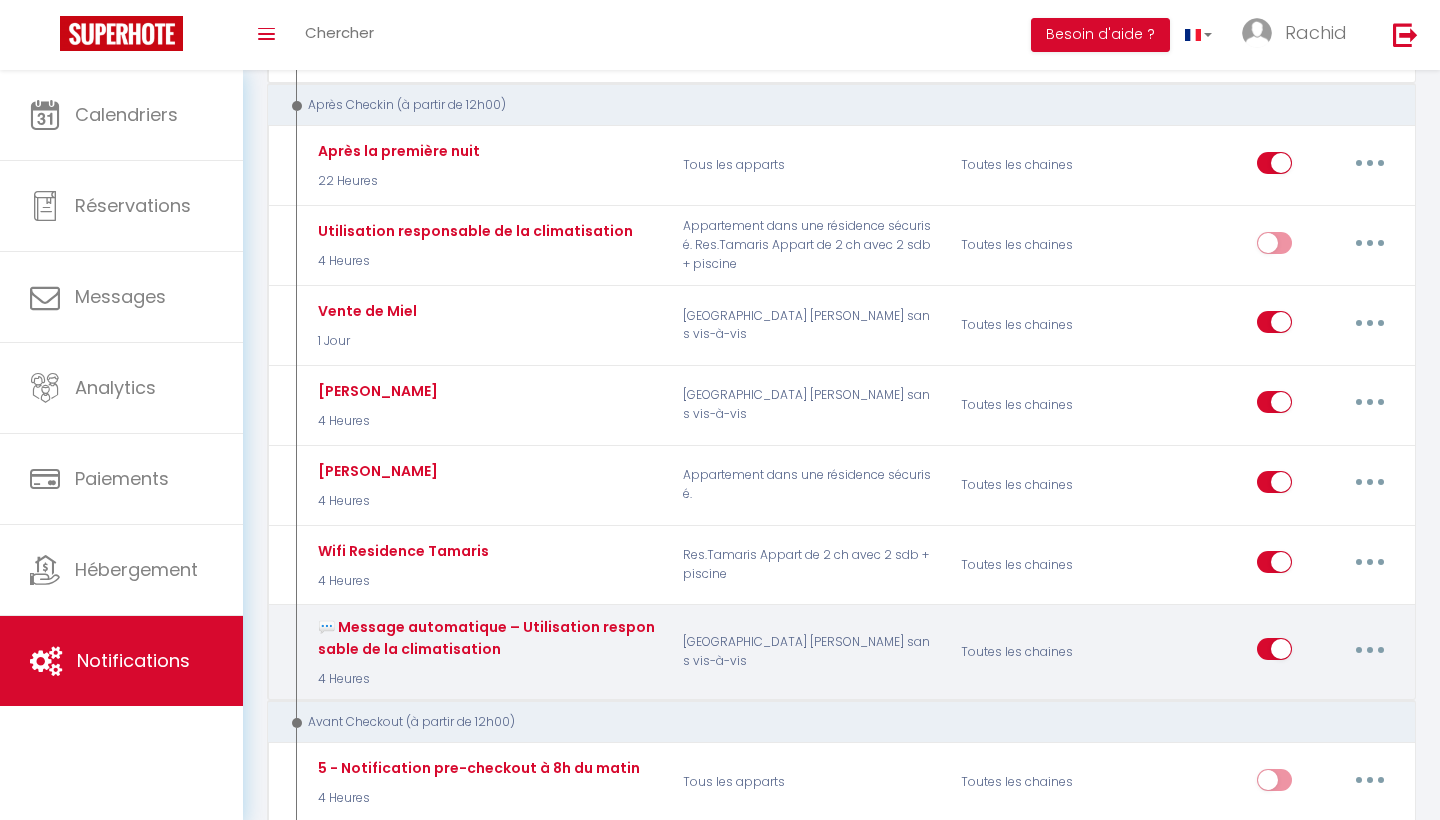 scroll, scrollTop: 871, scrollLeft: 0, axis: vertical 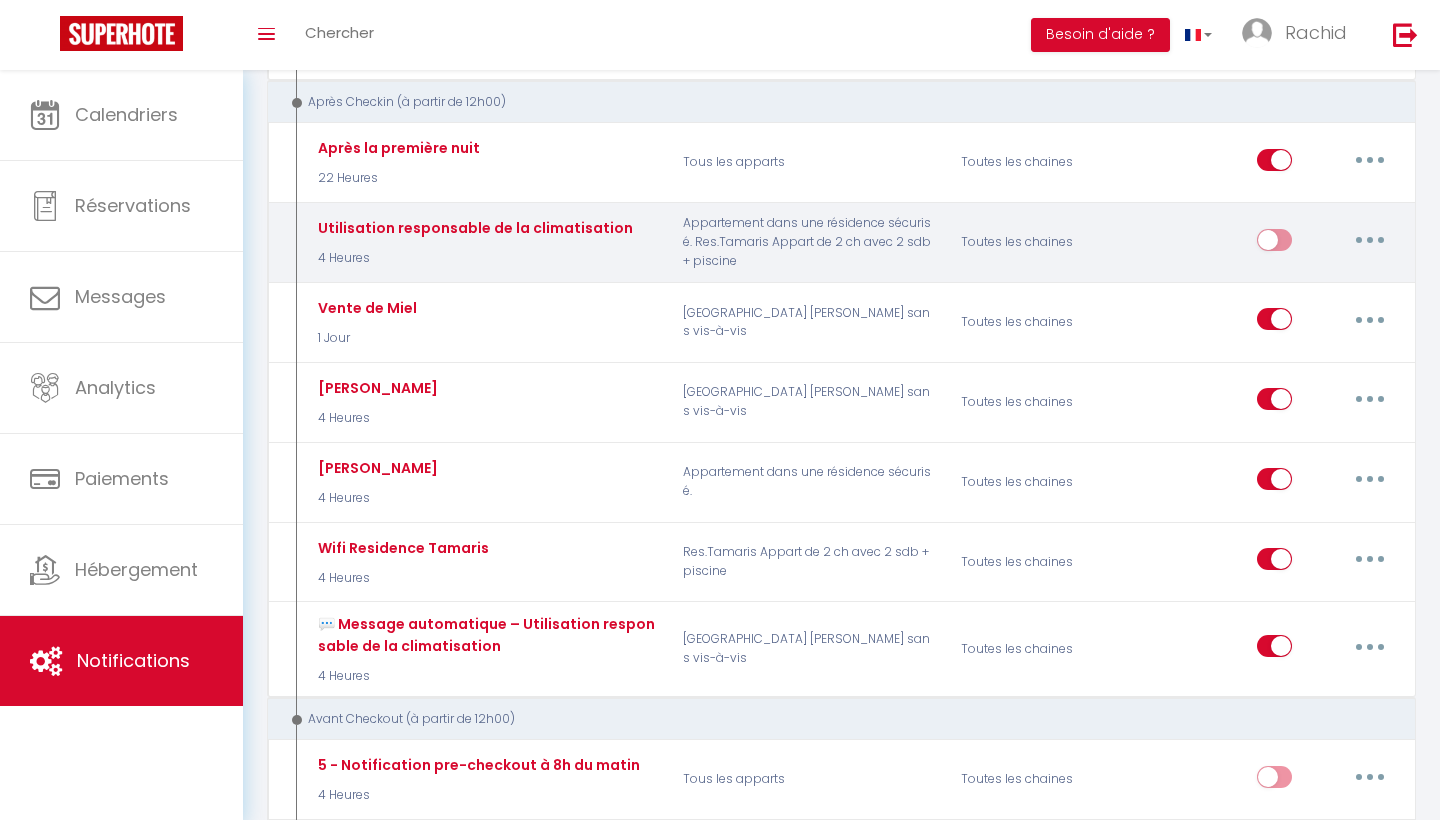 click at bounding box center (1274, 244) 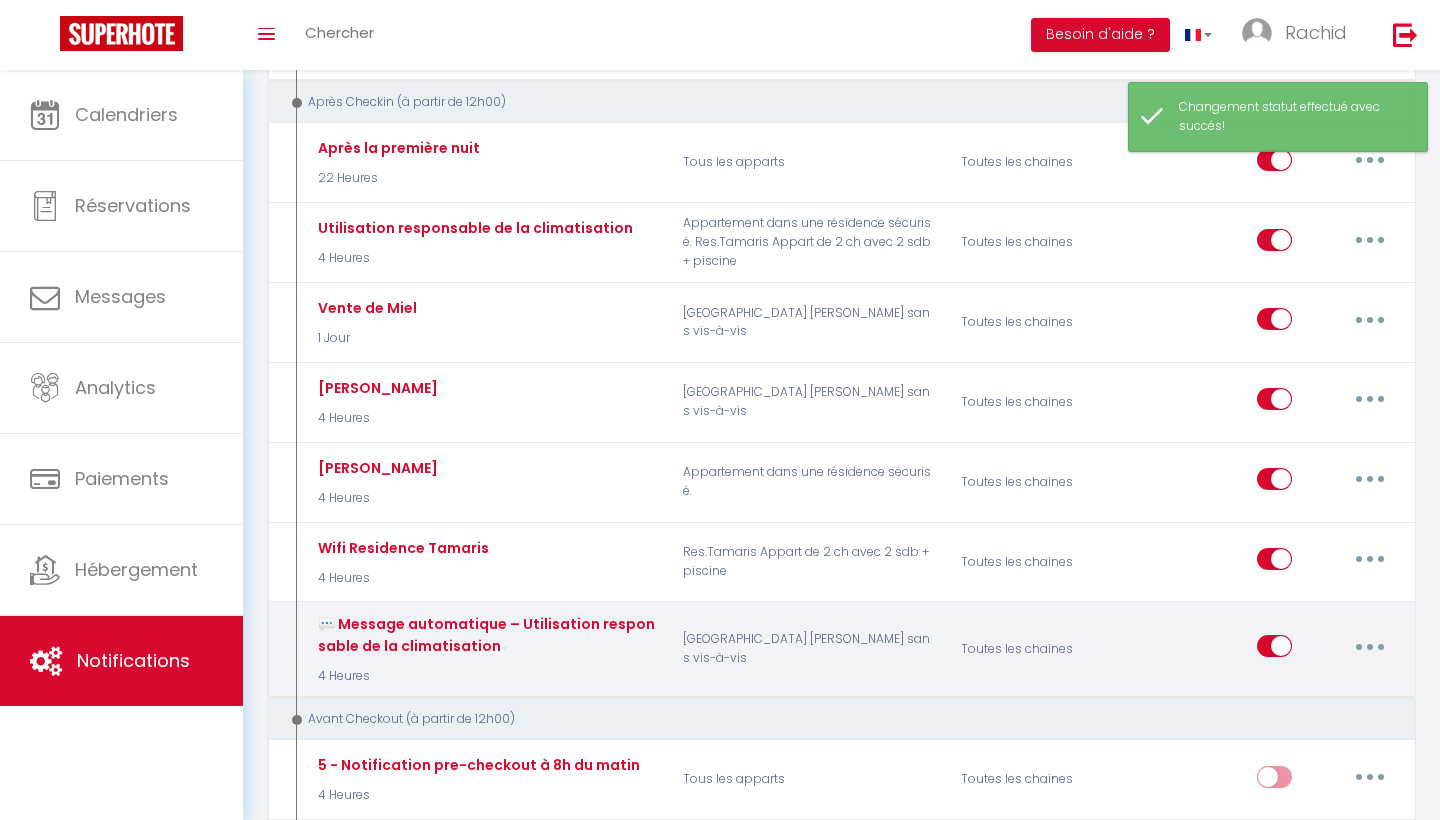 click at bounding box center (1370, 646) 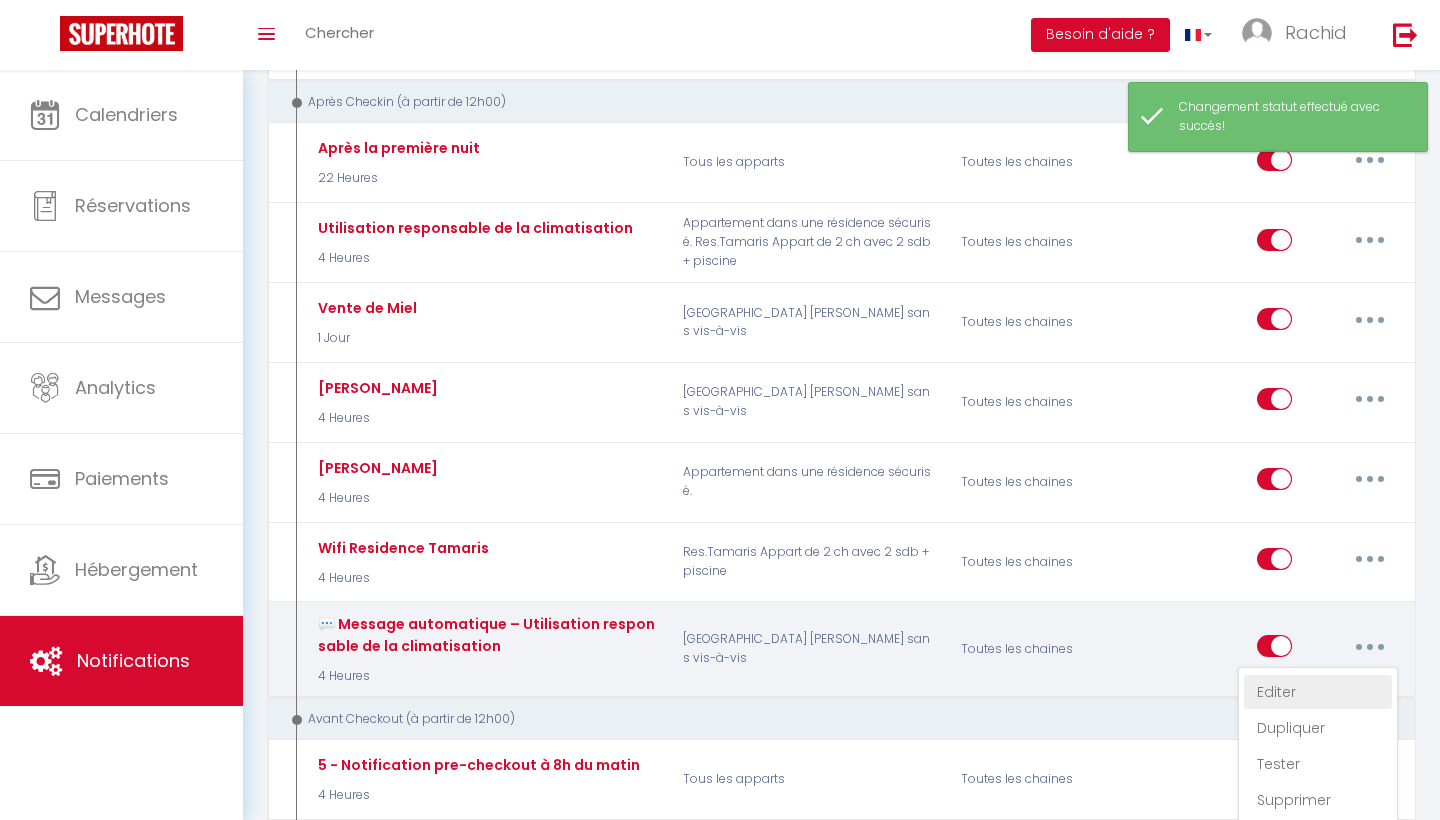 click on "Editer" at bounding box center (1318, 692) 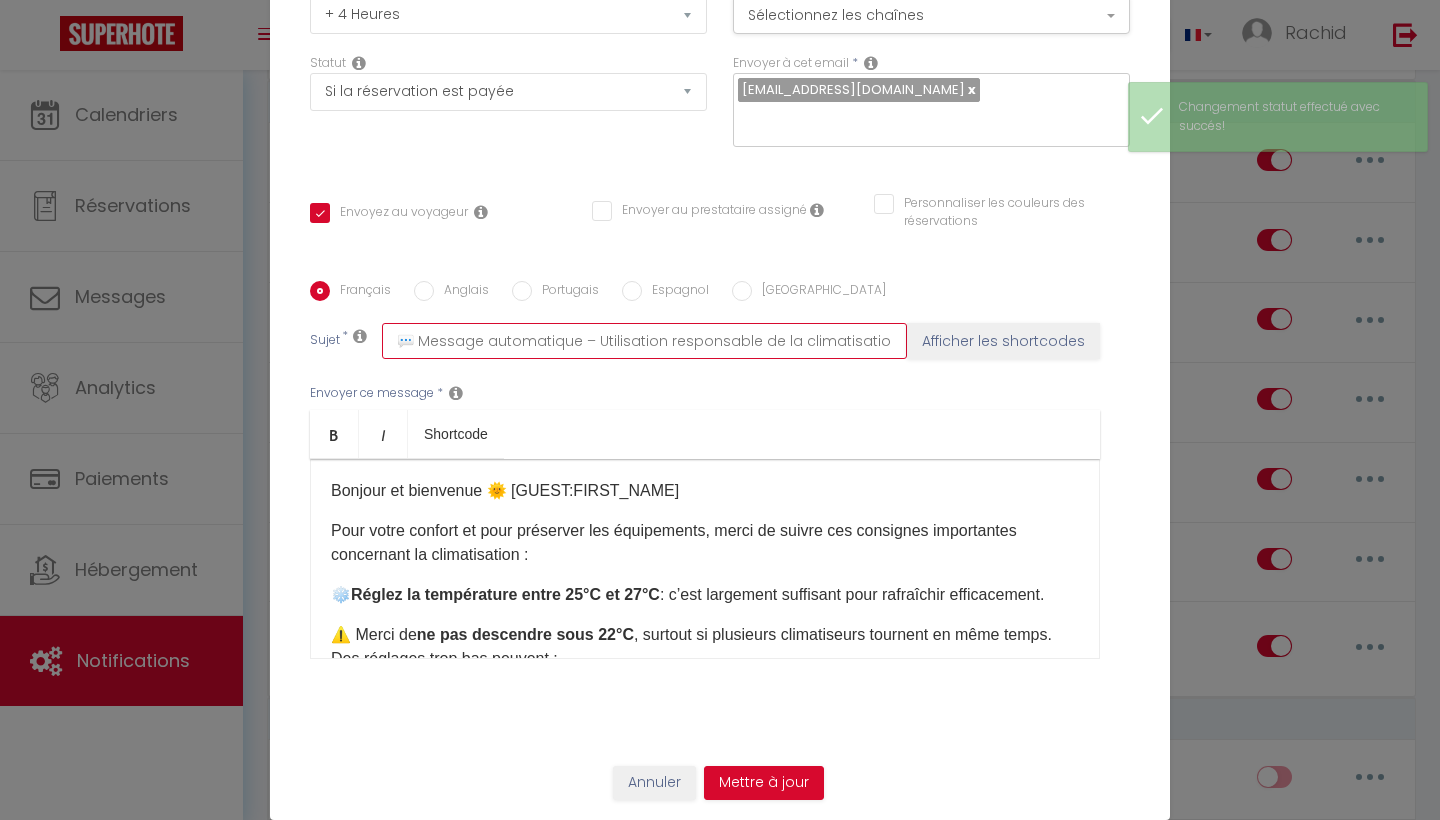 drag, startPoint x: 573, startPoint y: 347, endPoint x: 255, endPoint y: 347, distance: 318 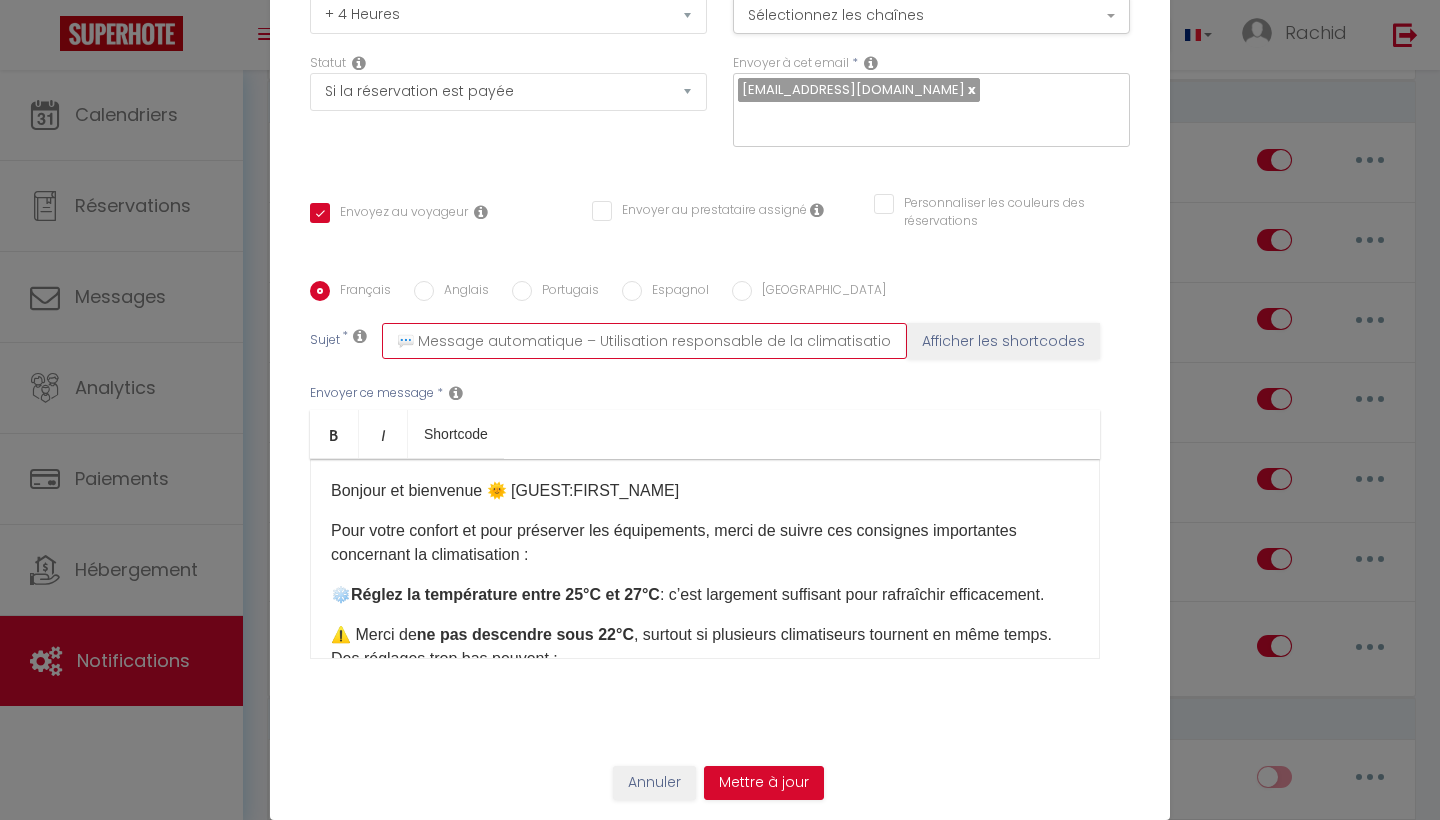 type on "< – Utilisation responsable de la climatisation" 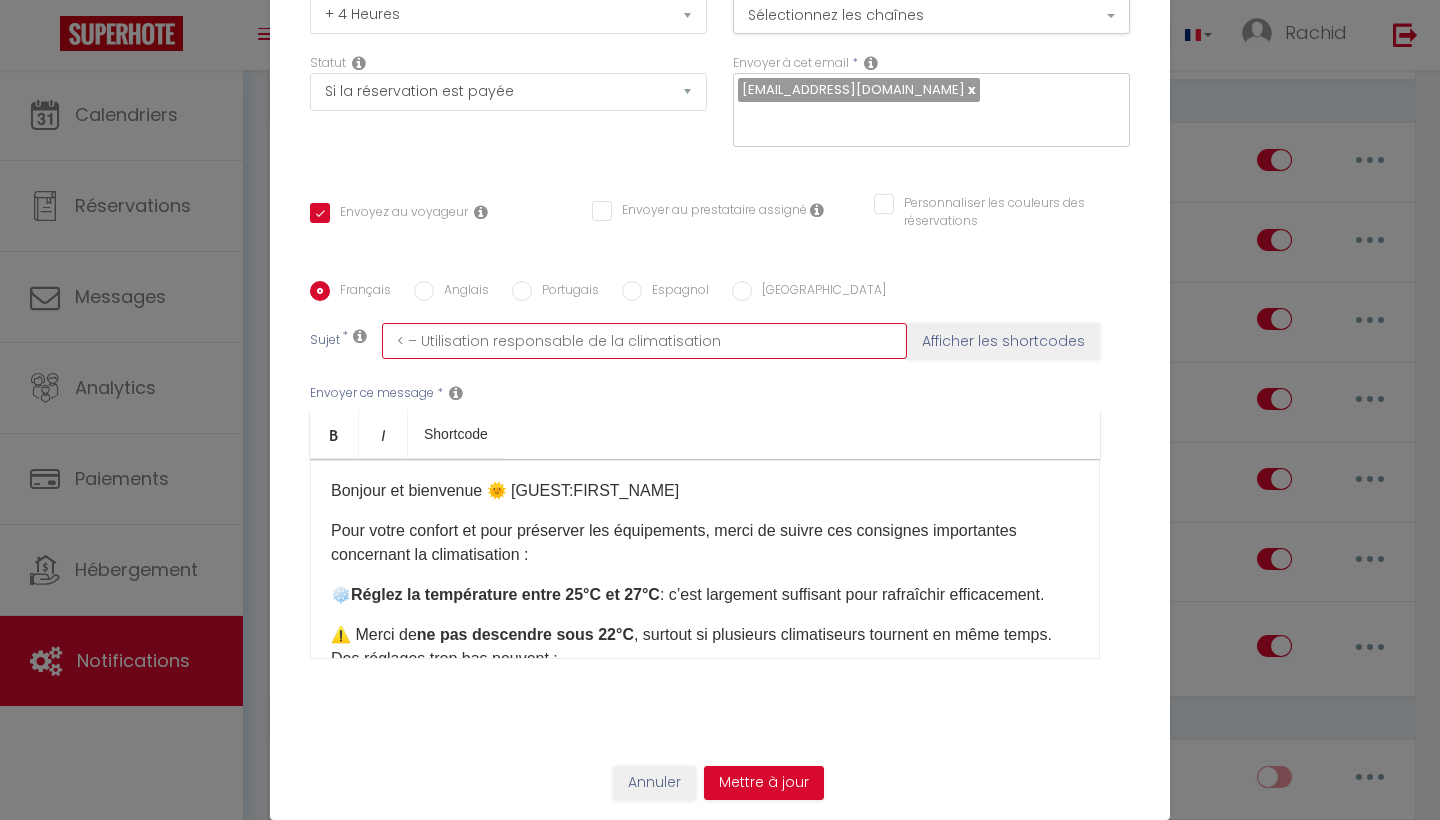 checkbox on "true" 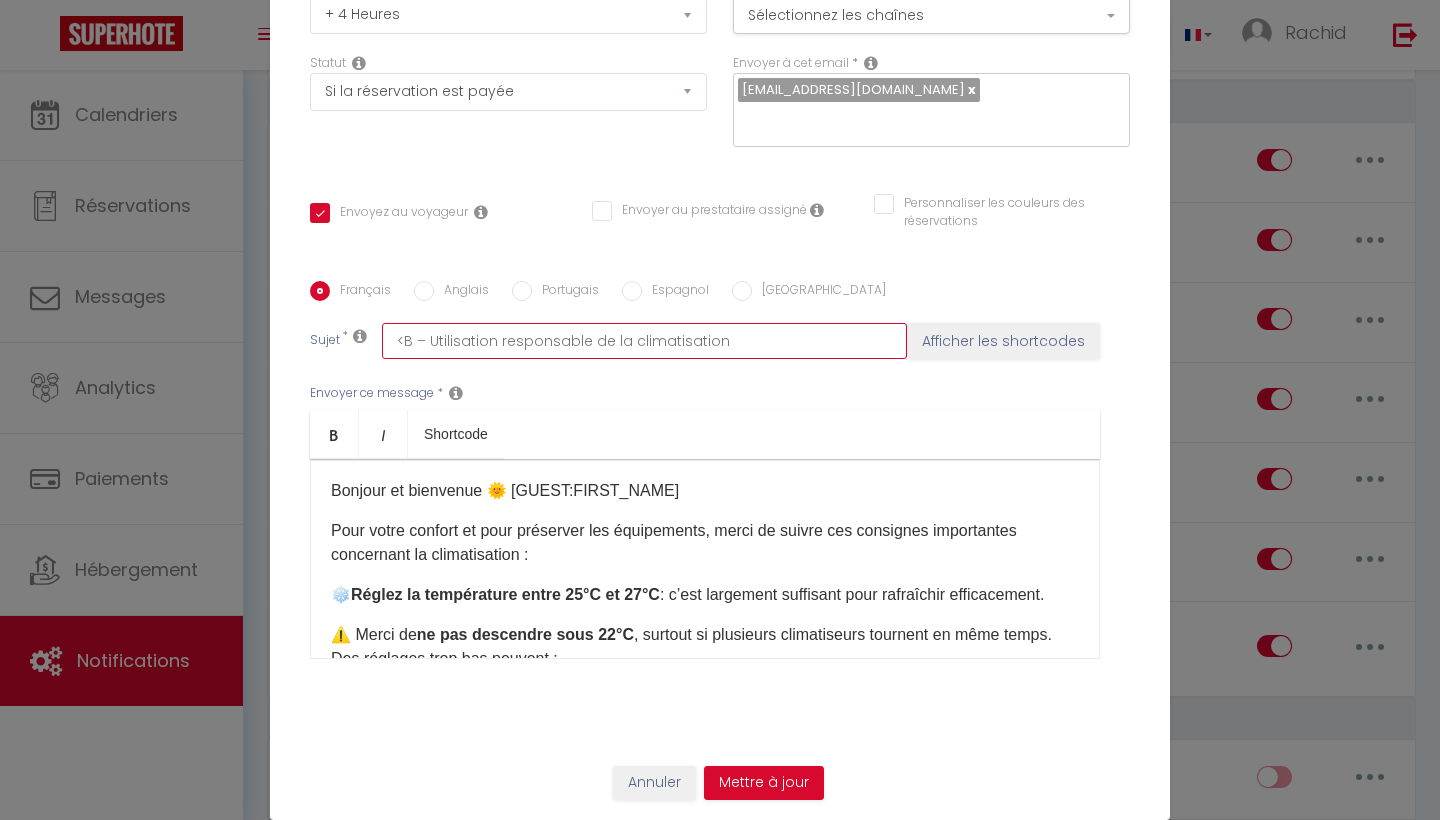 checkbox on "true" 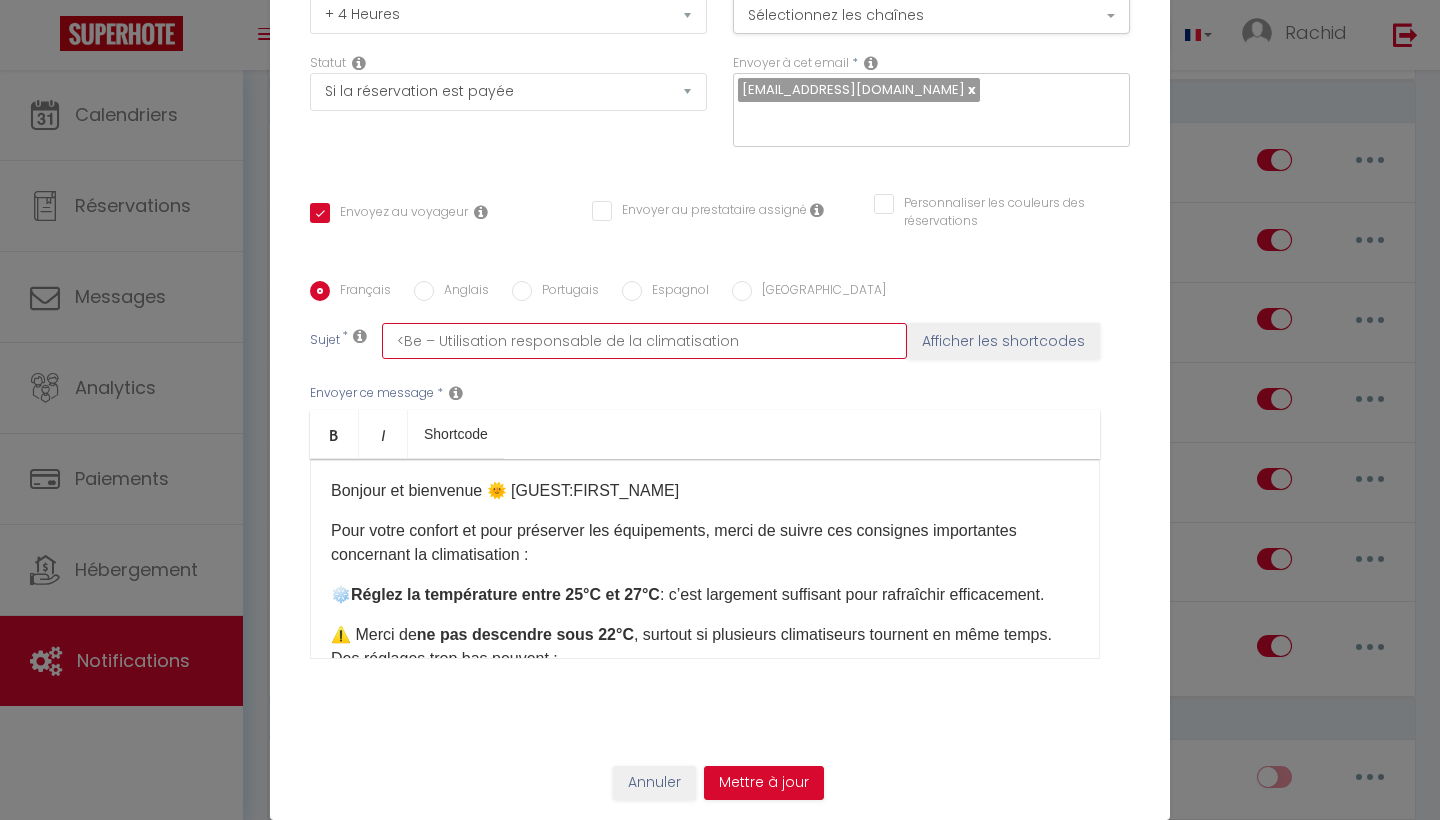 checkbox on "true" 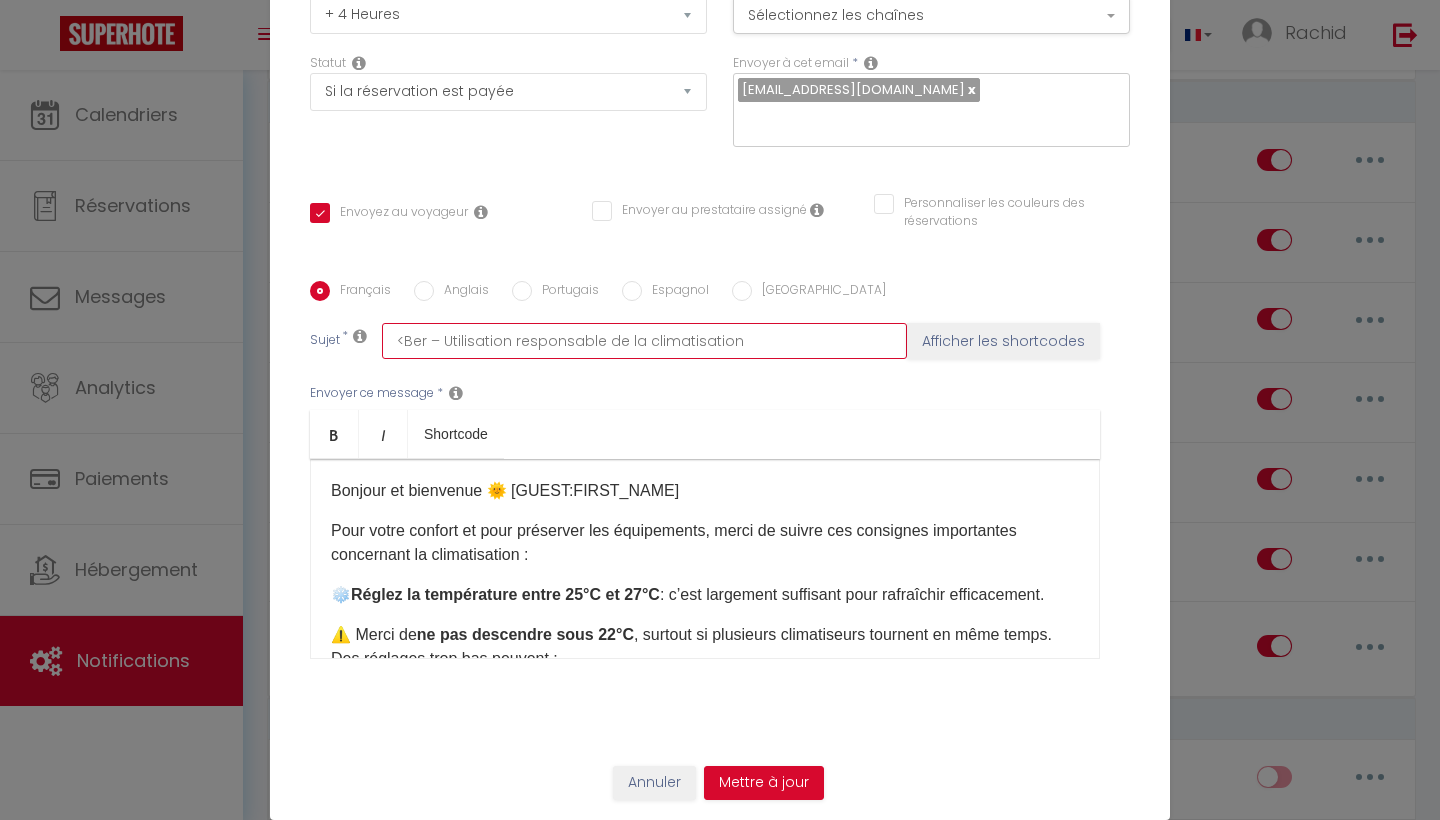 checkbox on "true" 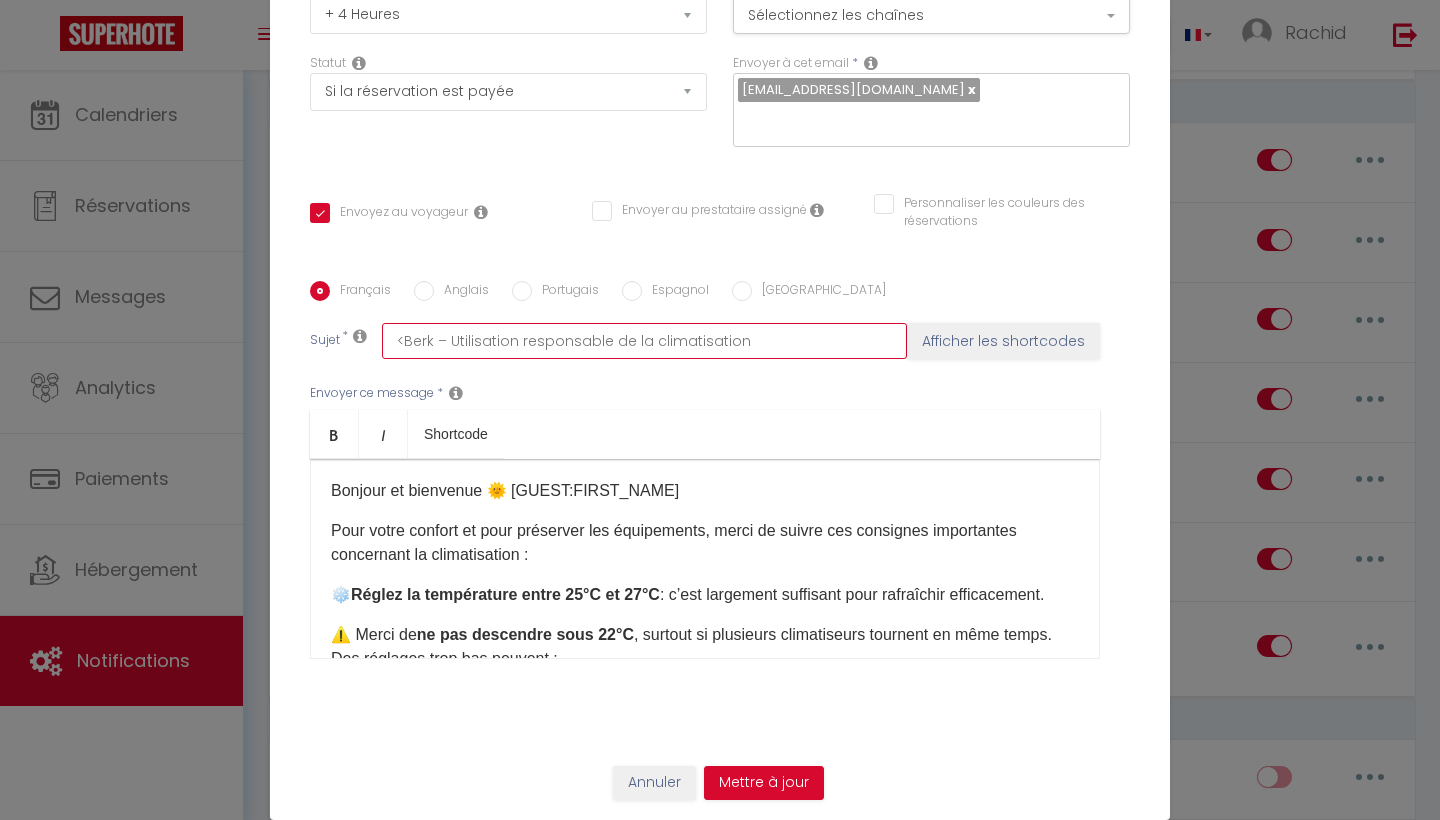 checkbox on "true" 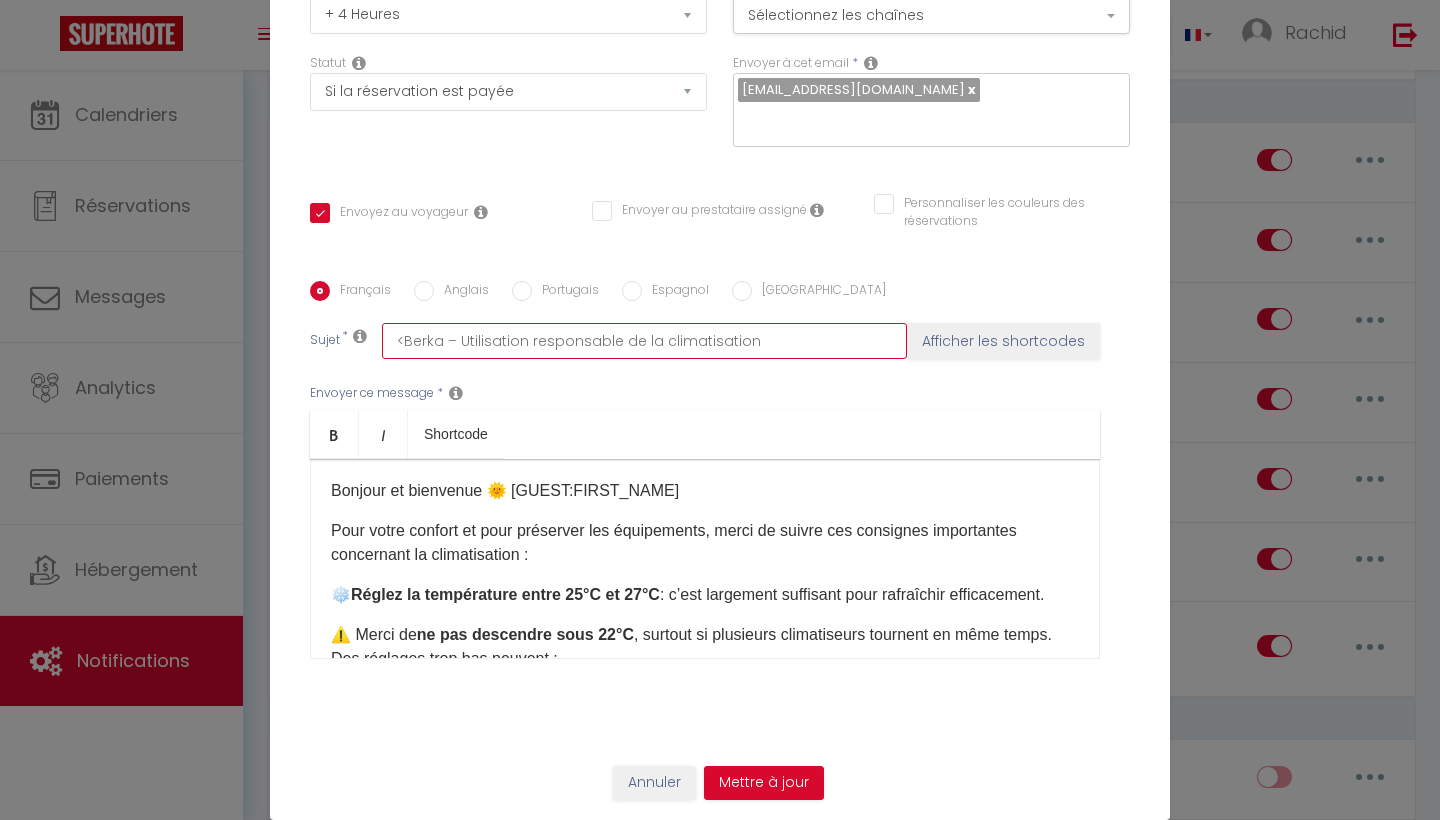 checkbox on "true" 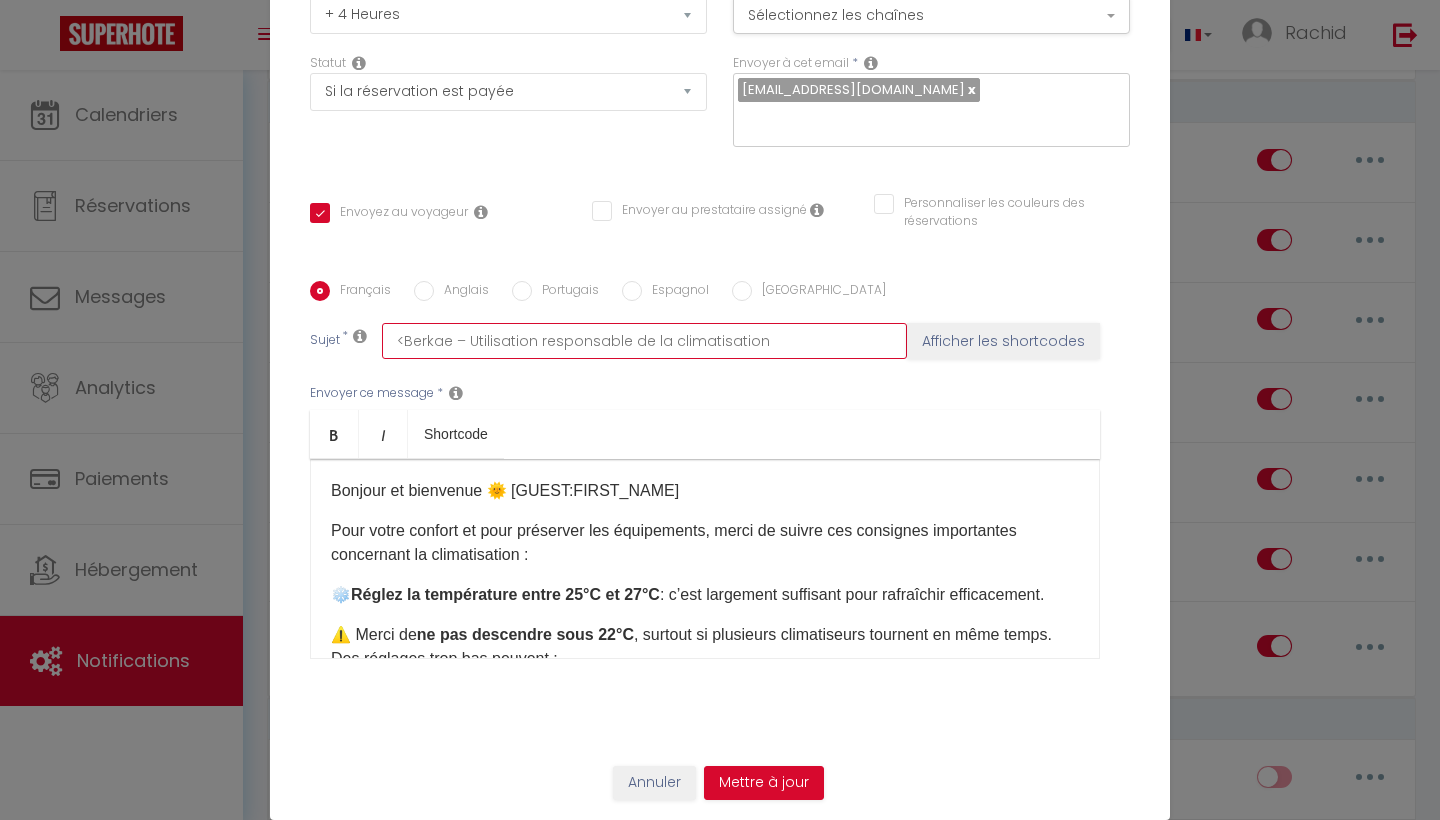checkbox on "true" 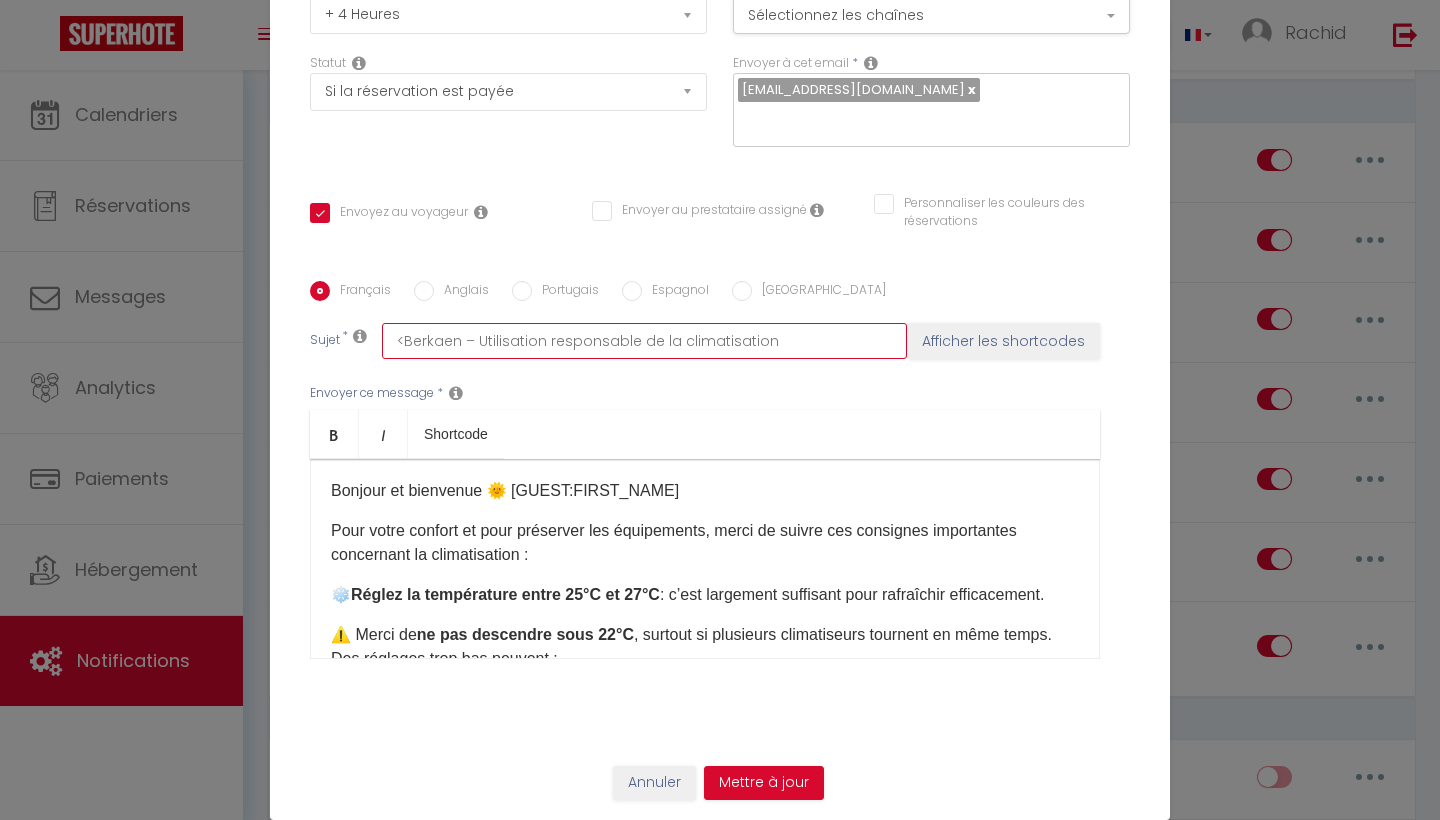 checkbox on "true" 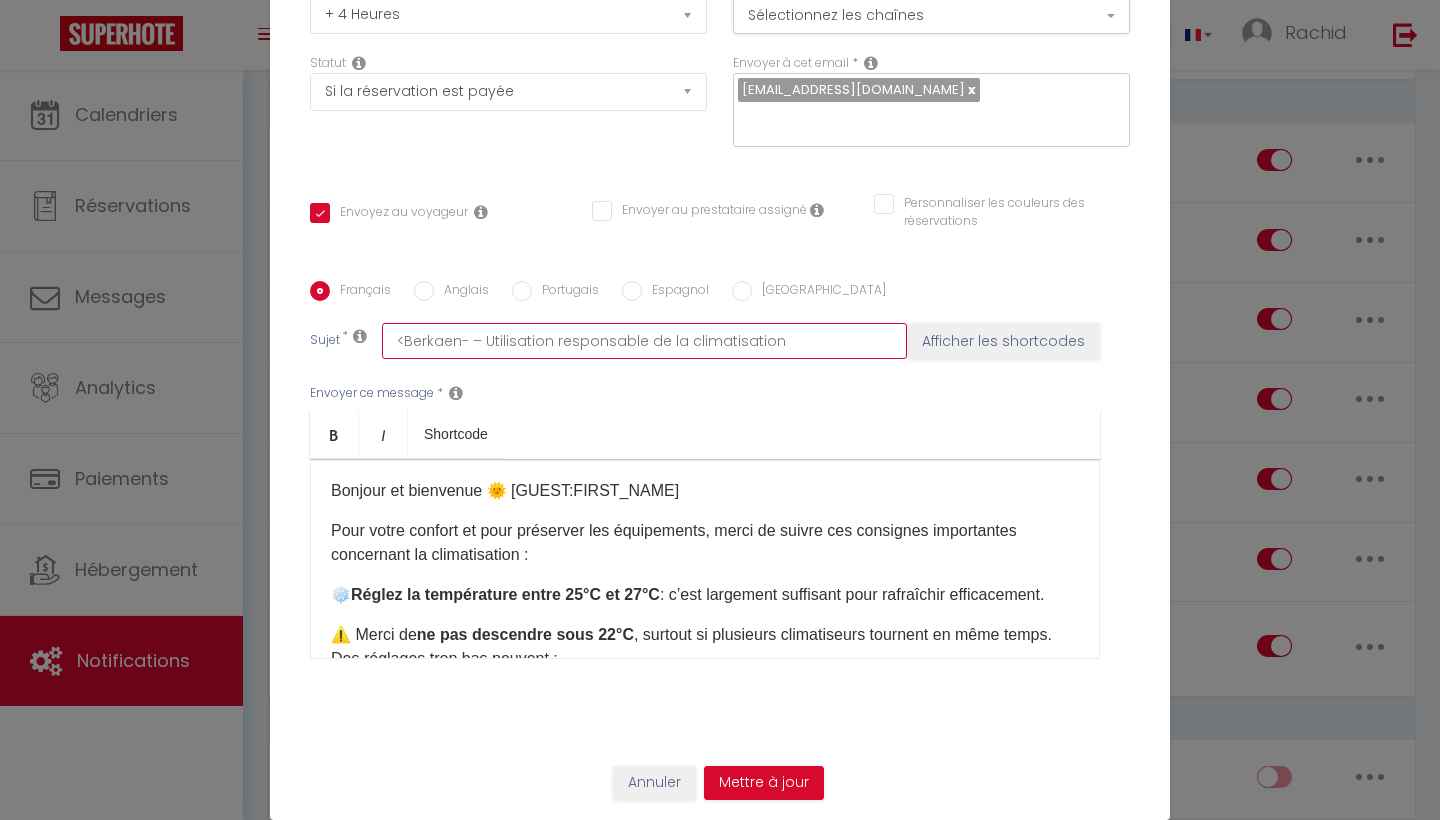 checkbox on "true" 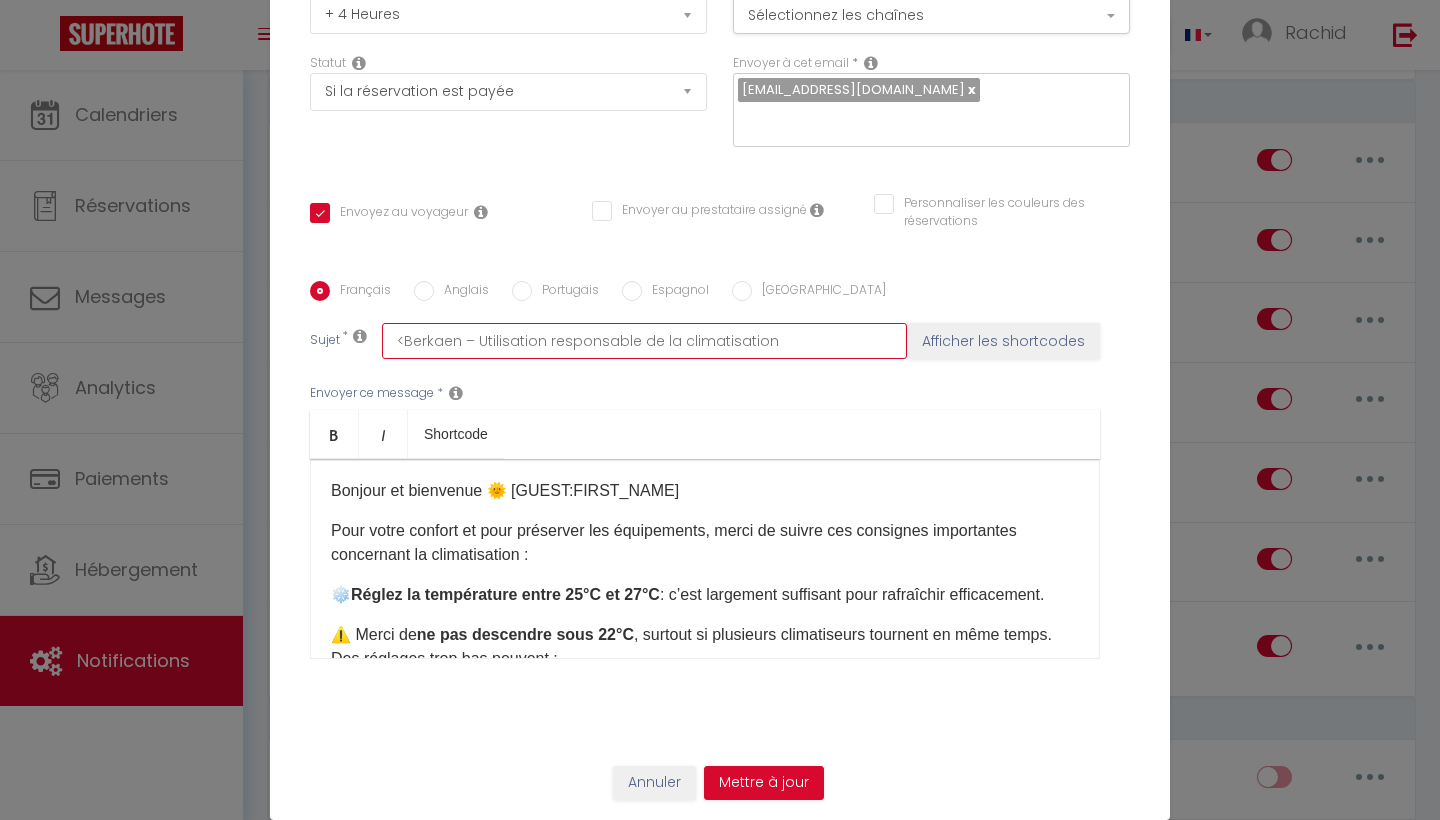 checkbox on "true" 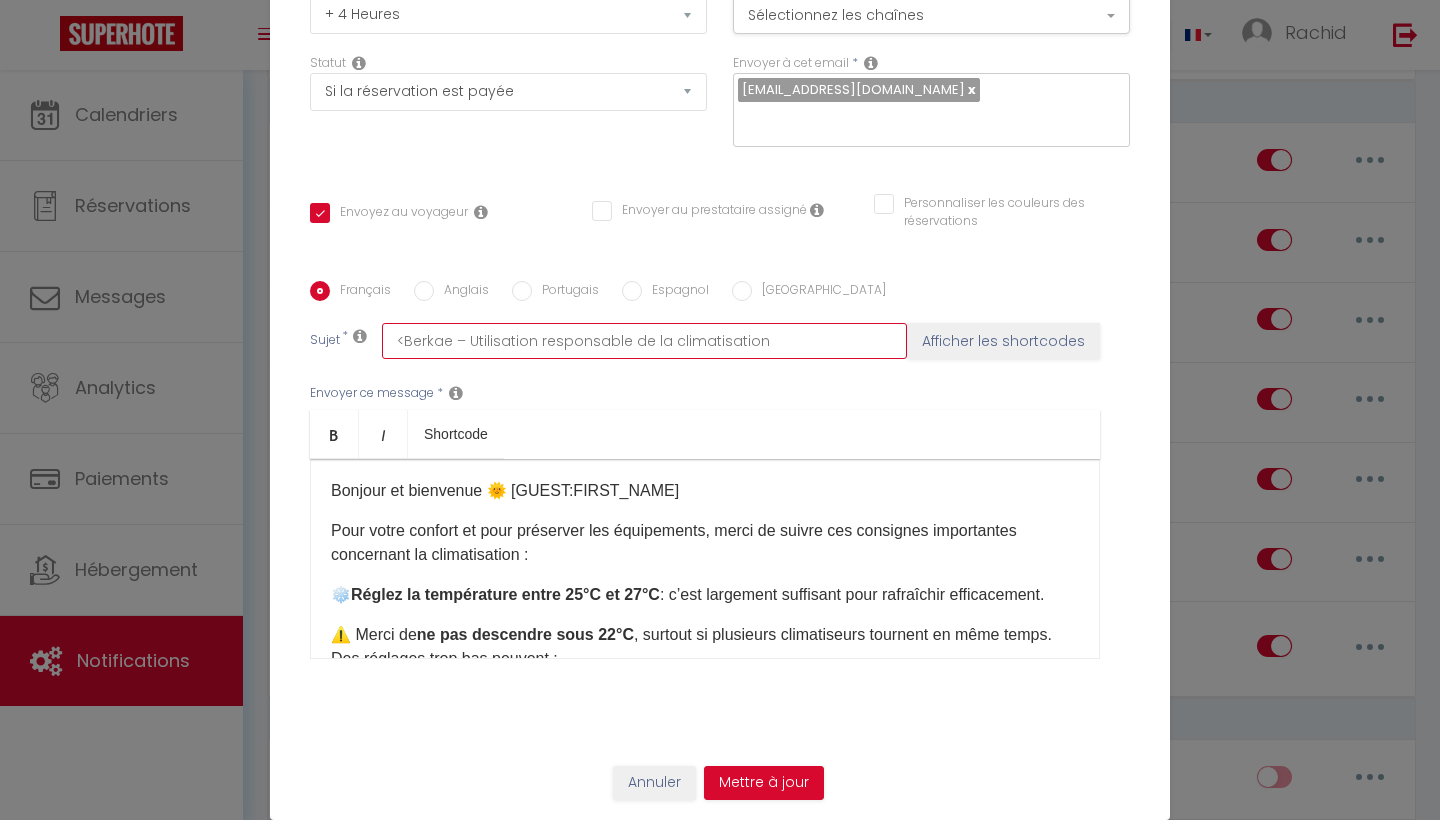 checkbox on "true" 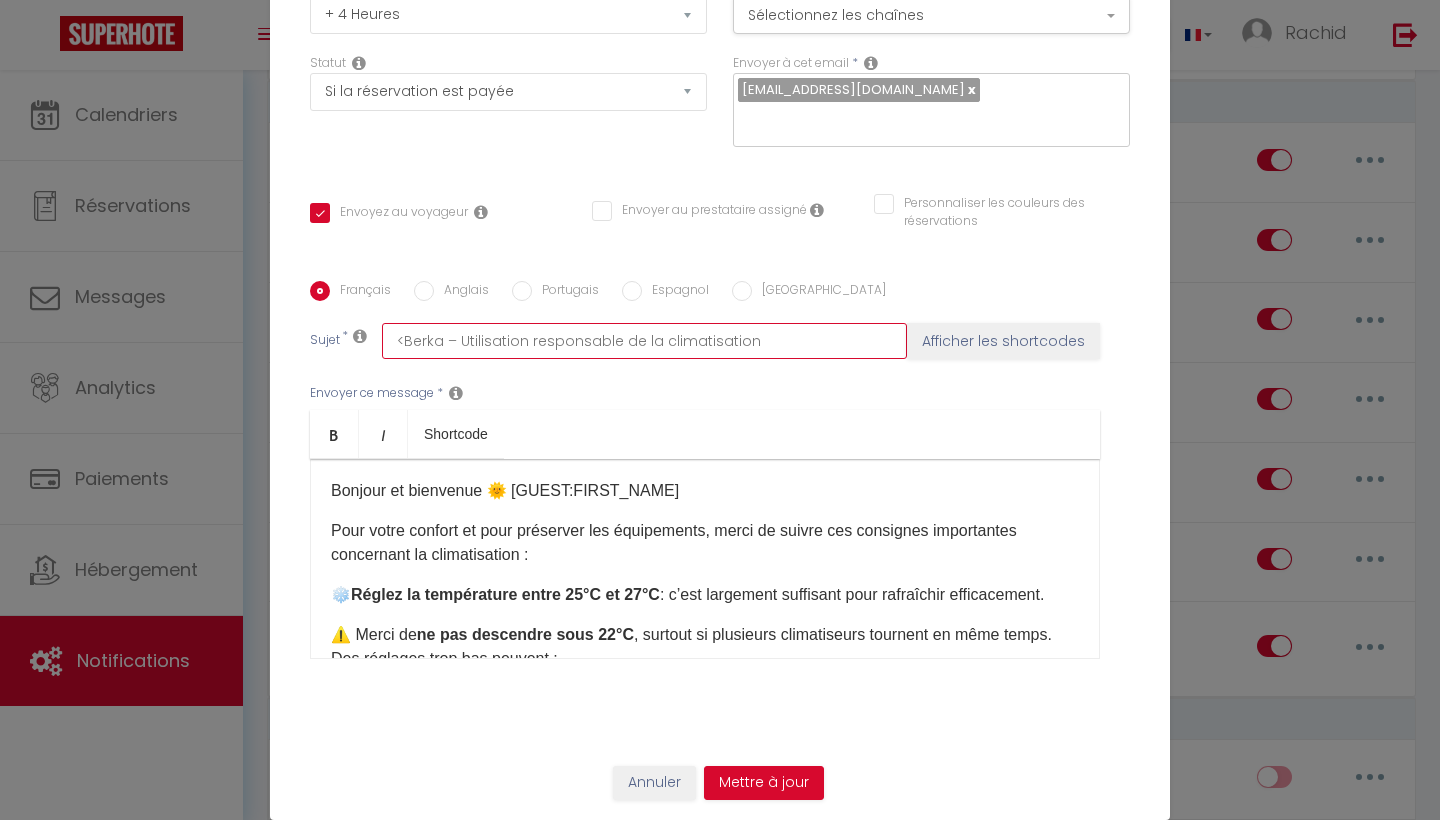 checkbox on "true" 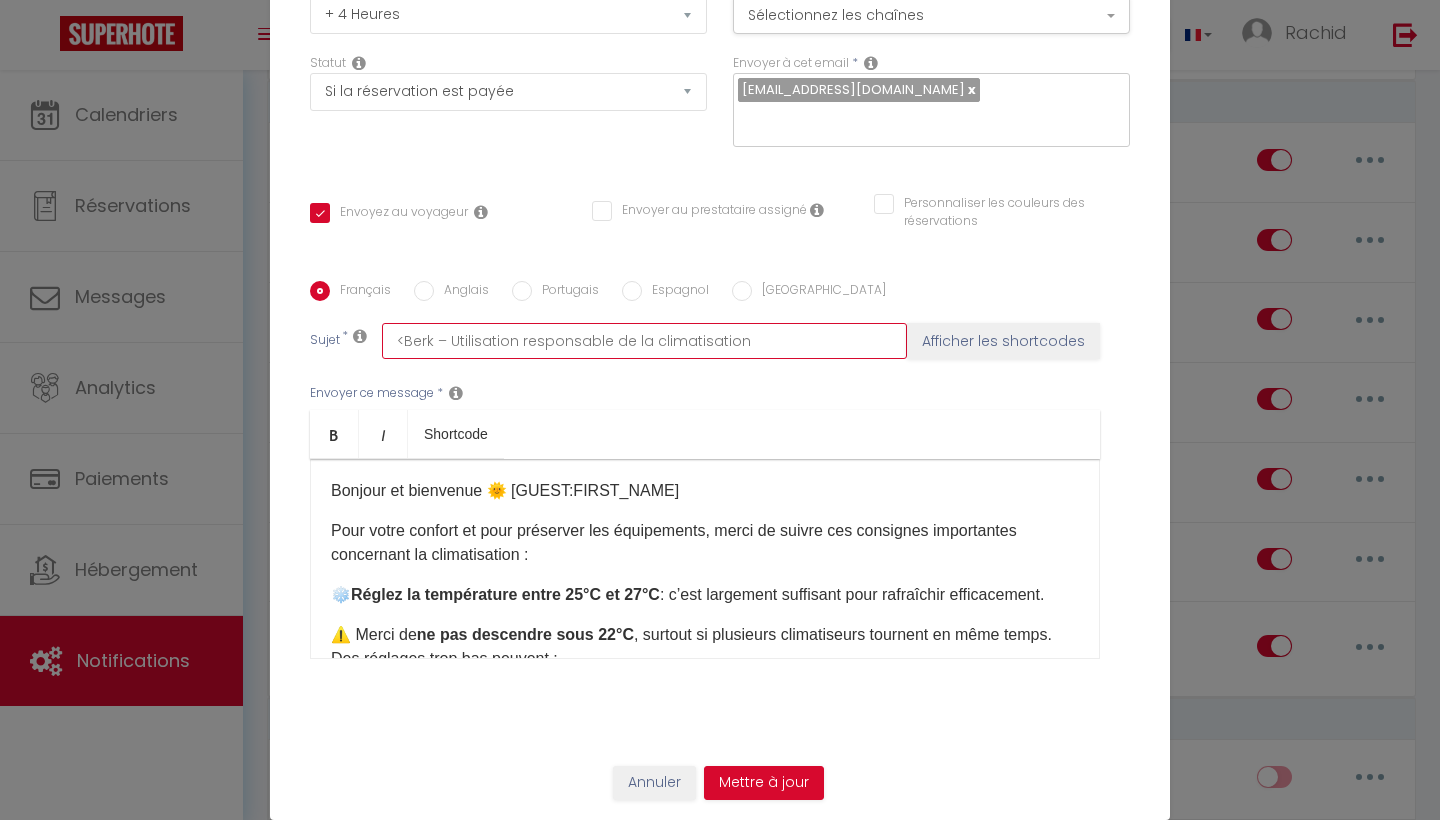 checkbox on "true" 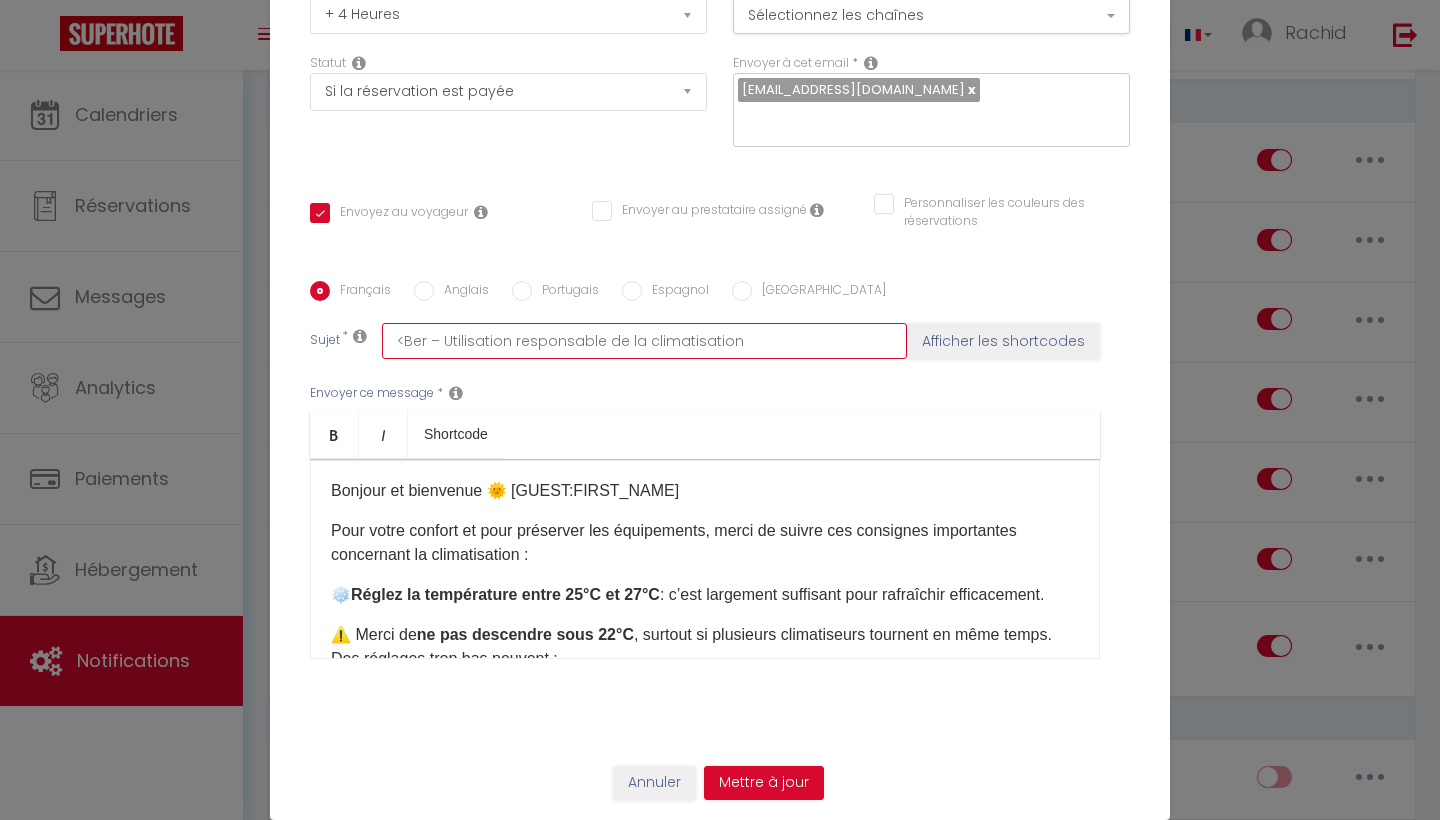 checkbox on "true" 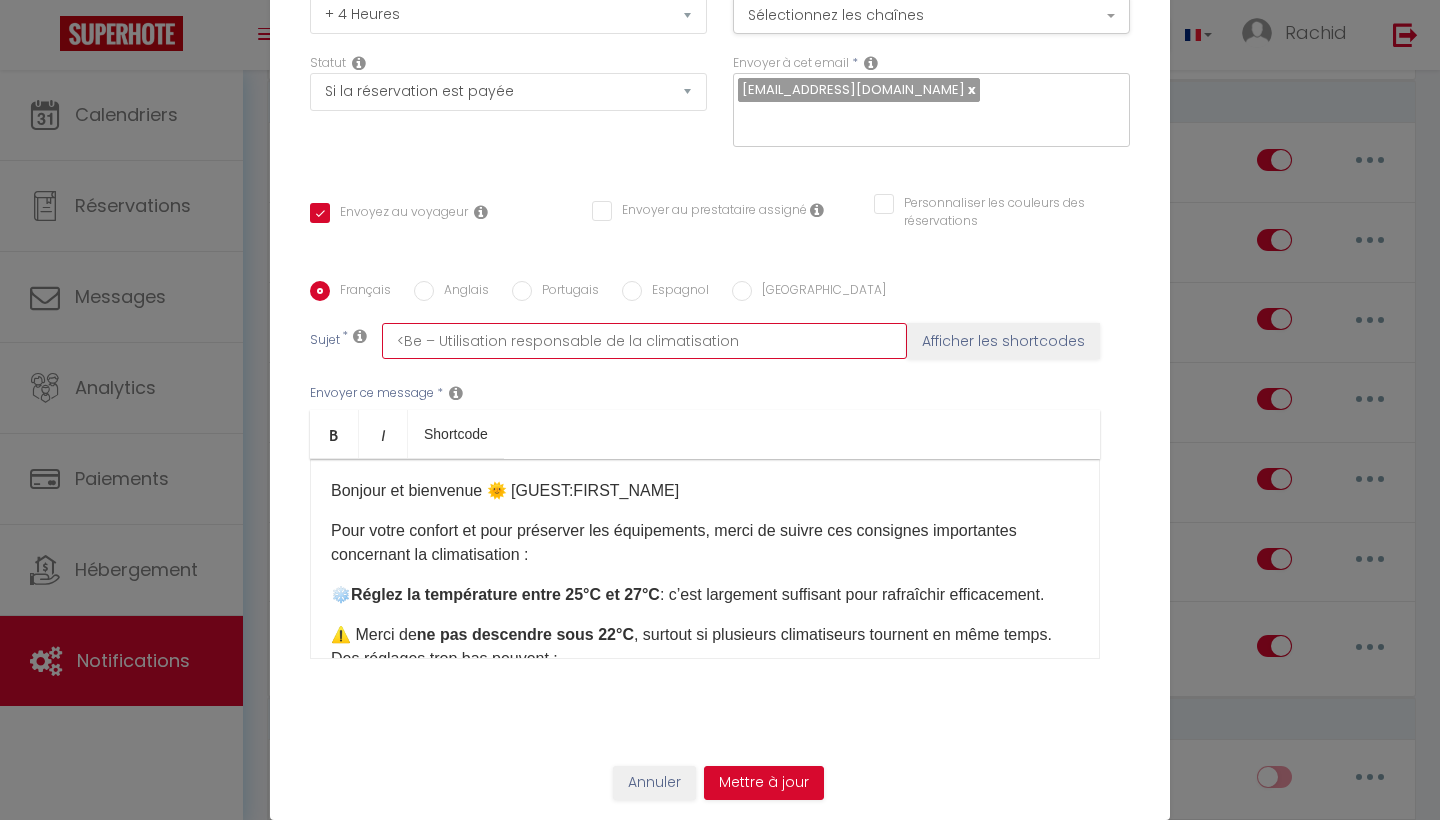 checkbox on "true" 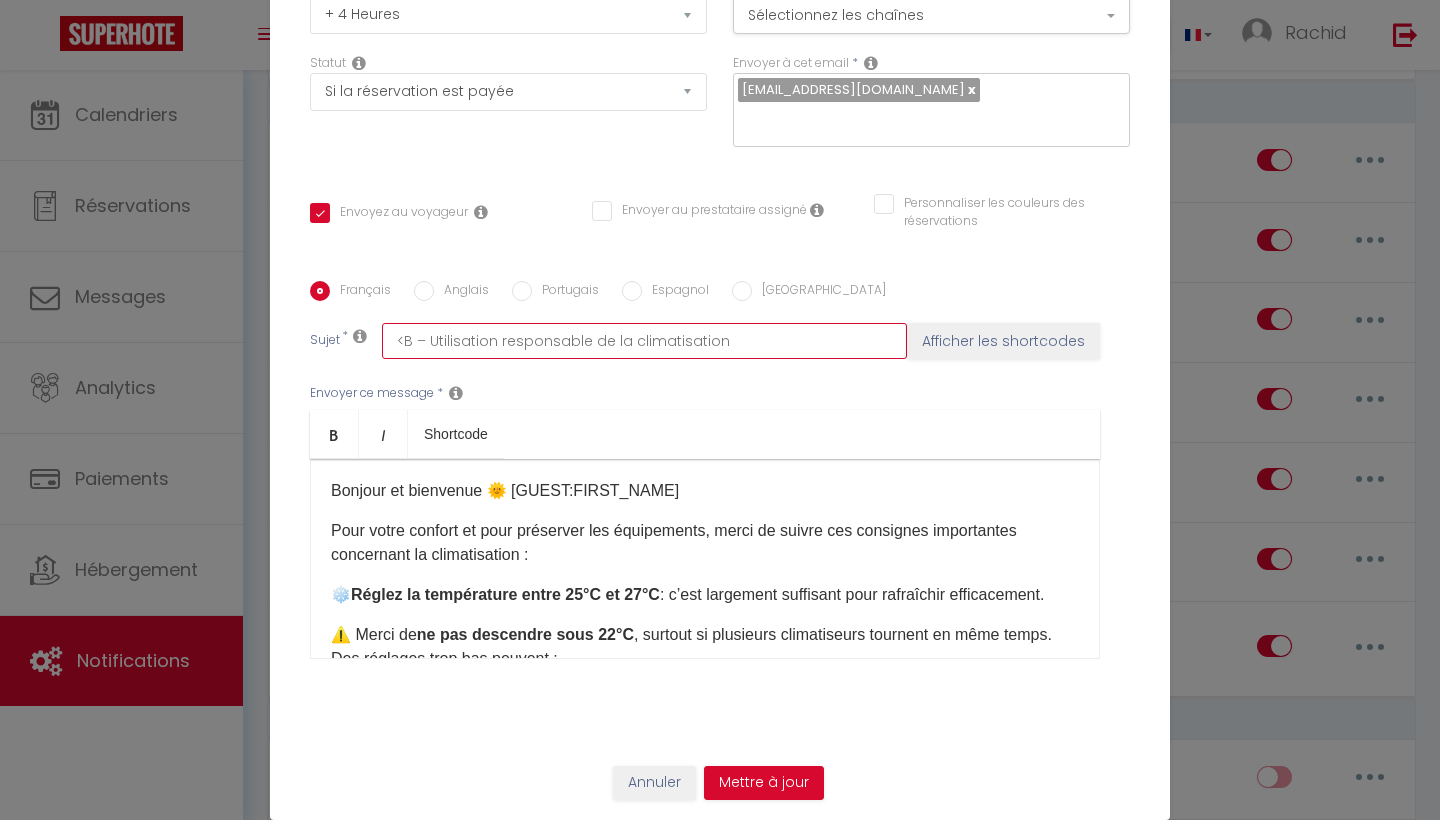 checkbox on "true" 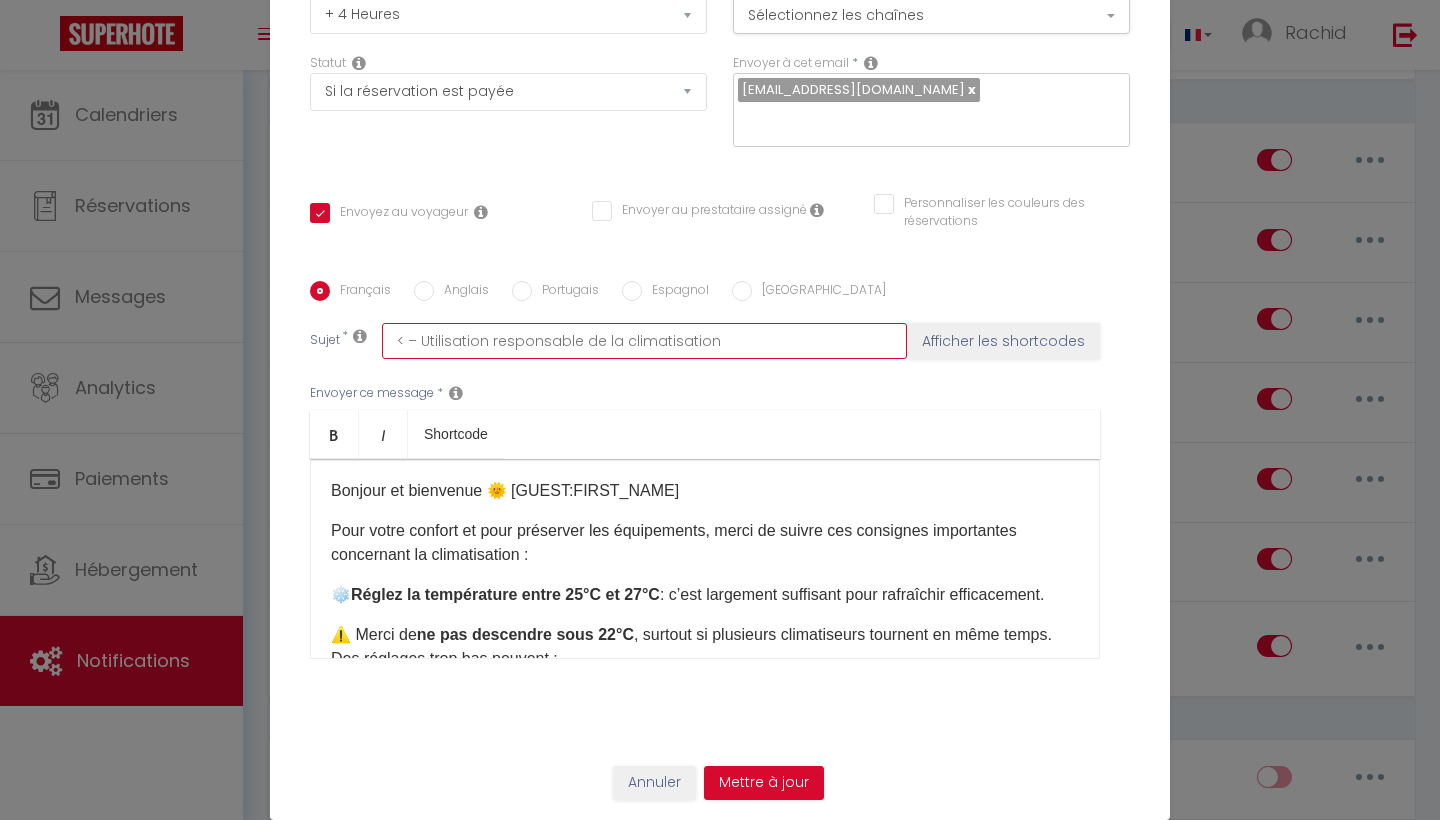 checkbox on "true" 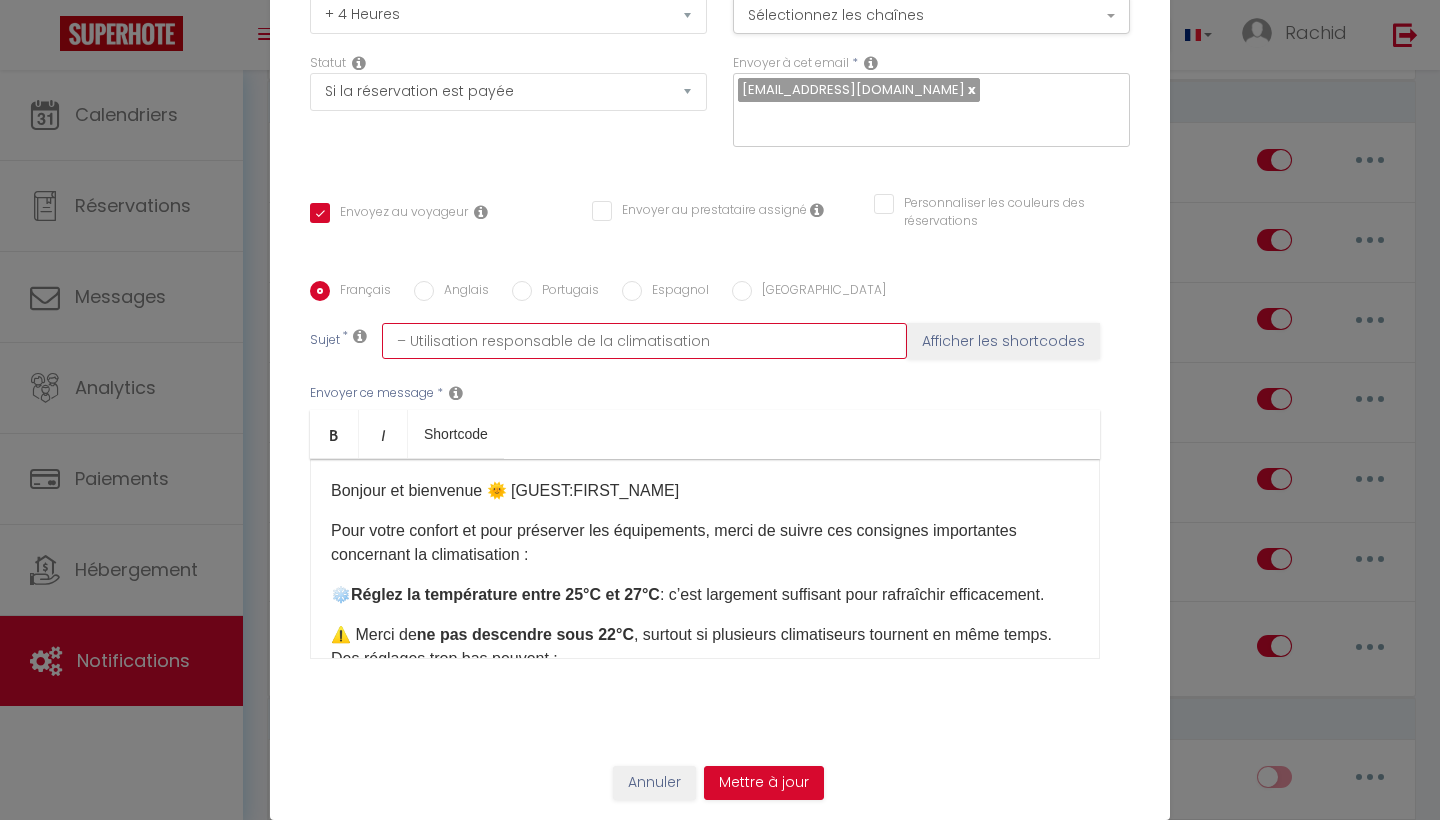 checkbox on "true" 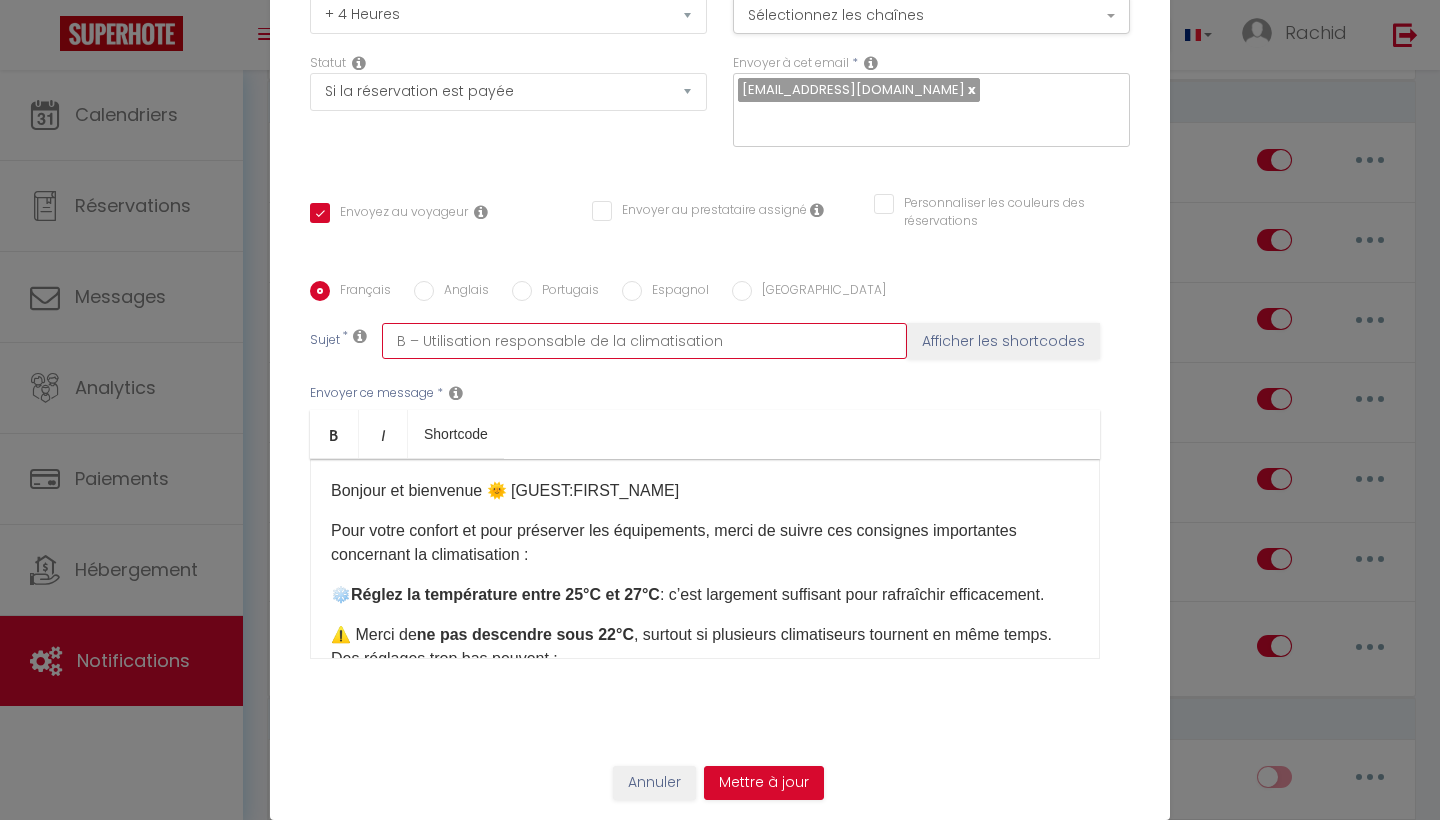 checkbox on "true" 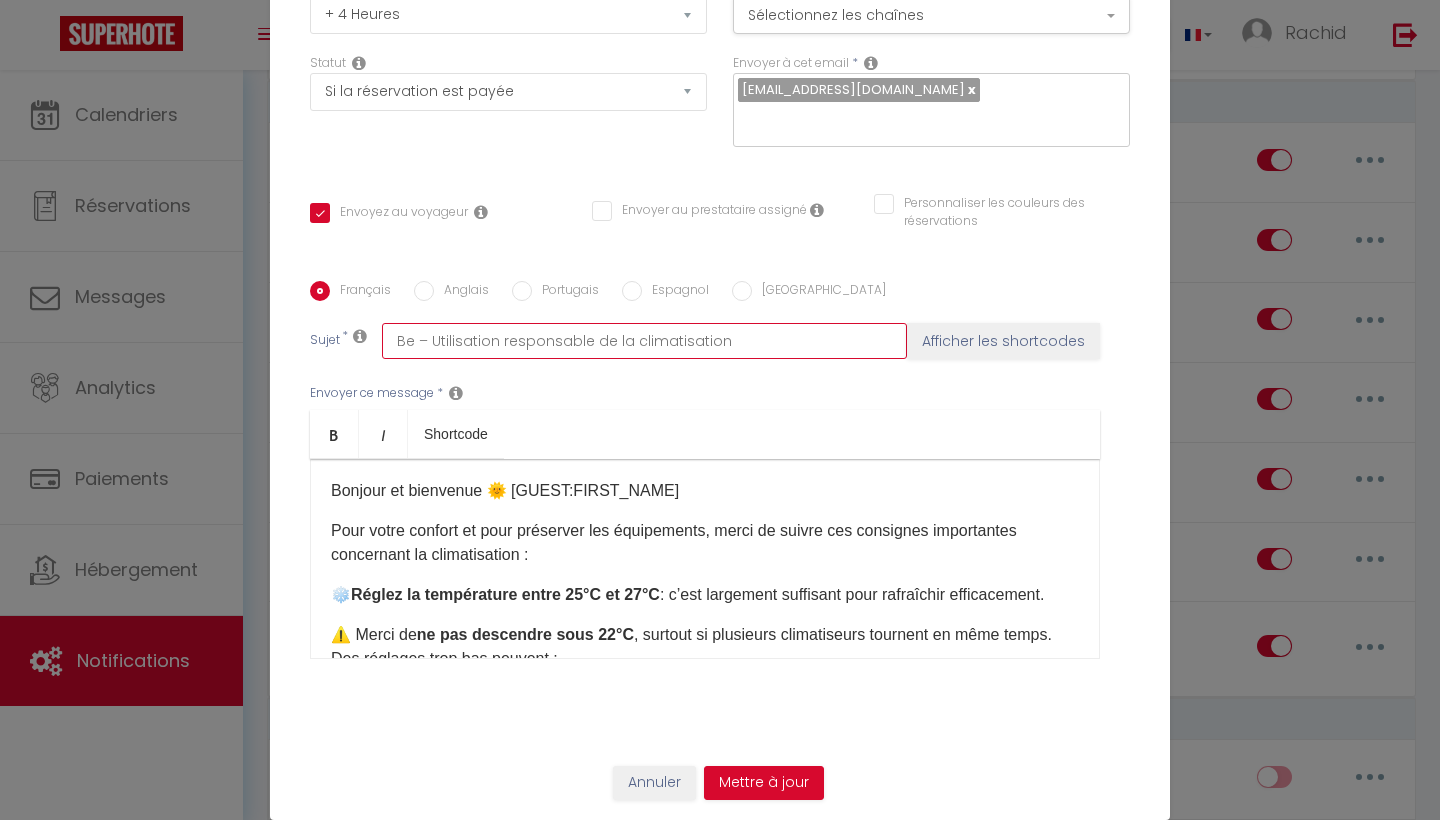 checkbox on "true" 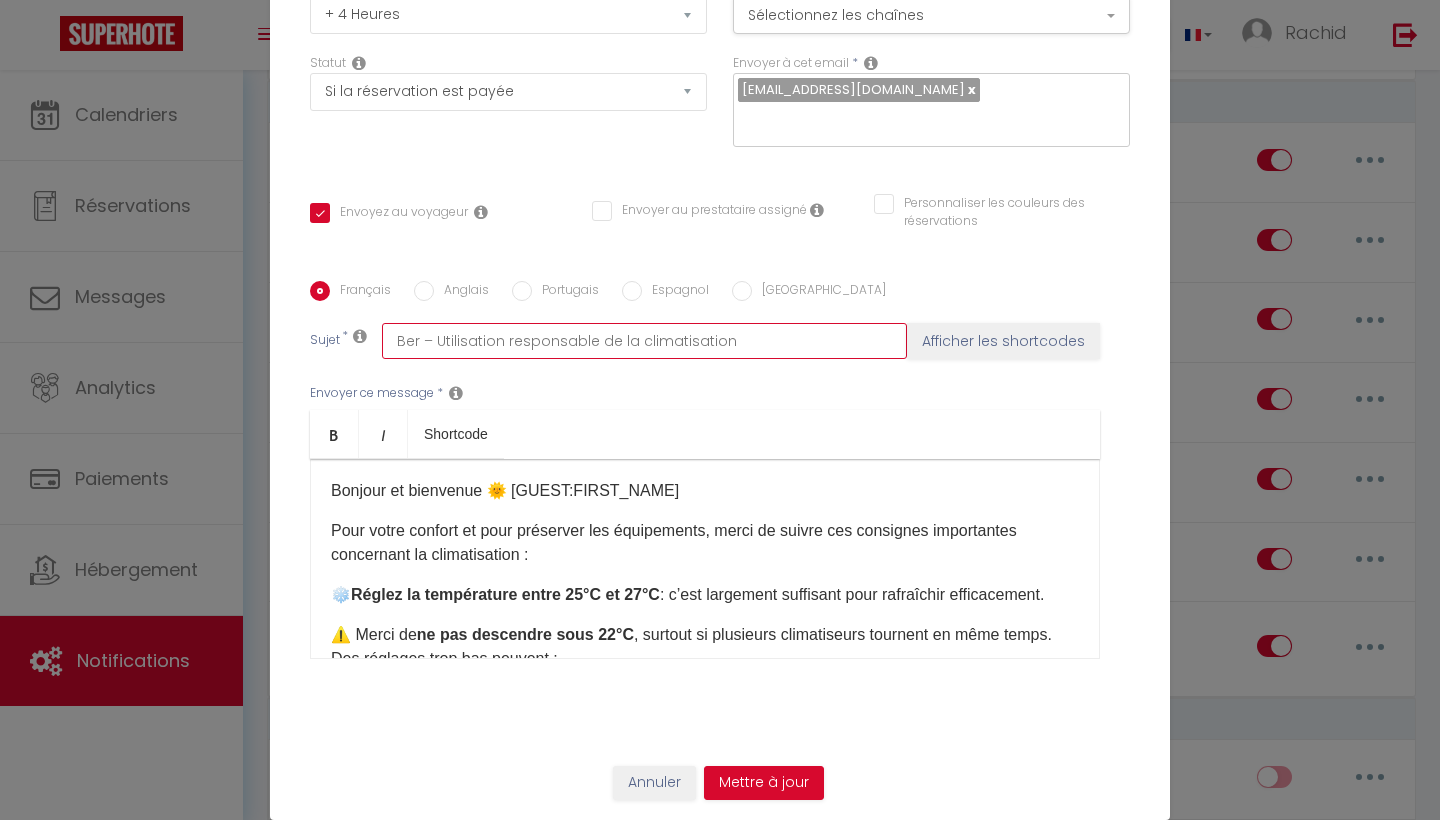 checkbox on "true" 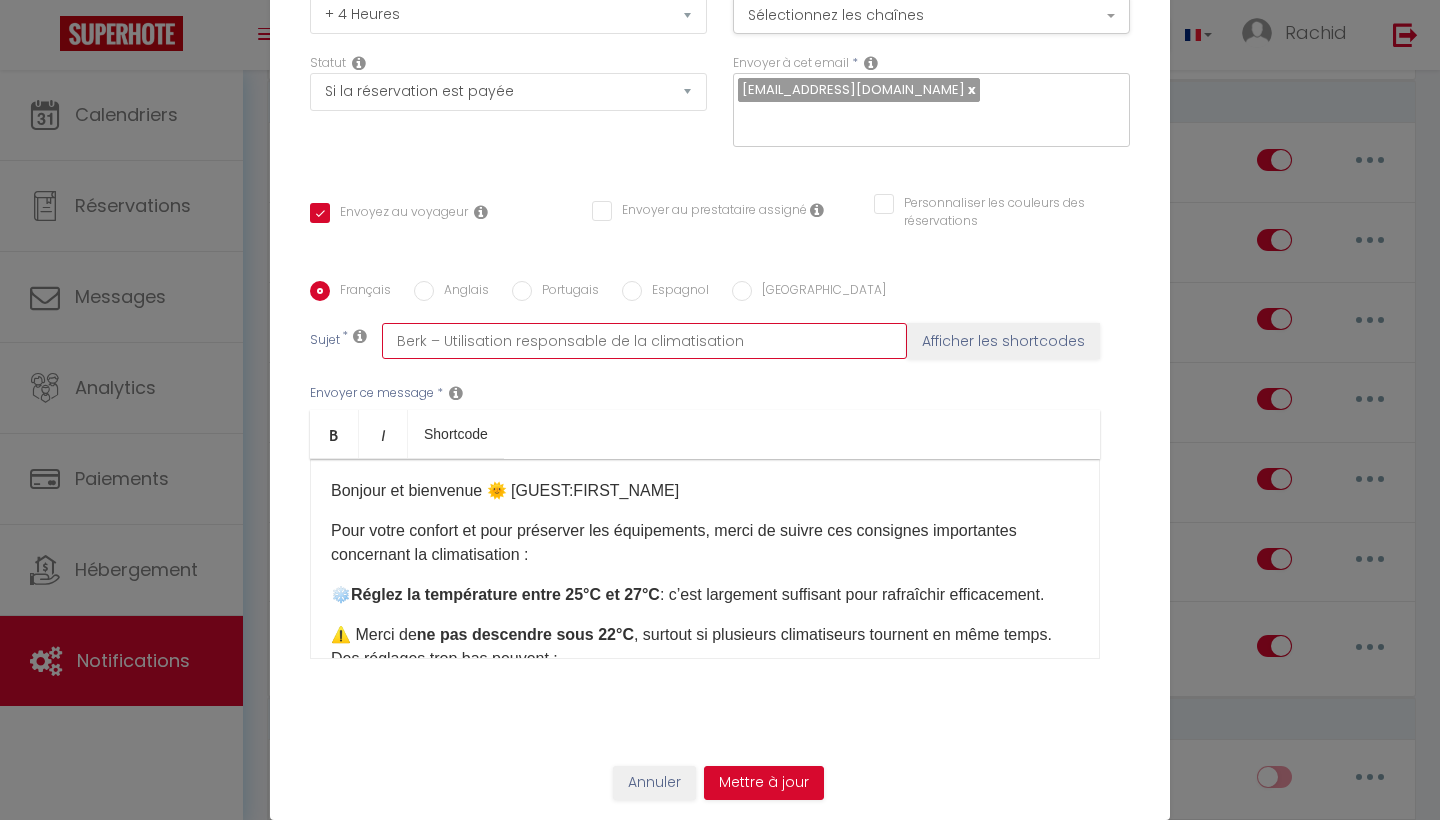 checkbox on "true" 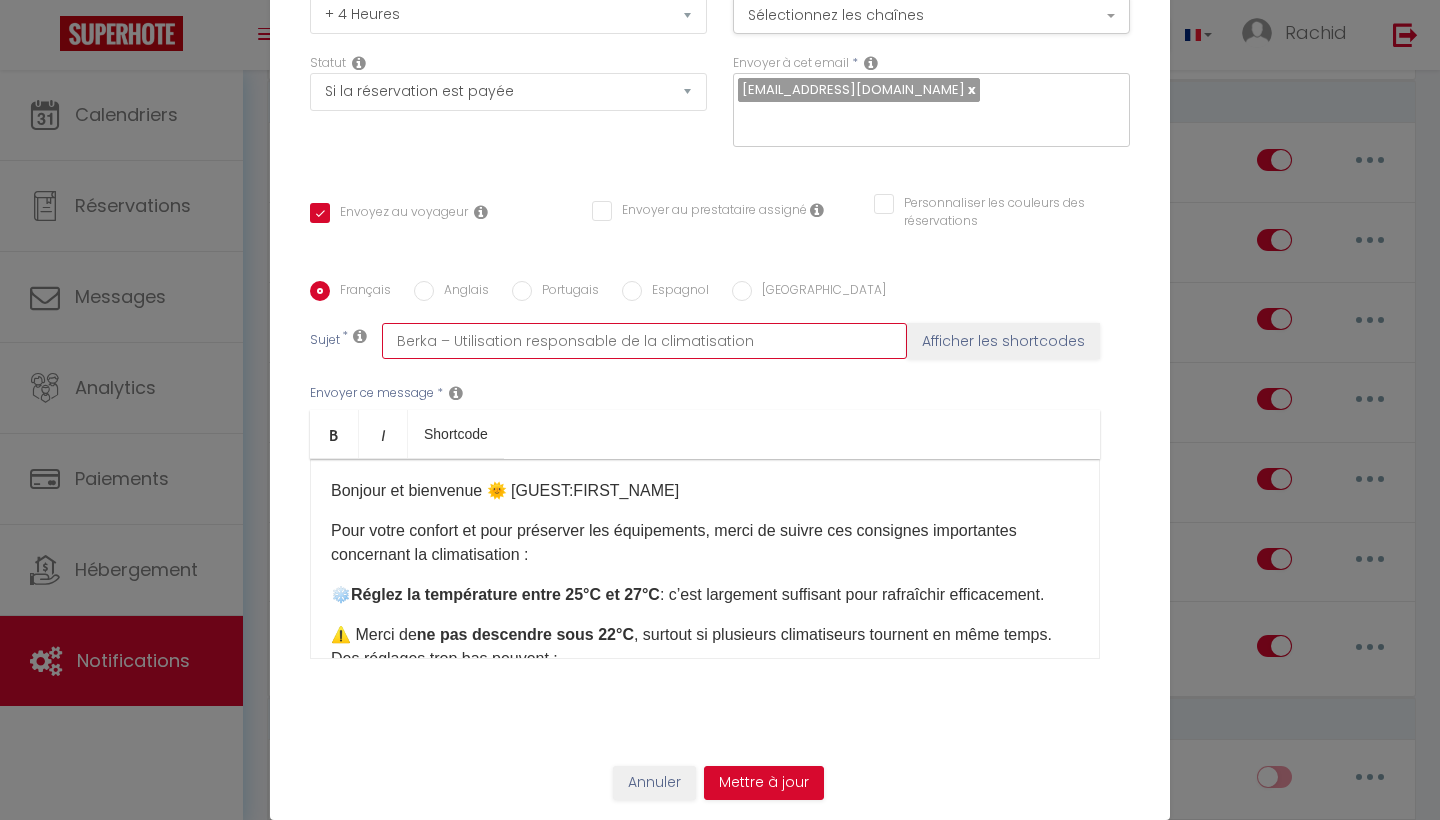 checkbox on "true" 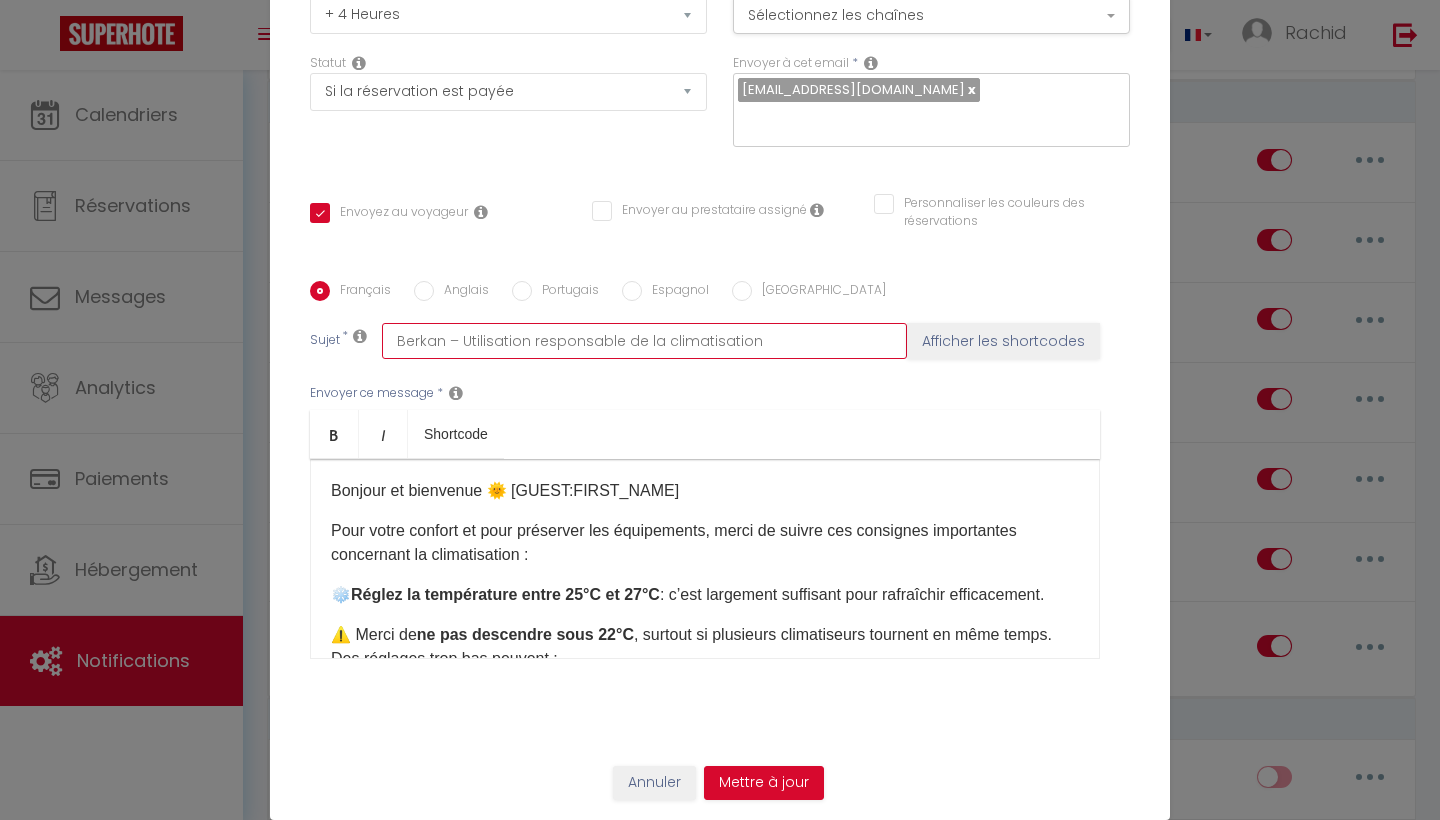 checkbox on "true" 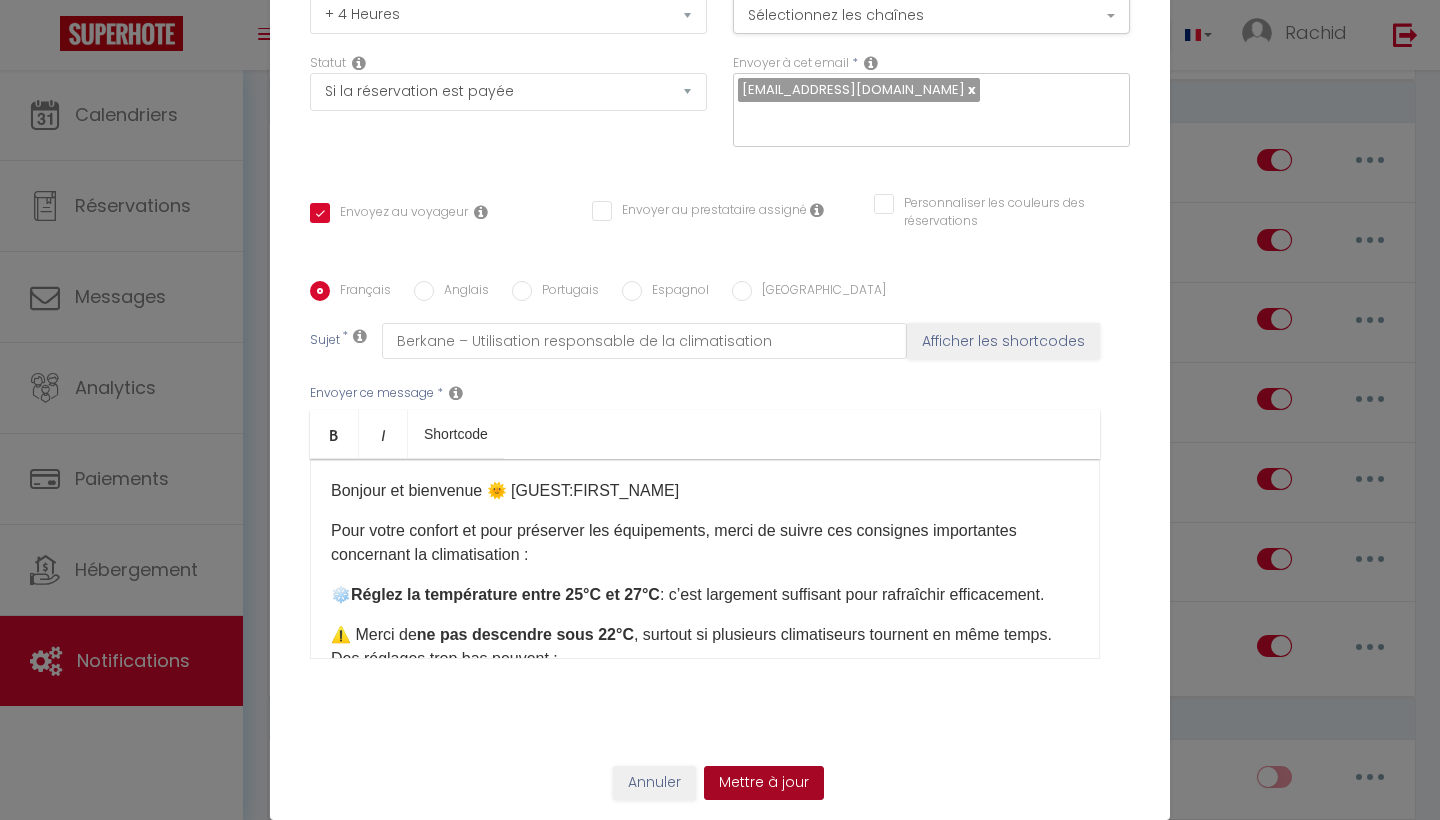 click on "Mettre à jour" at bounding box center [764, 783] 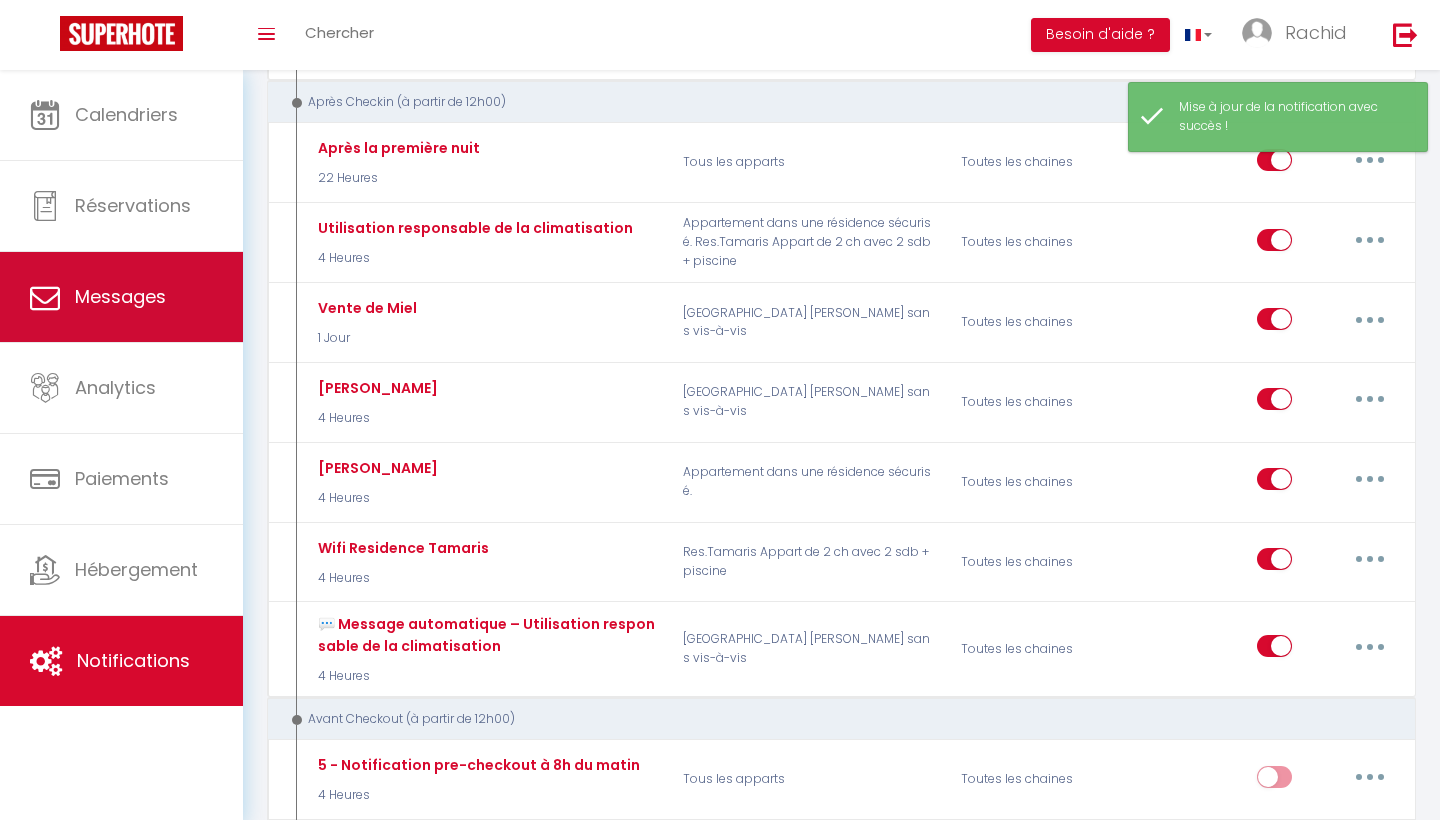 click on "Messages" at bounding box center (120, 296) 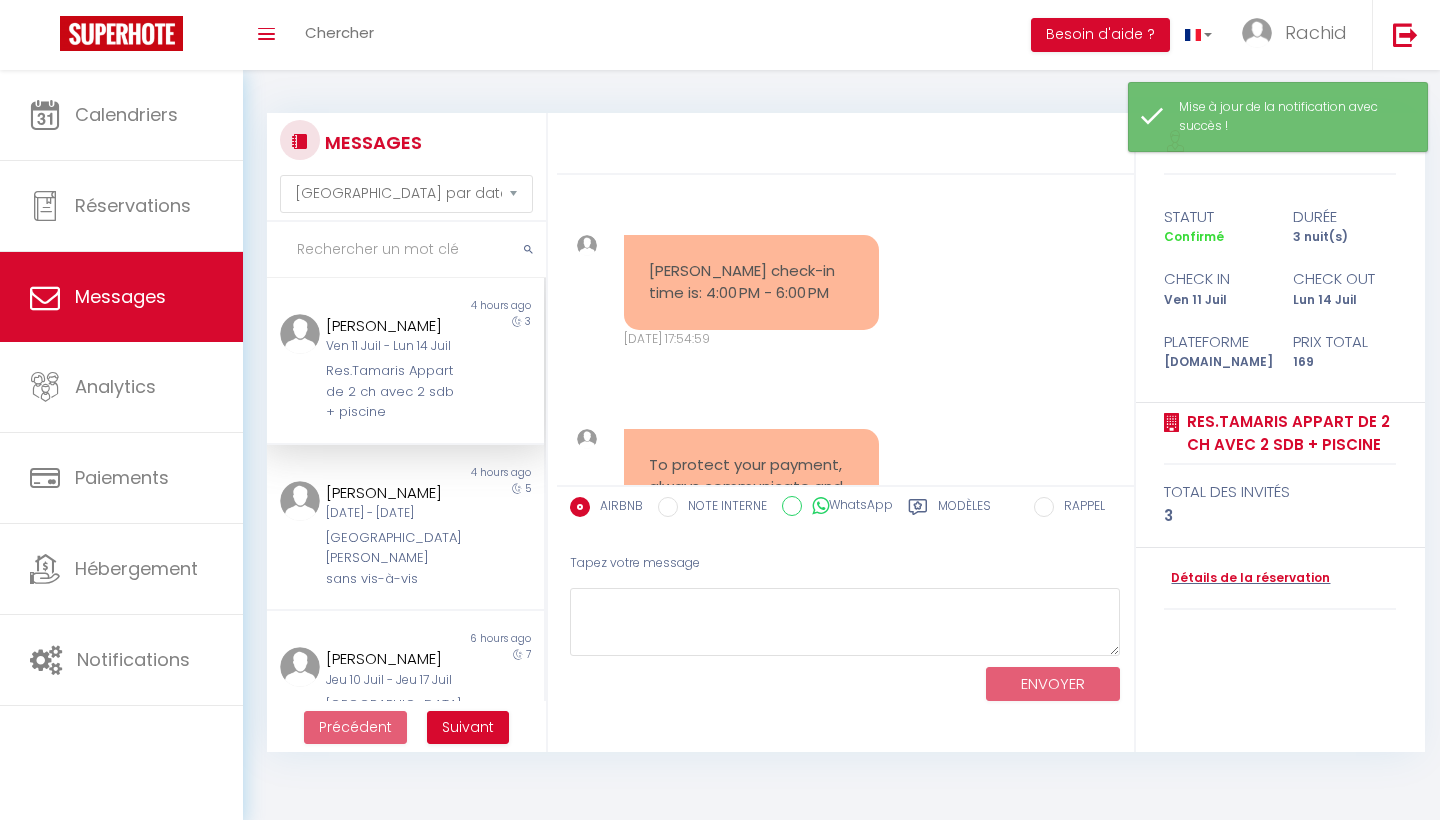 scroll, scrollTop: 608, scrollLeft: 0, axis: vertical 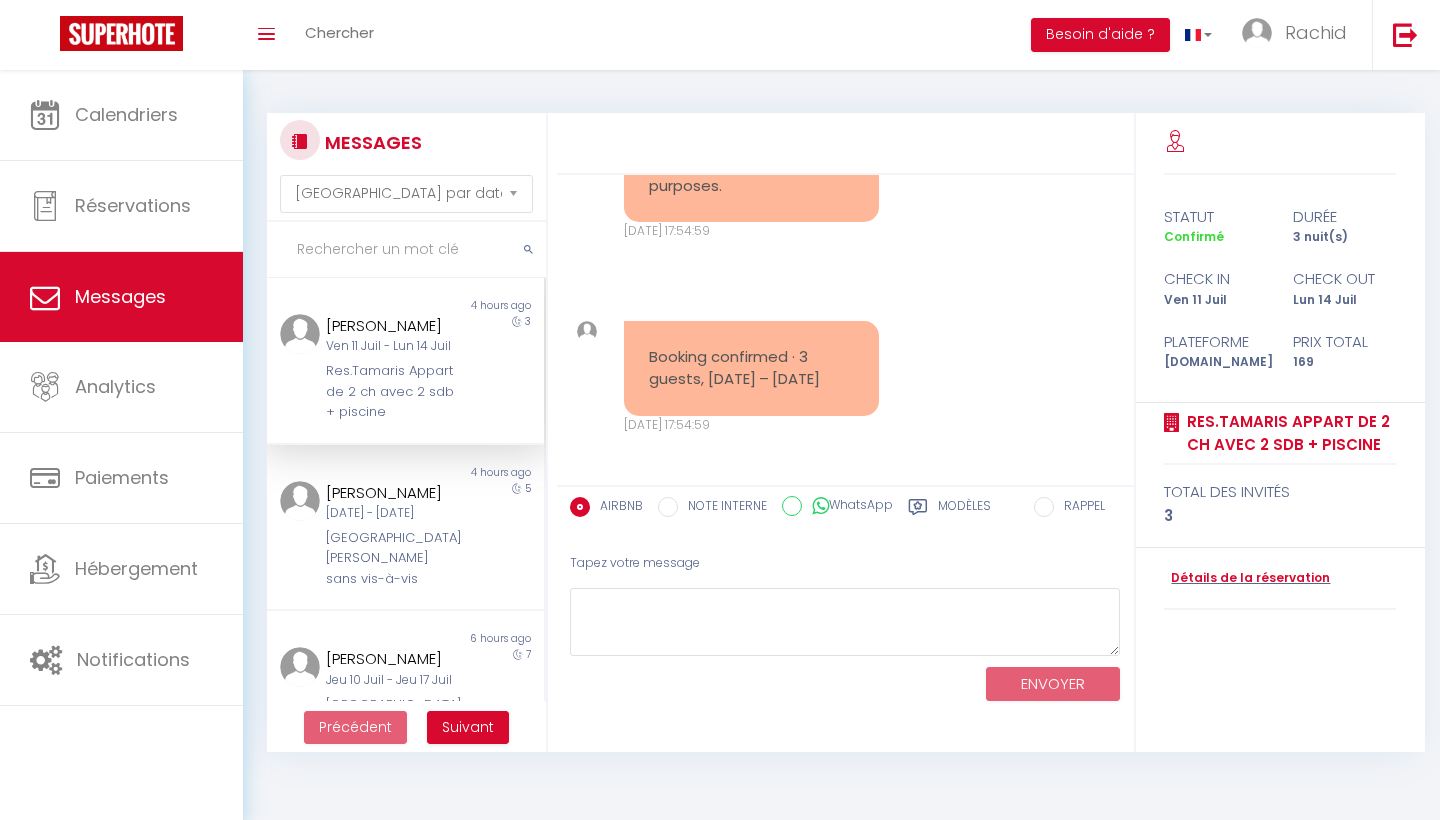 click on "[PERSON_NAME]" at bounding box center (393, 326) 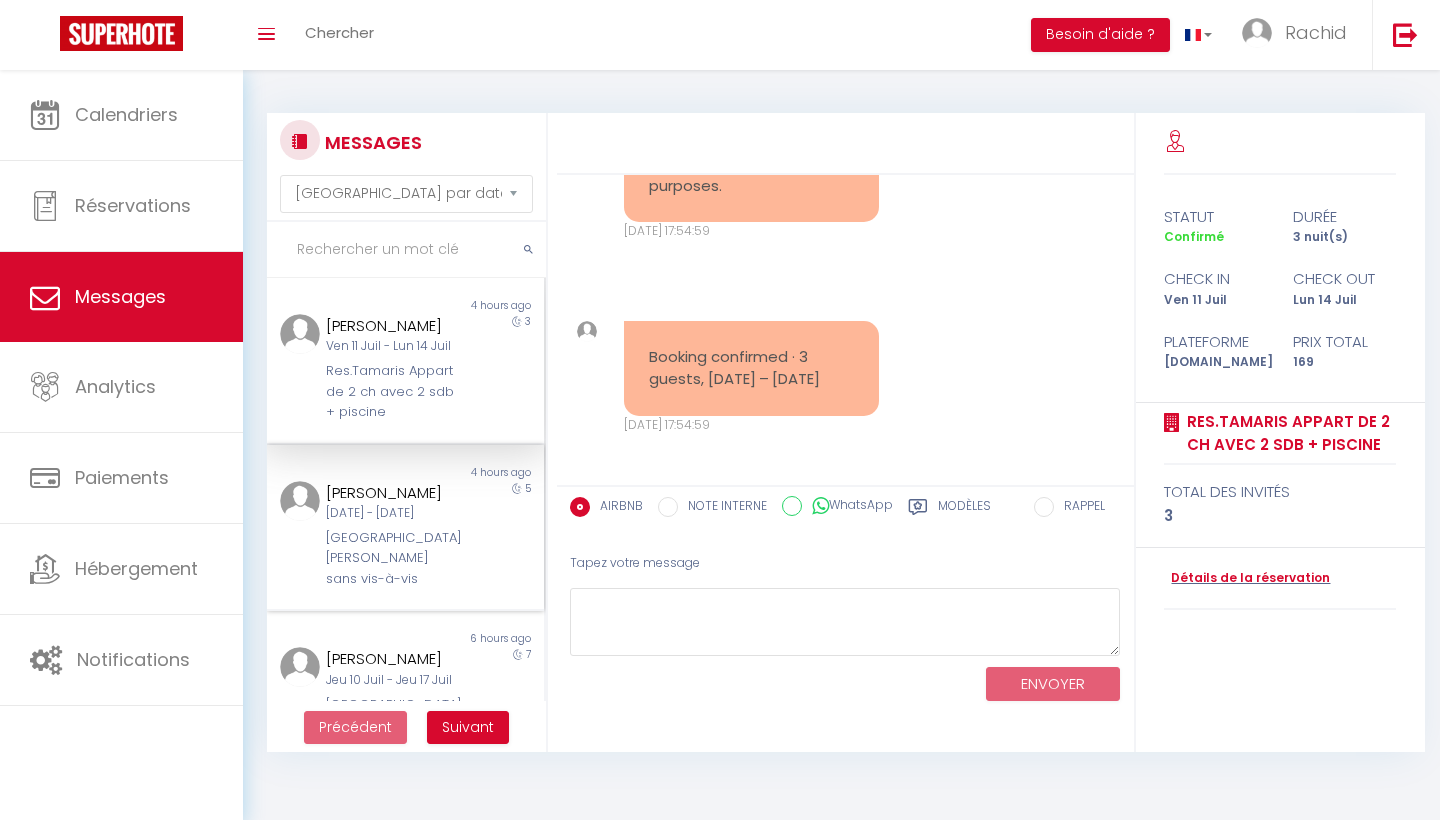 click on "[PERSON_NAME]" at bounding box center (393, 493) 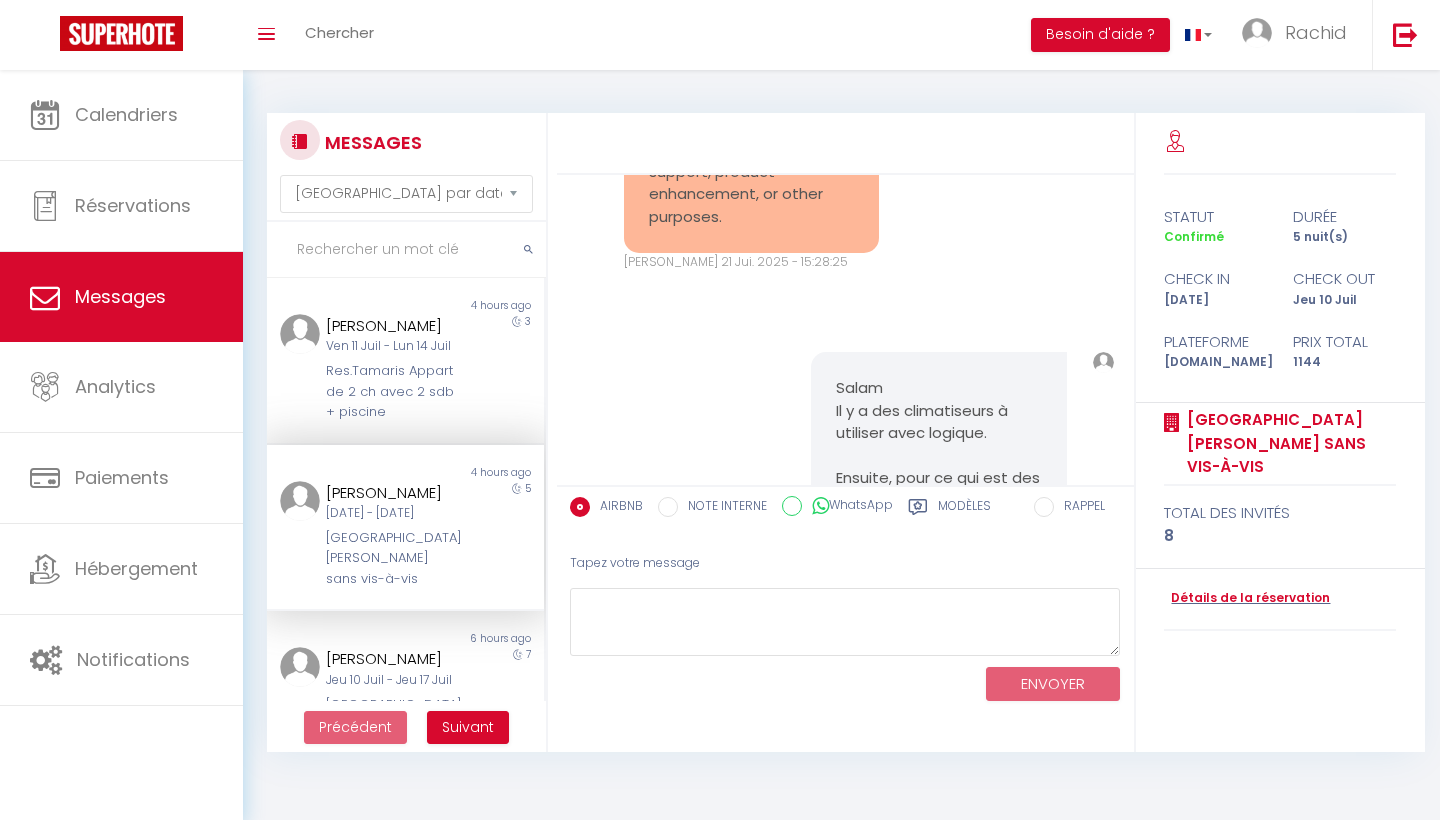 scroll, scrollTop: 22288, scrollLeft: 0, axis: vertical 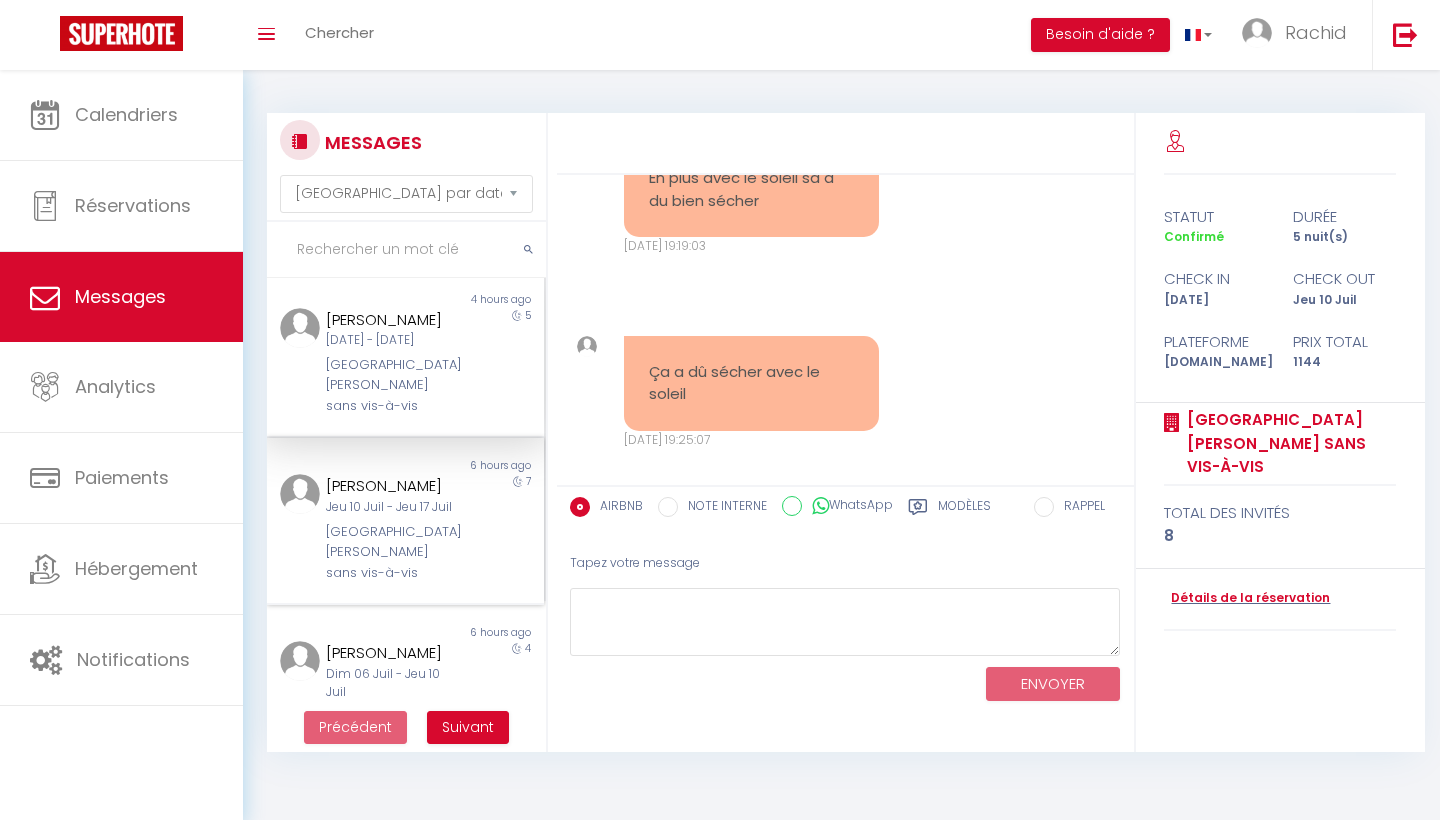 click on "Jeu 10 Juil - Jeu 17 Juil" at bounding box center (393, 507) 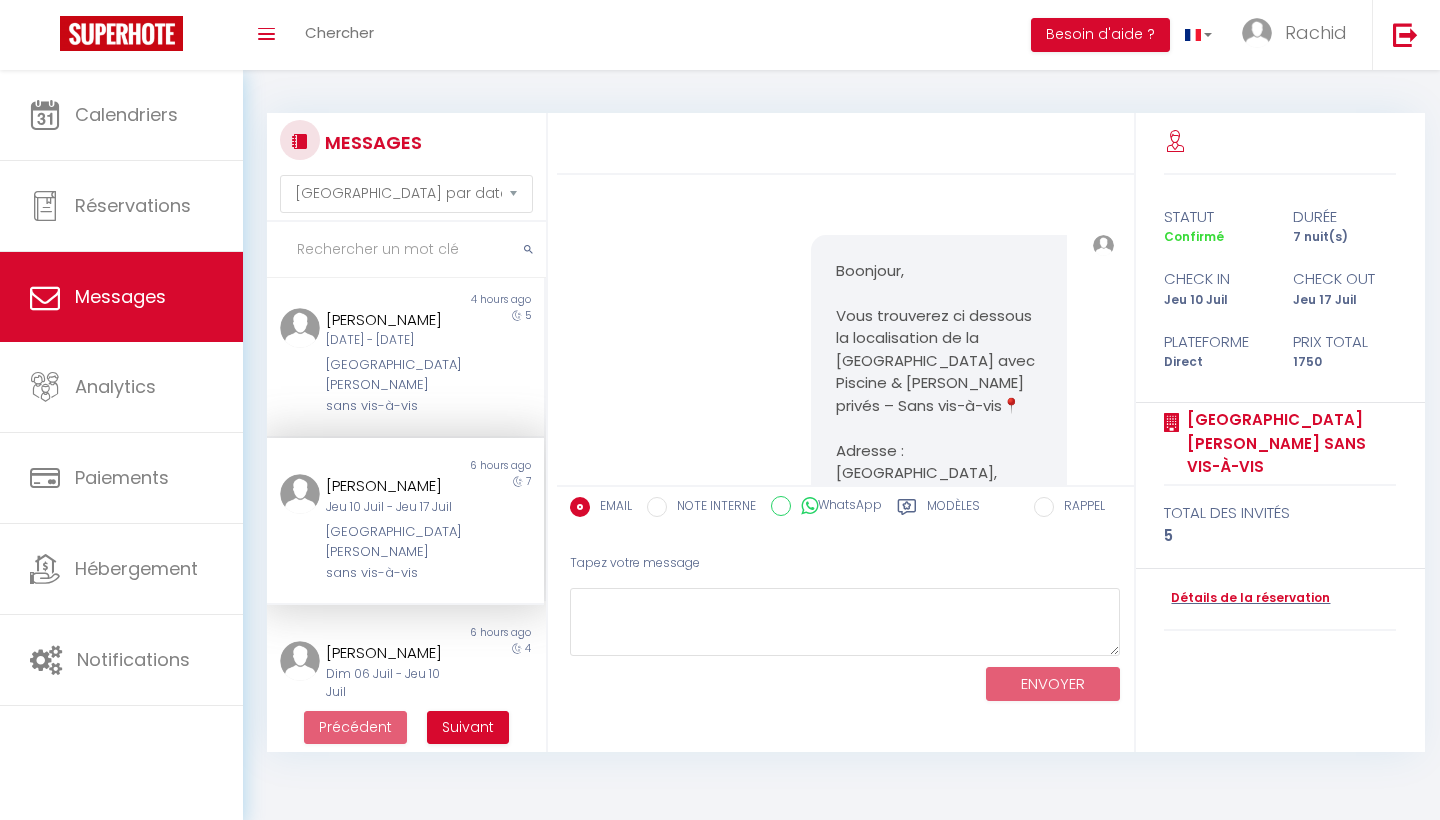 scroll, scrollTop: 0, scrollLeft: 0, axis: both 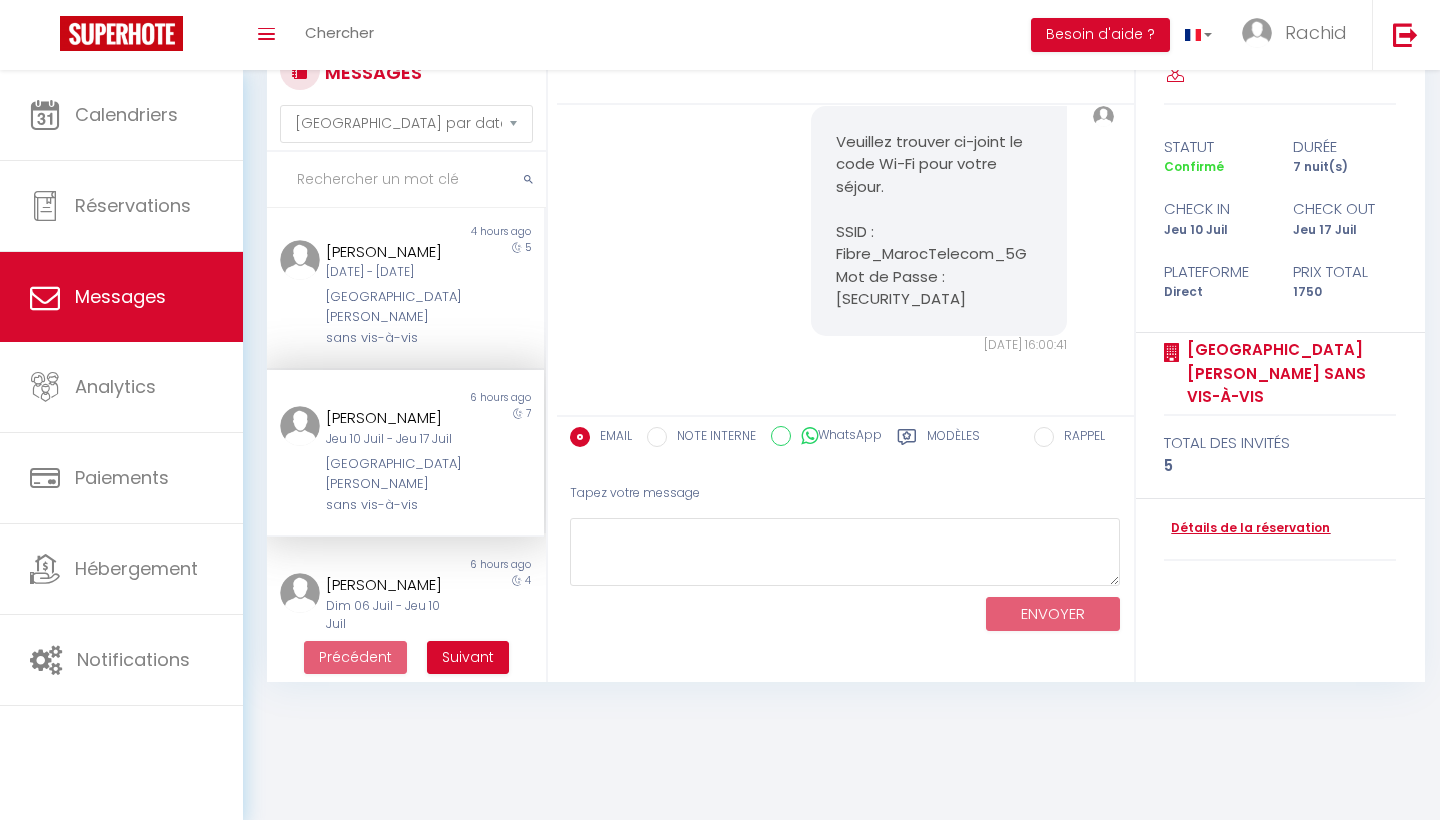 click on "Détails de la réservation" at bounding box center [1247, 528] 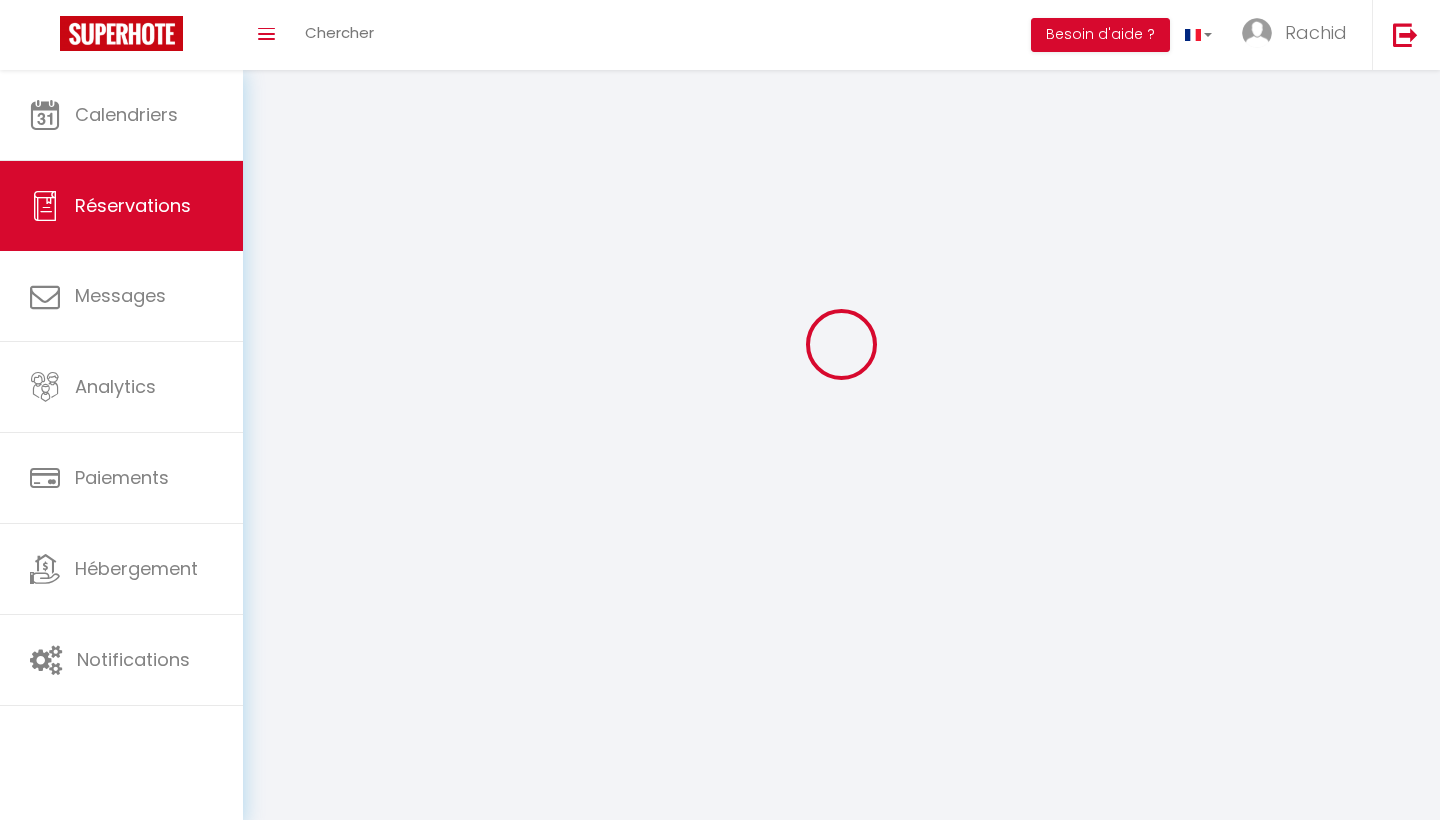 scroll, scrollTop: 0, scrollLeft: 0, axis: both 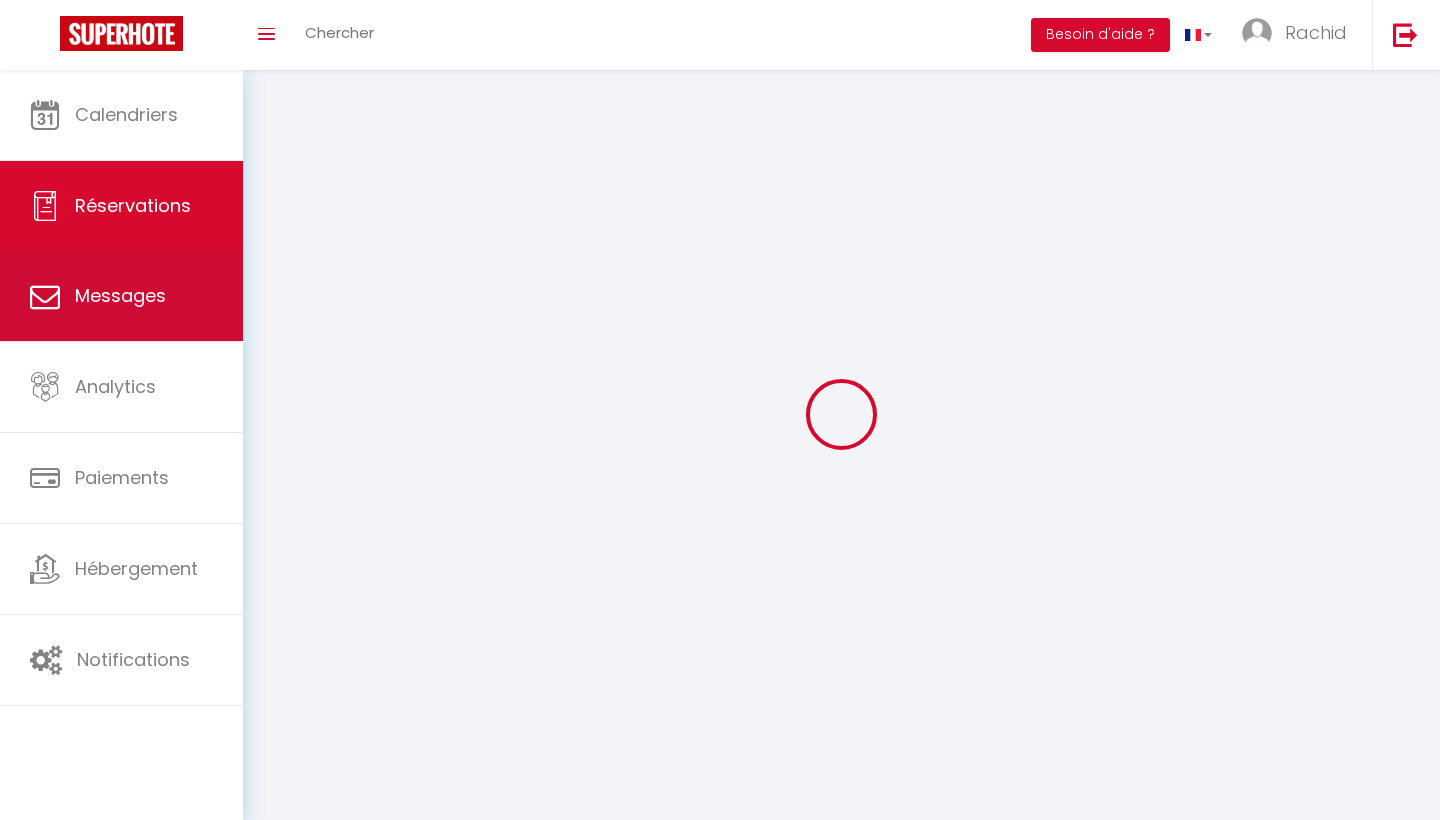 click on "Messages" at bounding box center [121, 296] 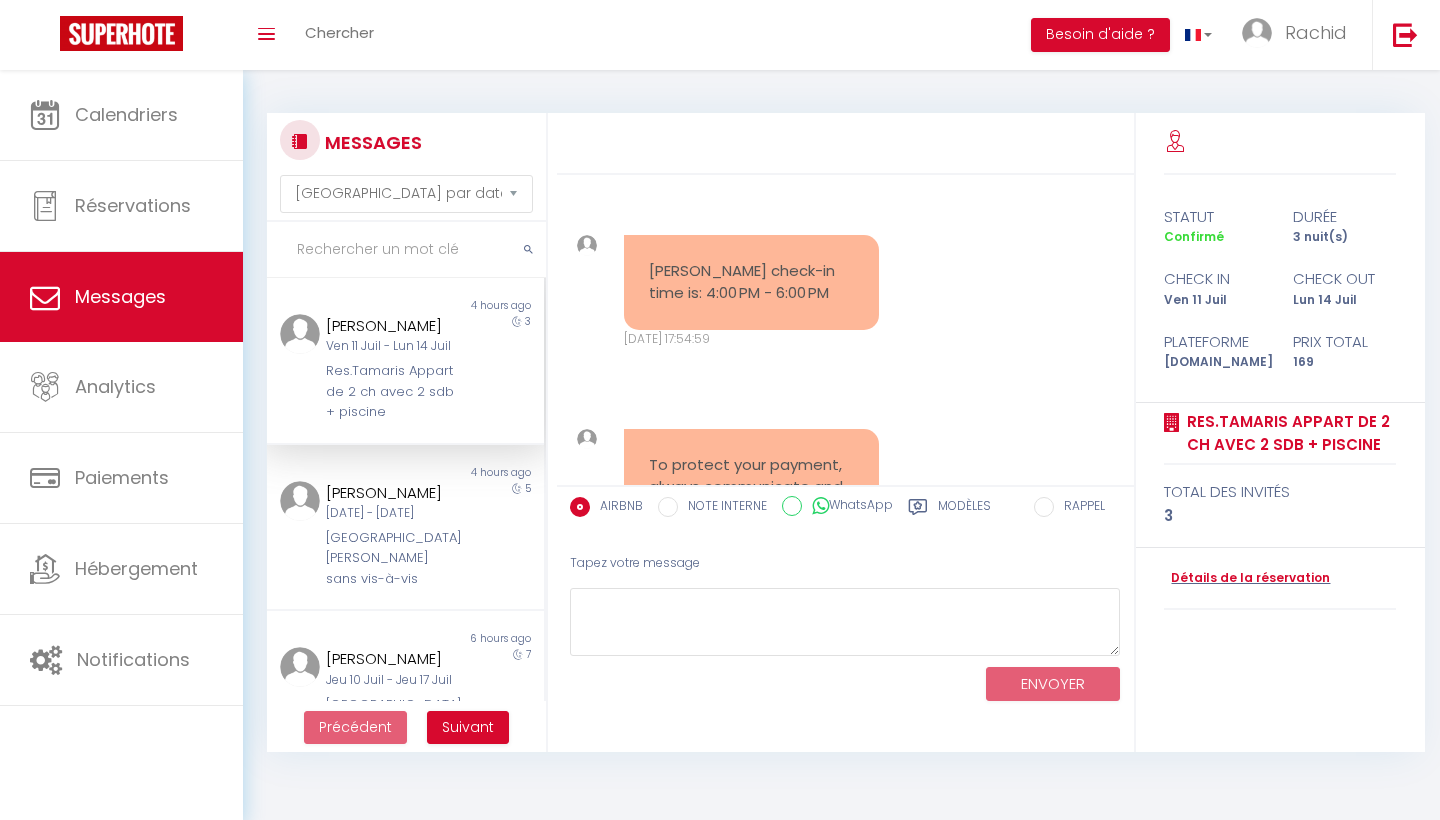 scroll, scrollTop: 608, scrollLeft: 0, axis: vertical 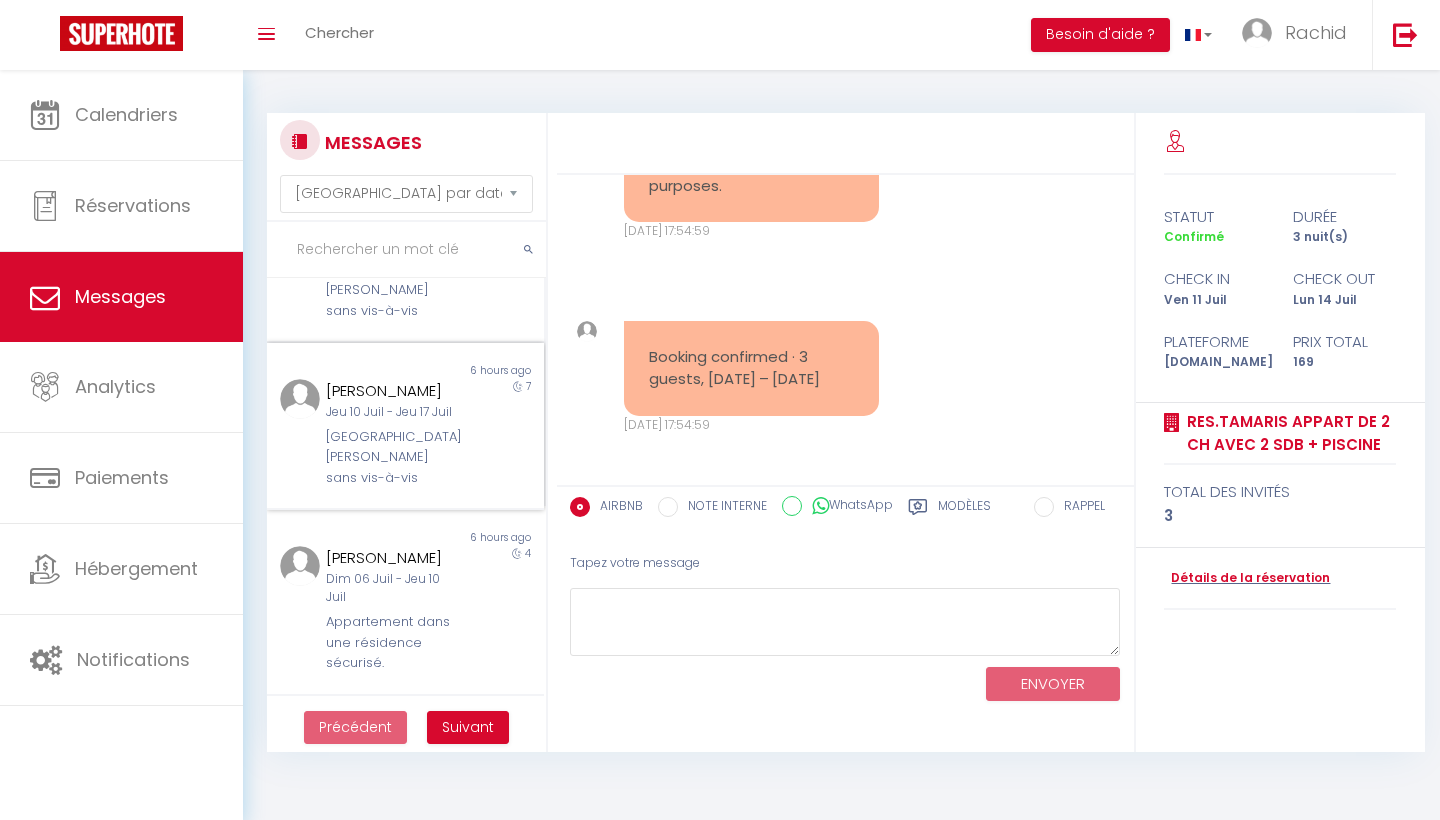 click on "[GEOGRAPHIC_DATA] [PERSON_NAME] sans vis-à-vis" at bounding box center [393, 457] 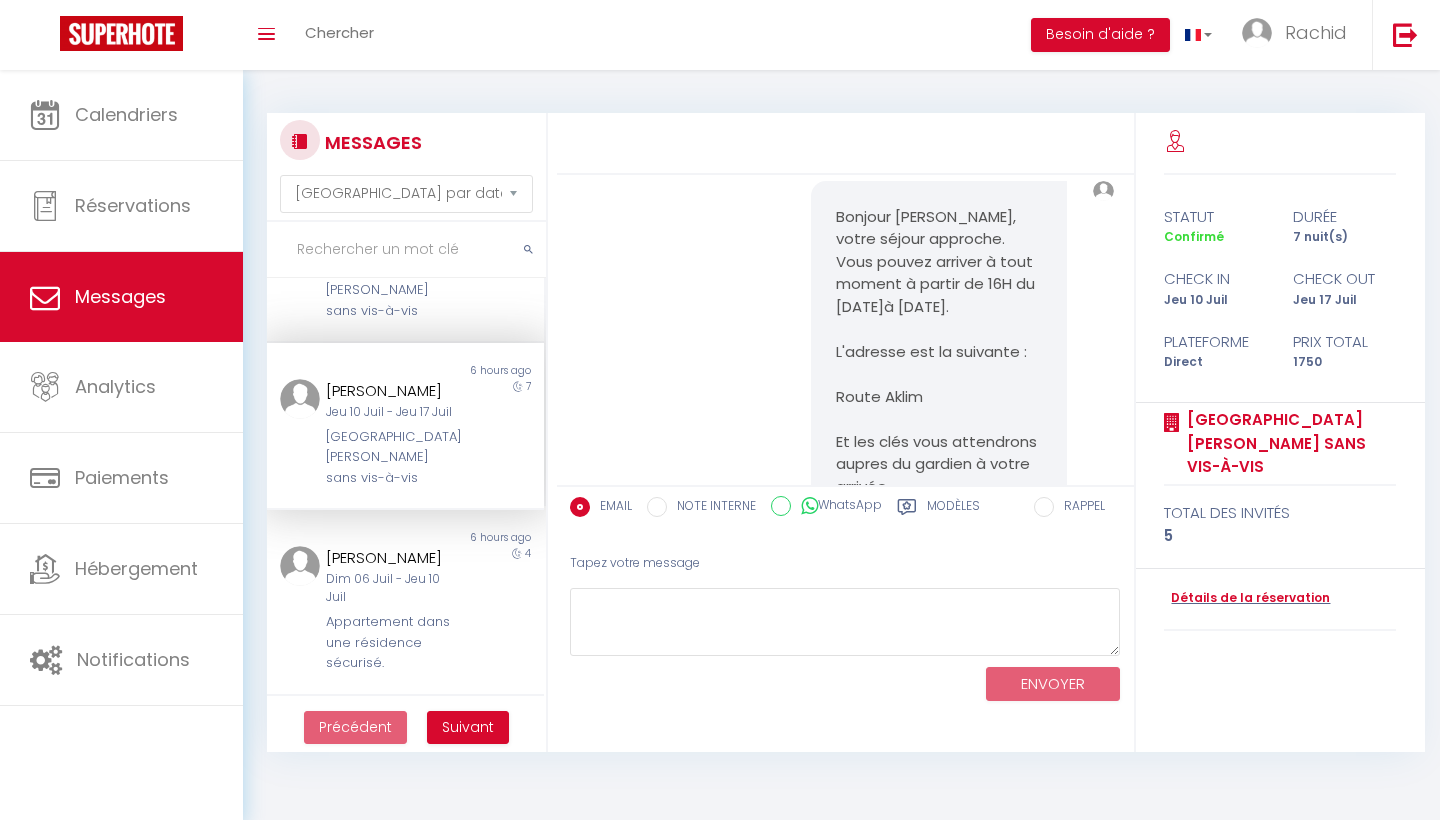 scroll, scrollTop: 1774, scrollLeft: 0, axis: vertical 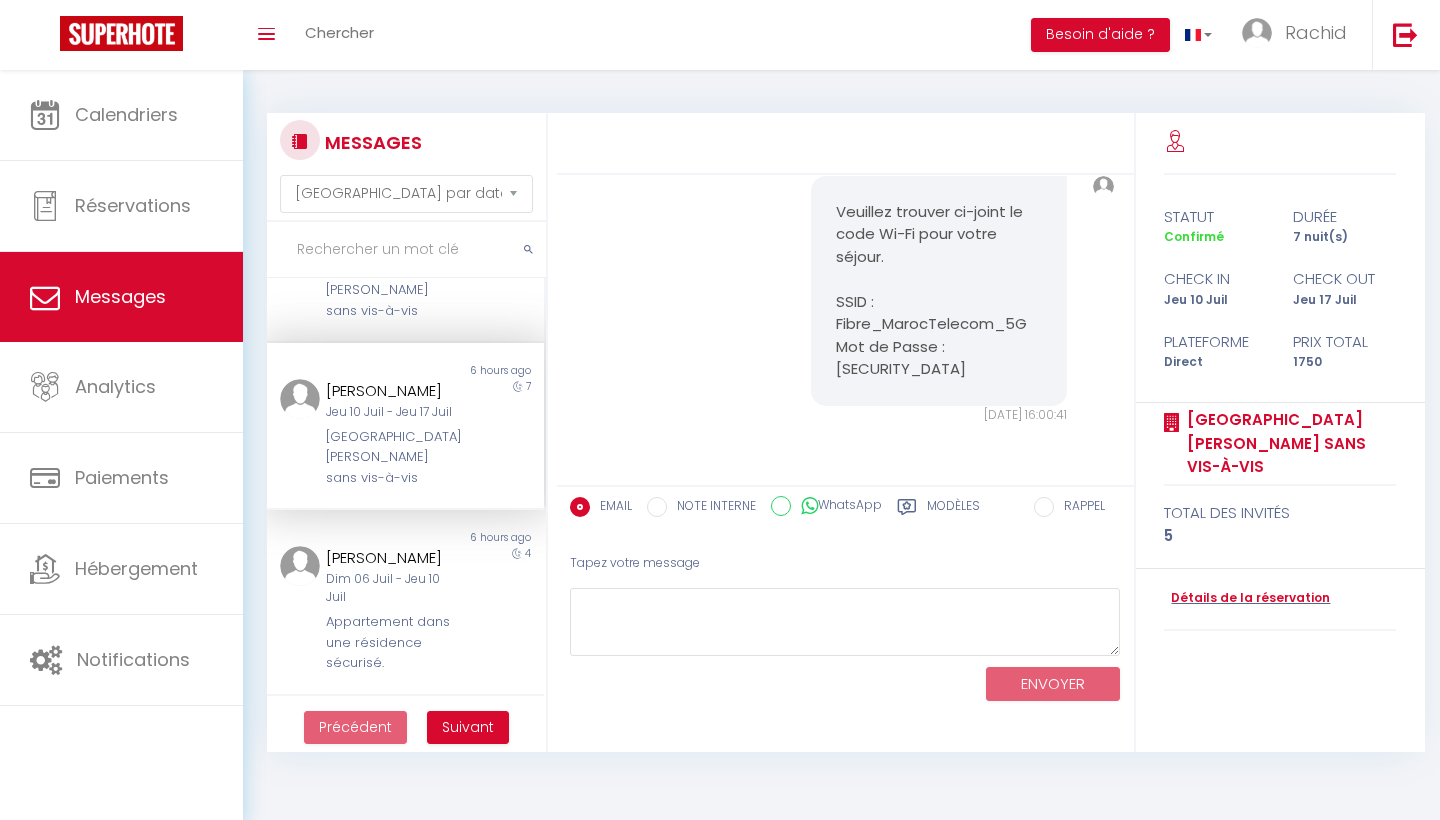 click on "Modèles" at bounding box center [953, 509] 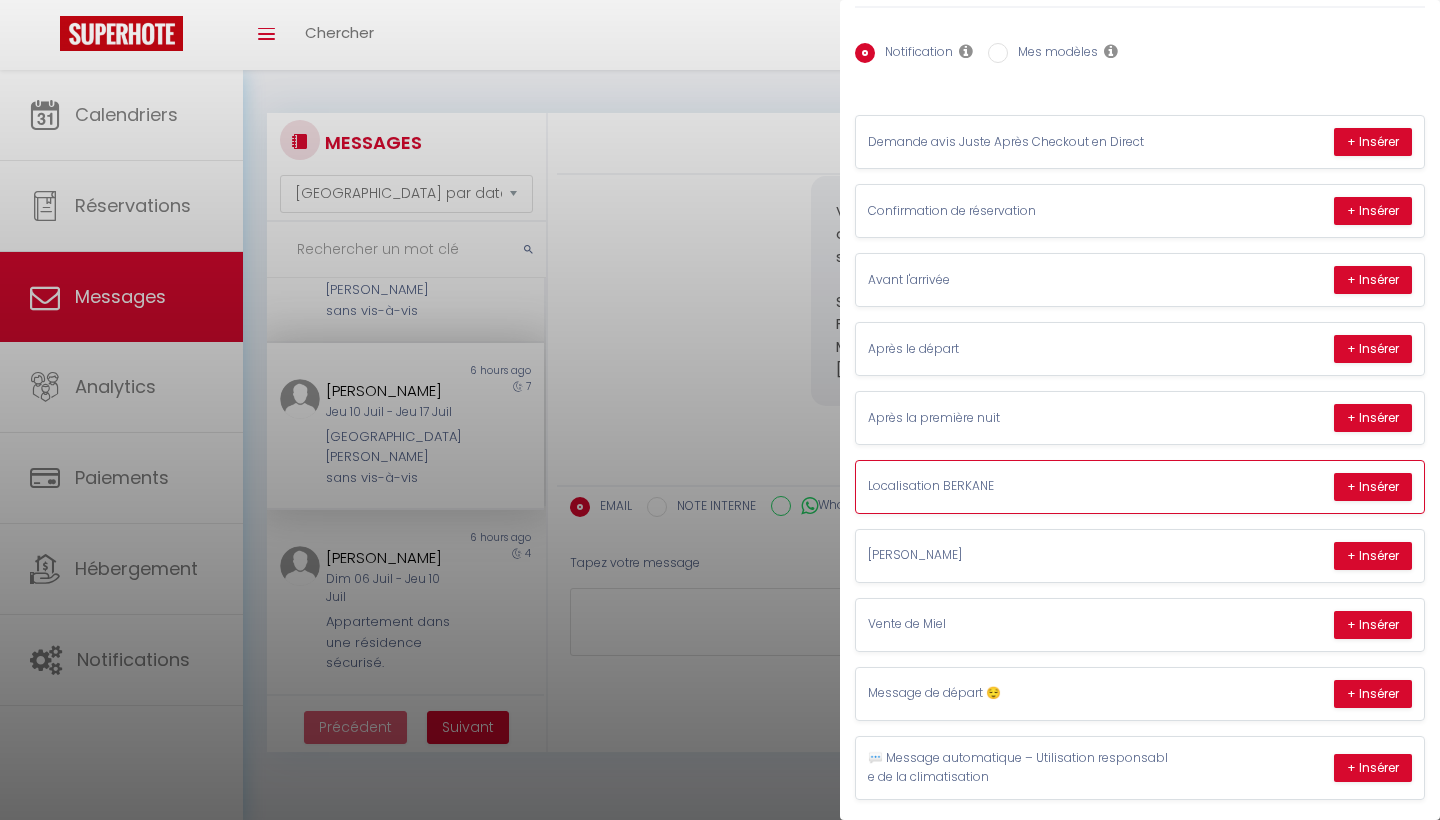 scroll, scrollTop: 93, scrollLeft: 0, axis: vertical 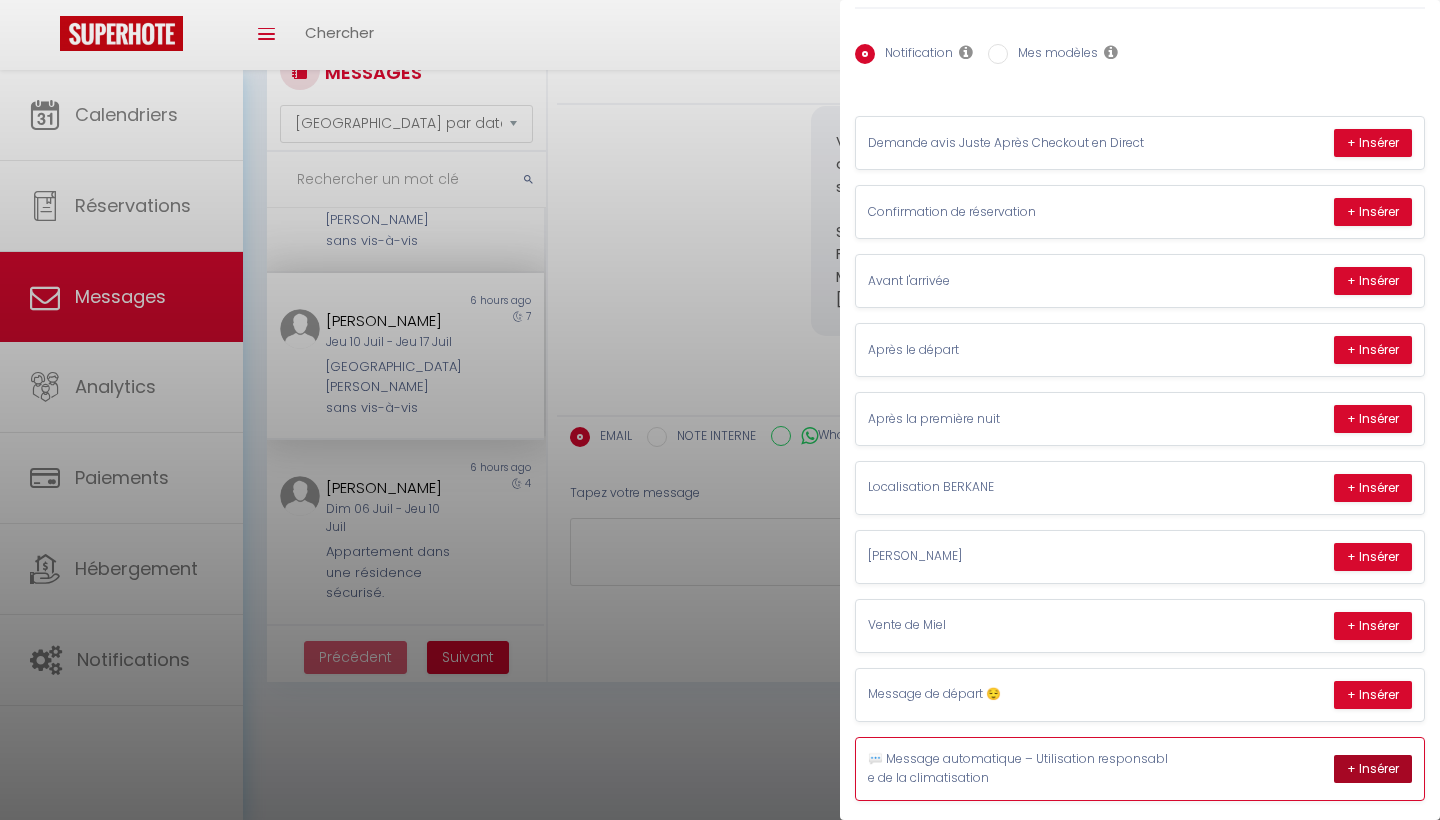 click on "+ Insérer" at bounding box center (1373, 769) 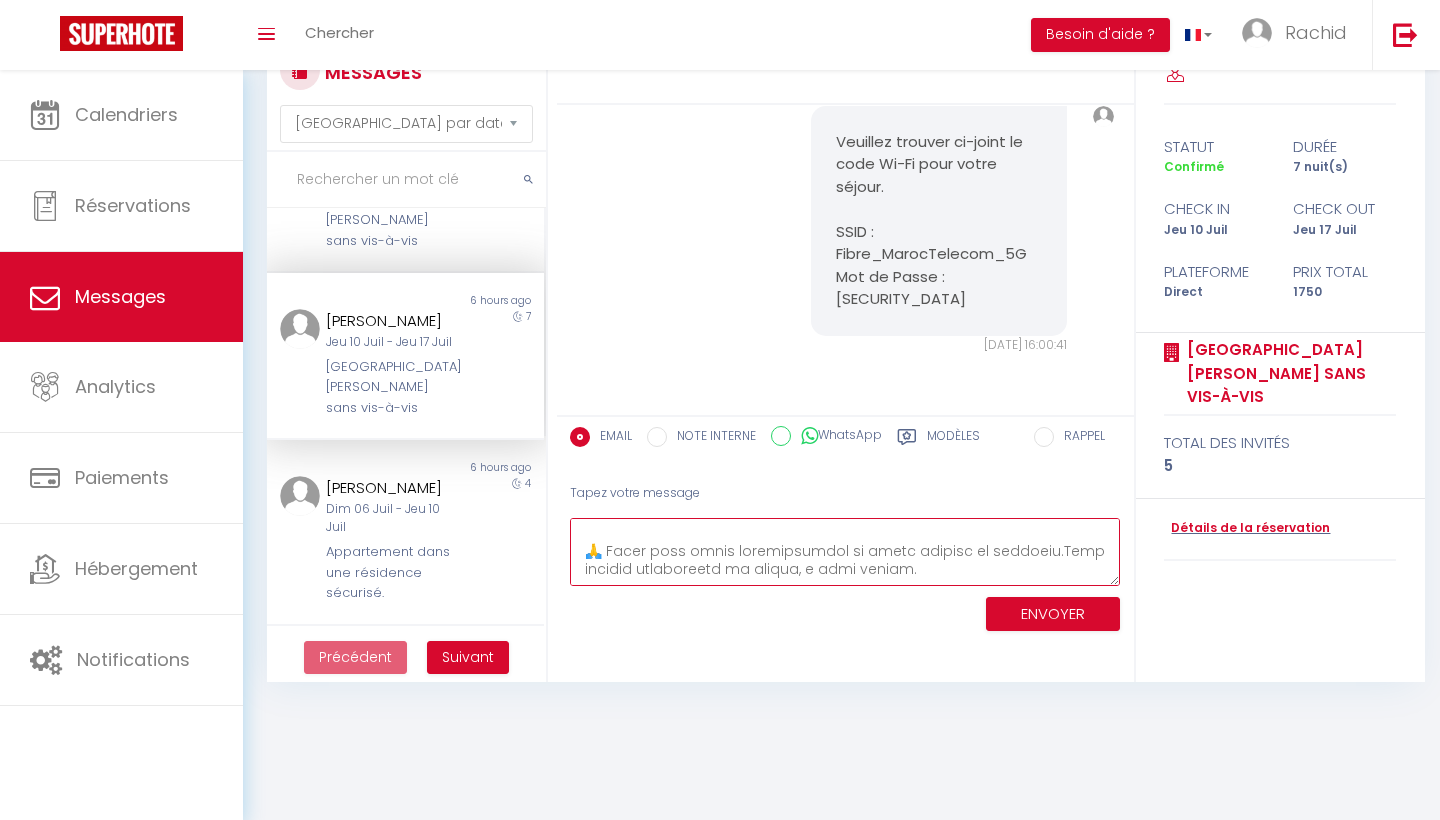 scroll, scrollTop: 542, scrollLeft: 0, axis: vertical 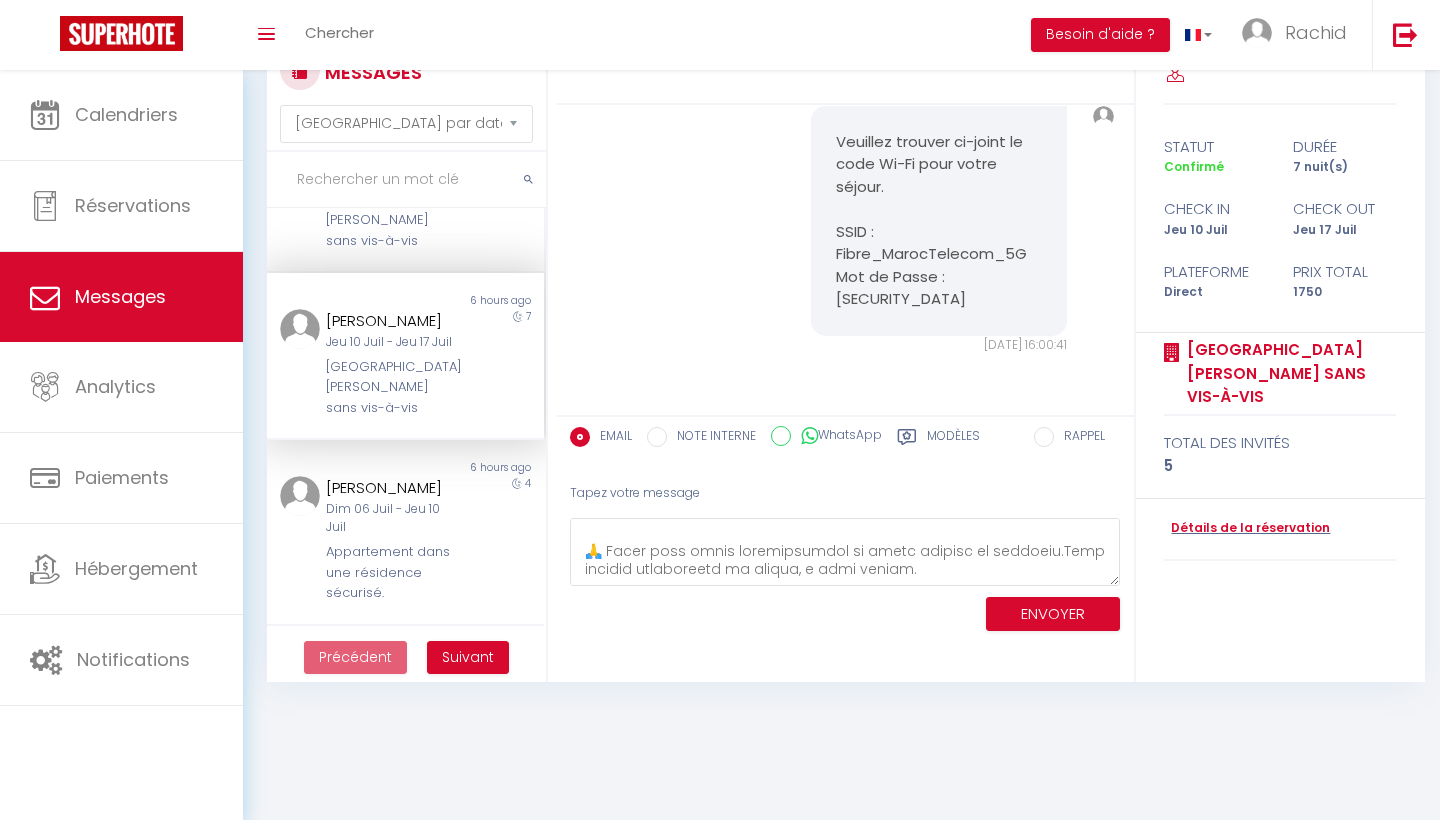 click on "ENVOYER" at bounding box center (1053, 614) 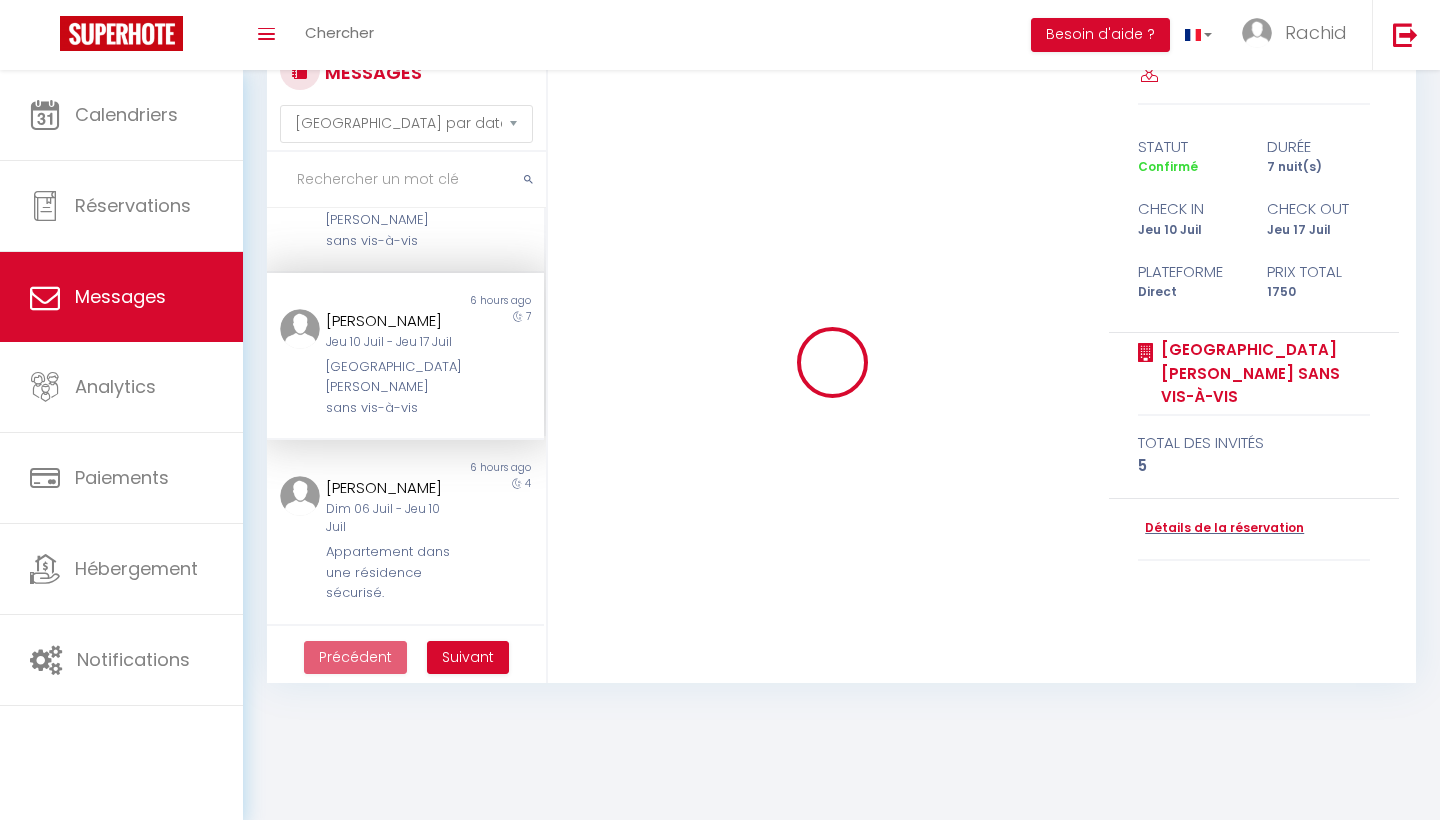 scroll, scrollTop: 0, scrollLeft: 0, axis: both 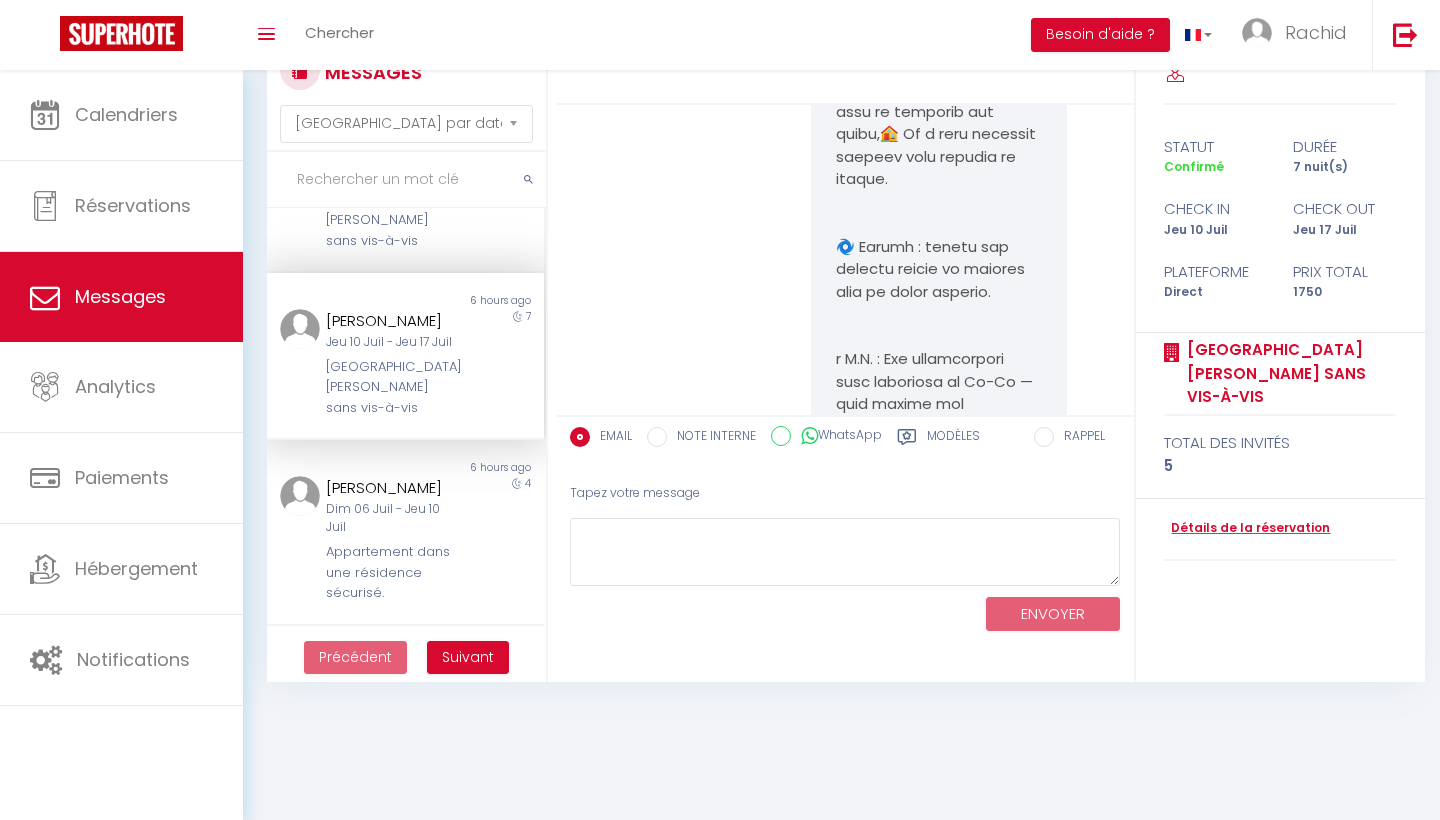 click on "WhatsApp" at bounding box center (781, 436) 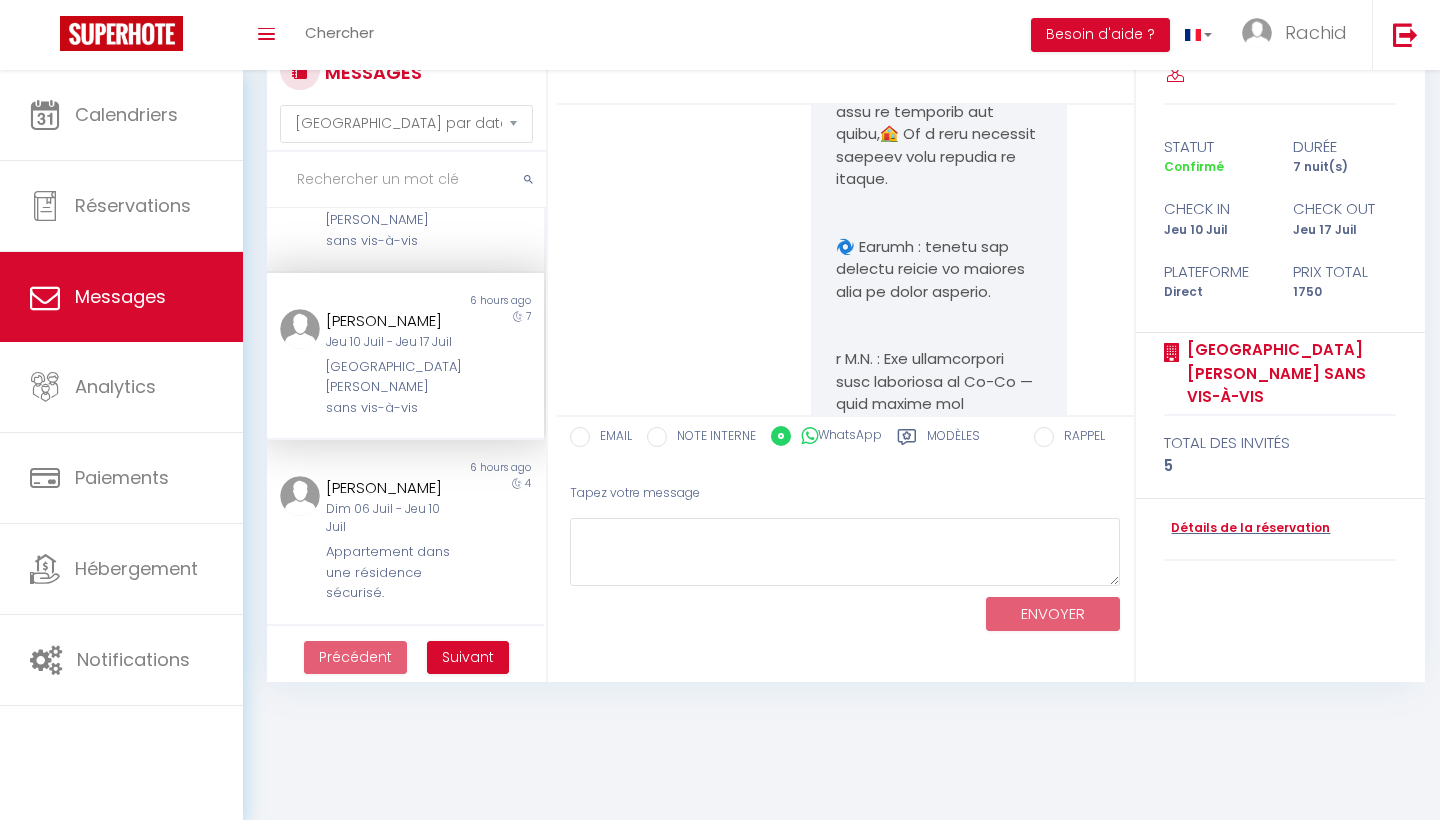 click at bounding box center (938, -12) 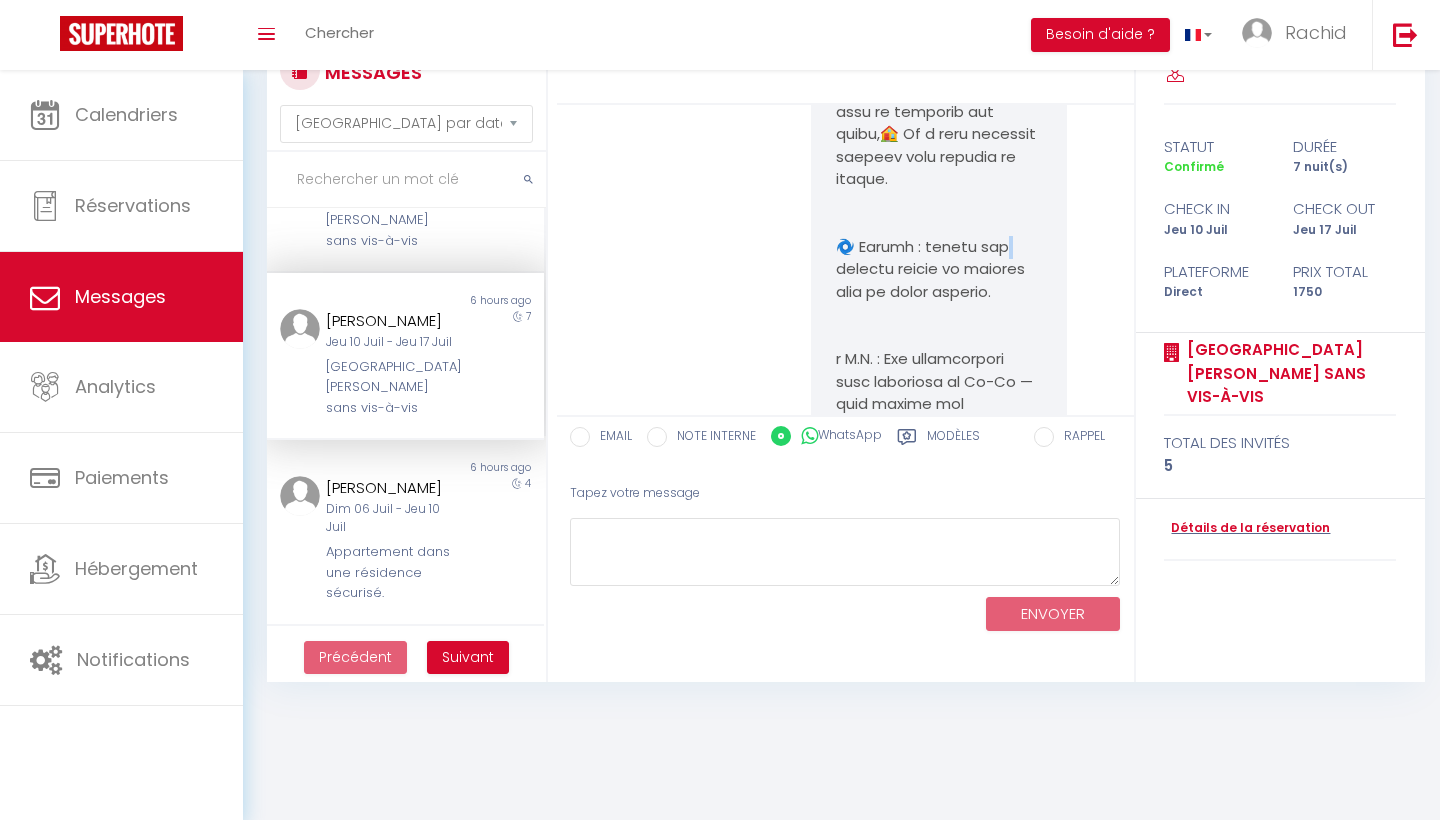 click at bounding box center (938, -12) 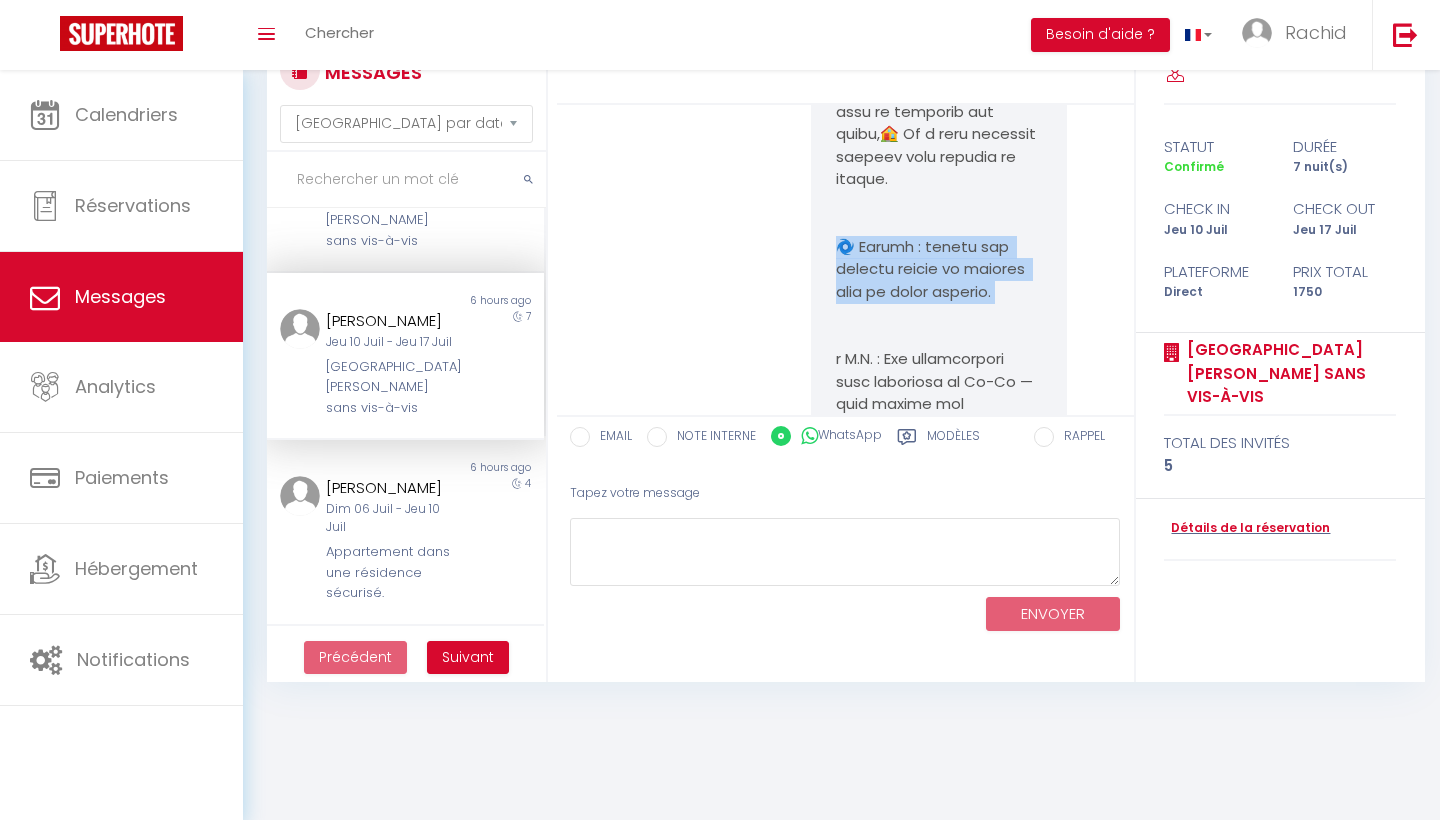 click at bounding box center (938, -12) 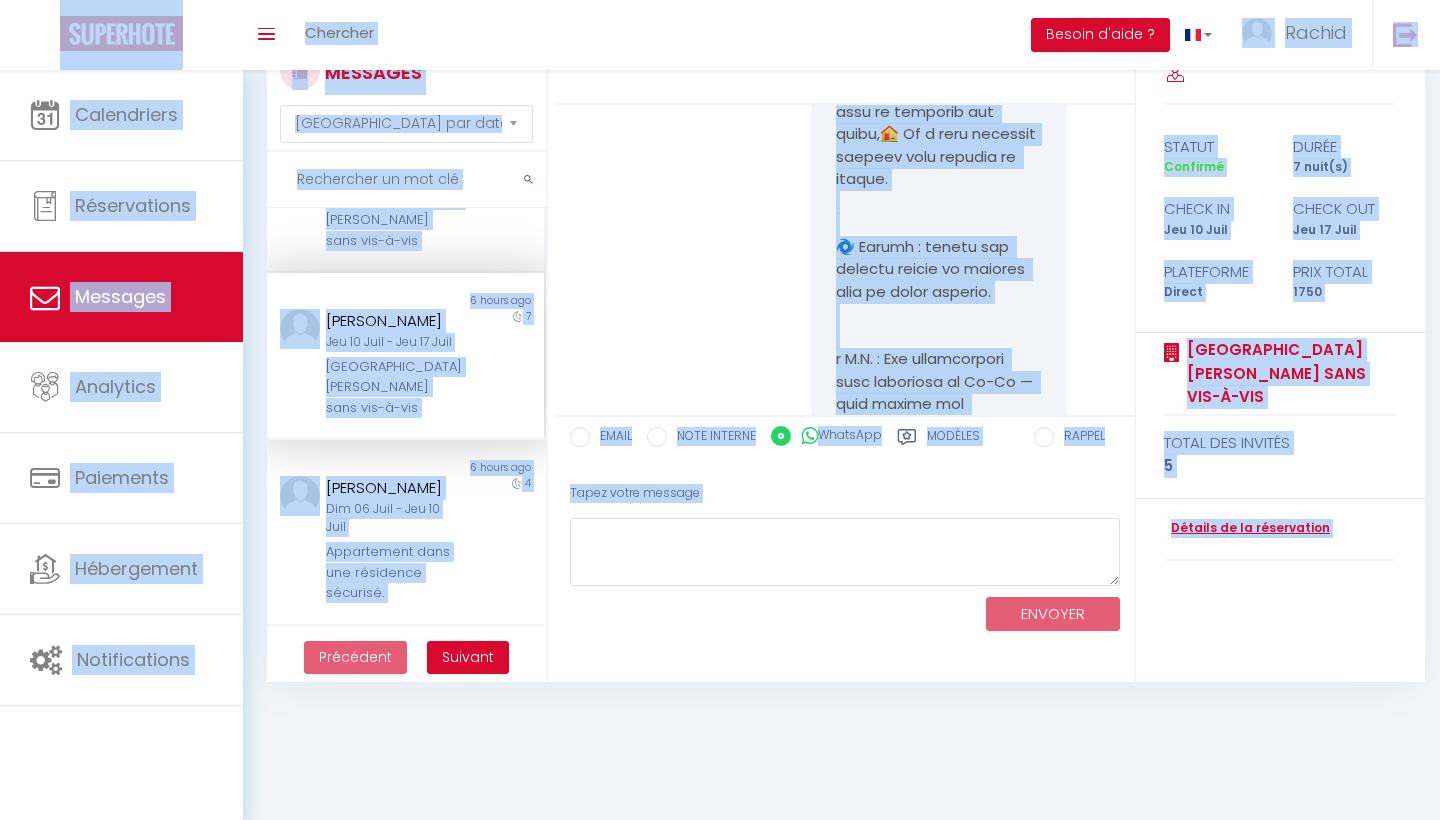 click at bounding box center [938, -12] 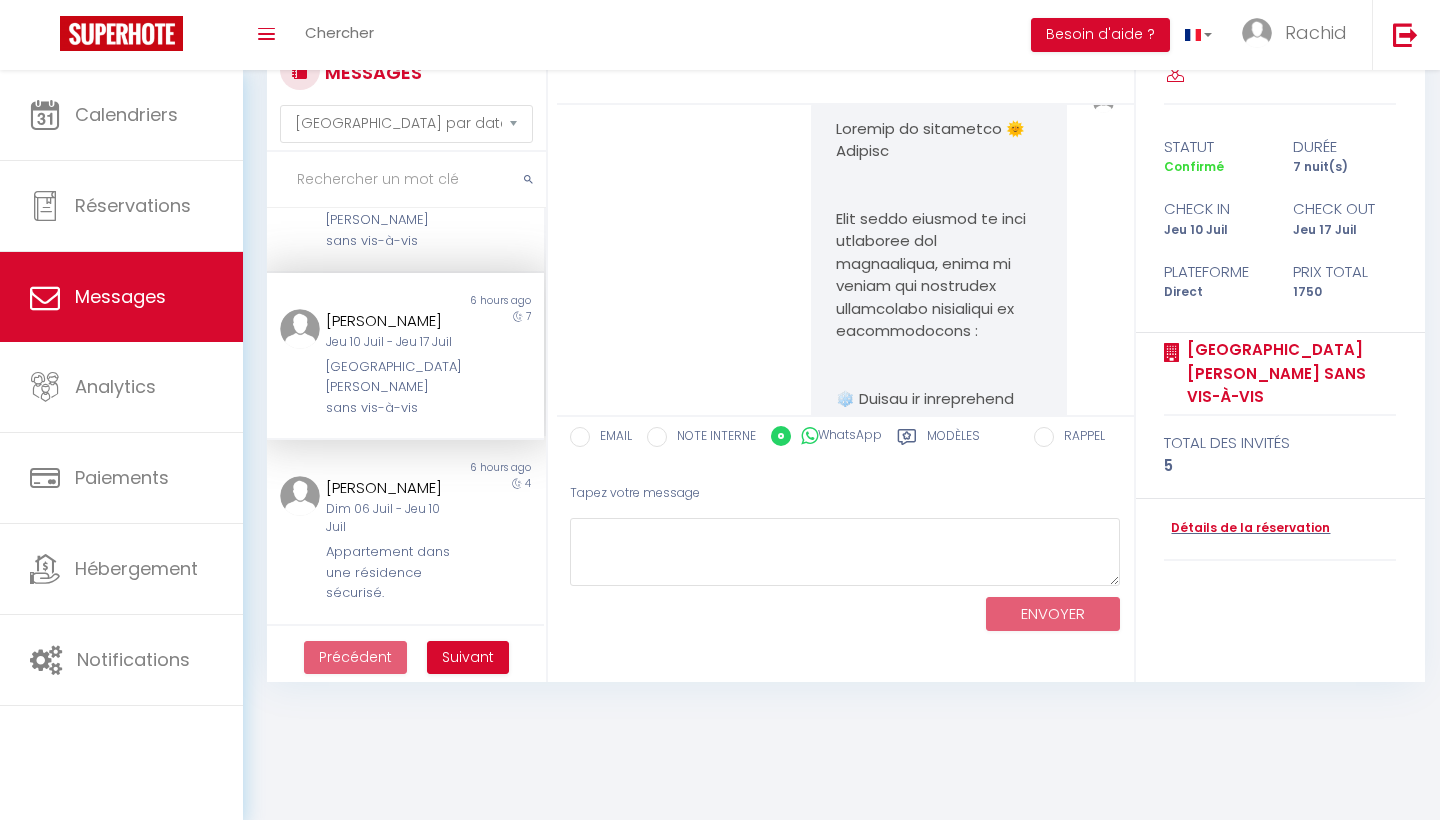 scroll, scrollTop: 2034, scrollLeft: 0, axis: vertical 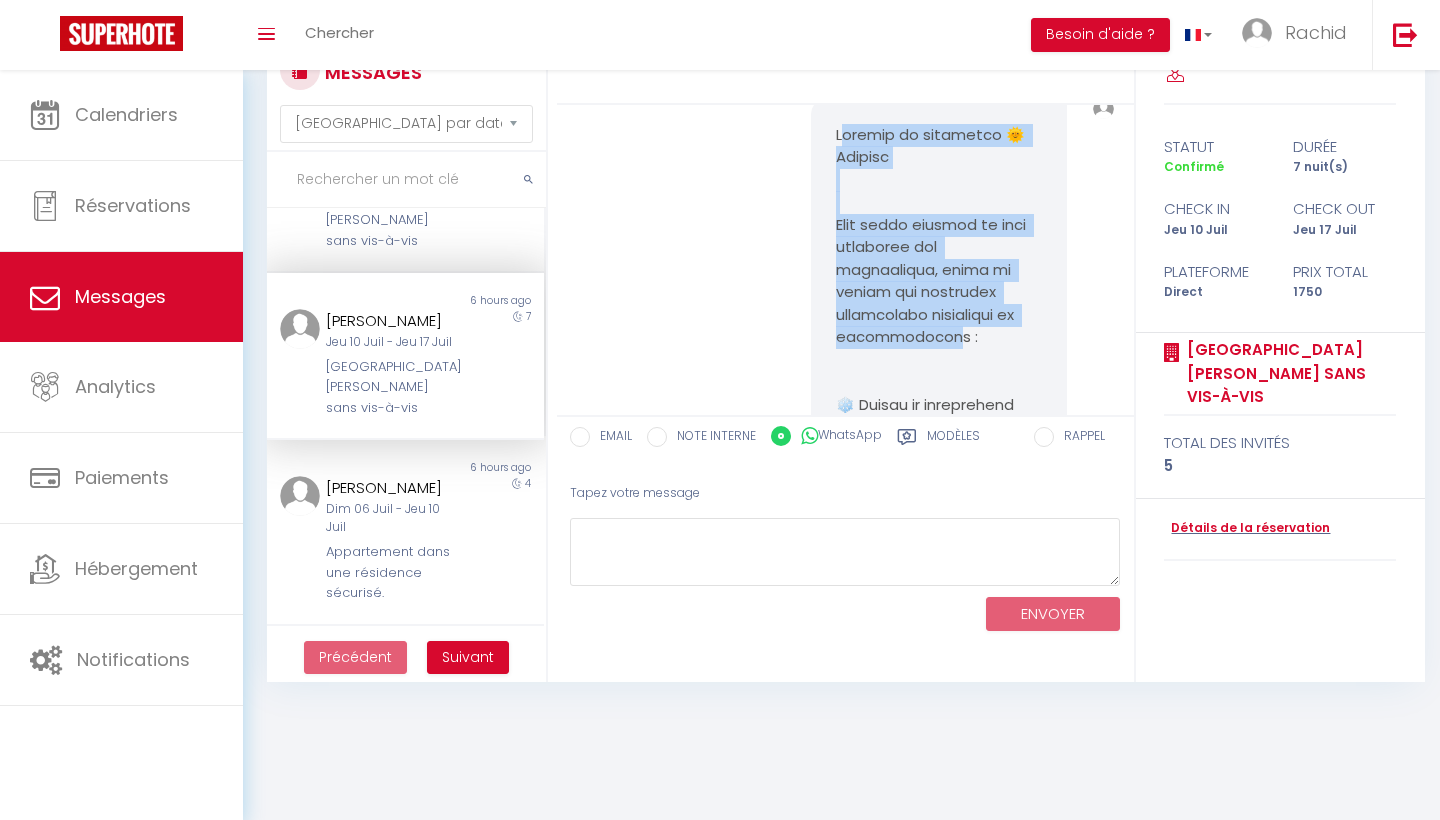 drag, startPoint x: 841, startPoint y: 208, endPoint x: 898, endPoint y: 337, distance: 141.0319 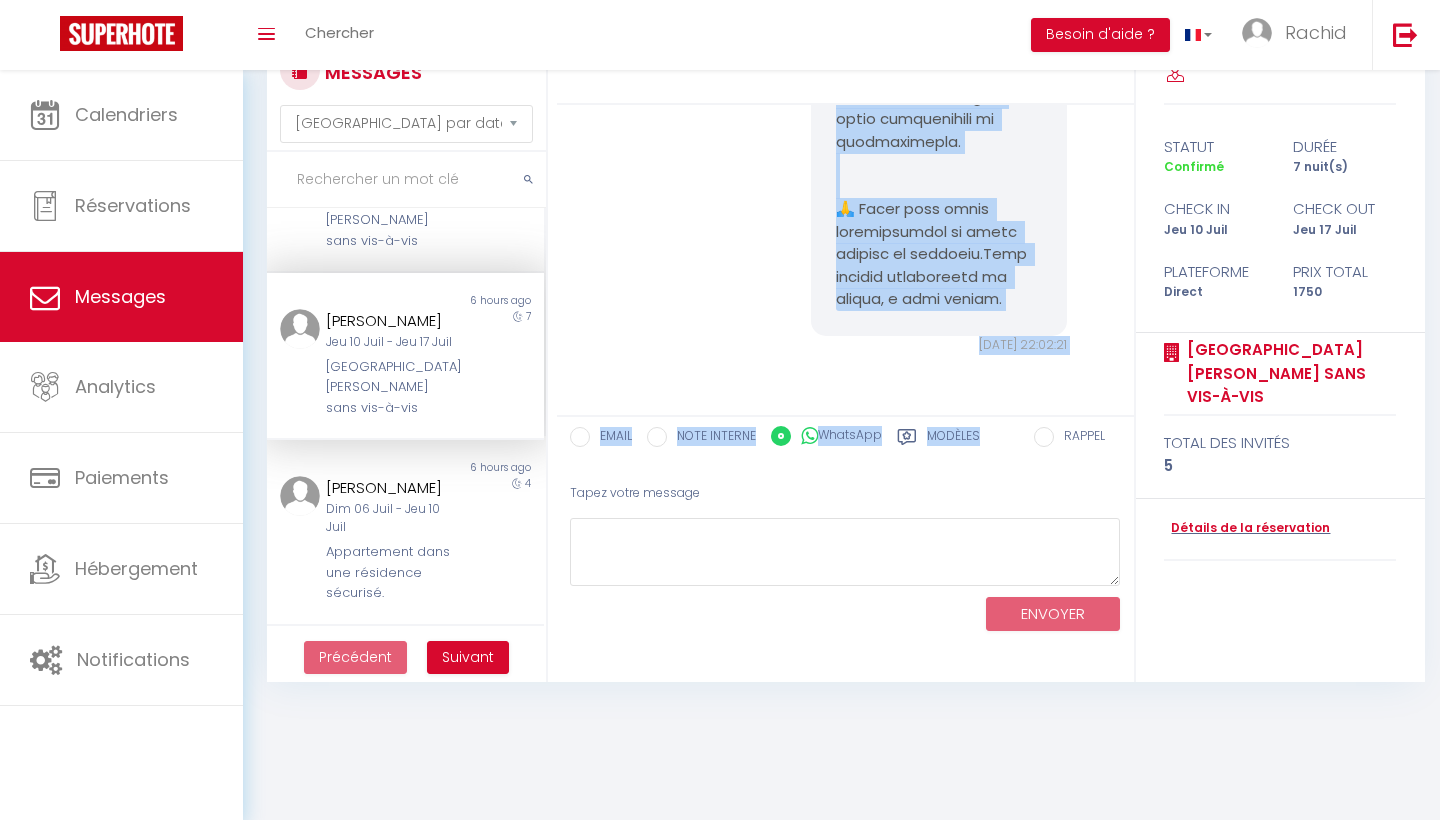 scroll, scrollTop: 3308, scrollLeft: 0, axis: vertical 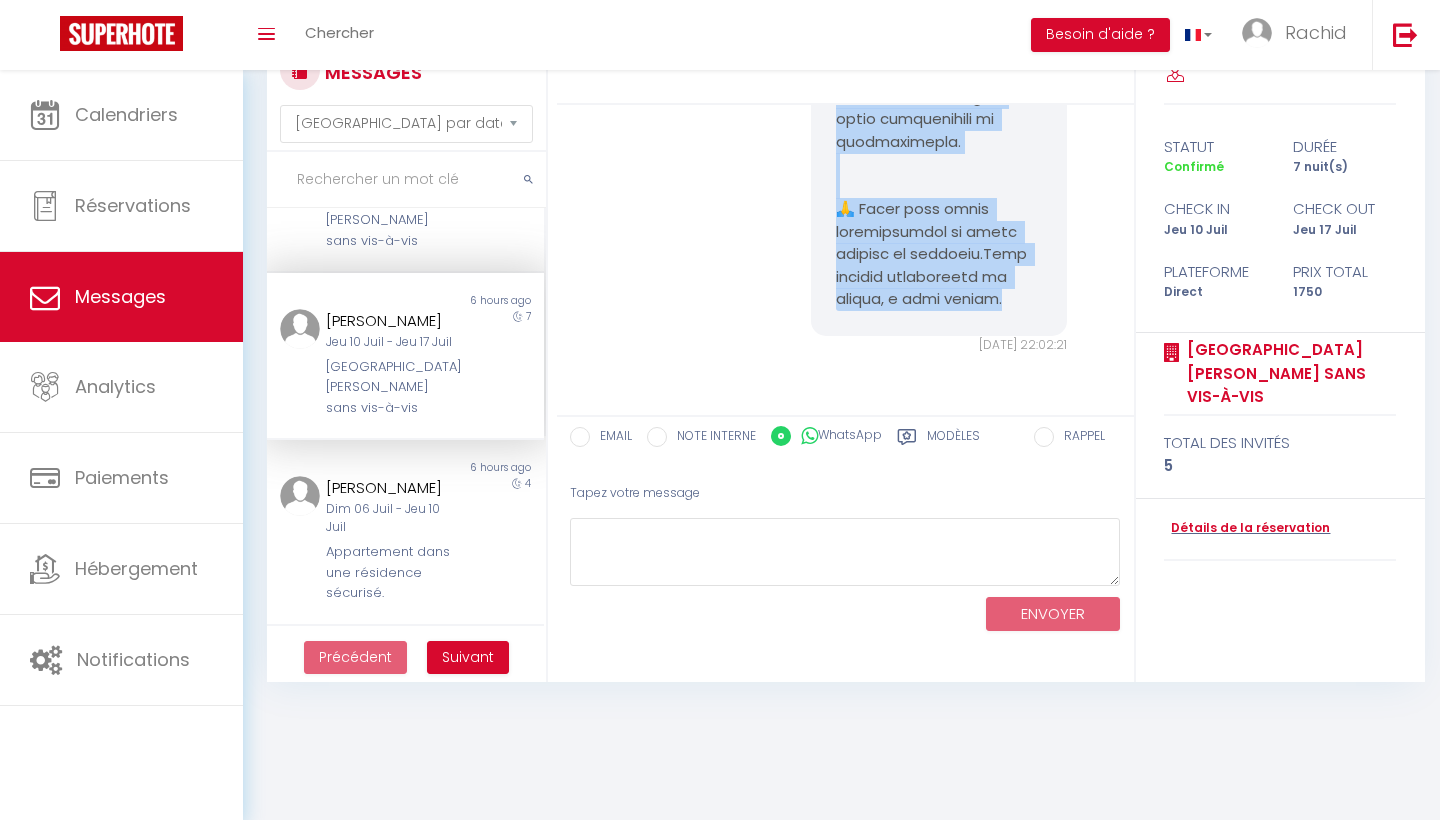 drag, startPoint x: 834, startPoint y: 207, endPoint x: 1009, endPoint y: 298, distance: 197.24603 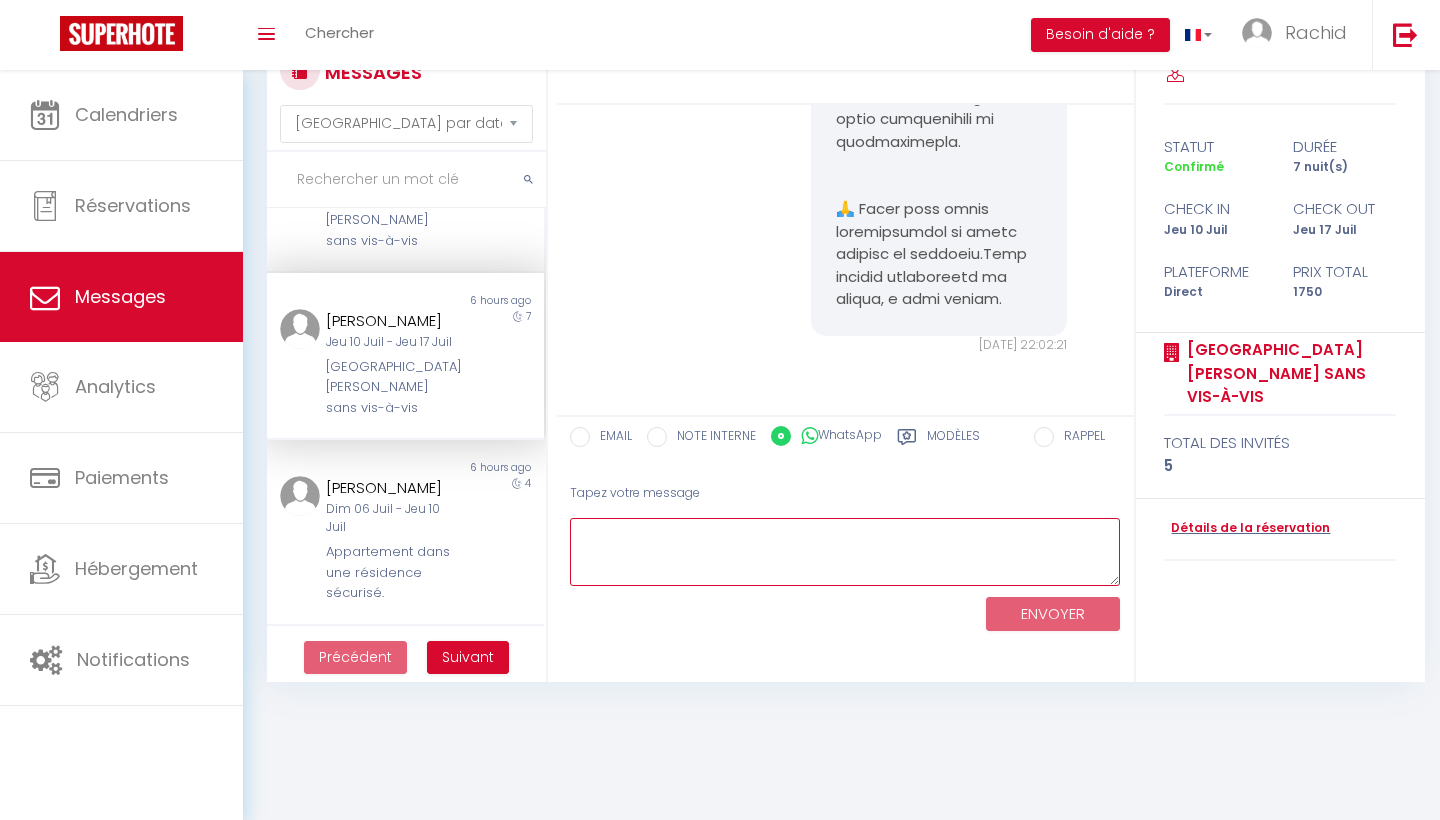 click at bounding box center (845, 552) 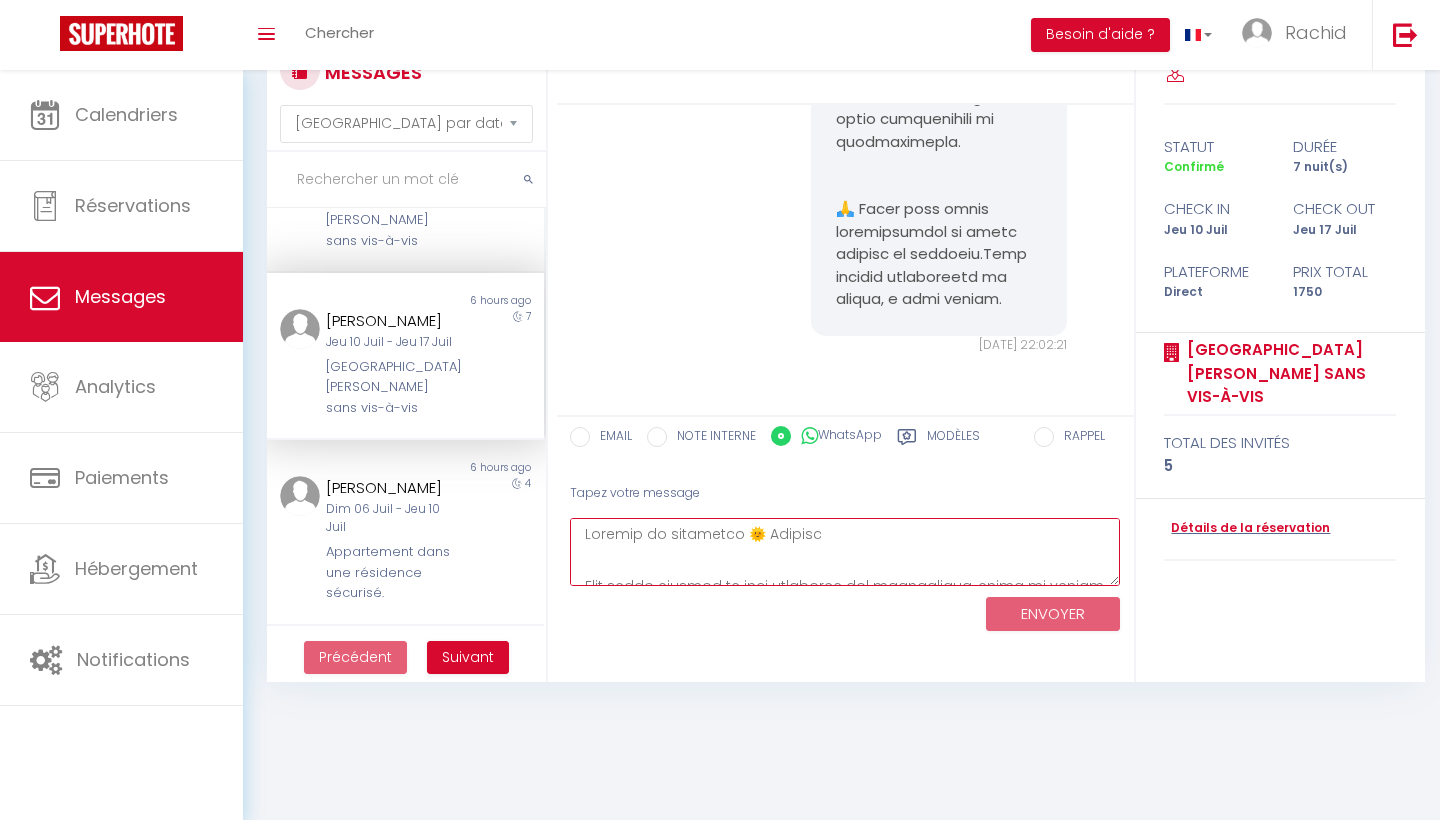 scroll, scrollTop: 508, scrollLeft: 0, axis: vertical 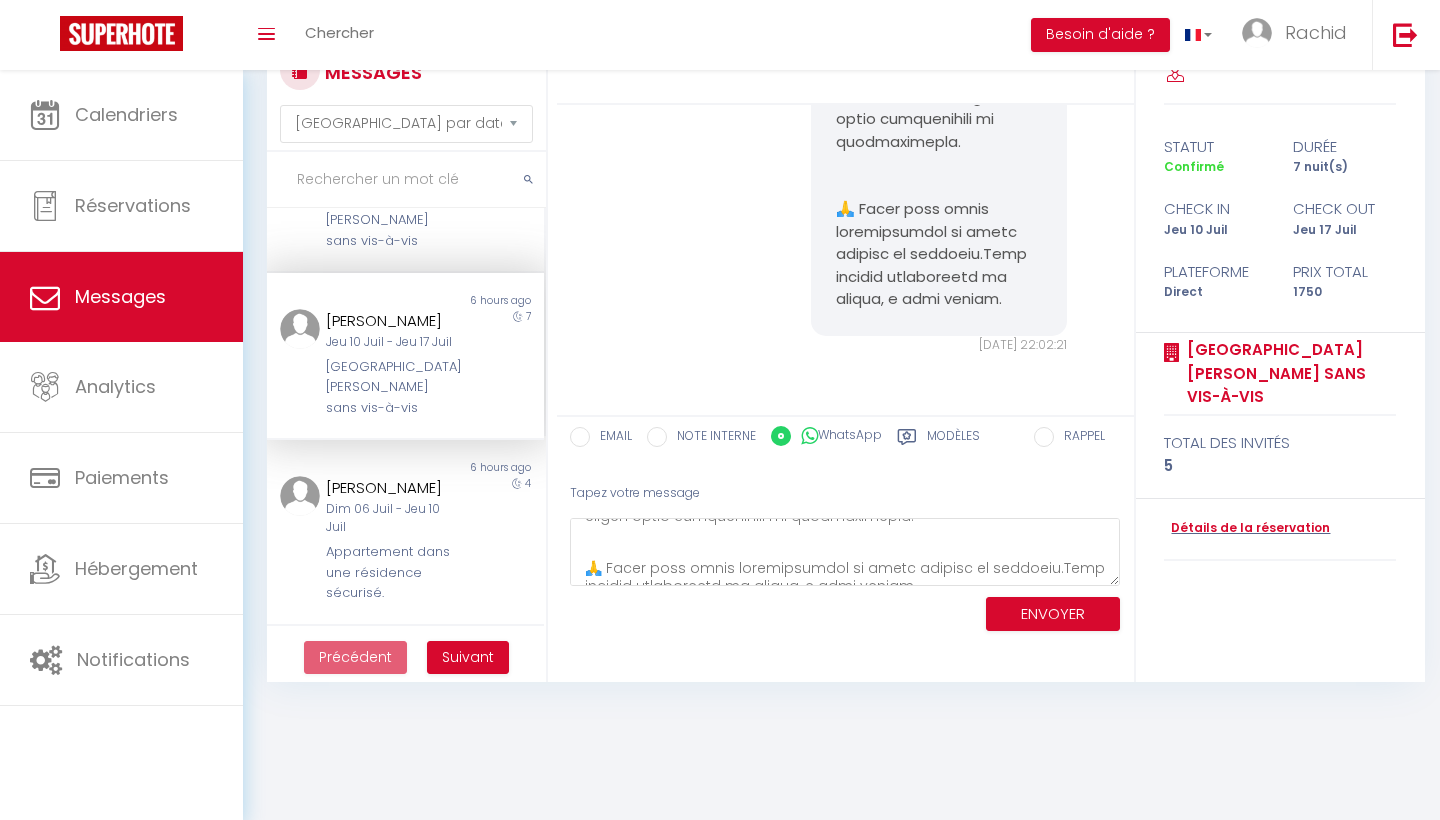 click on "ENVOYER" at bounding box center (1053, 614) 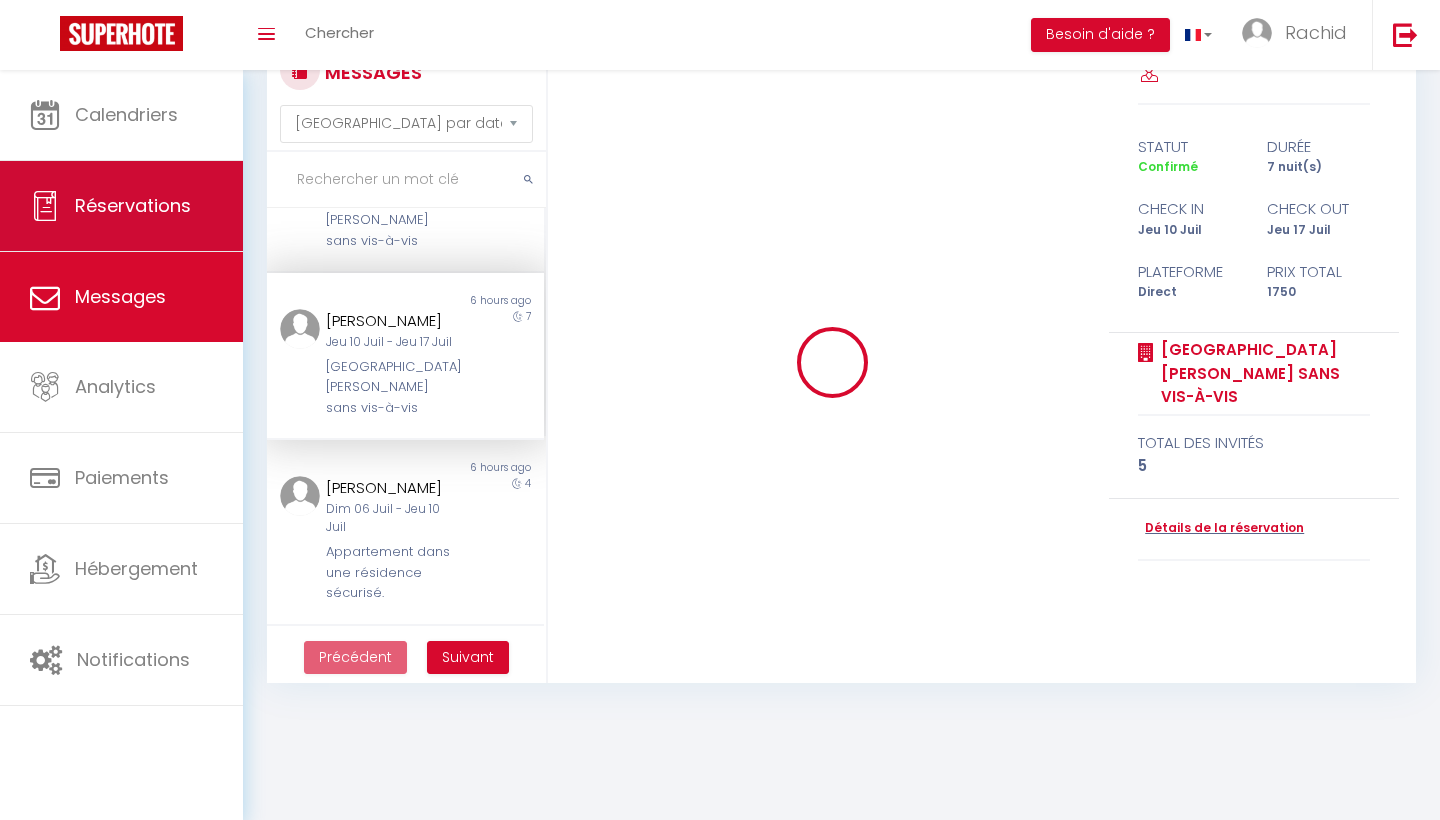 click on "Réservations" at bounding box center (121, 206) 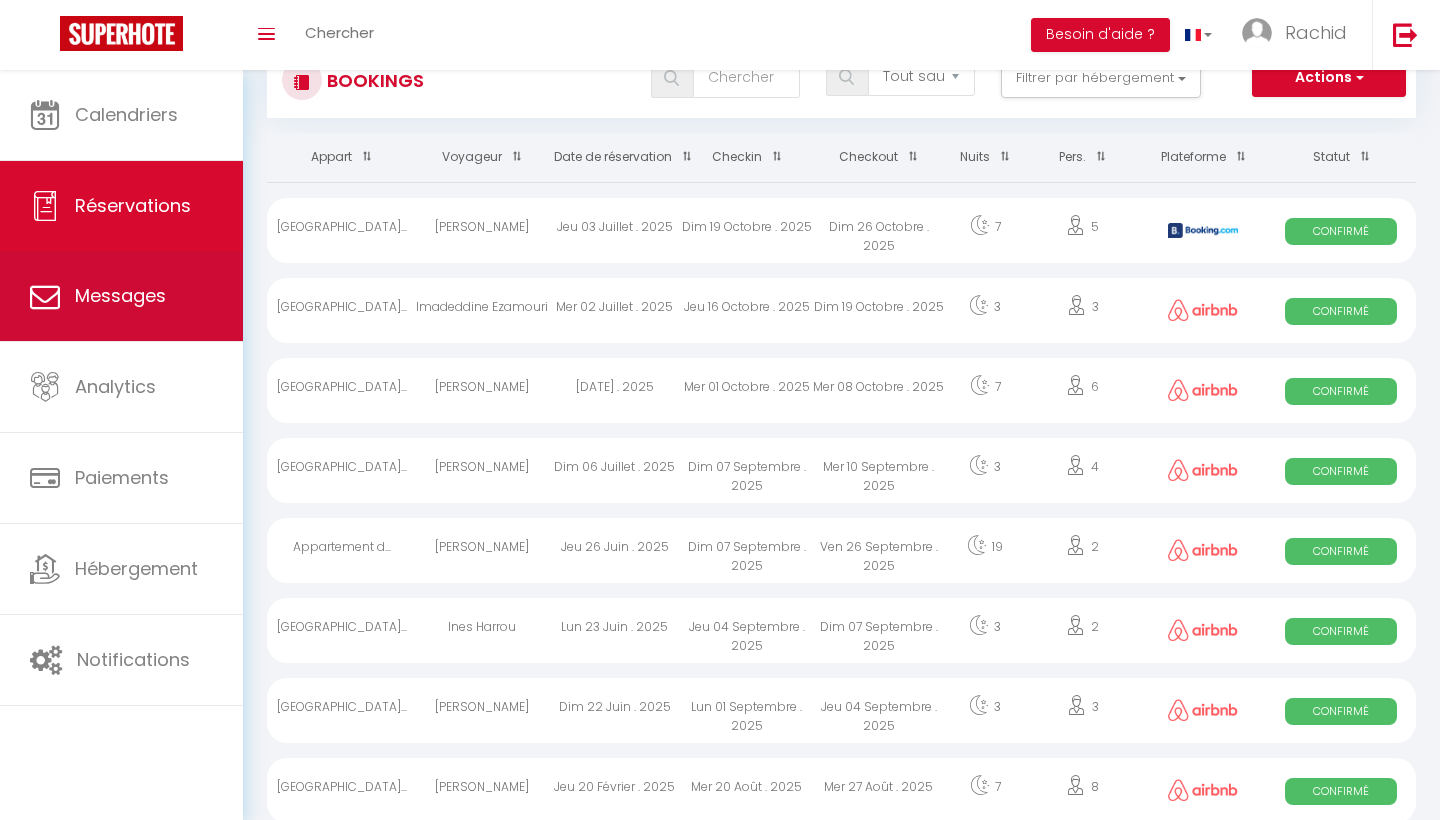 click on "Messages" at bounding box center (120, 295) 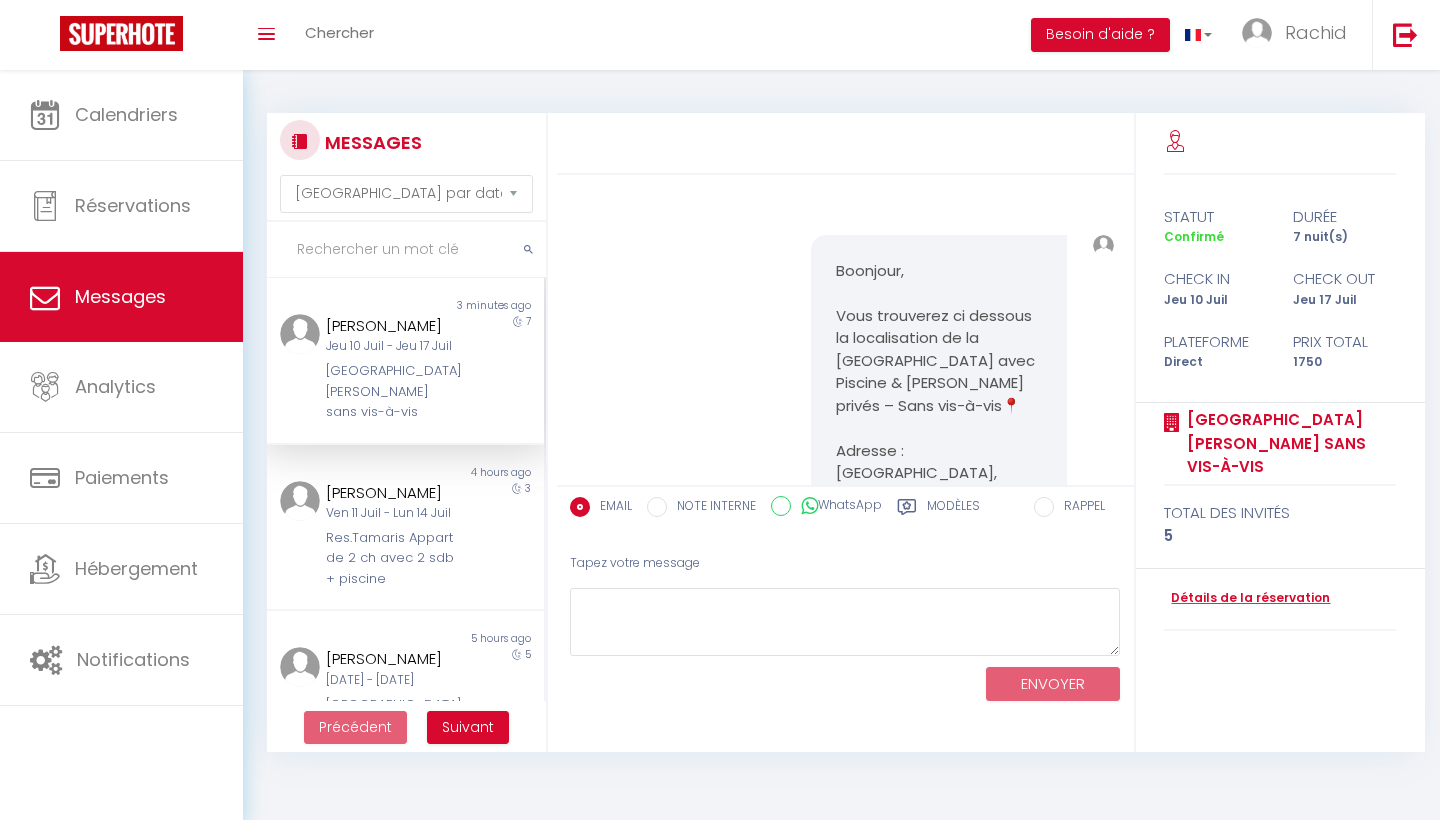 scroll, scrollTop: 3572, scrollLeft: 0, axis: vertical 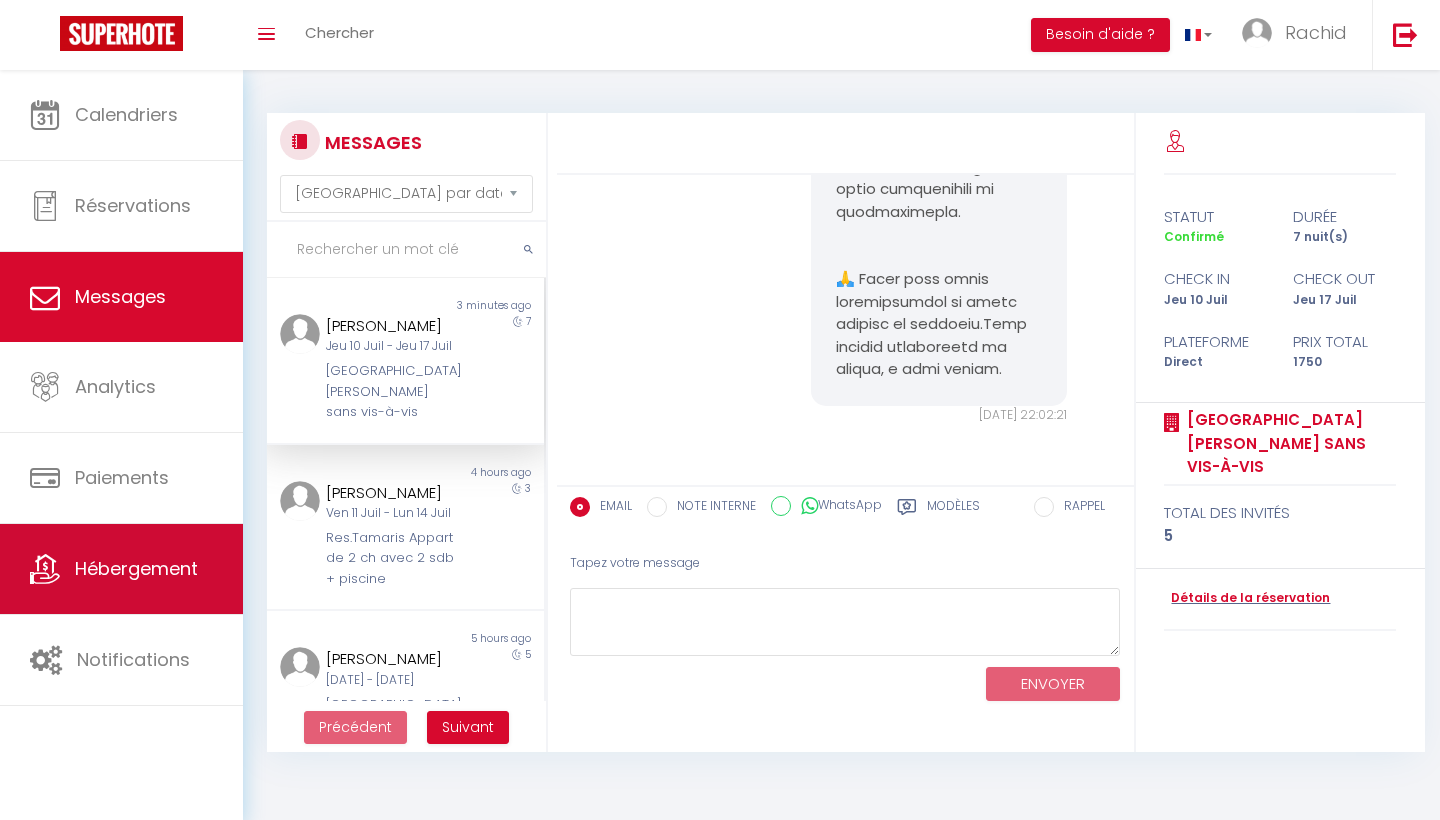 click on "Hébergement" at bounding box center [136, 568] 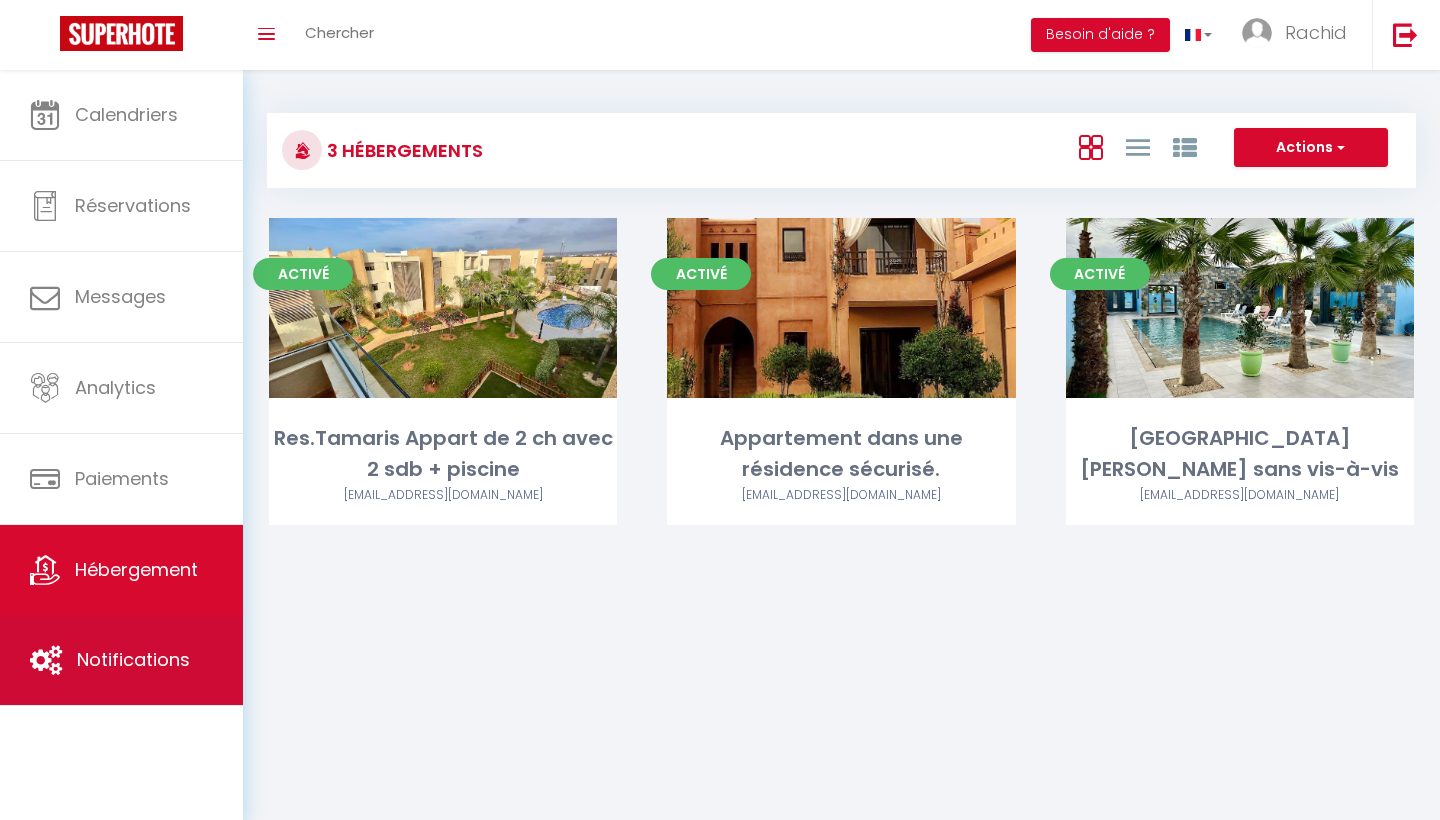 click on "Notifications" at bounding box center (121, 660) 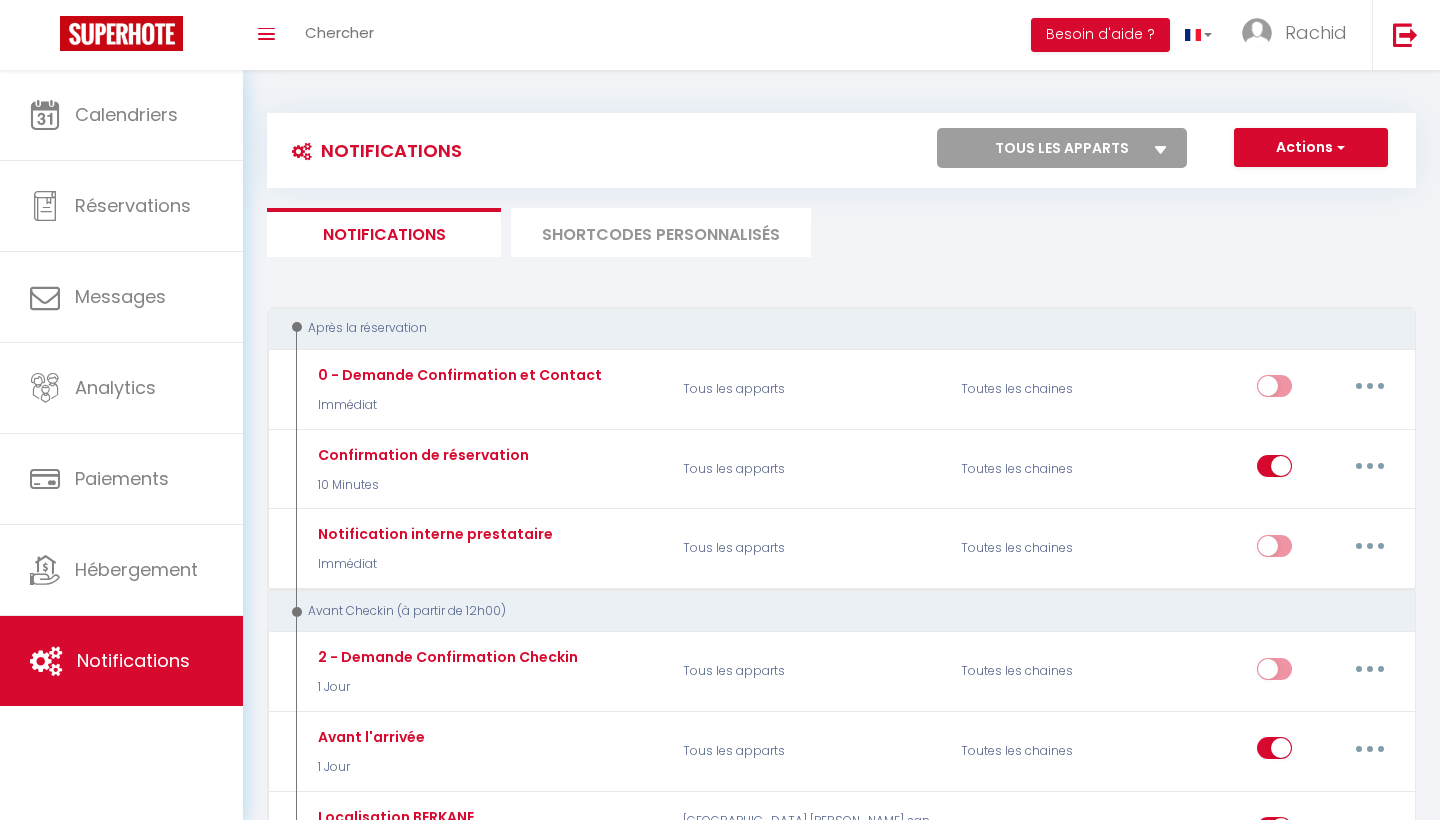 scroll, scrollTop: 0, scrollLeft: 0, axis: both 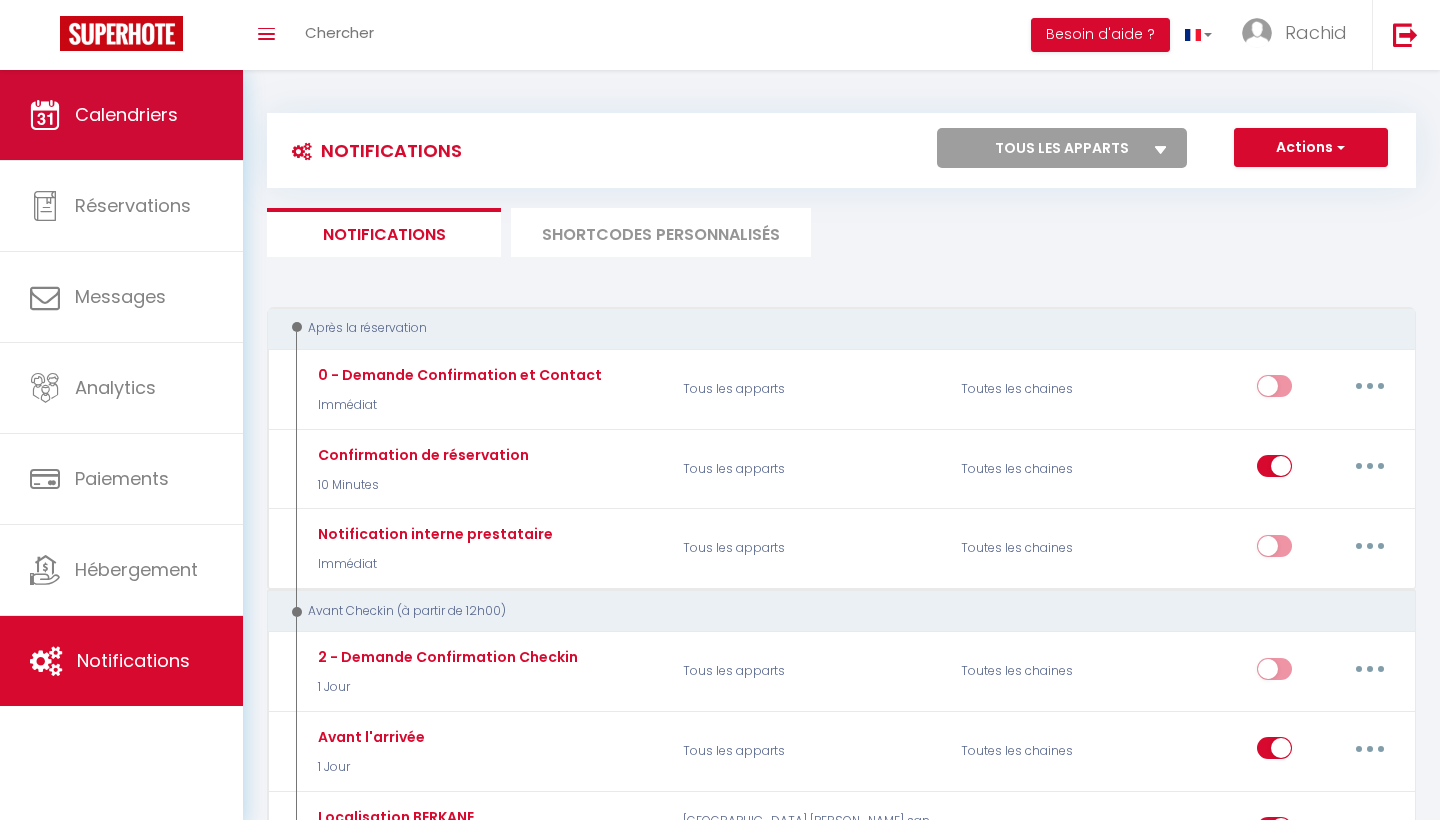 click on "Calendriers" at bounding box center [121, 115] 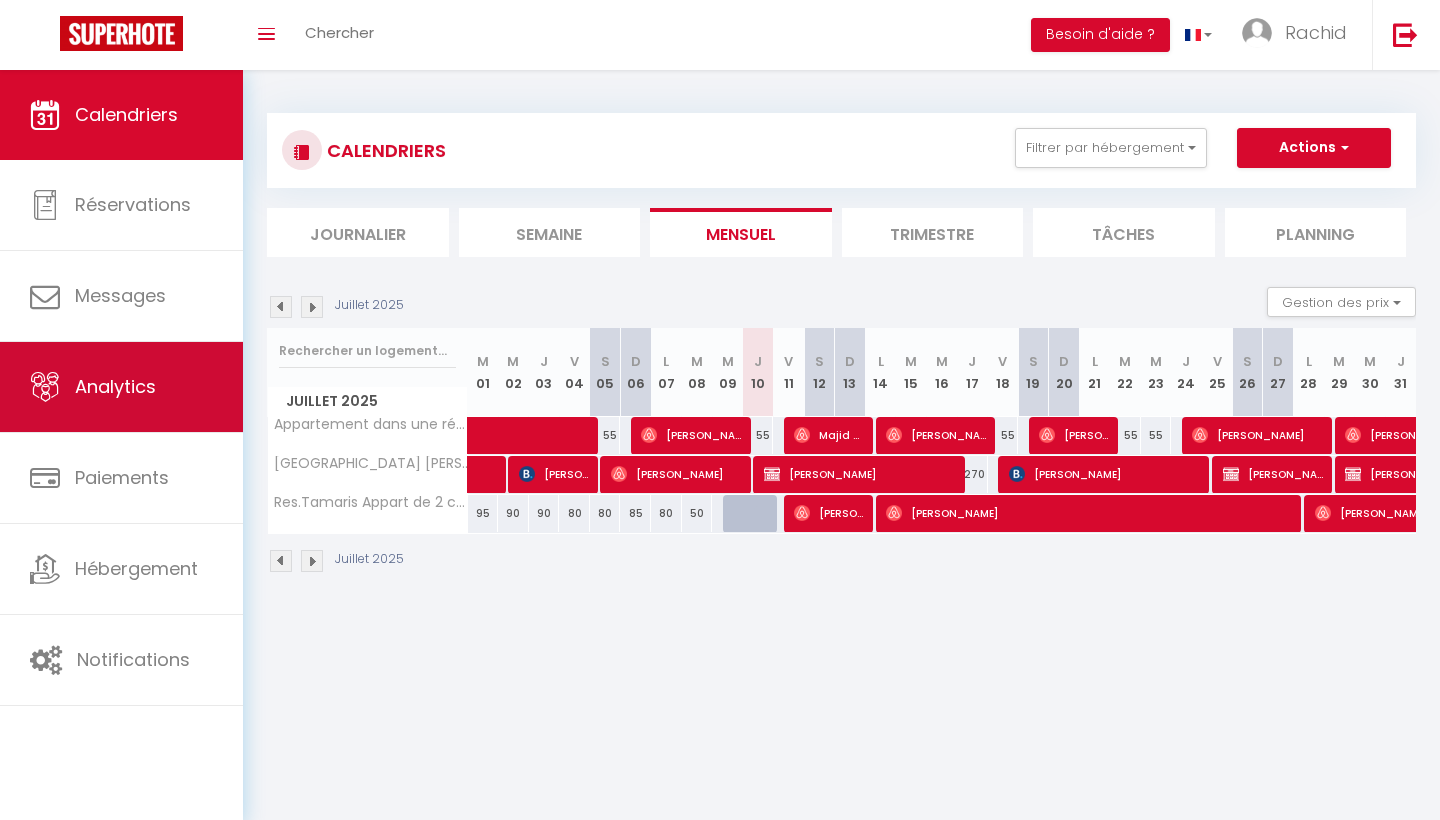 click on "Analytics" at bounding box center (121, 387) 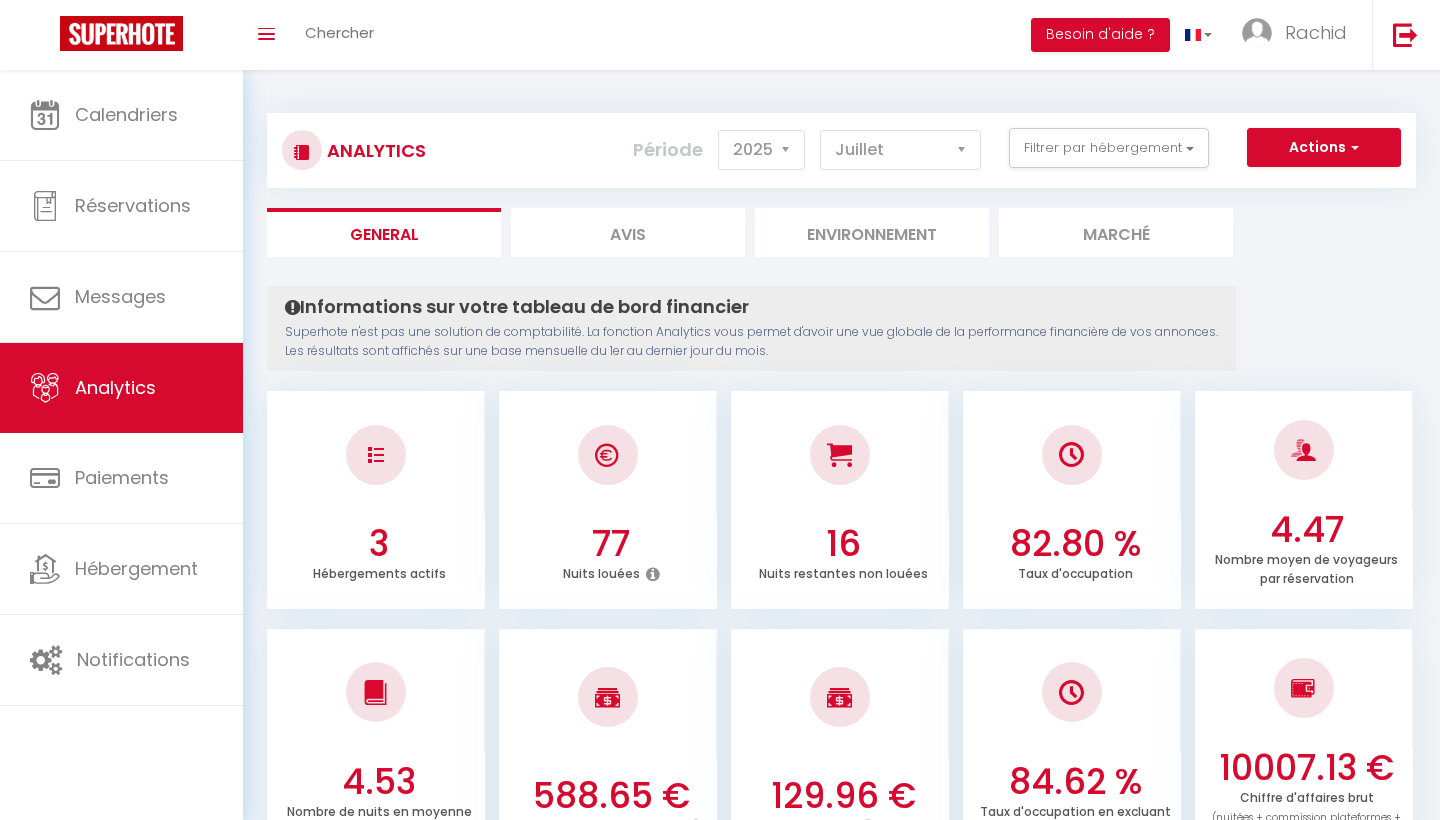 scroll, scrollTop: 0, scrollLeft: 0, axis: both 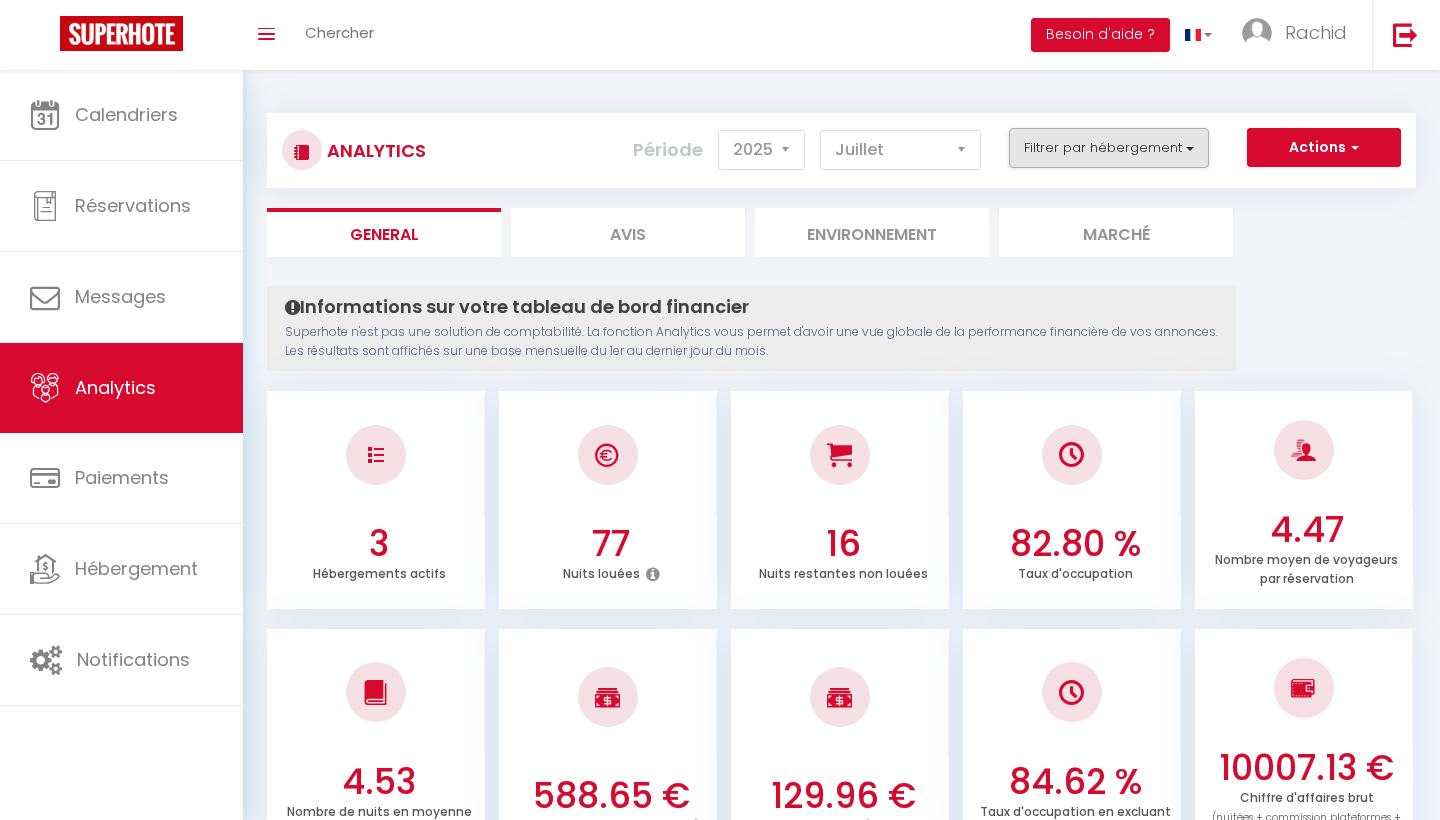 click on "Filtrer par hébergement" at bounding box center [1109, 148] 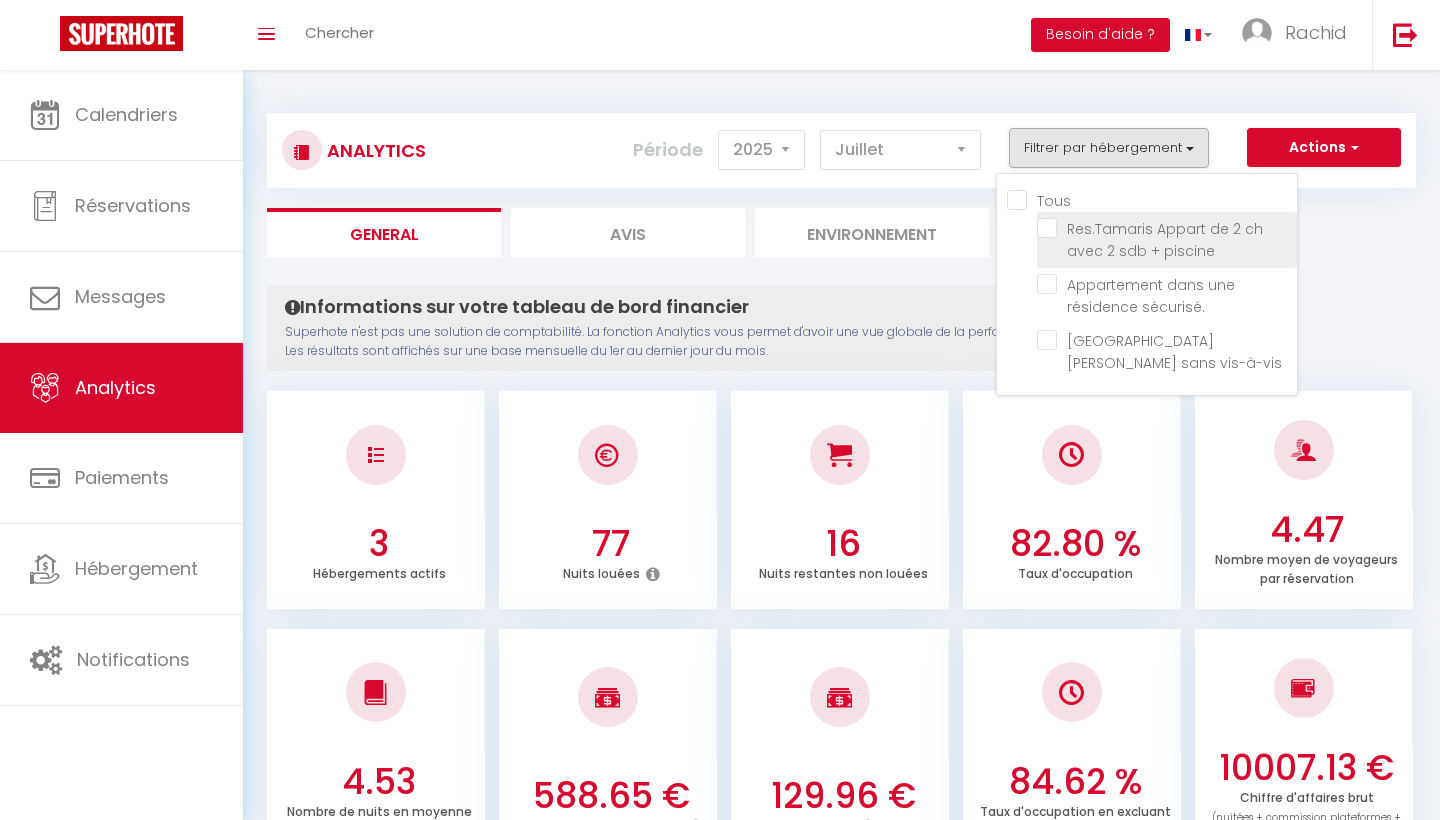click at bounding box center (1167, 228) 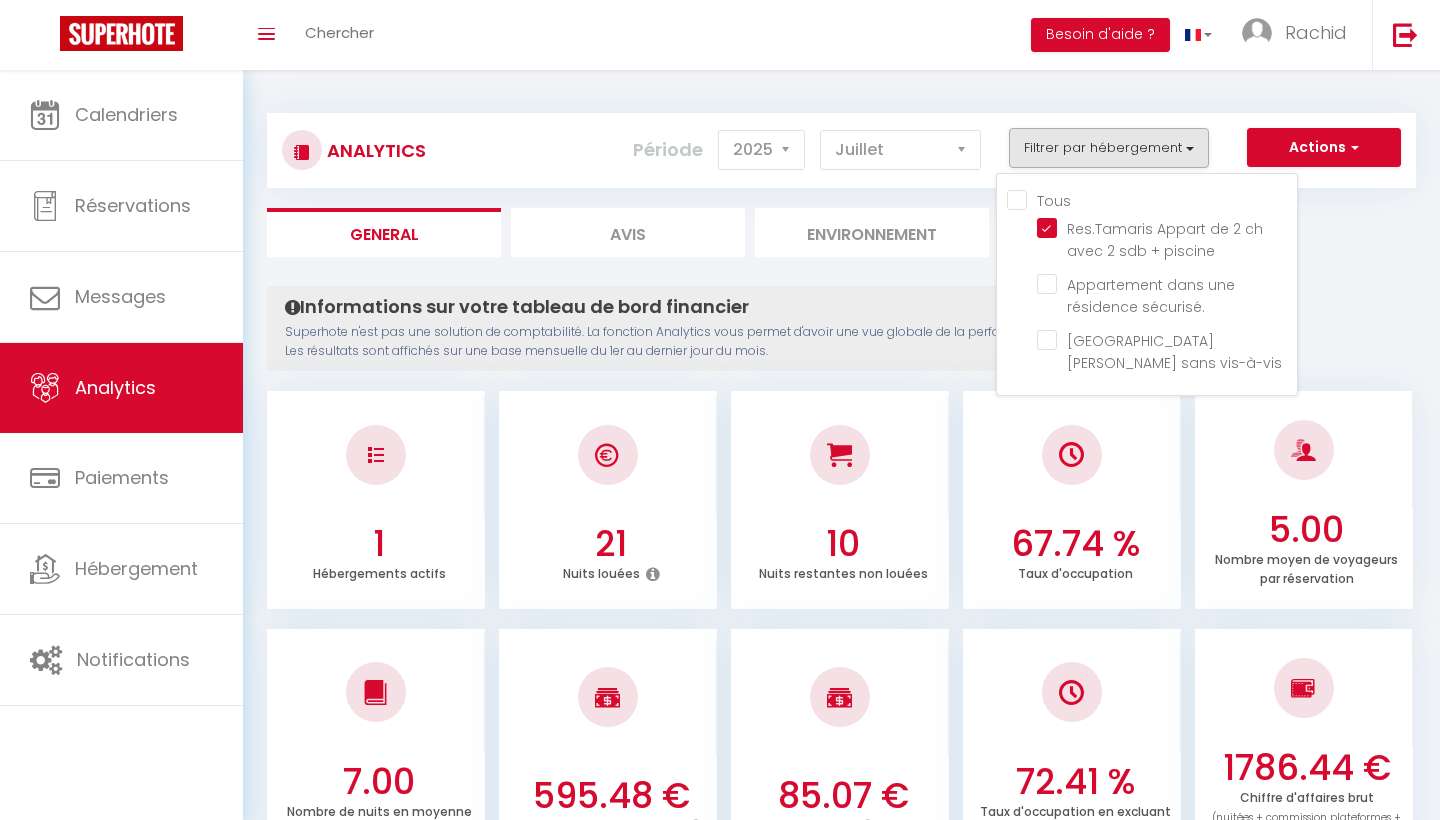 click on "67.74 %   Taux d'occupation" at bounding box center (1072, 500) 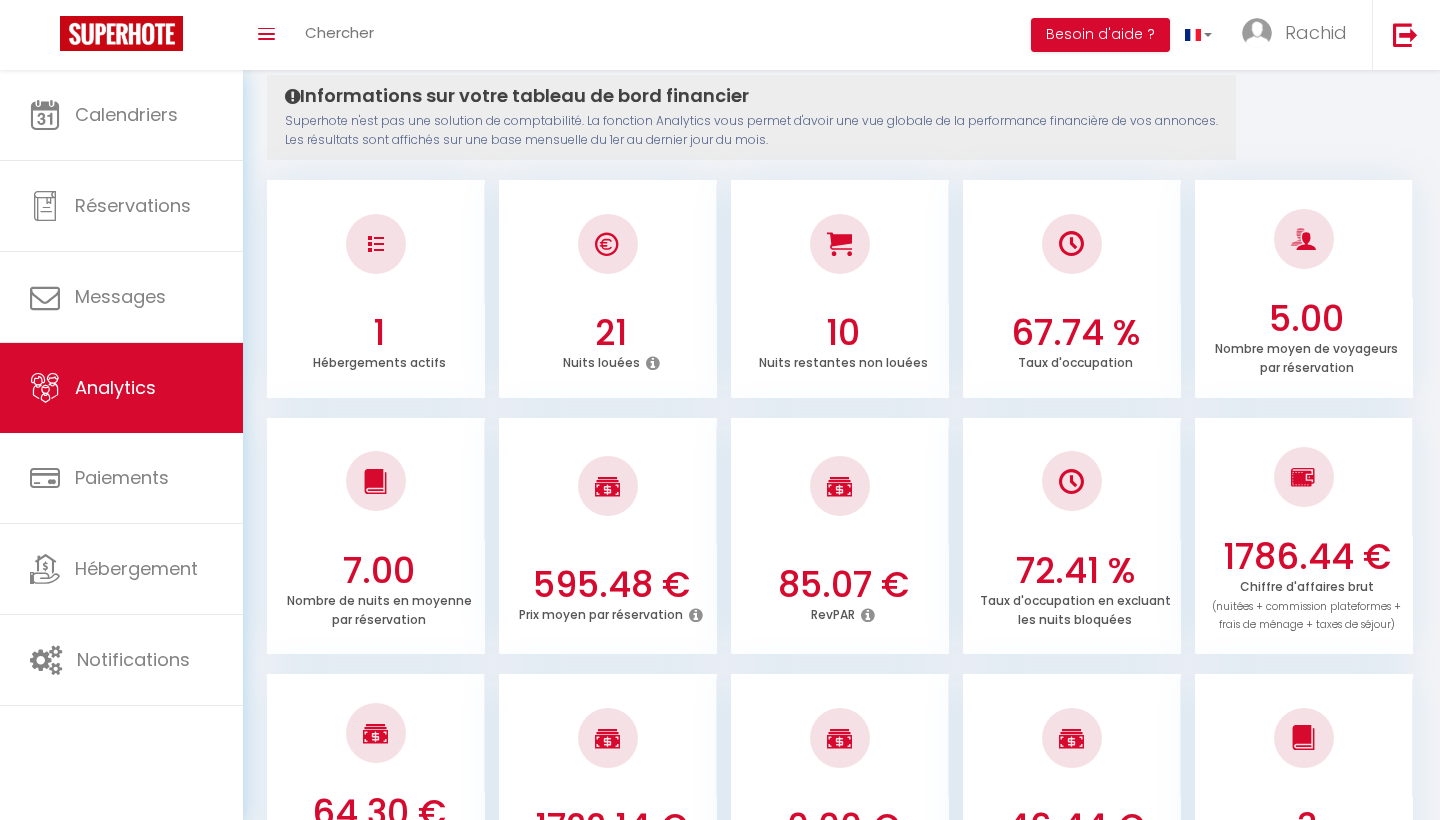 scroll, scrollTop: 218, scrollLeft: 0, axis: vertical 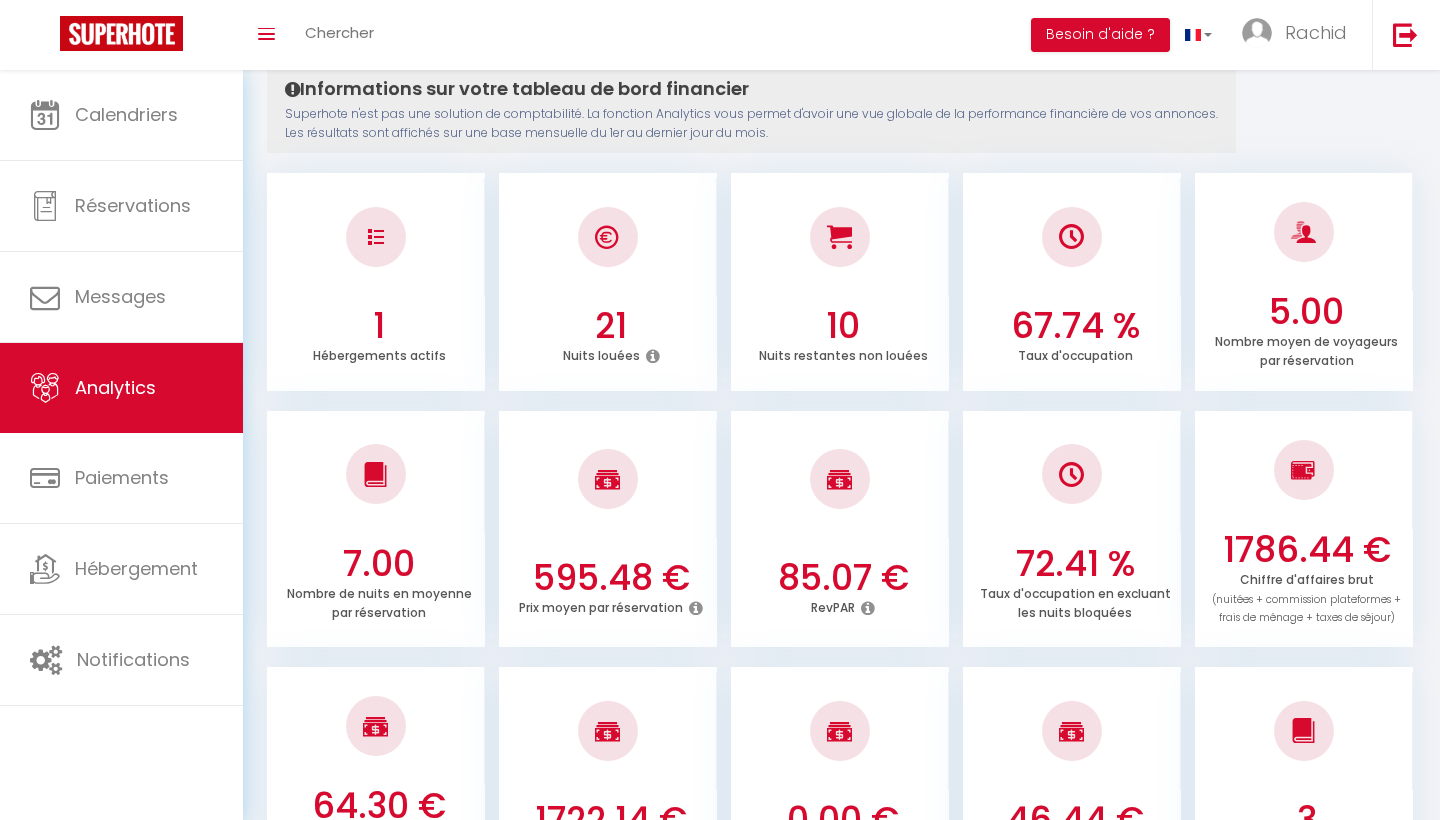 click at bounding box center [868, 608] 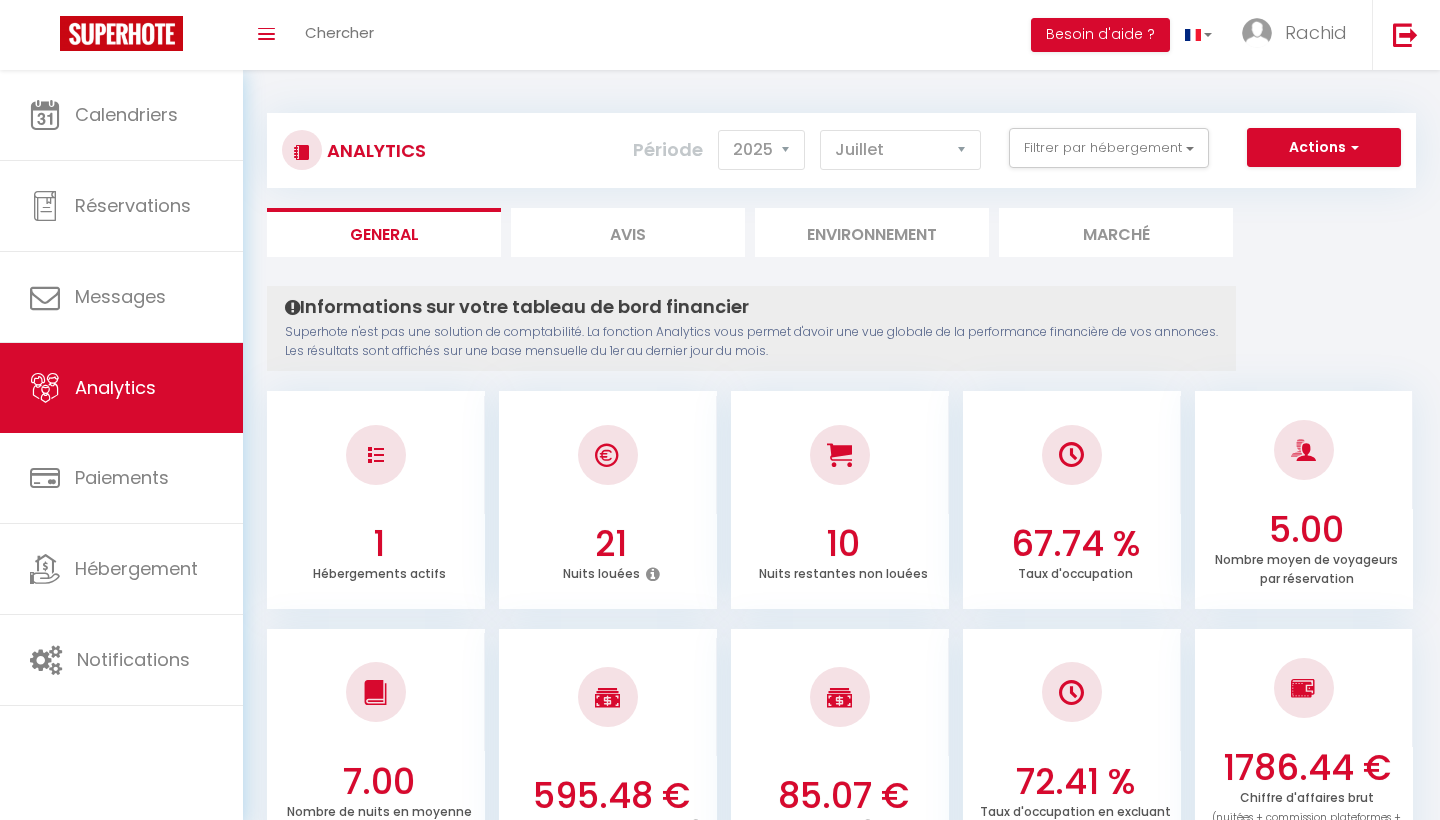 scroll, scrollTop: 0, scrollLeft: 0, axis: both 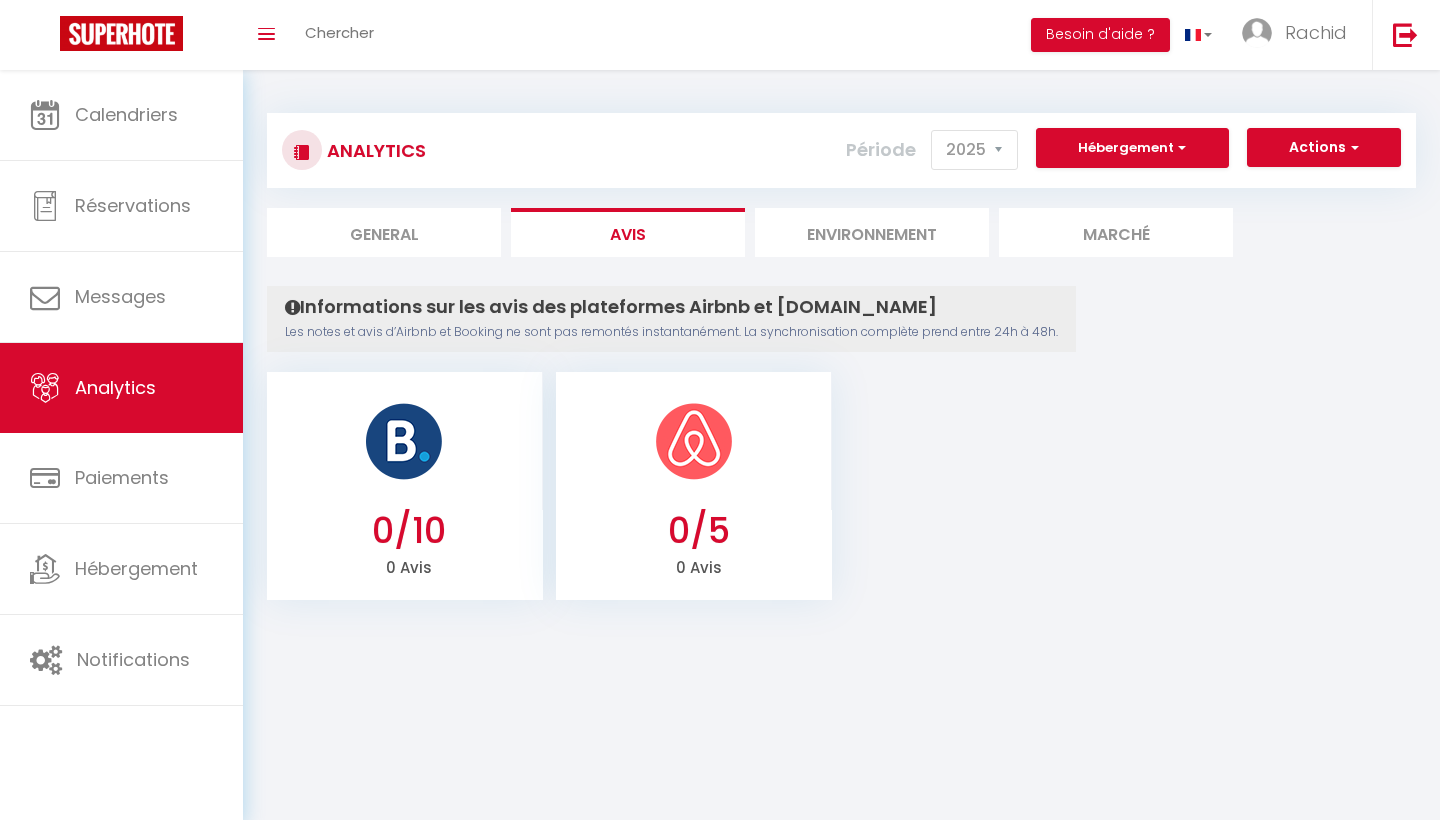 click on "Environnement" at bounding box center (872, 232) 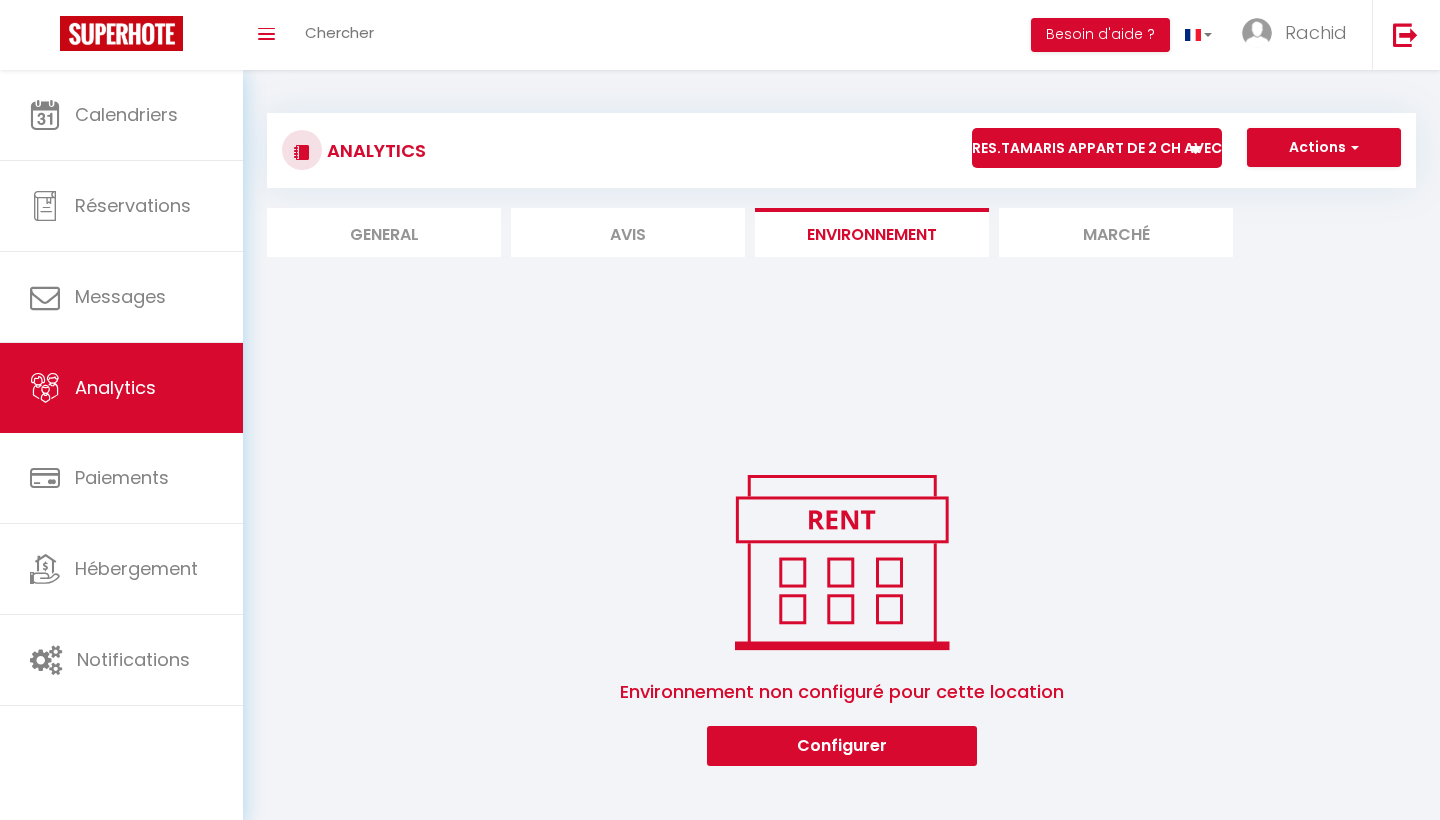 click on "Avis" at bounding box center [628, 232] 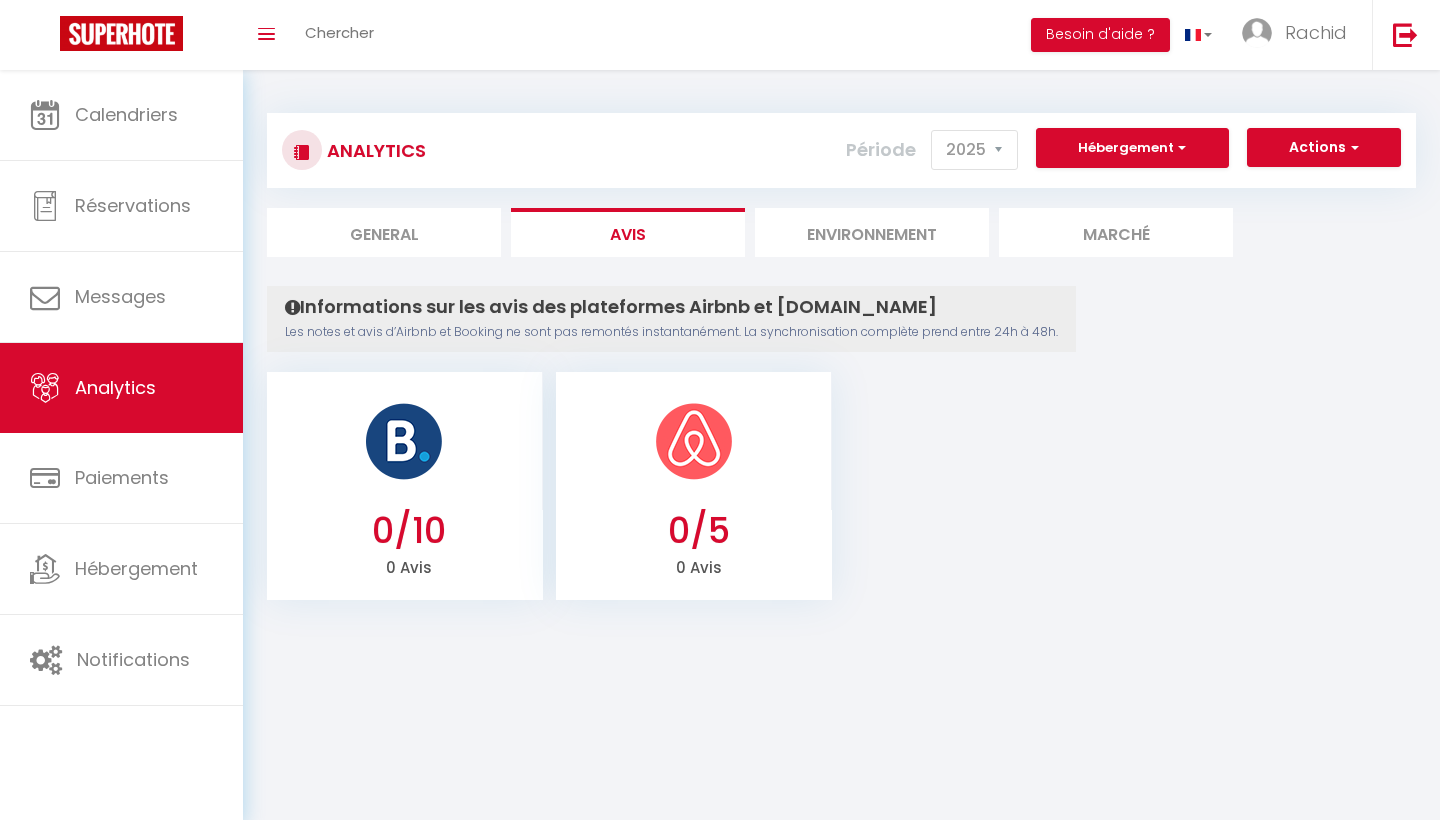 click on "Environnement" at bounding box center [872, 232] 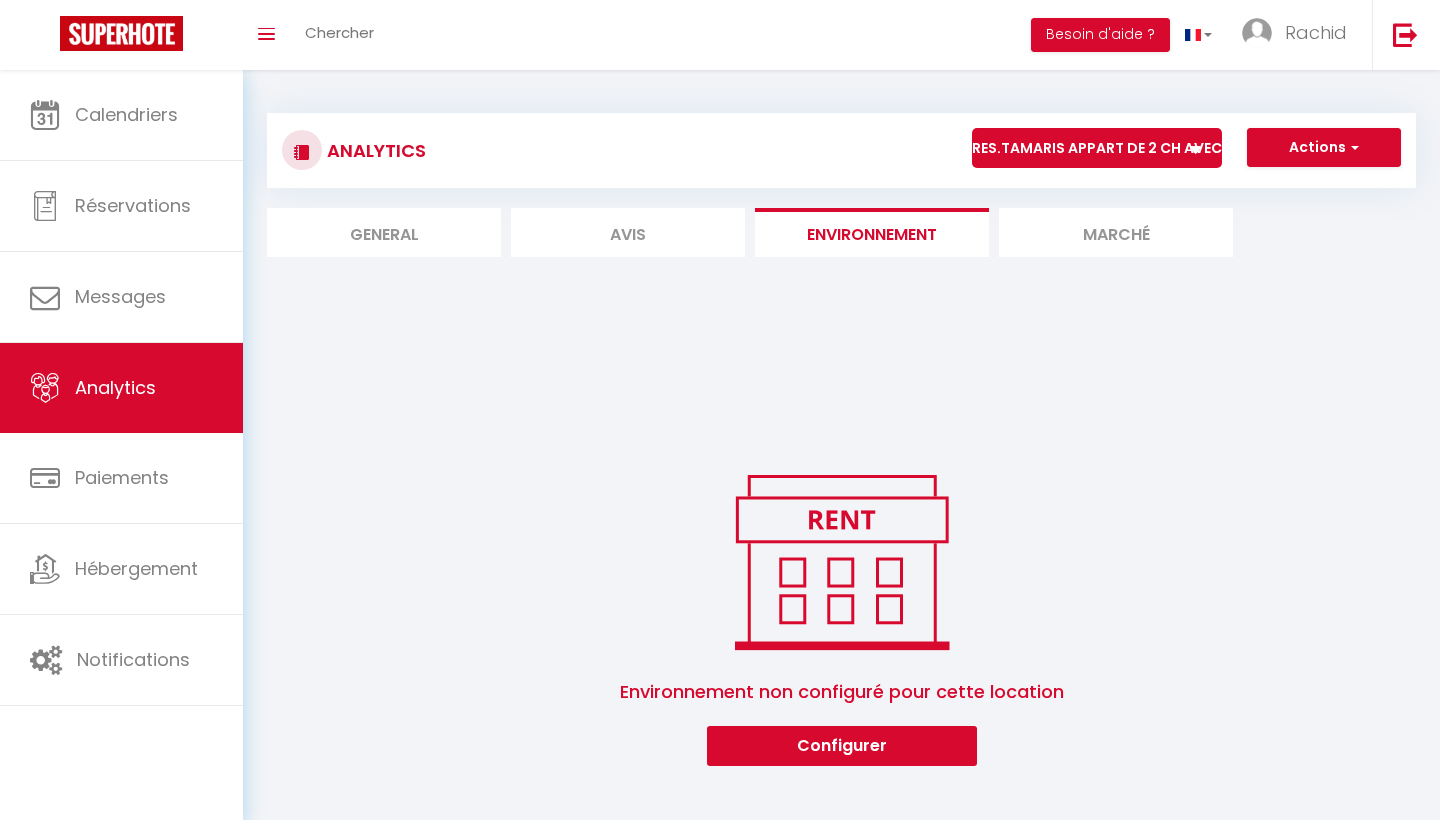 click on "Marché" at bounding box center [1116, 232] 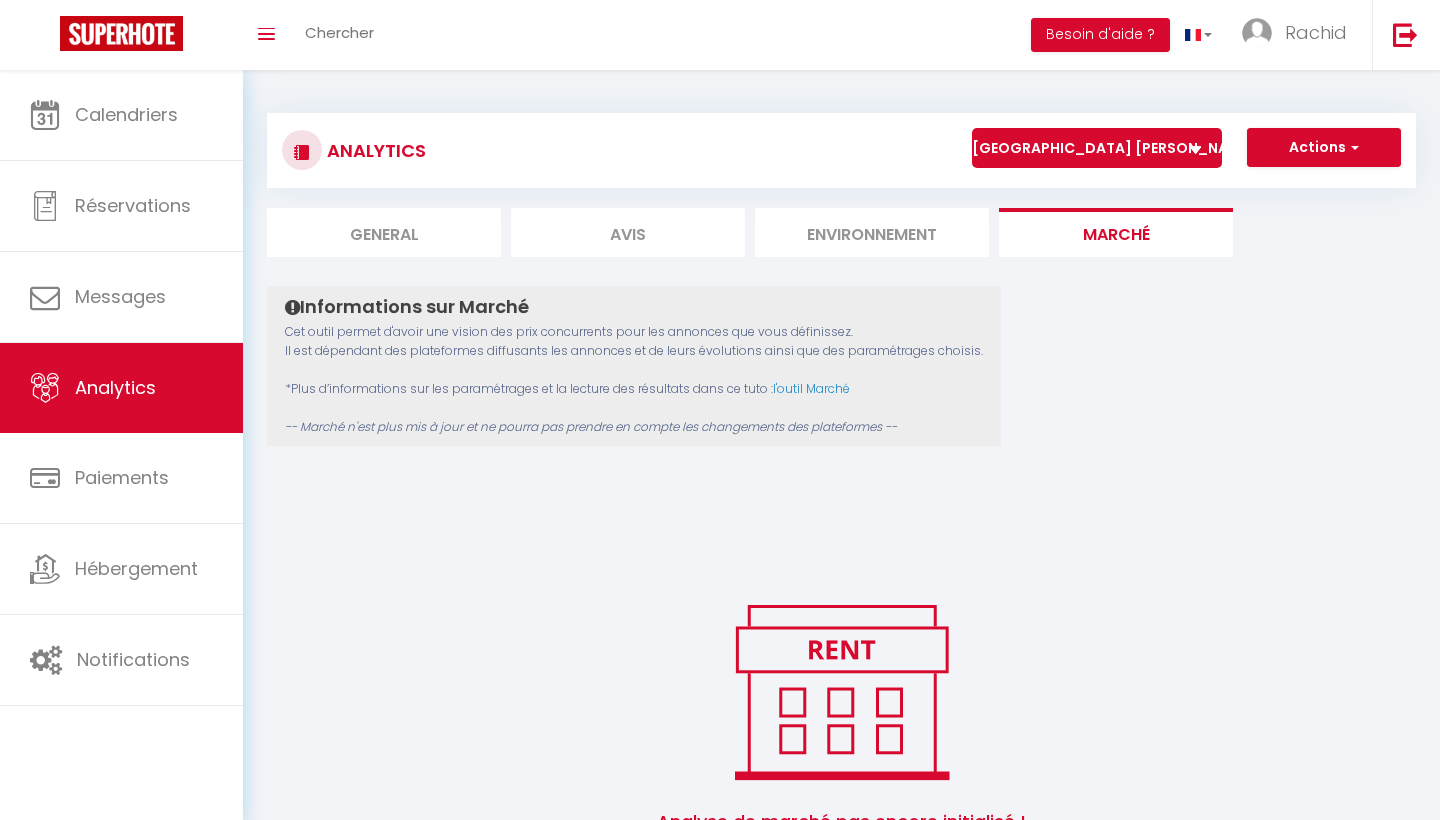 scroll, scrollTop: 0, scrollLeft: 0, axis: both 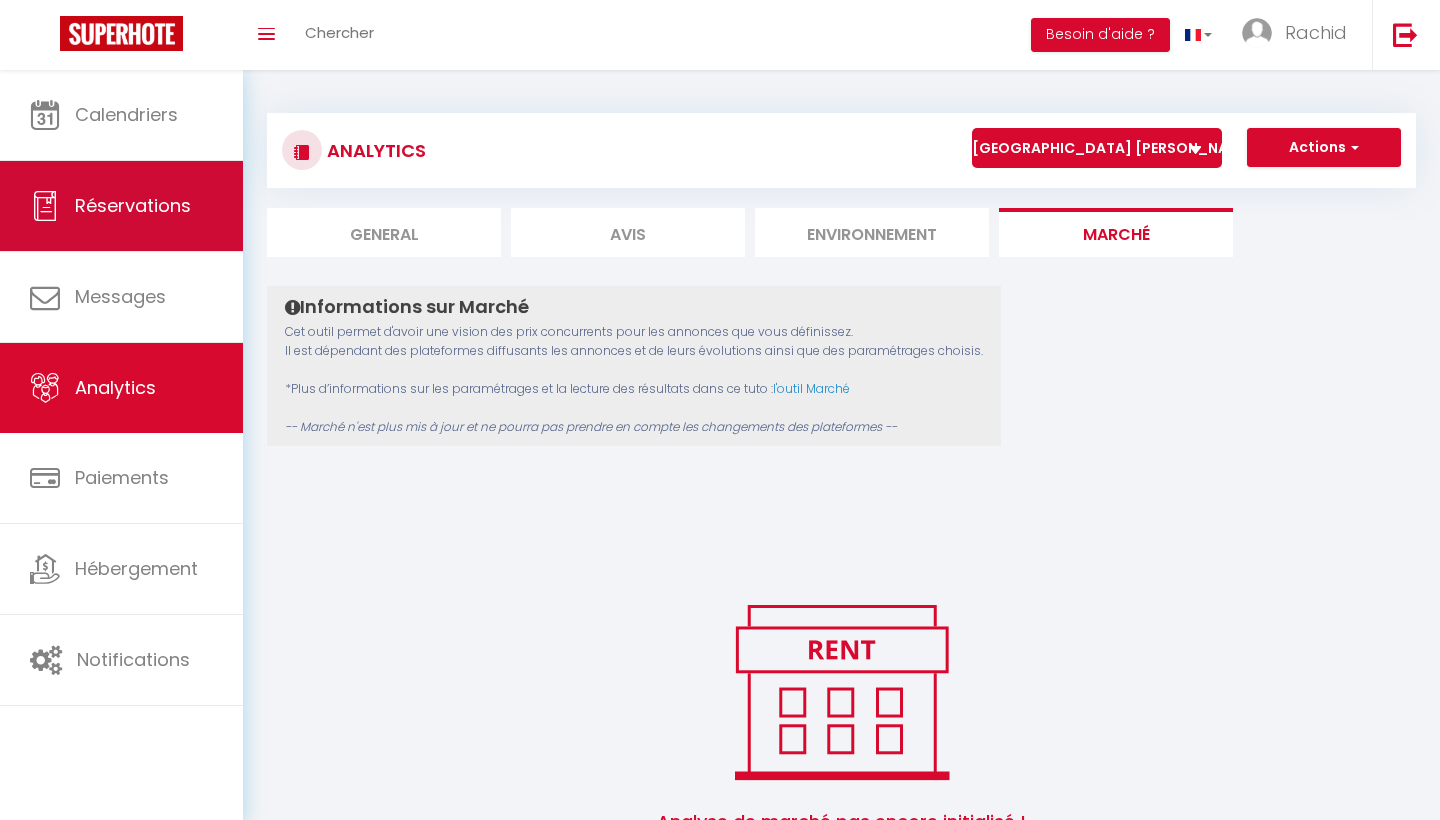 click on "Réservations" at bounding box center [121, 206] 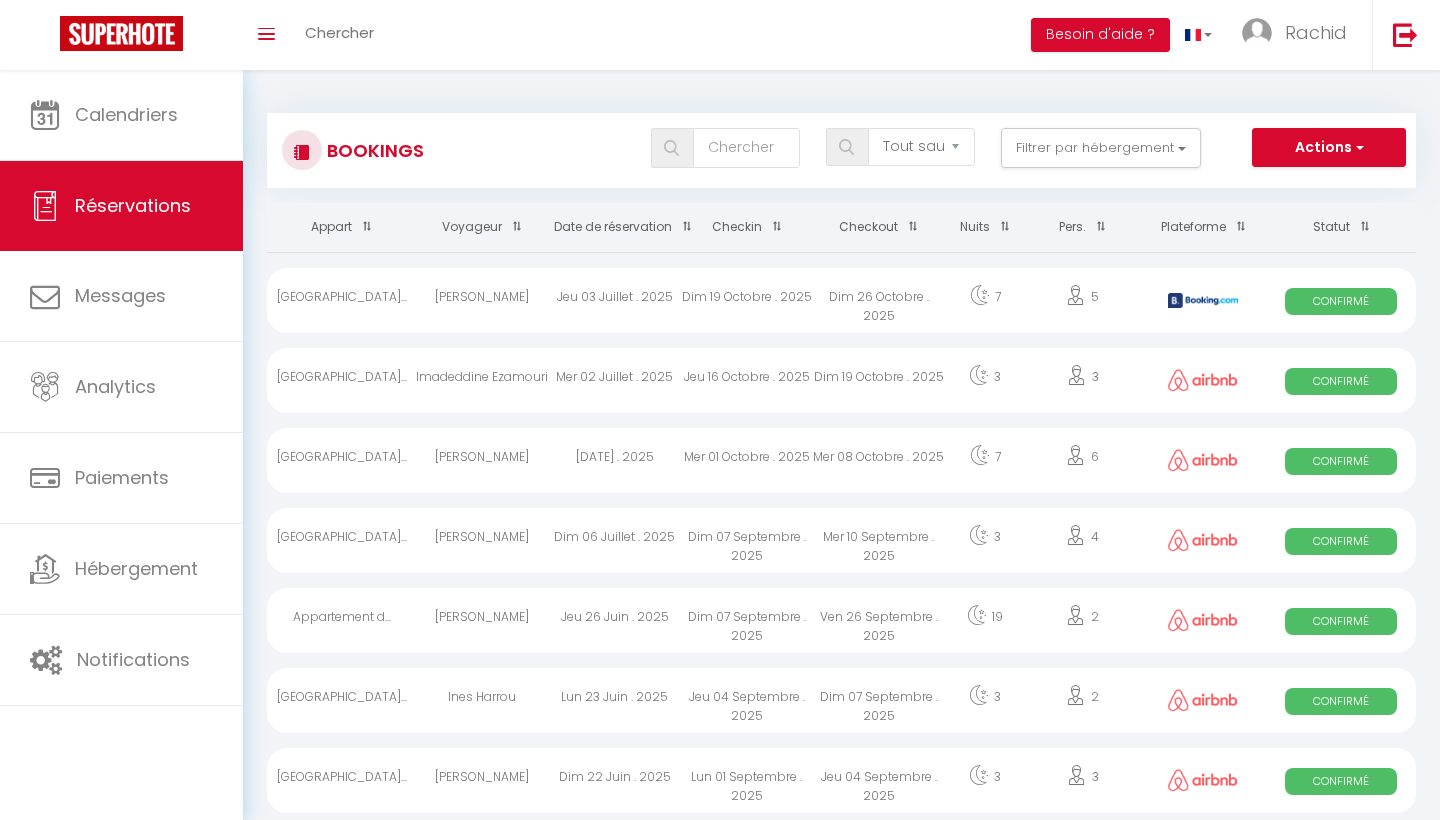 click on "Checkin" at bounding box center (747, 227) 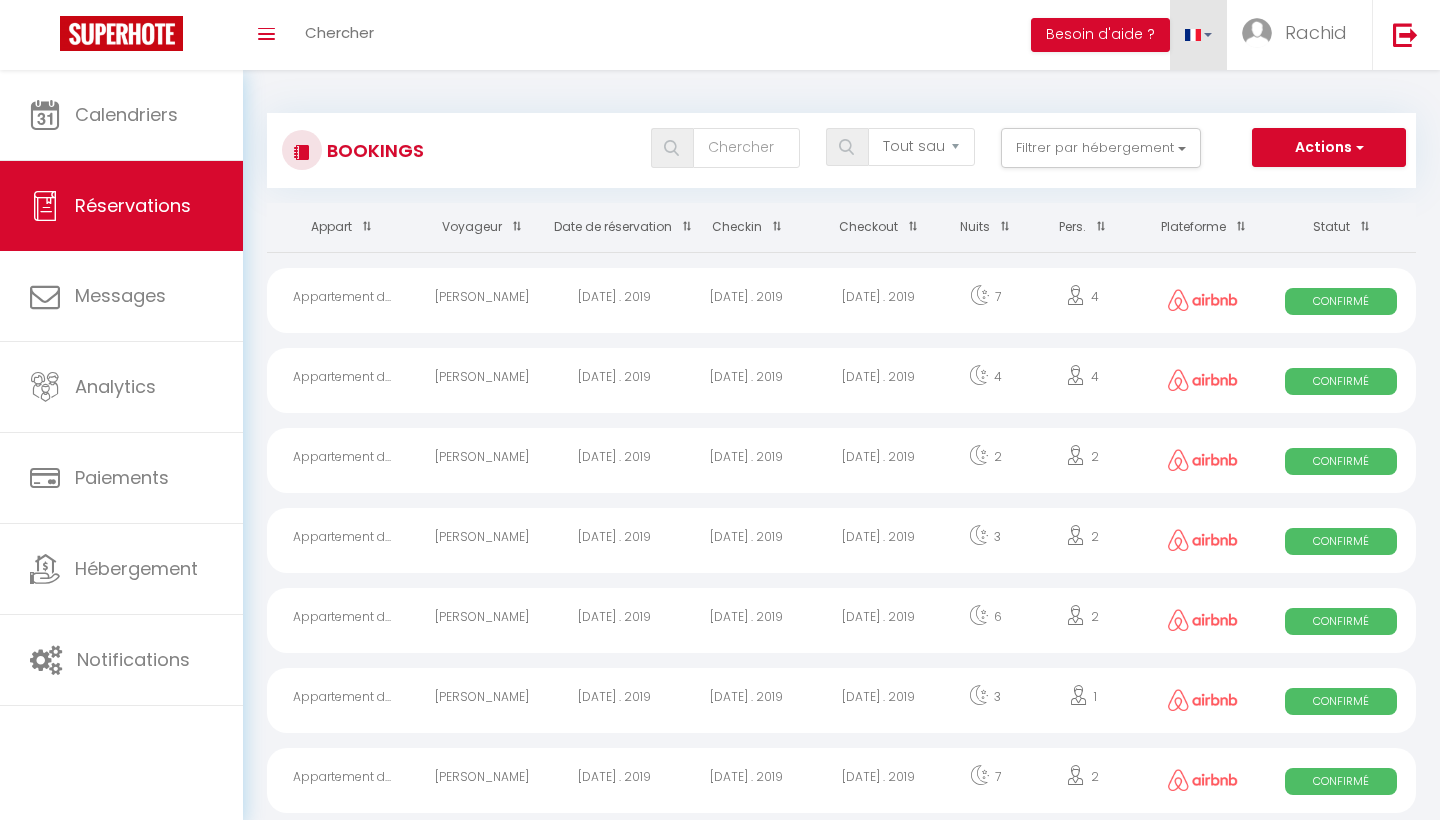 click at bounding box center (1193, 35) 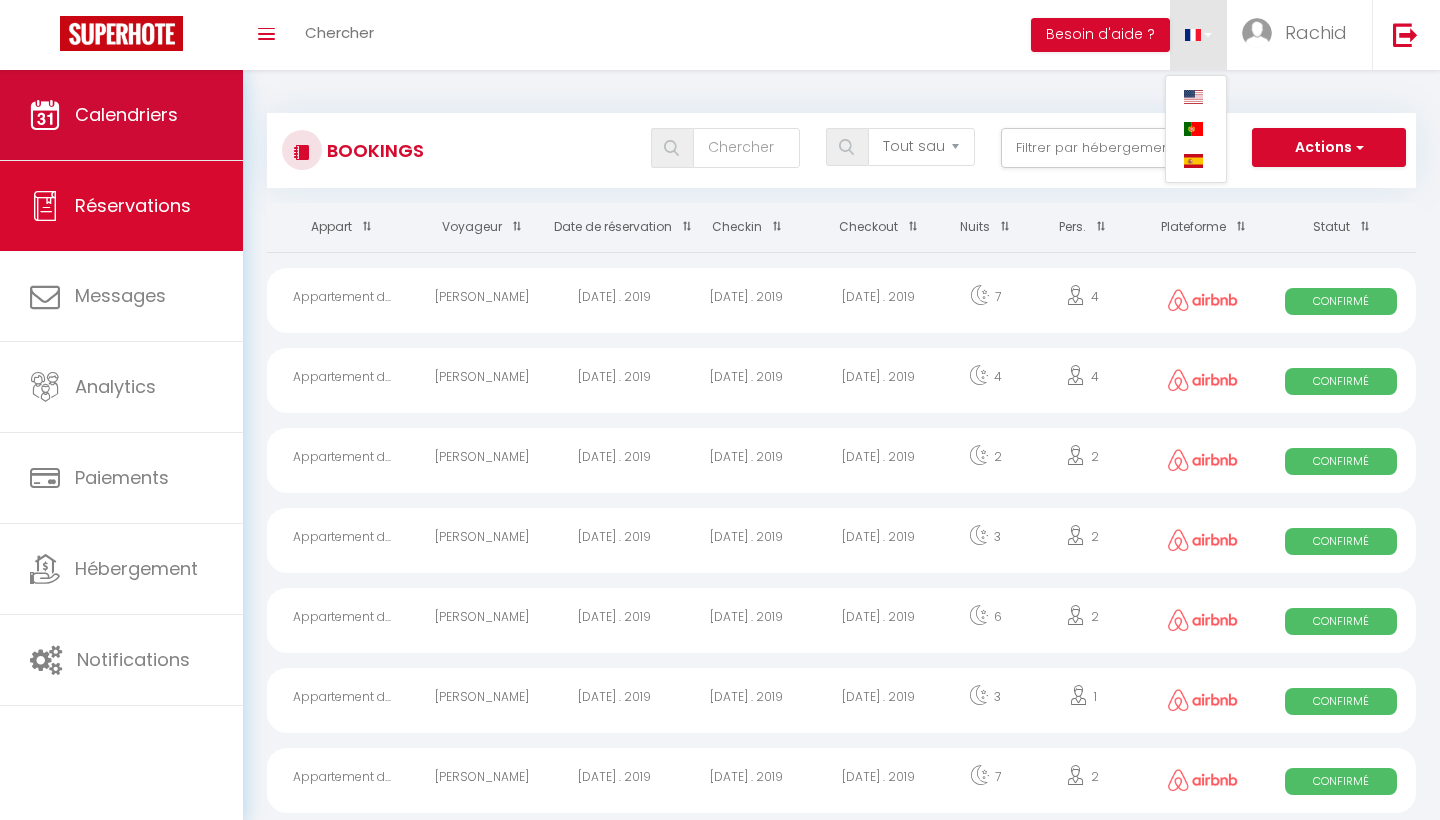 click on "Calendriers" at bounding box center [121, 115] 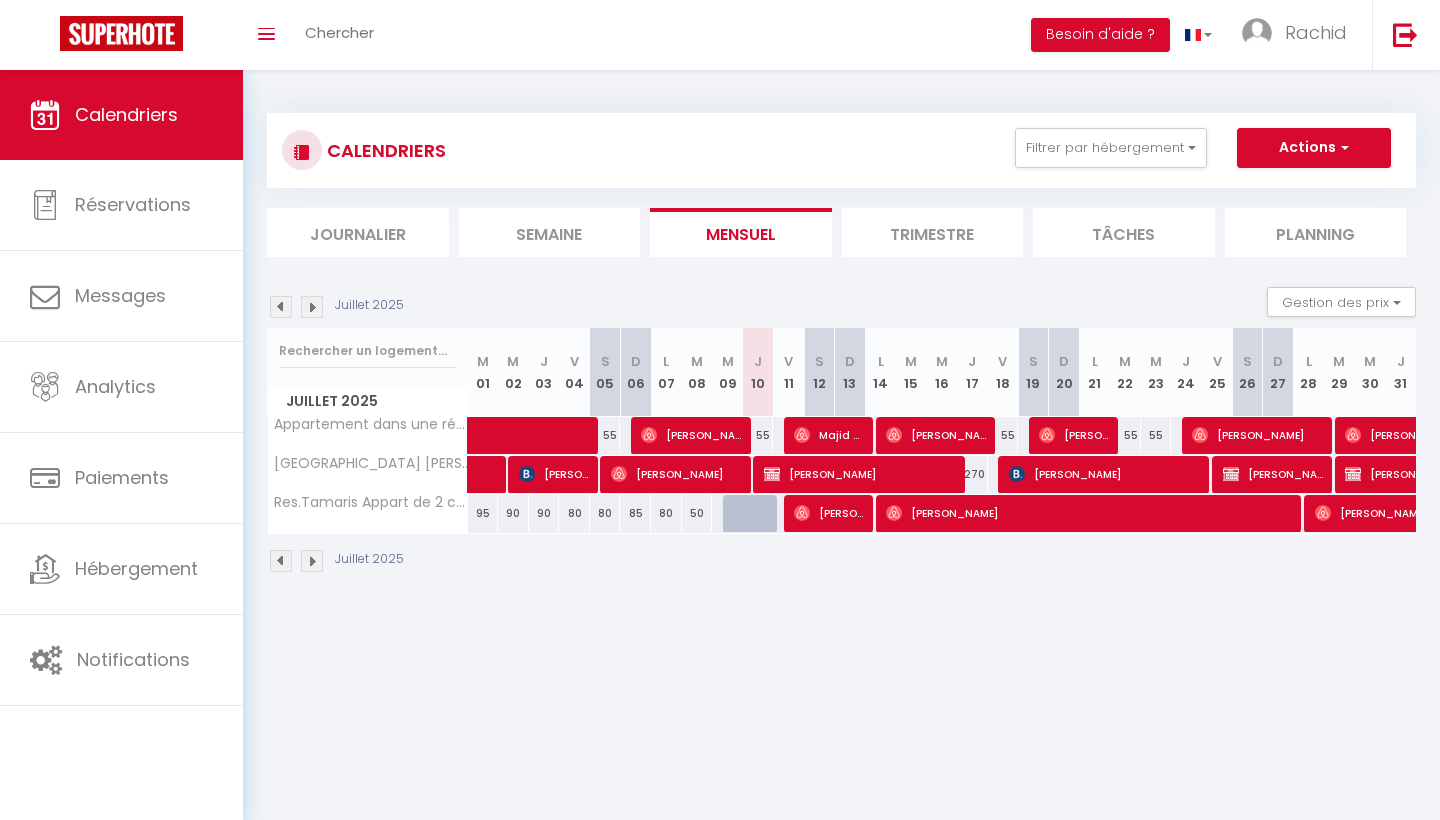 click on "Journalier" at bounding box center [358, 232] 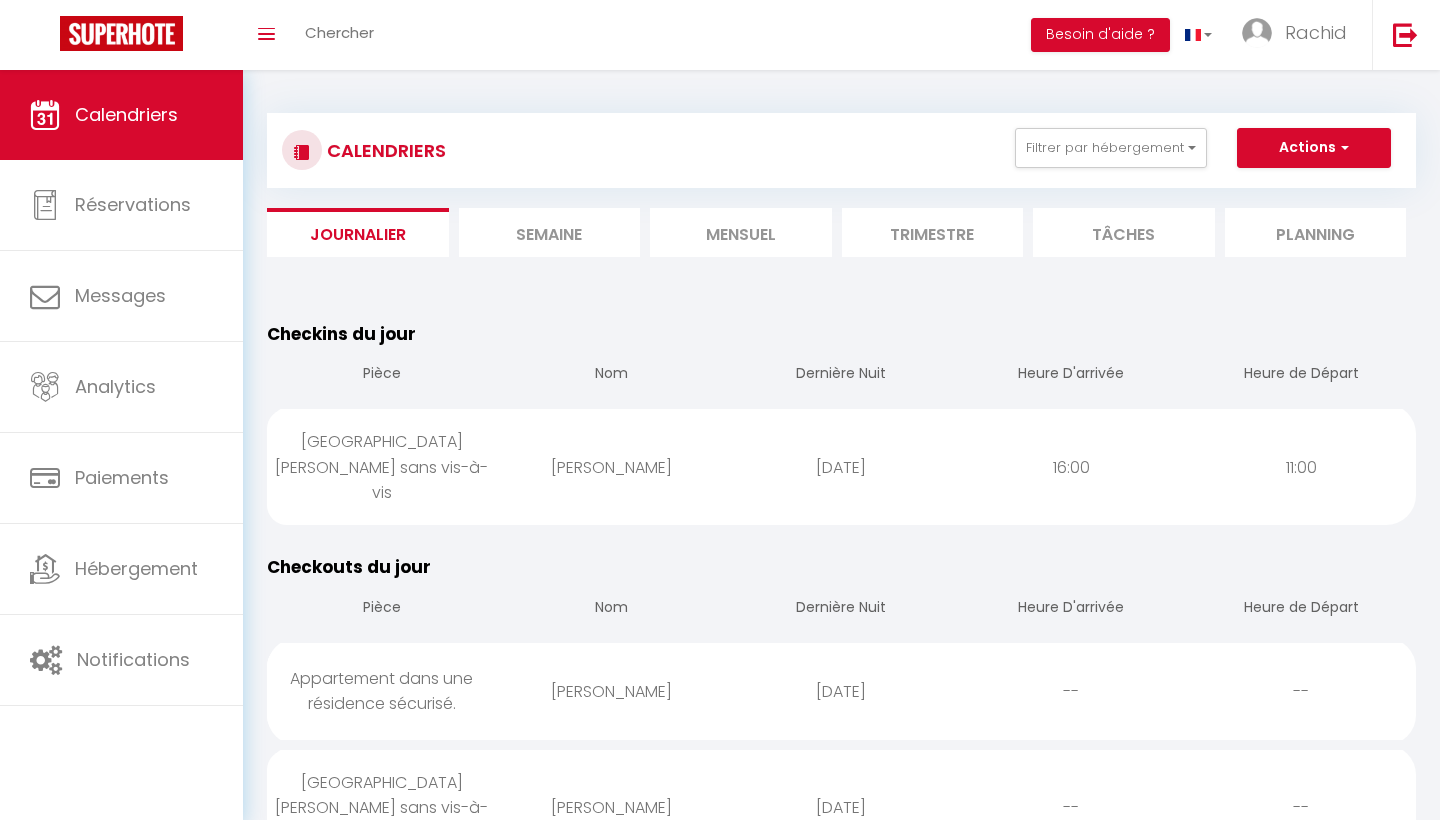 scroll, scrollTop: 0, scrollLeft: 0, axis: both 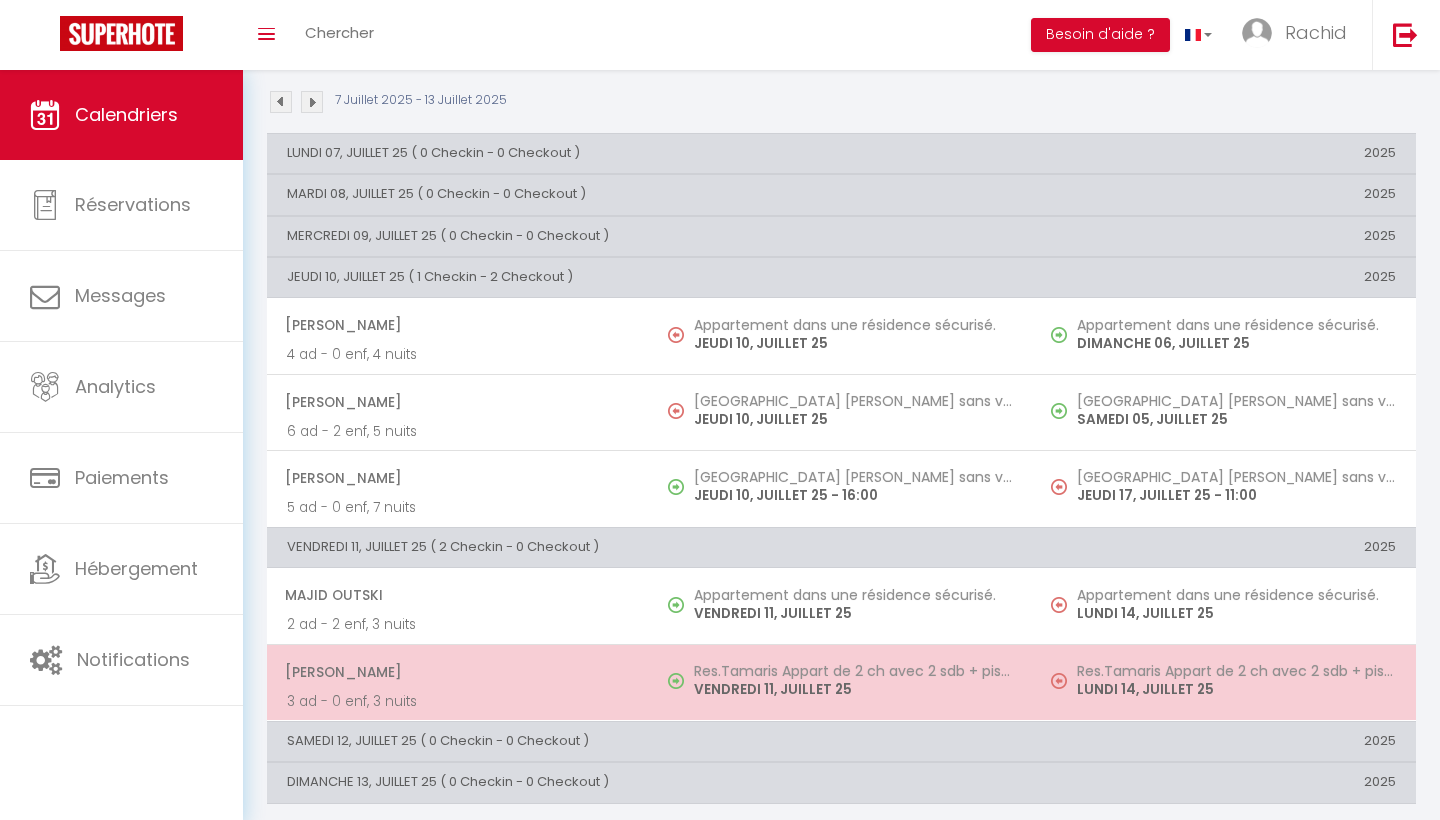 click on "Res.Tamaris Appart de 2 ch avec 2 sdb + piscine" at bounding box center [853, 671] 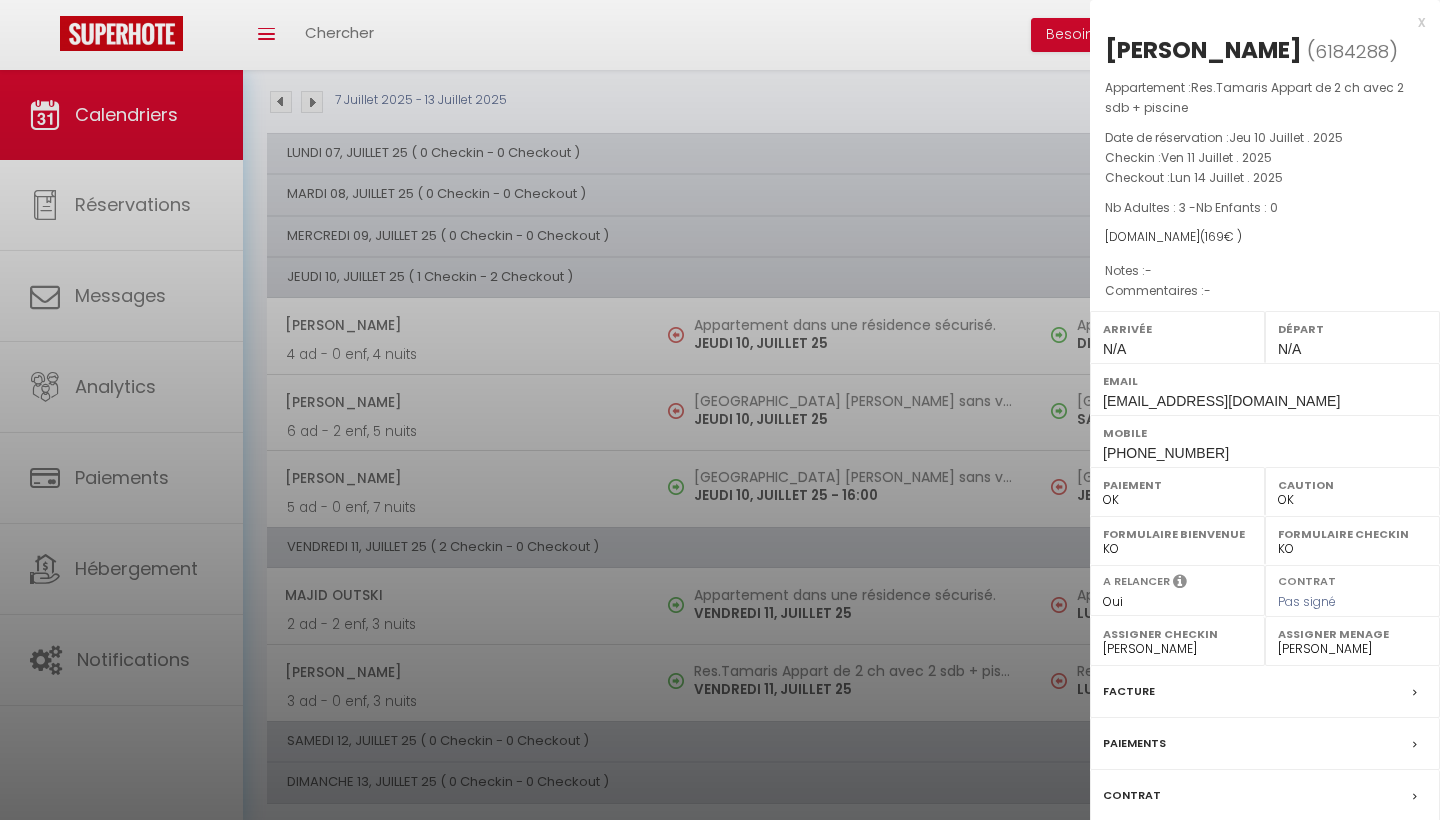 click on "Arrivée
N/A" at bounding box center [1177, 337] 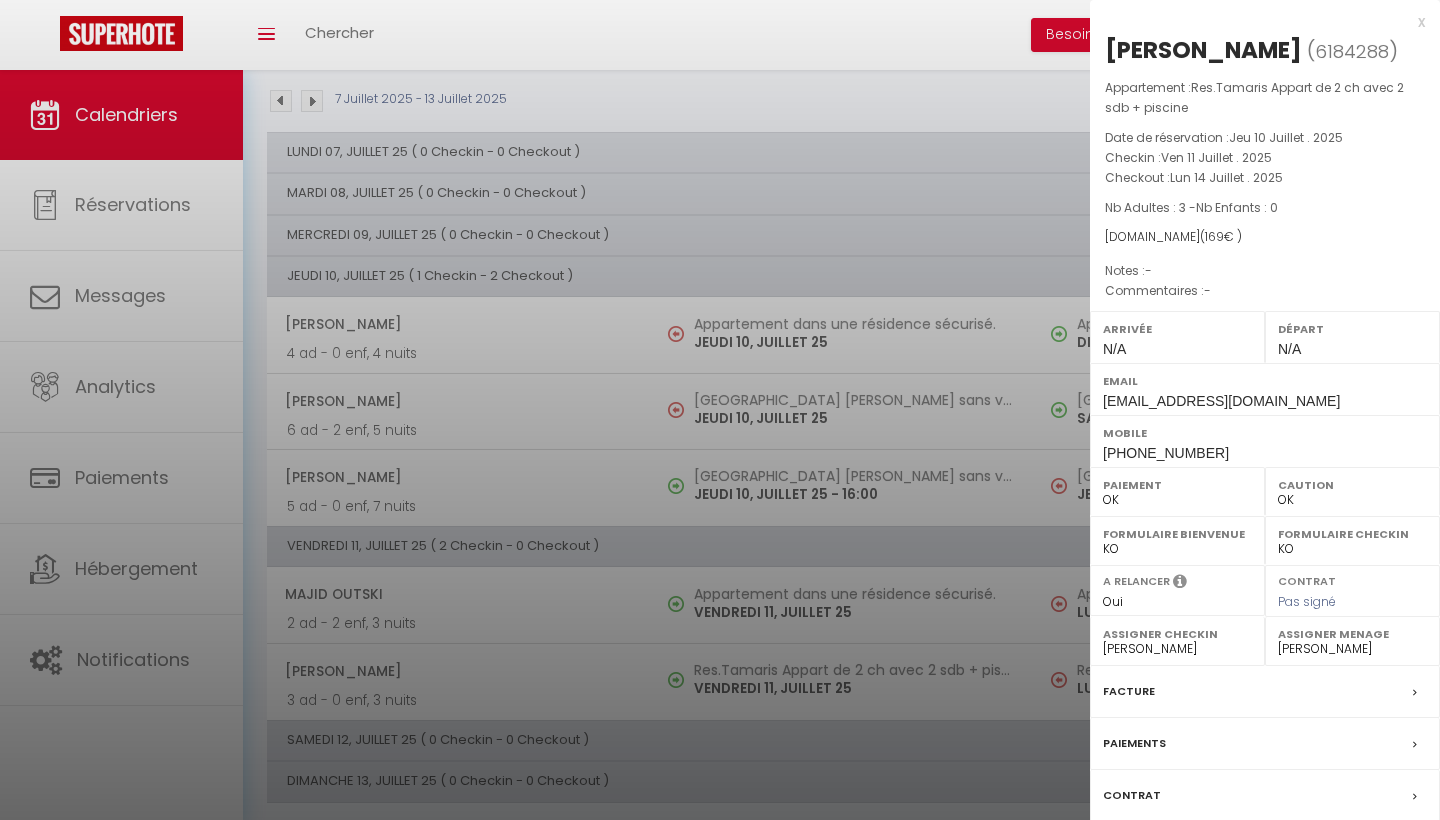scroll, scrollTop: 196, scrollLeft: 0, axis: vertical 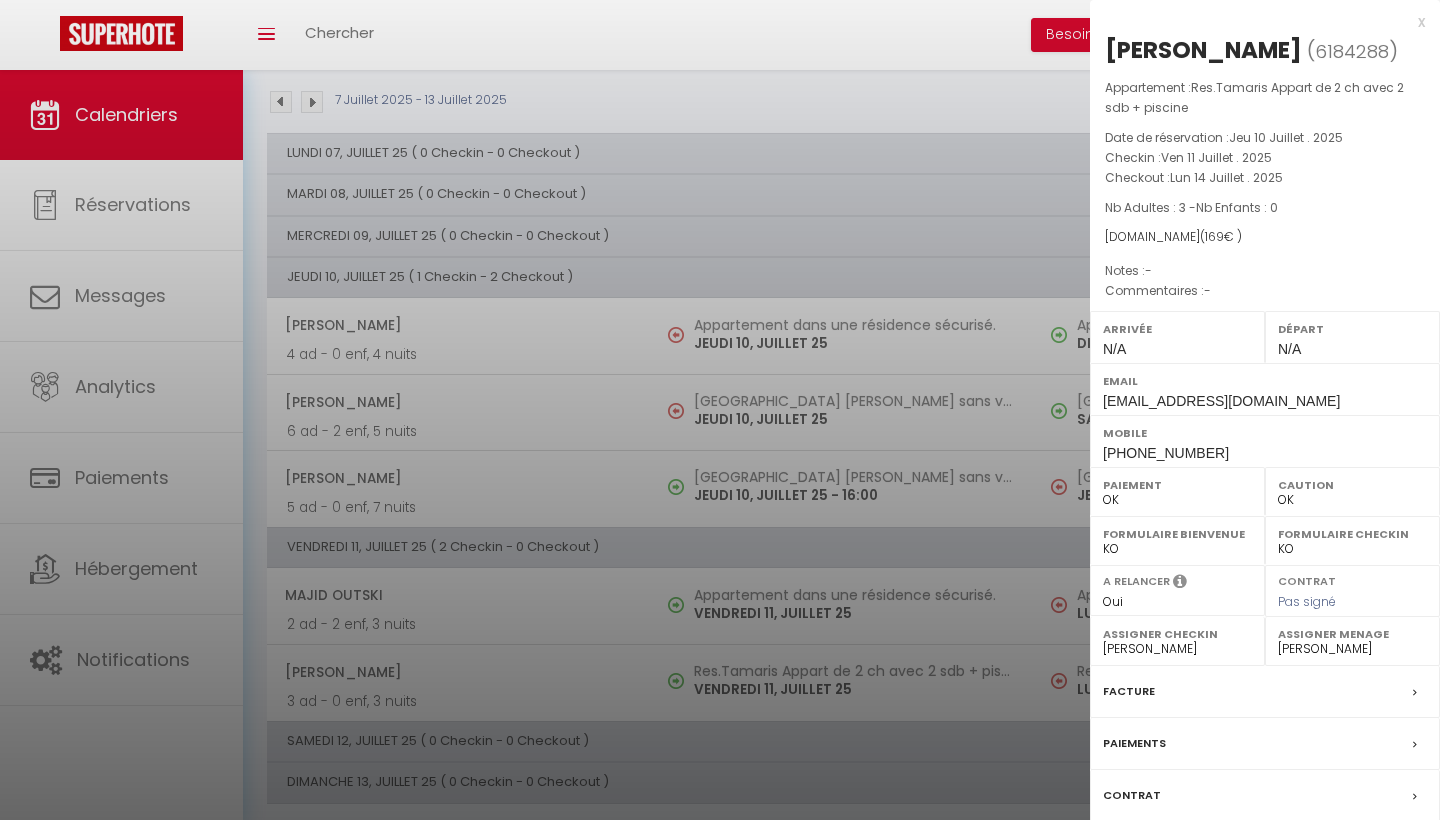 click on "Facture" at bounding box center (1129, 691) 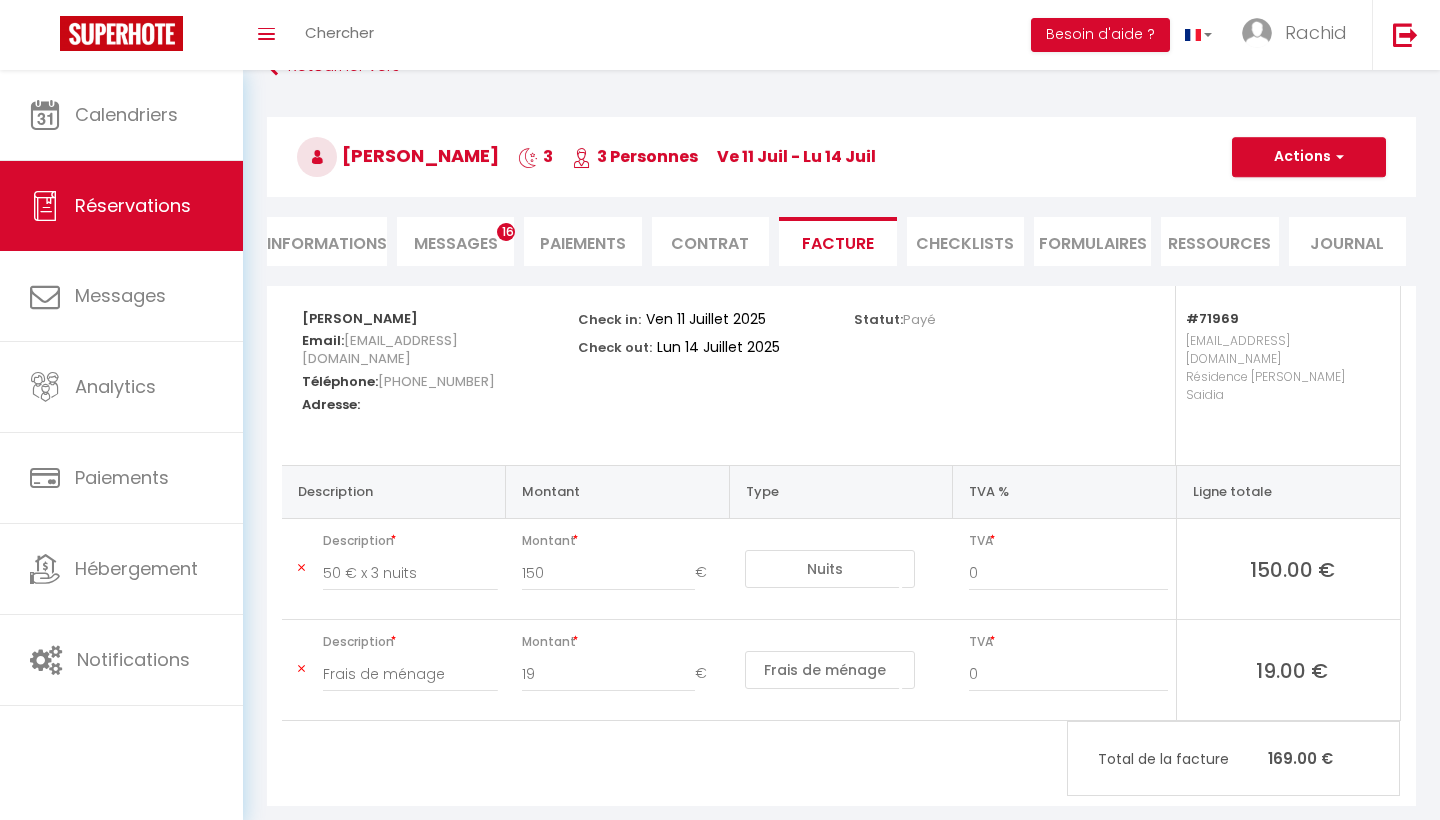 scroll, scrollTop: 53, scrollLeft: 0, axis: vertical 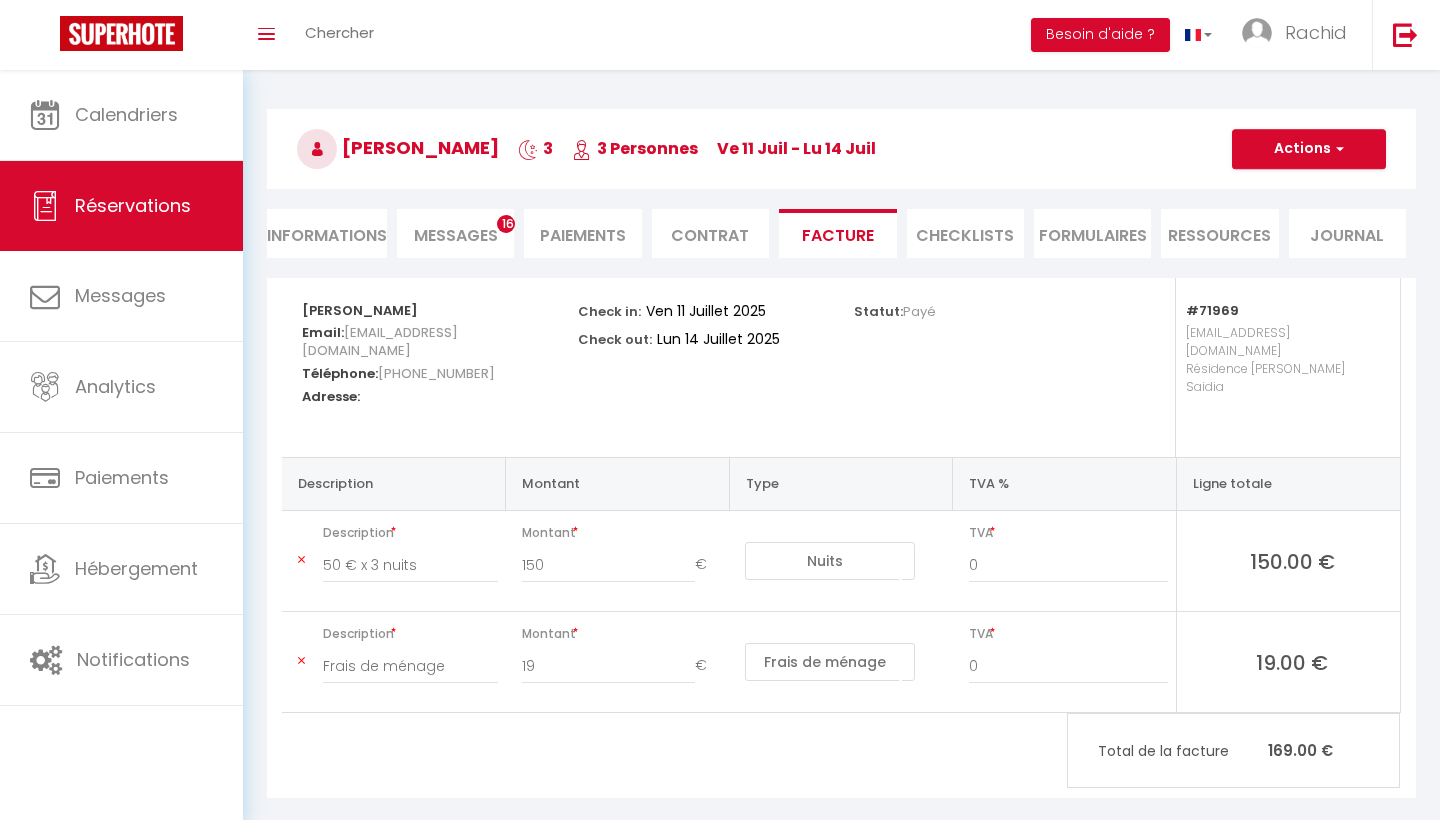 click on "Informations" at bounding box center [327, 233] 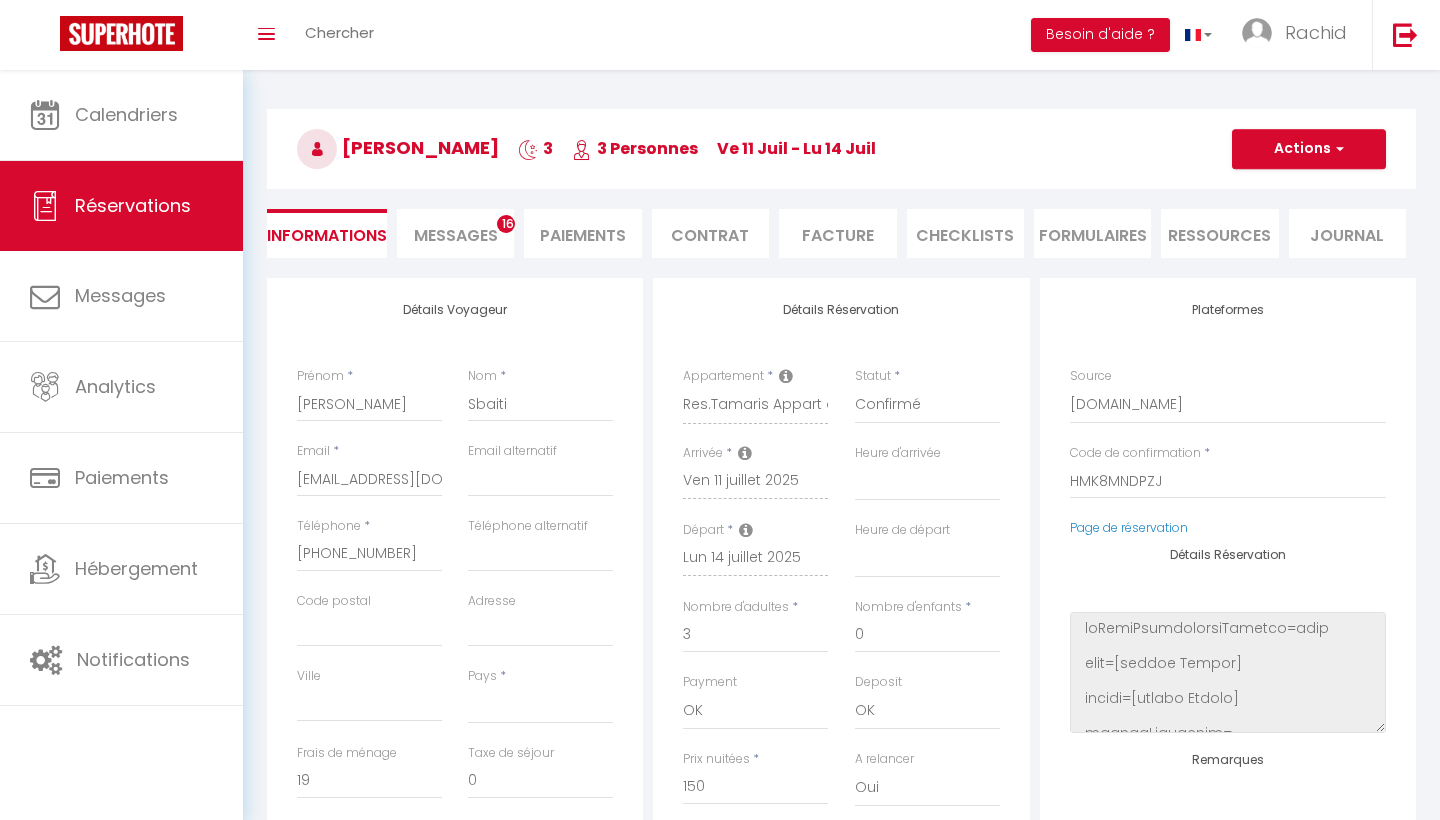 click on "Messages" at bounding box center [456, 235] 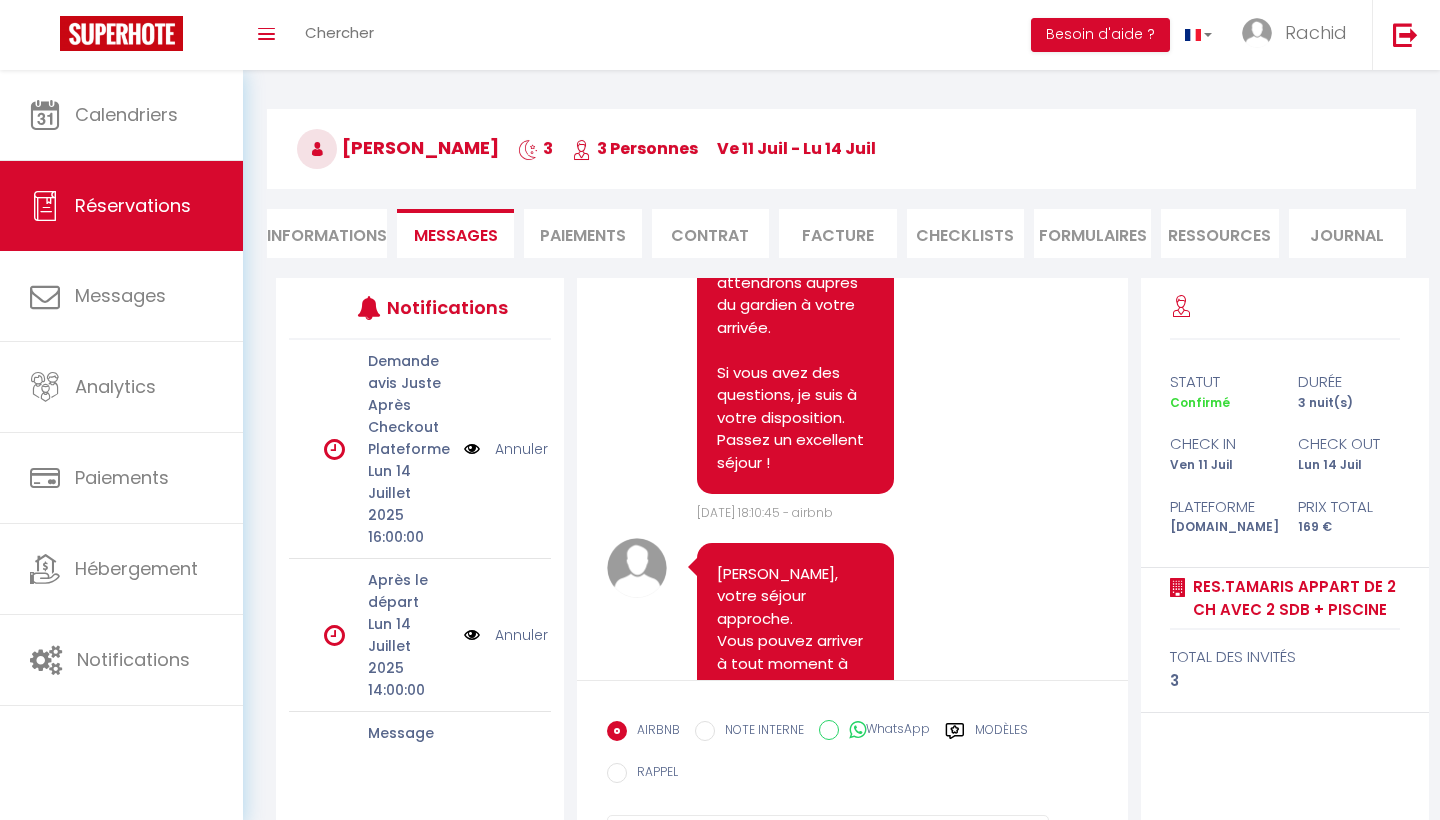 scroll, scrollTop: 2044, scrollLeft: 0, axis: vertical 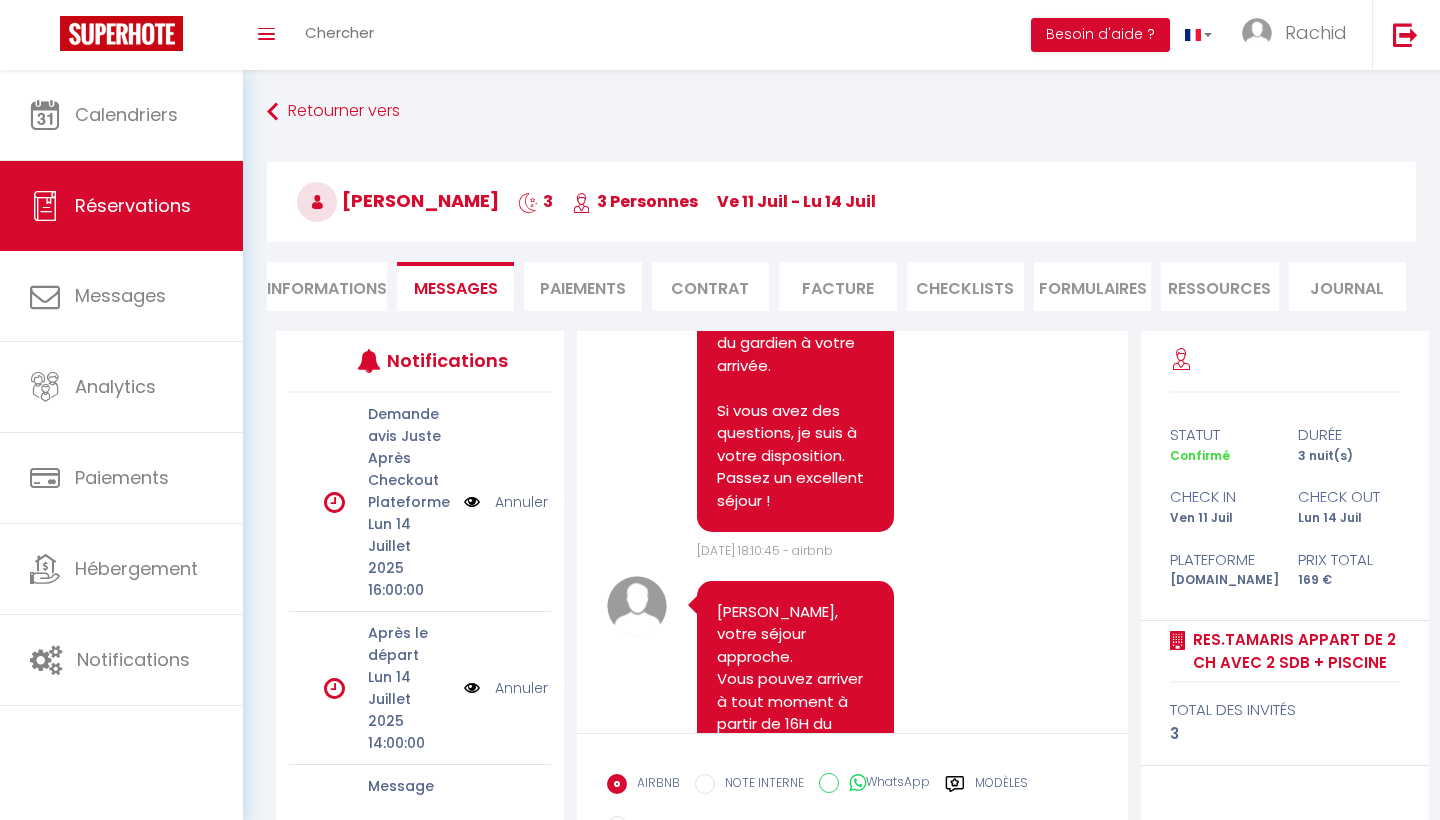 click at bounding box center (472, 502) 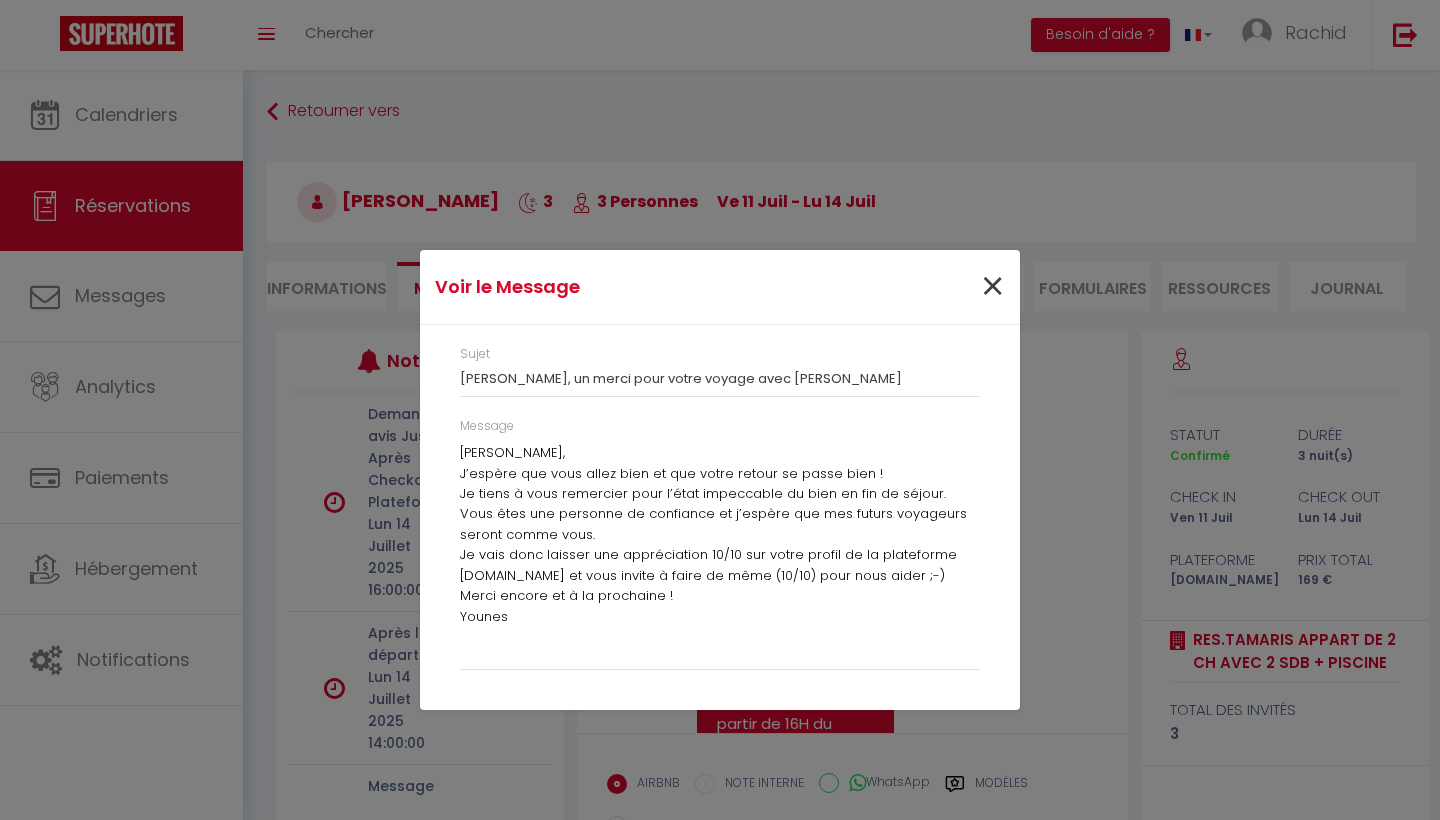click on "×" at bounding box center (992, 287) 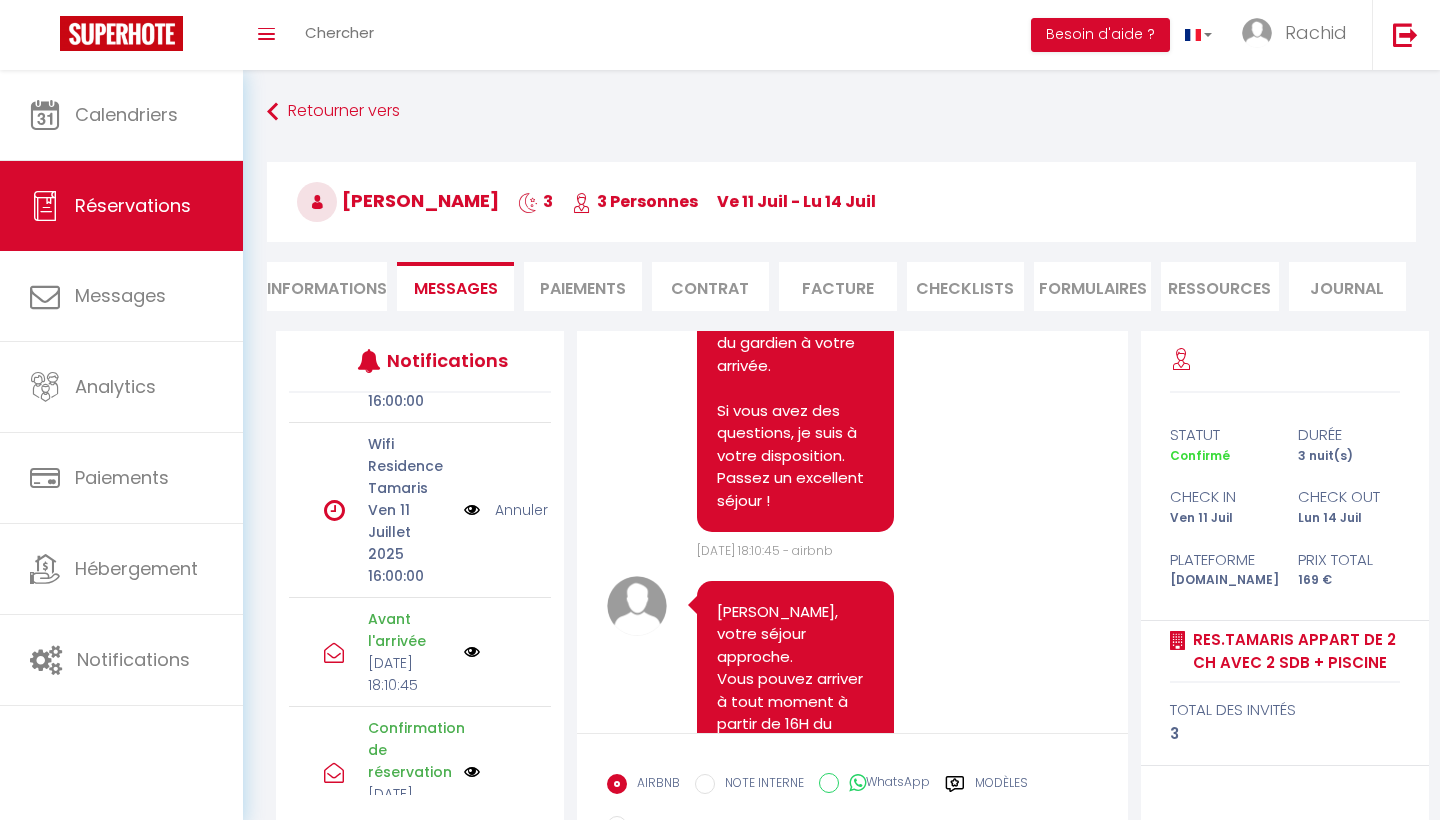 scroll, scrollTop: 844, scrollLeft: 0, axis: vertical 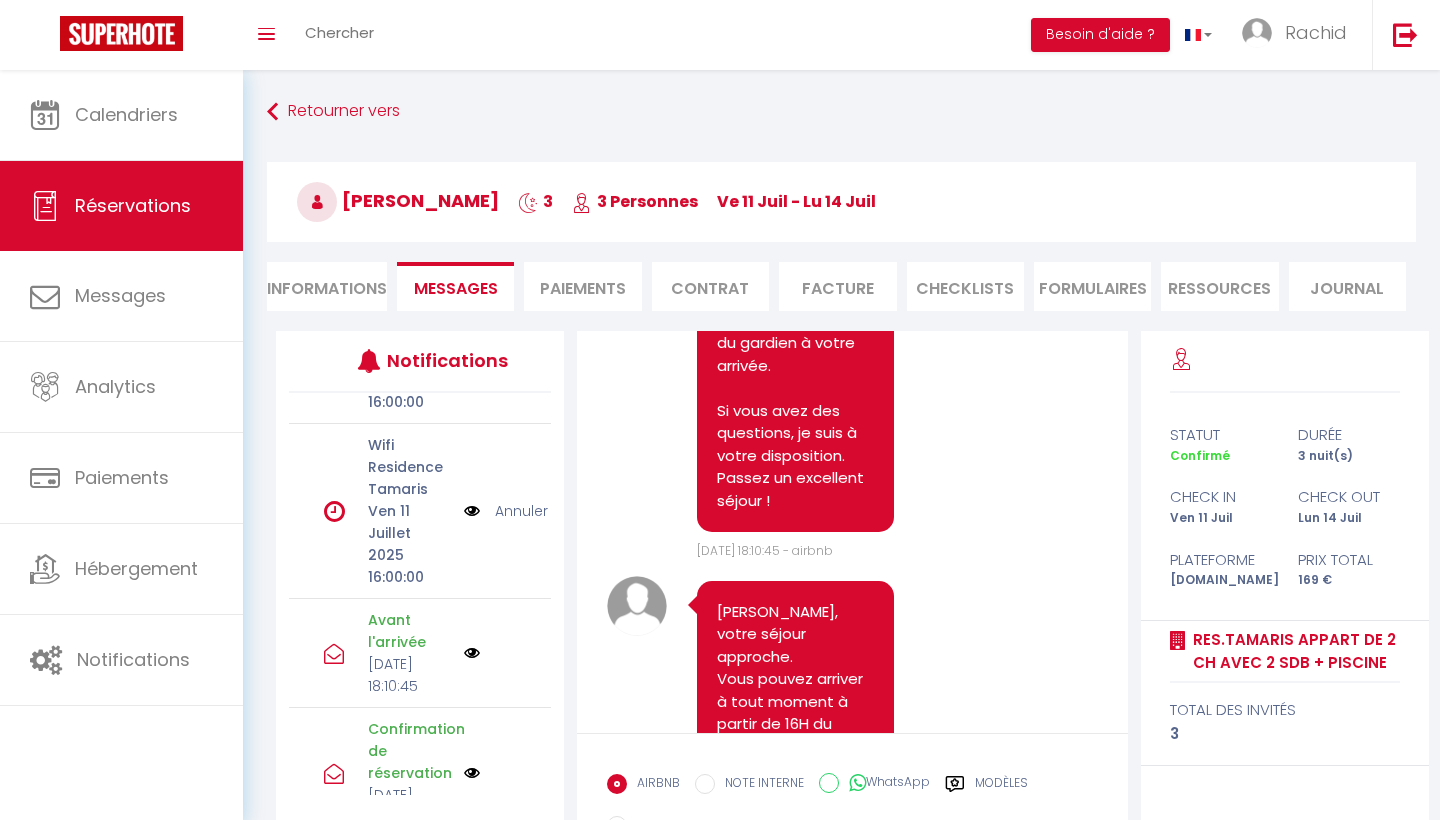 click at bounding box center (472, 773) 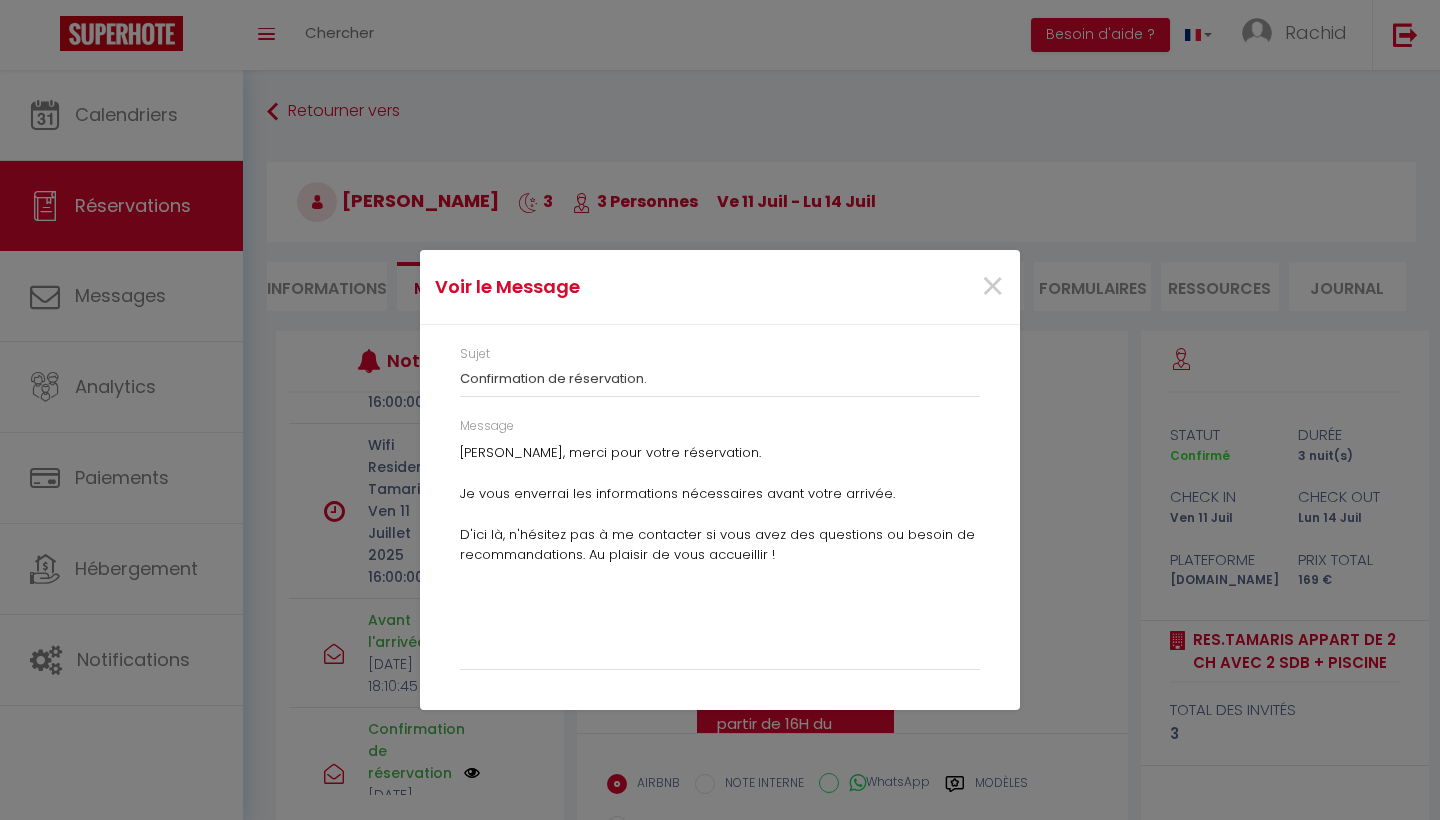click on "Voir le Message
×
Sujet
Confirmation de réservation.
Message
[PERSON_NAME] , merci pour votre réservation. Je vous enverrai les informations nécessaires avant votre arrivée.  D'ici là, n'hésitez pas à me contacter si vous avez des questions ou besoin de recommandations. Au plaisir de vous accueillir !" at bounding box center [720, 410] 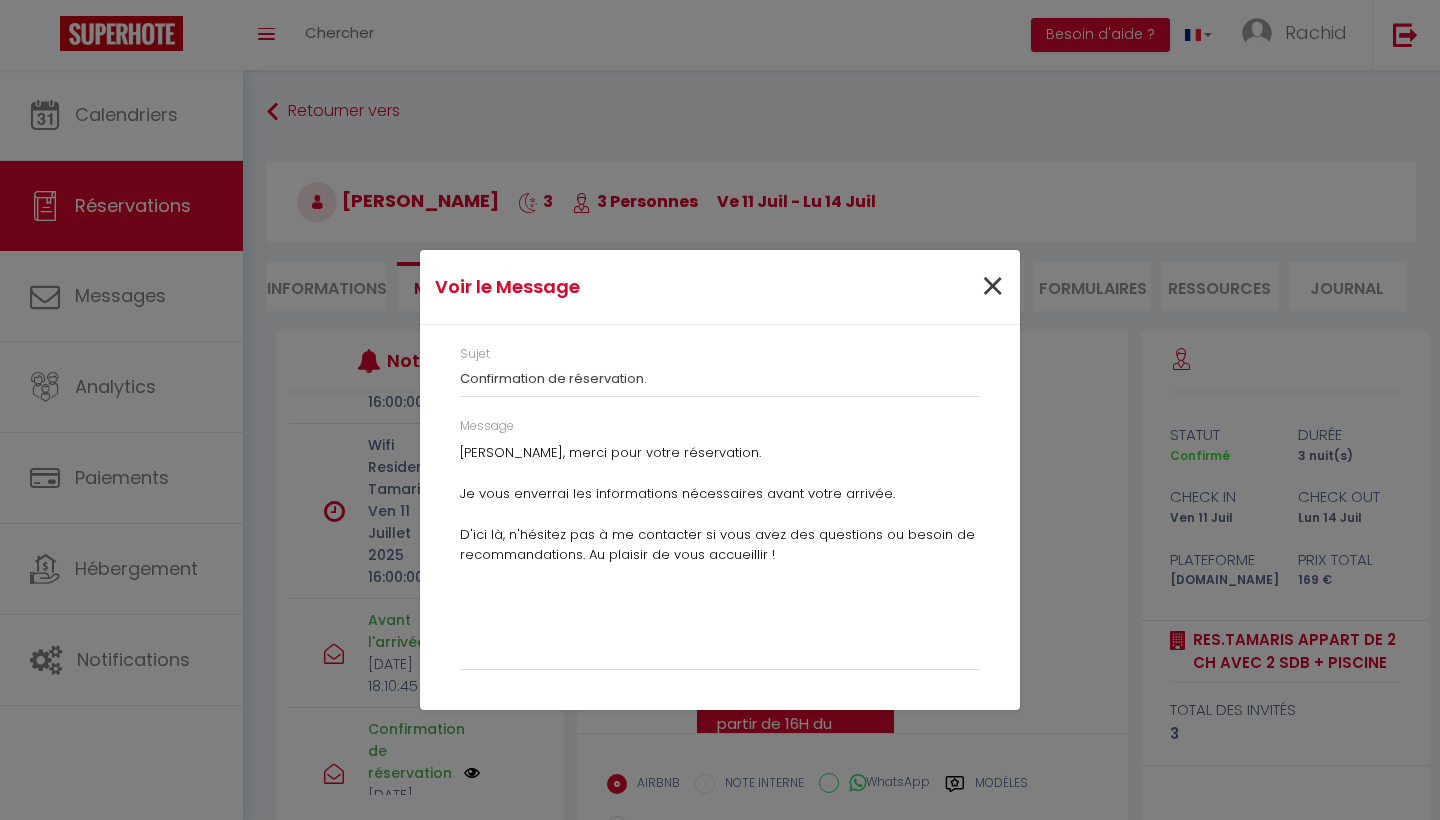 click on "×" at bounding box center (992, 287) 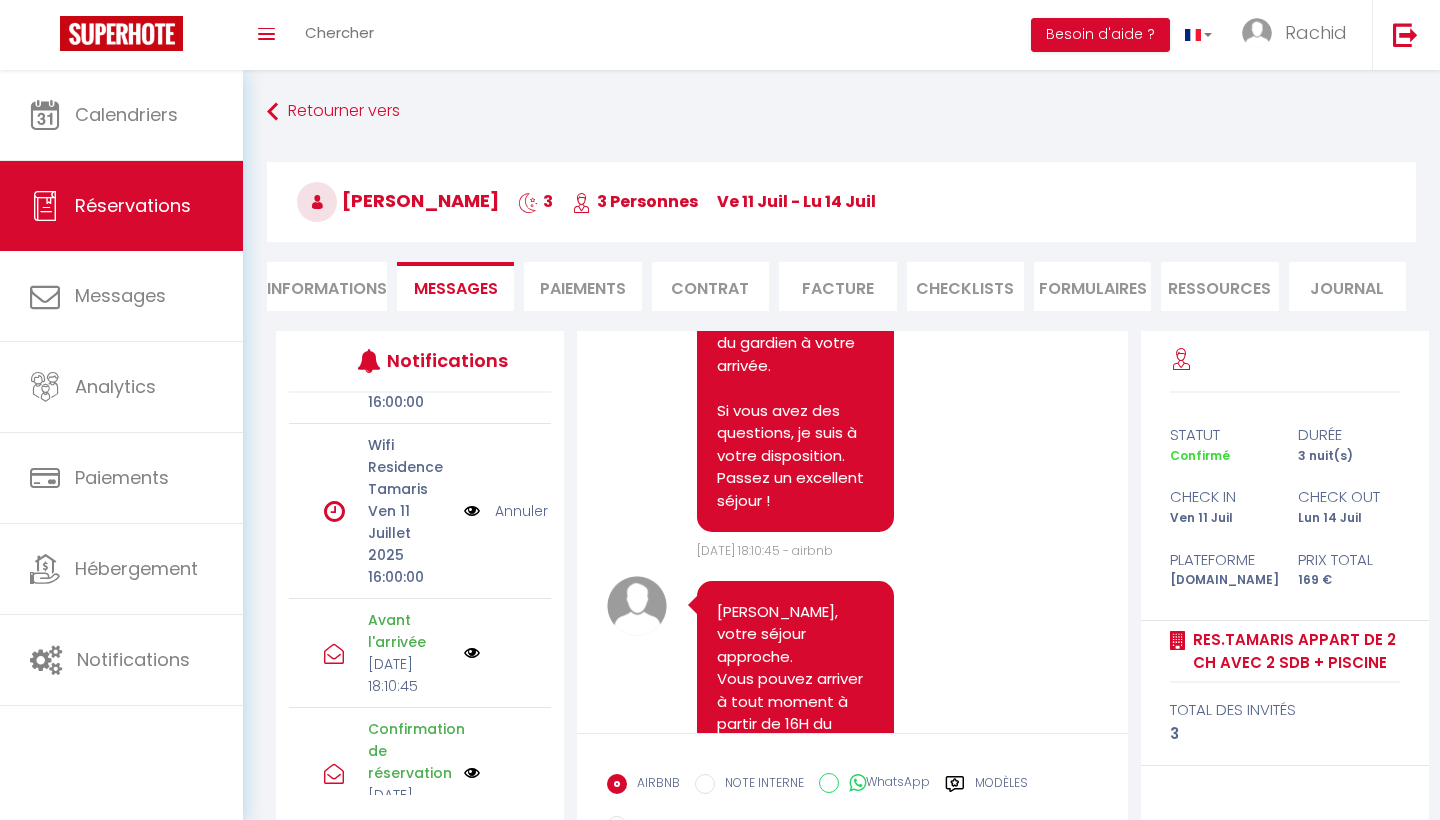 click at bounding box center [472, 653] 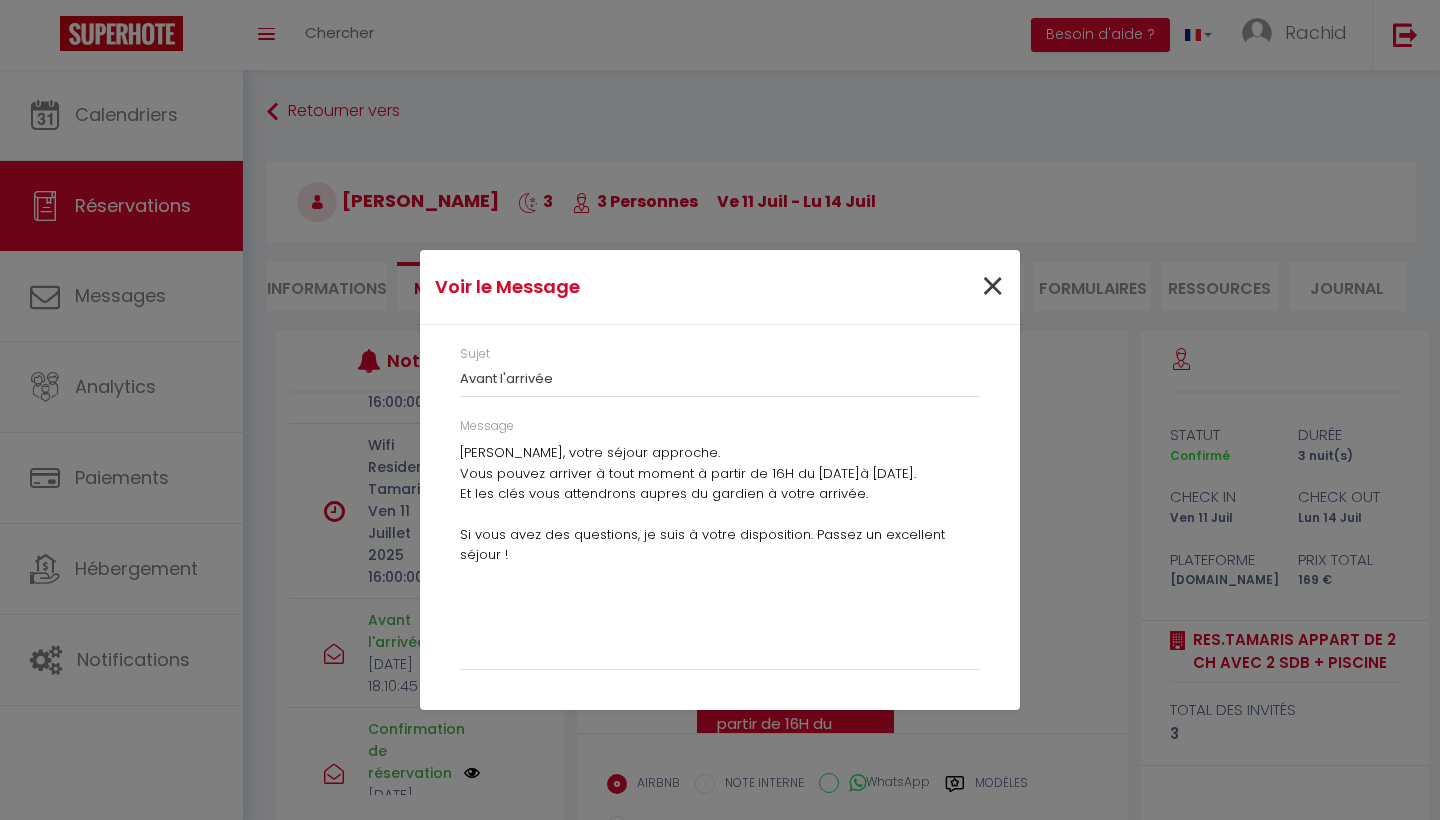 click on "×" at bounding box center (992, 287) 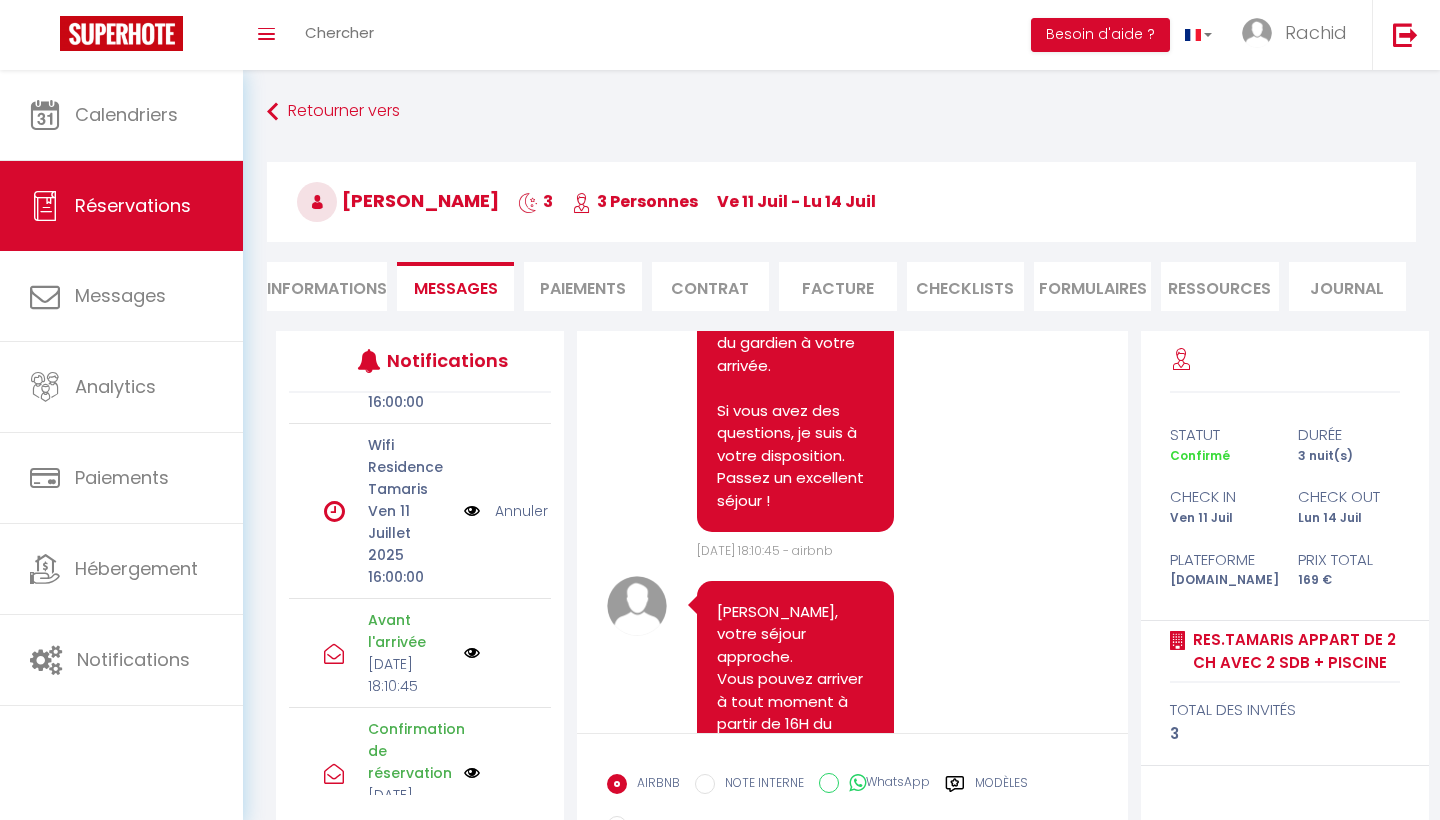 click at bounding box center [472, 511] 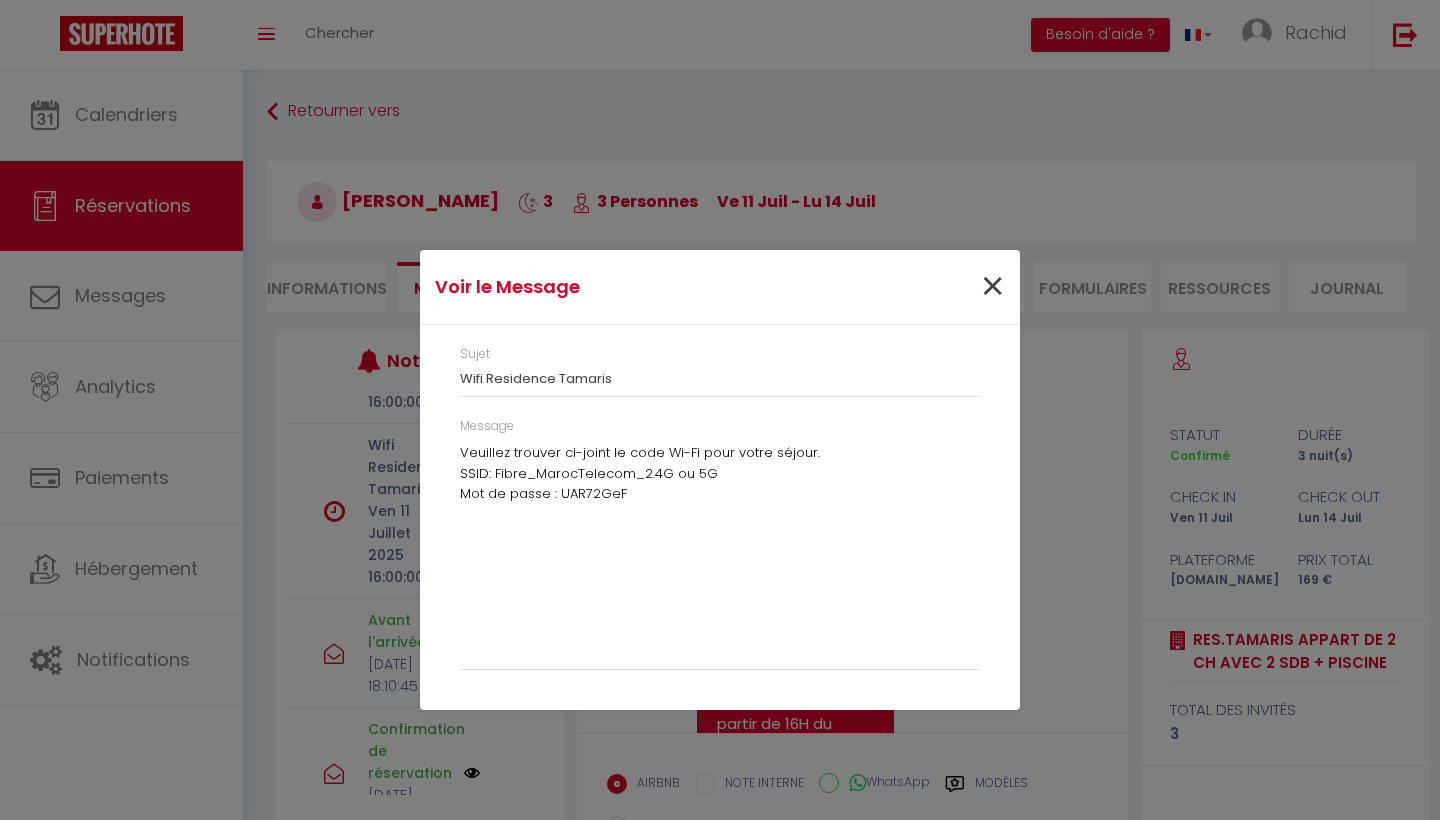 click on "×" at bounding box center (992, 287) 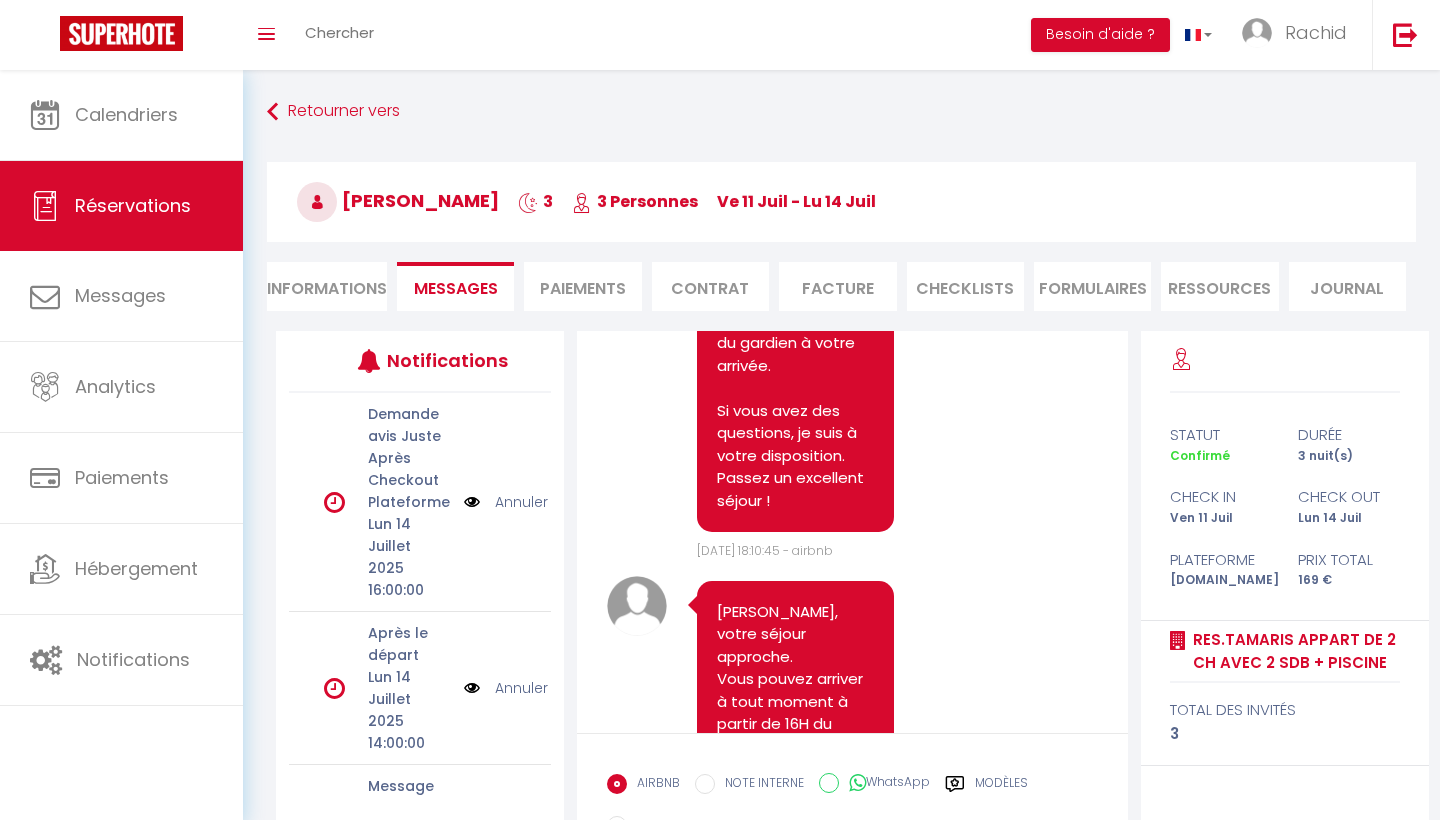 scroll, scrollTop: 0, scrollLeft: 0, axis: both 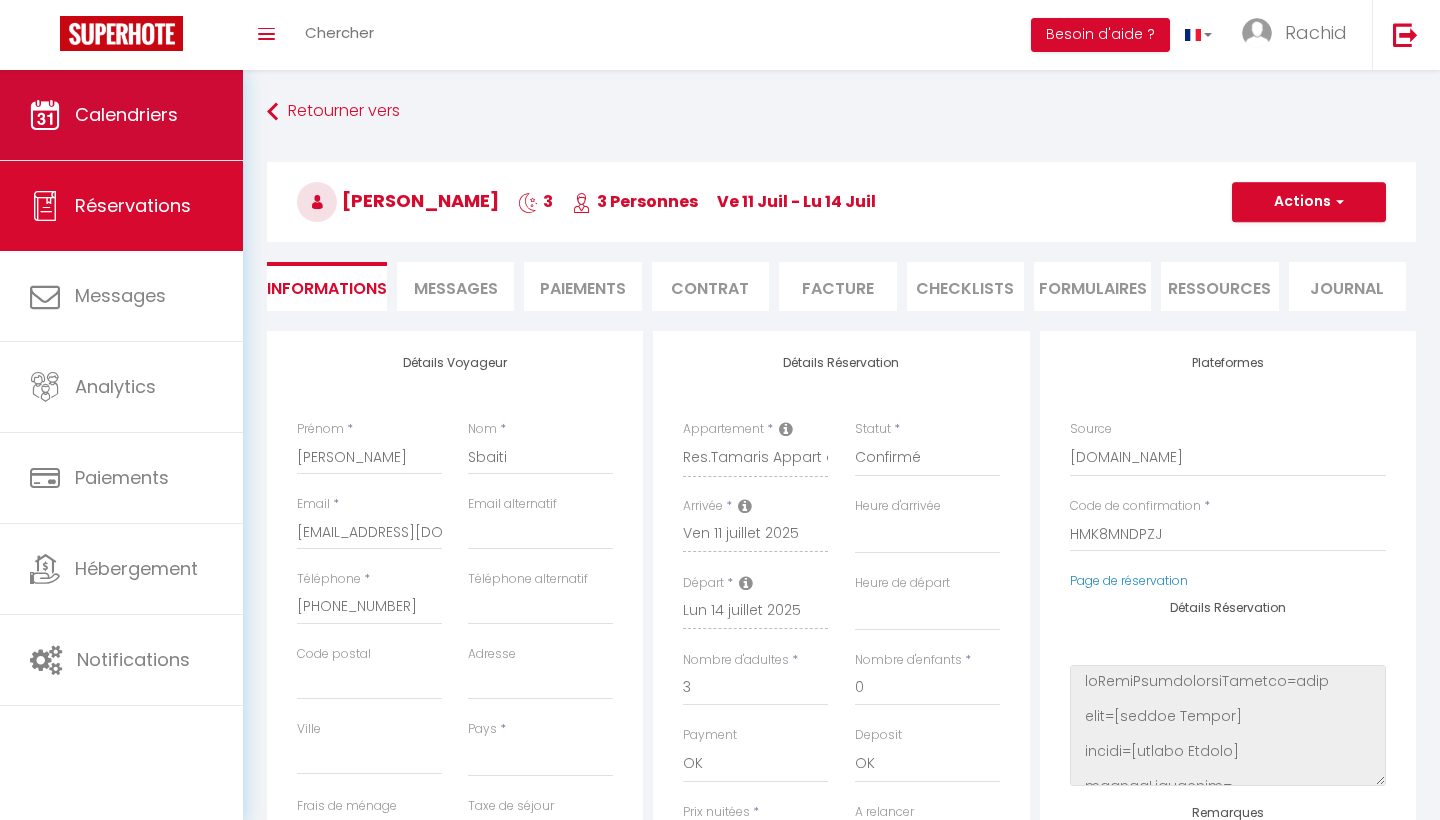 click on "Calendriers" at bounding box center (121, 115) 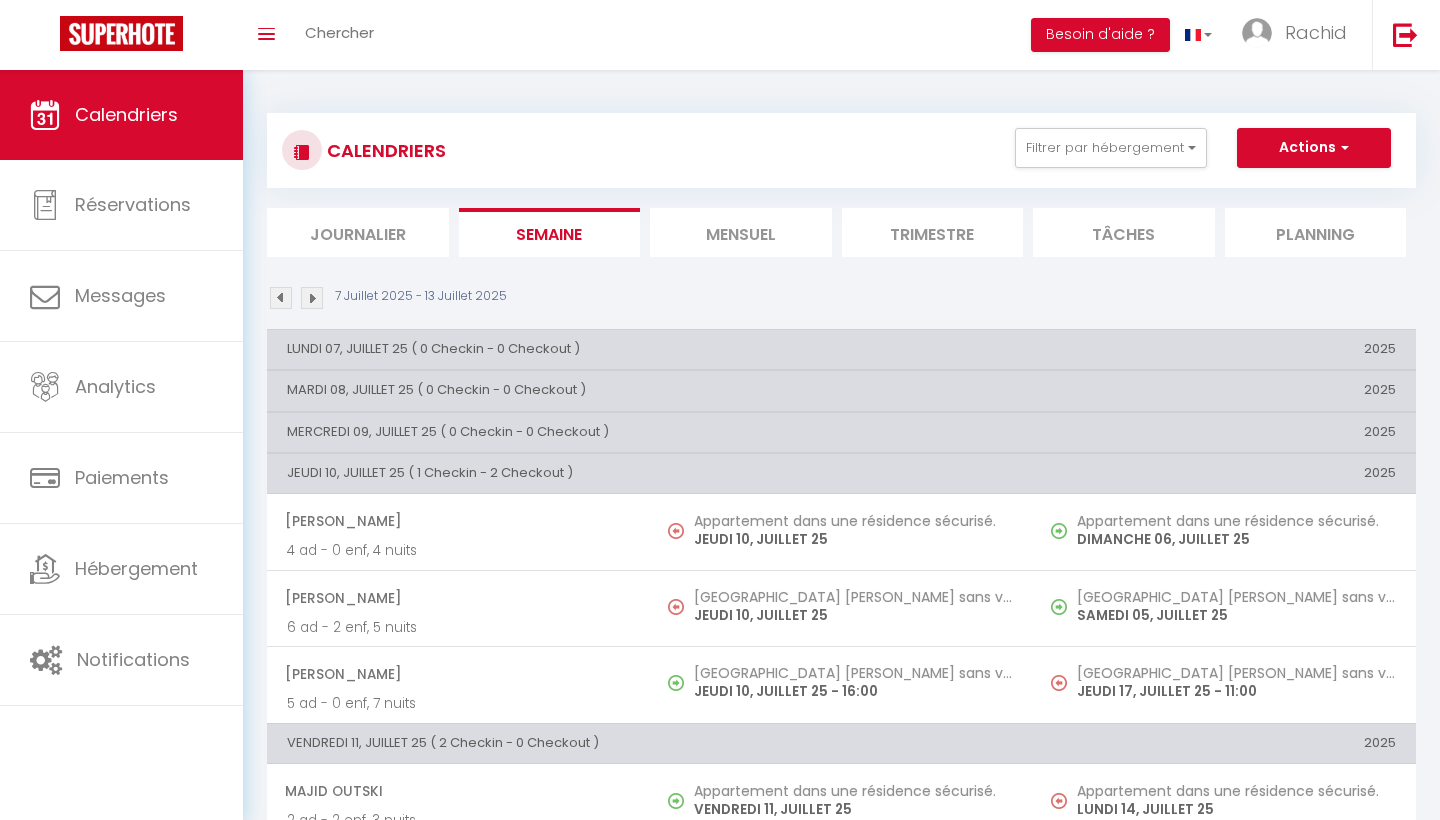 click at bounding box center (121, 33) 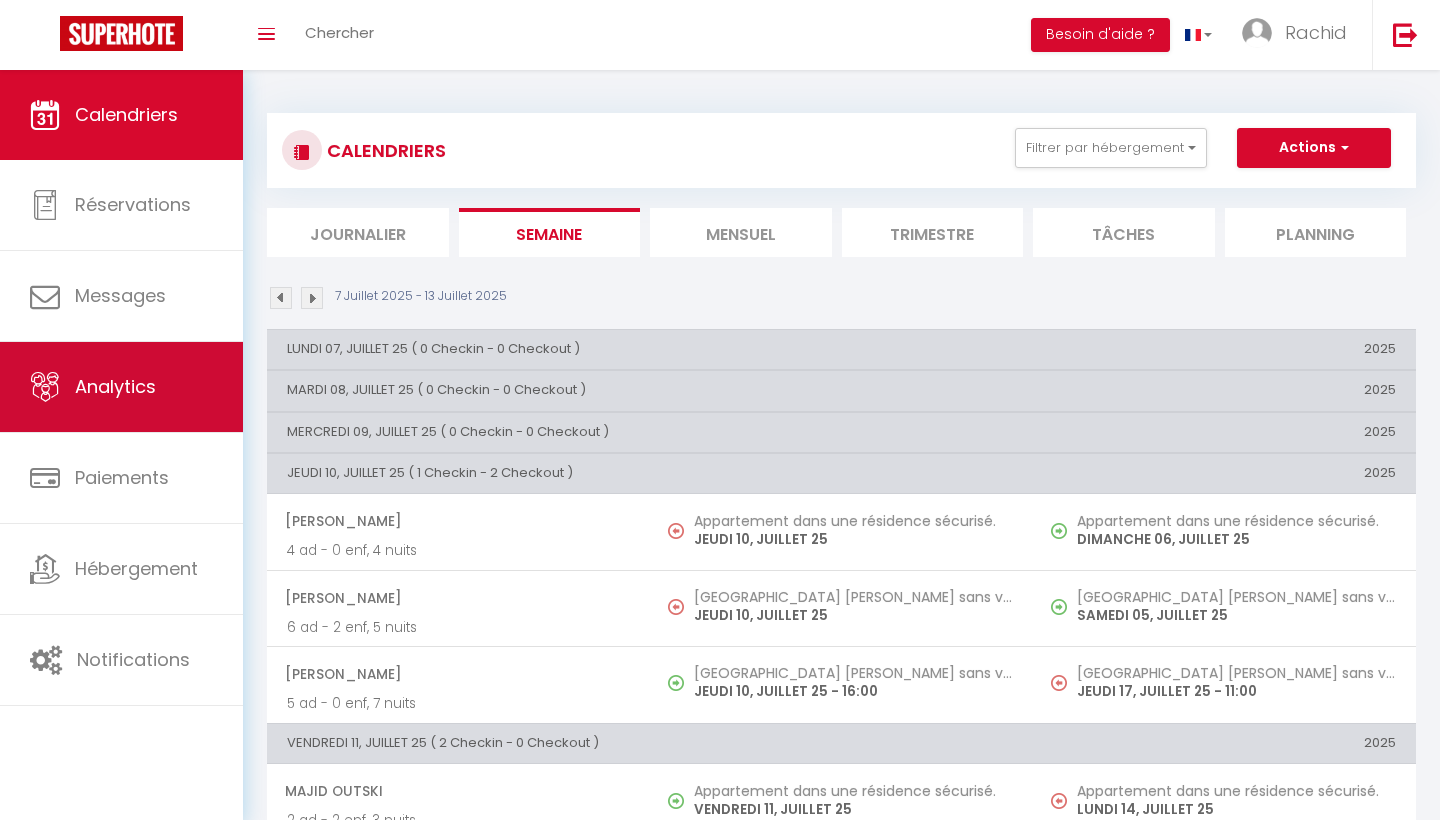 click on "Analytics" at bounding box center [121, 387] 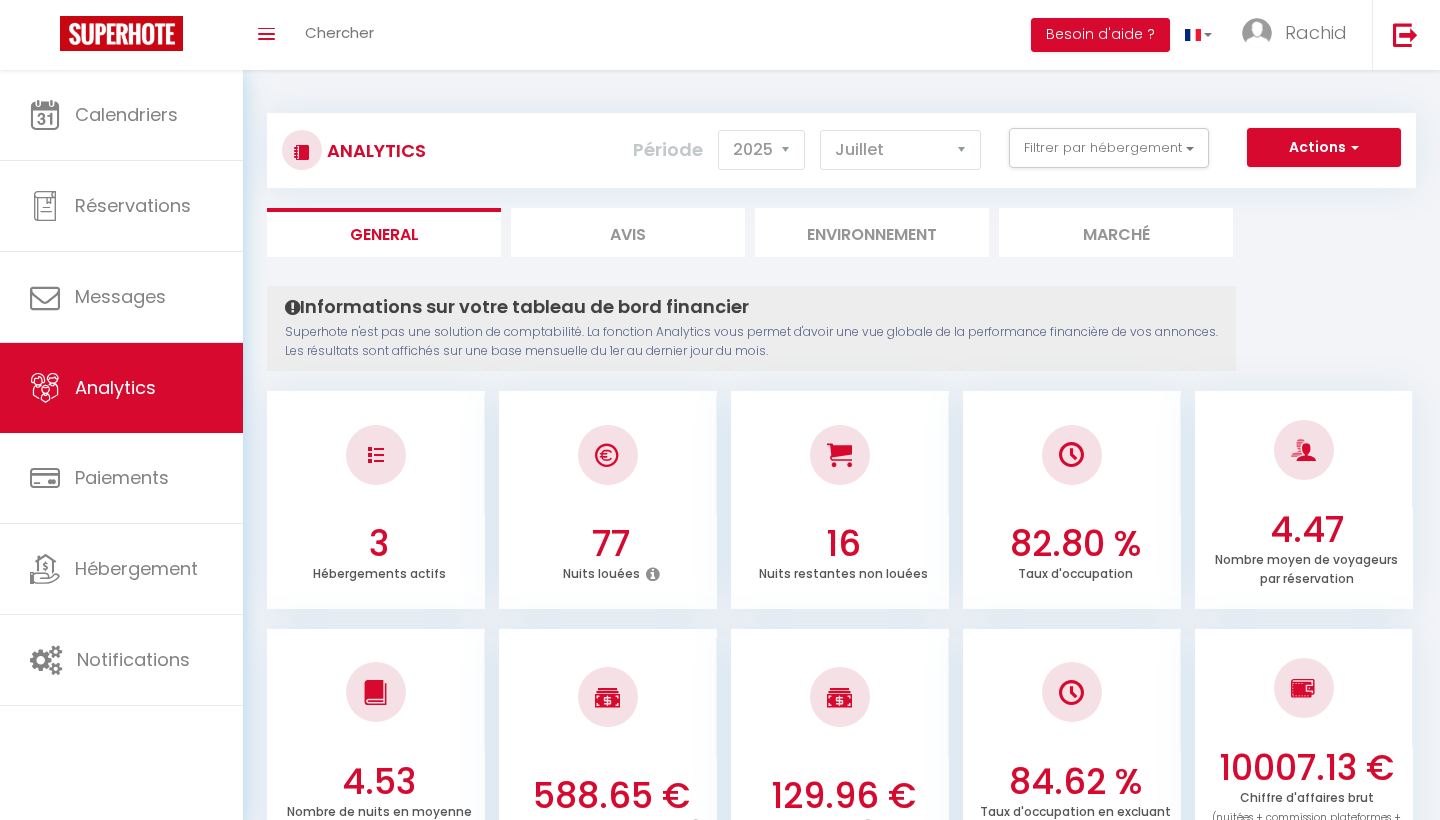 click on "Avis" at bounding box center [628, 232] 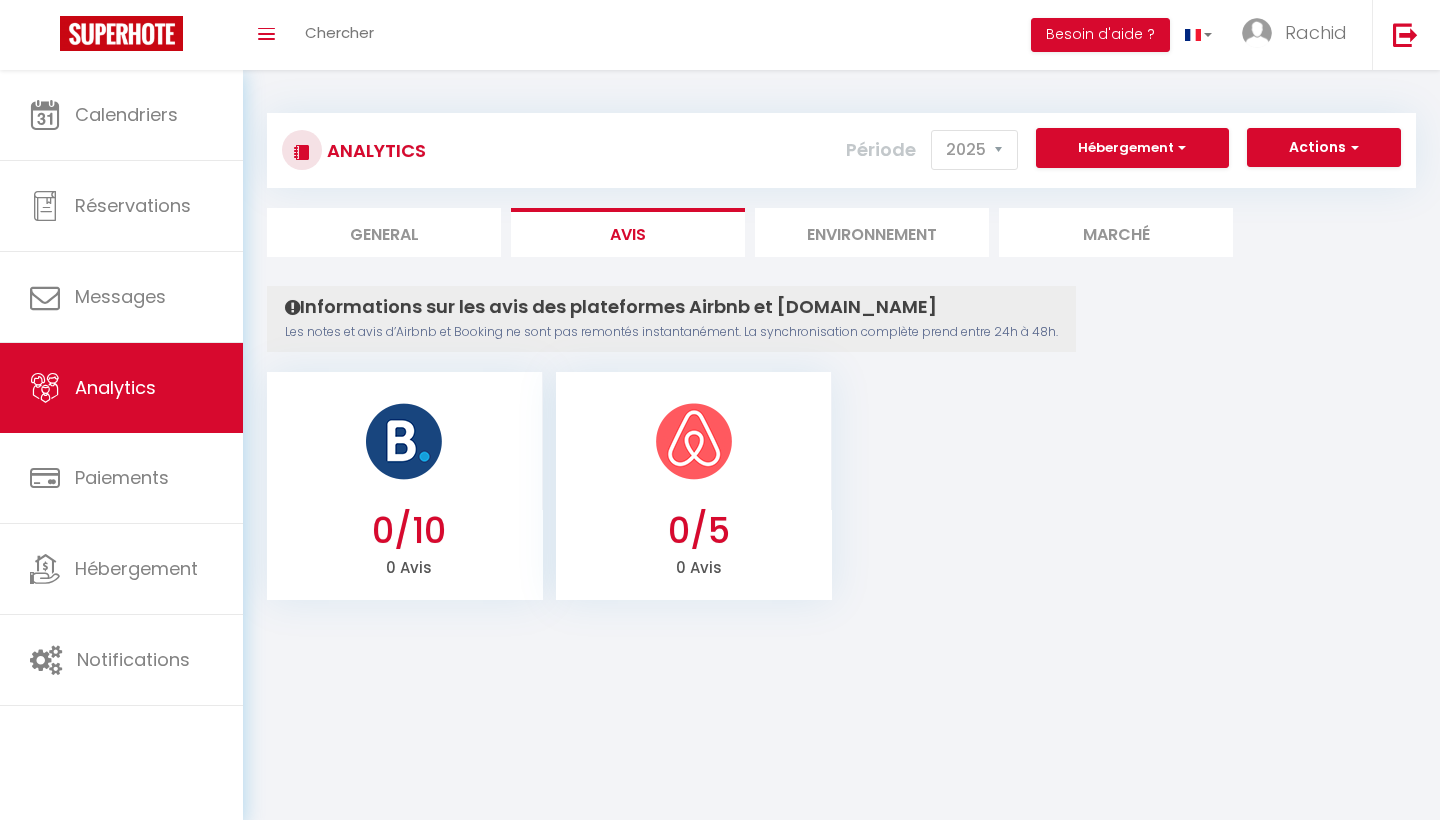 click on "Hébergement" at bounding box center [1132, 148] 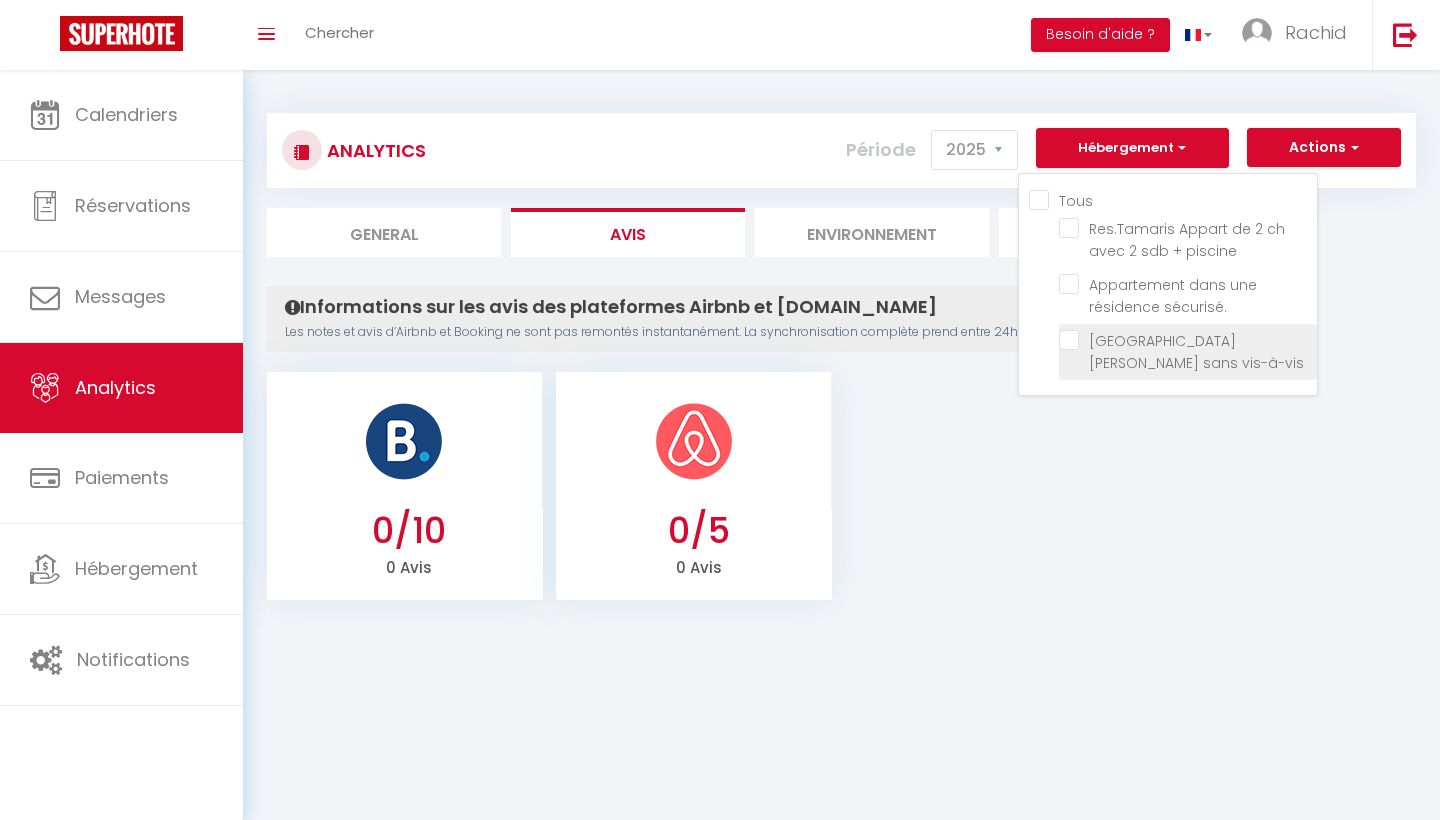 click on "[GEOGRAPHIC_DATA] [PERSON_NAME] sans vis-à-vis" at bounding box center [1188, 340] 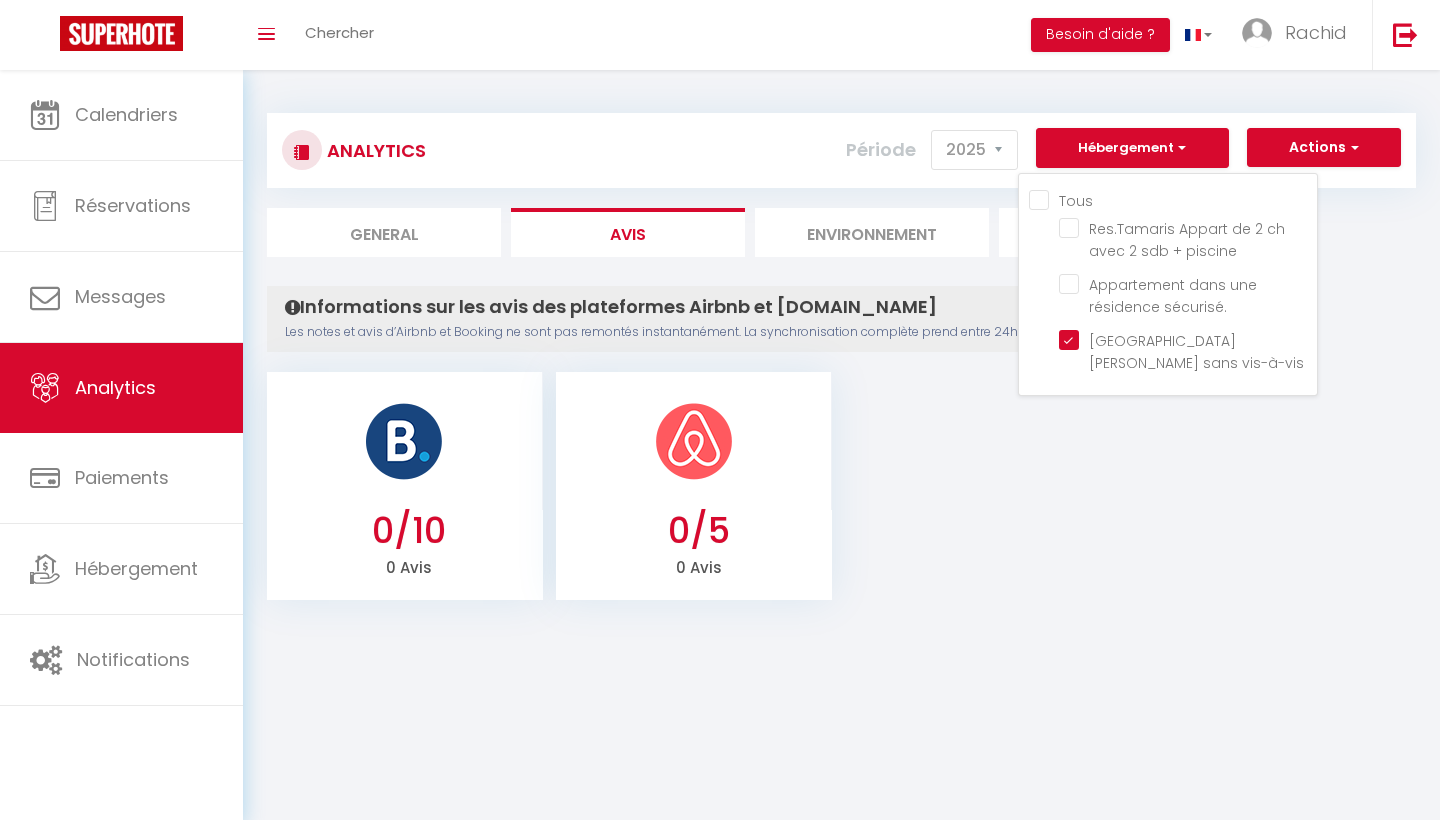 click on "0/10   0 Avis     0/5    0 Avis" at bounding box center [841, 483] 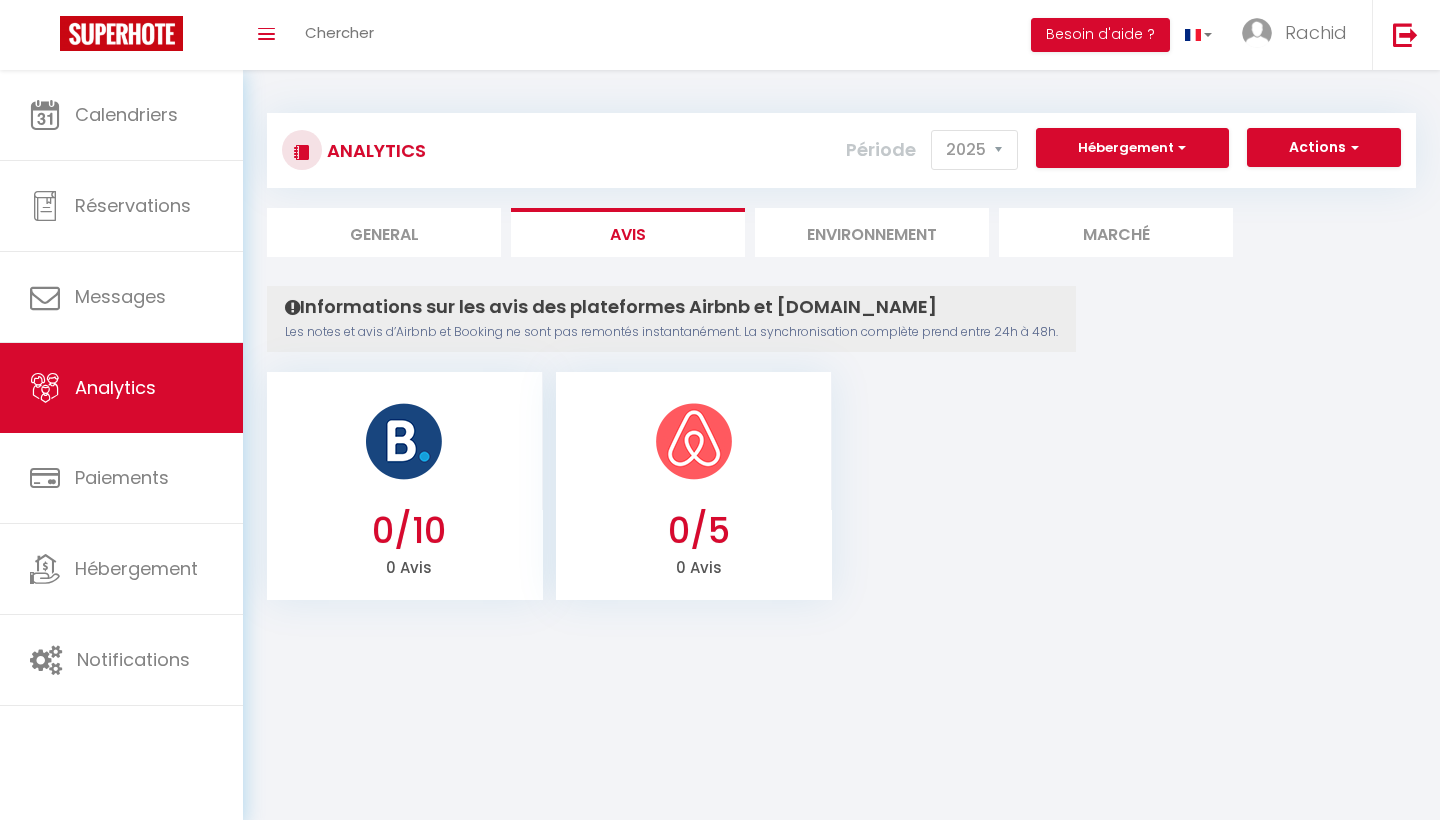 click on "Informations sur les avis des plateformes Airbnb et [DOMAIN_NAME]   Les notes et avis d’Airbnb et Booking ne sont pas remontés instantanément. La synchronisation complète prend entre 24h à 48h." at bounding box center [671, 319] 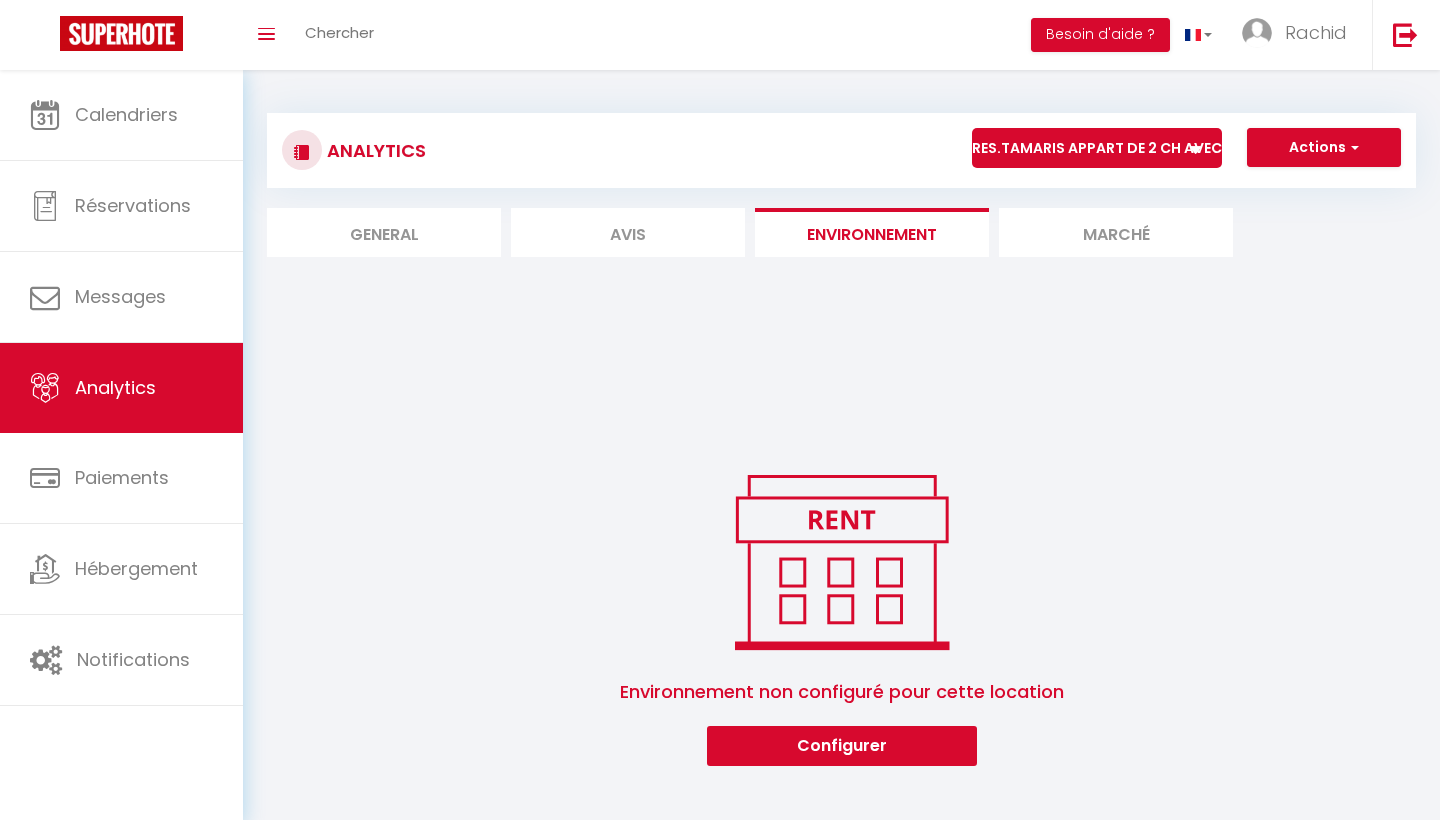 click on "Configurer" at bounding box center (842, 746) 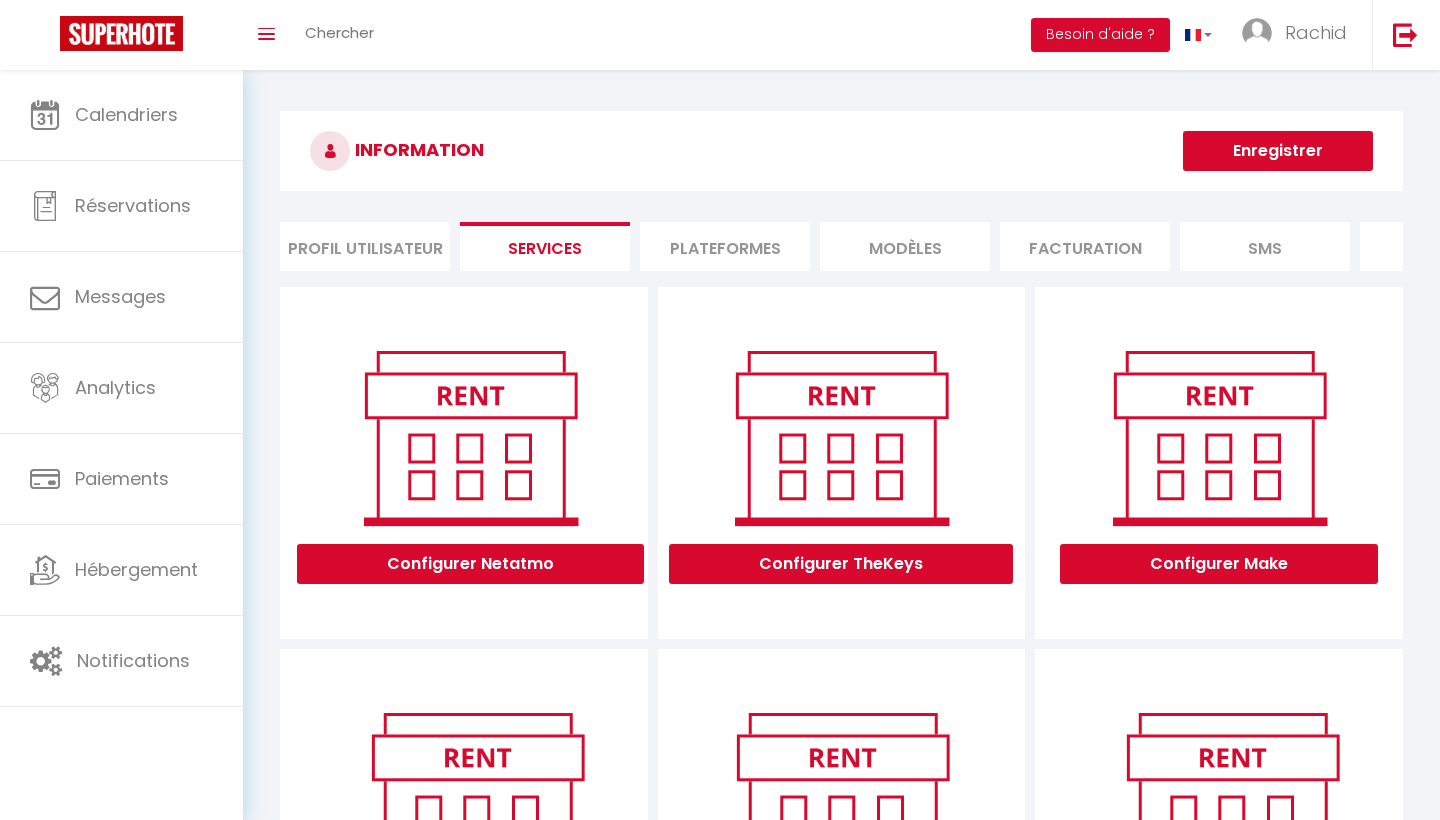 click on "Facturation" at bounding box center (1085, 246) 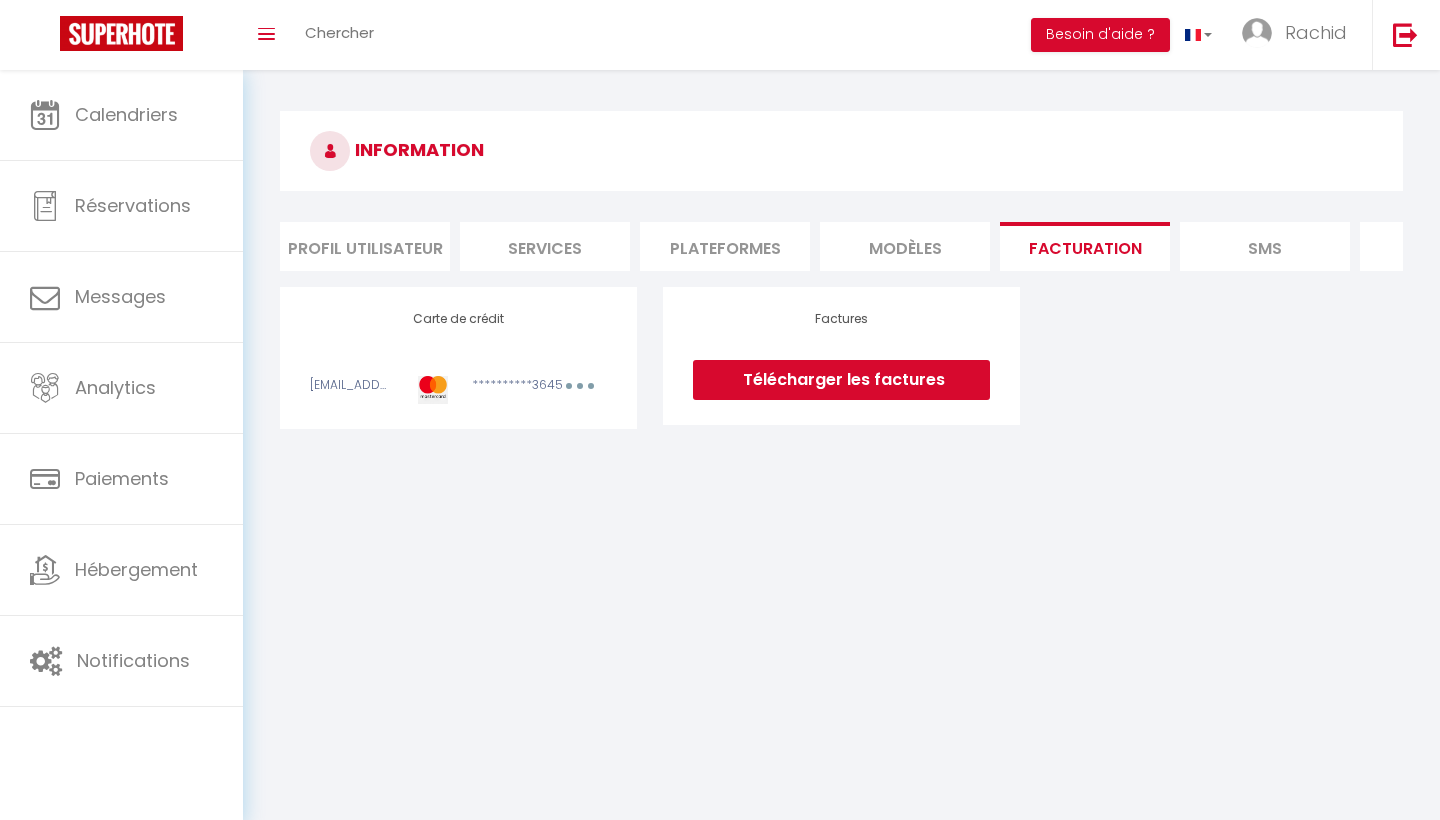 click on "MODÈLES" at bounding box center [905, 246] 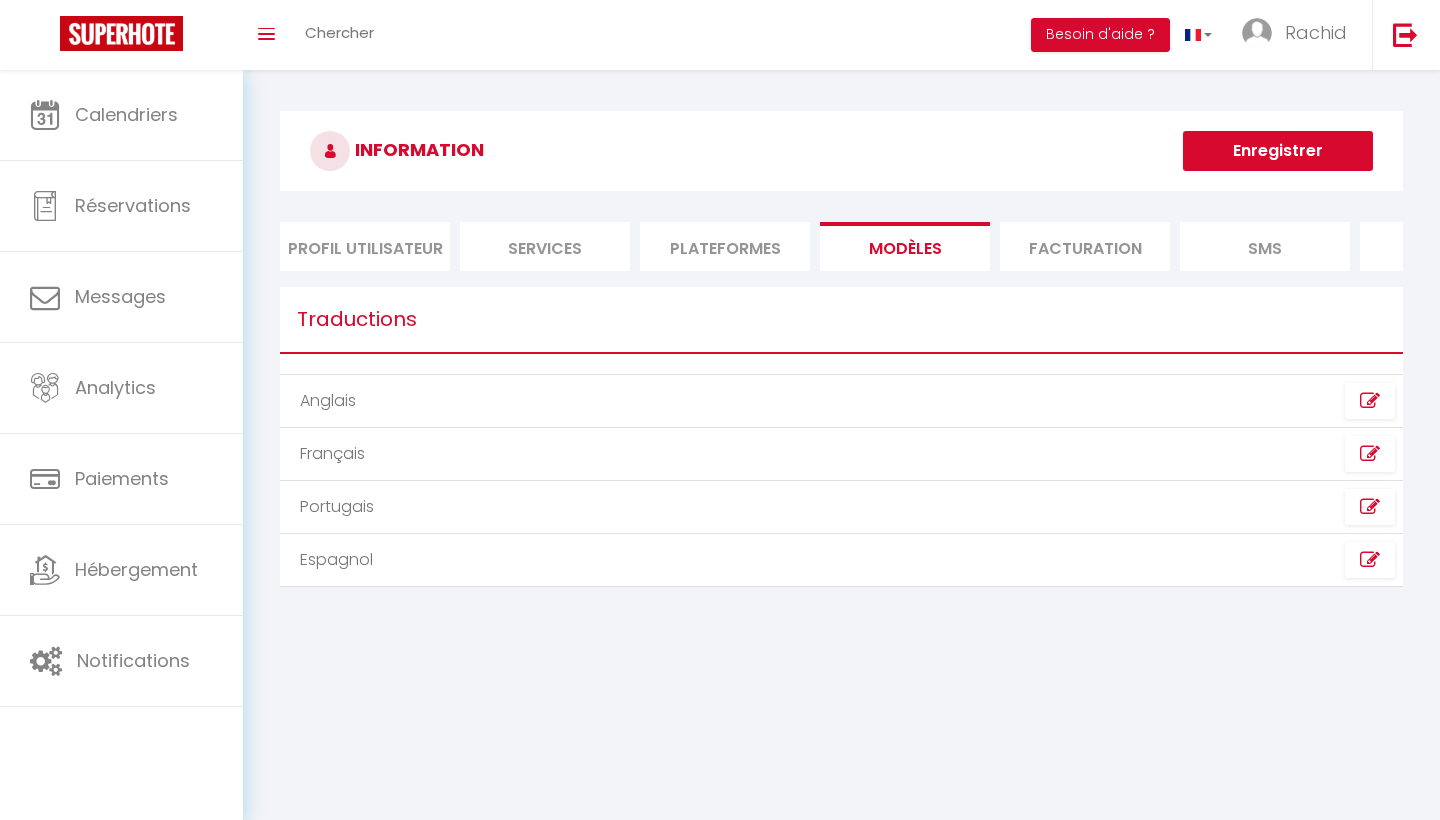 click on "SMS" at bounding box center [1265, 246] 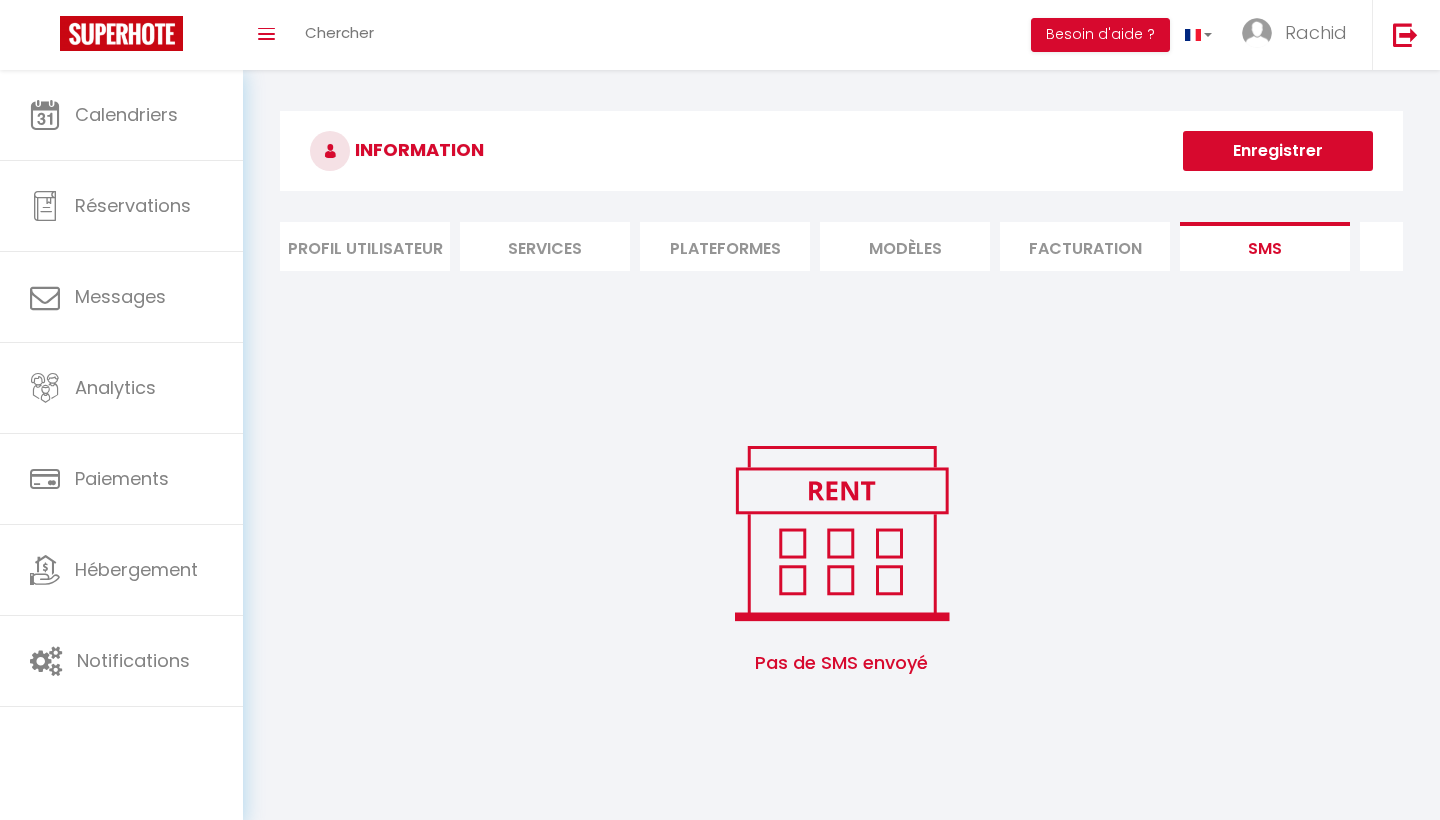 click on "website" at bounding box center (1445, 246) 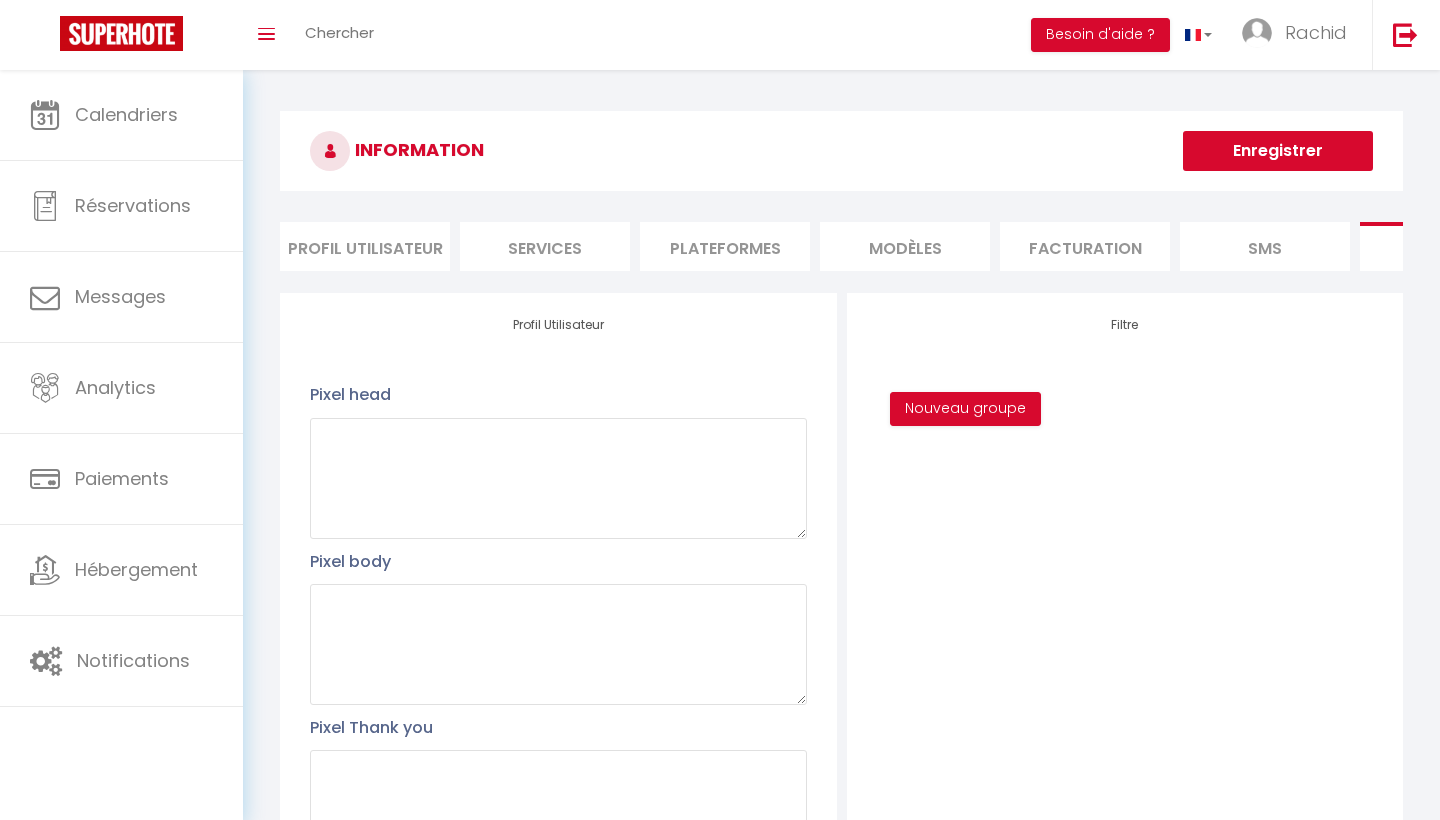 scroll, scrollTop: 0, scrollLeft: 0, axis: both 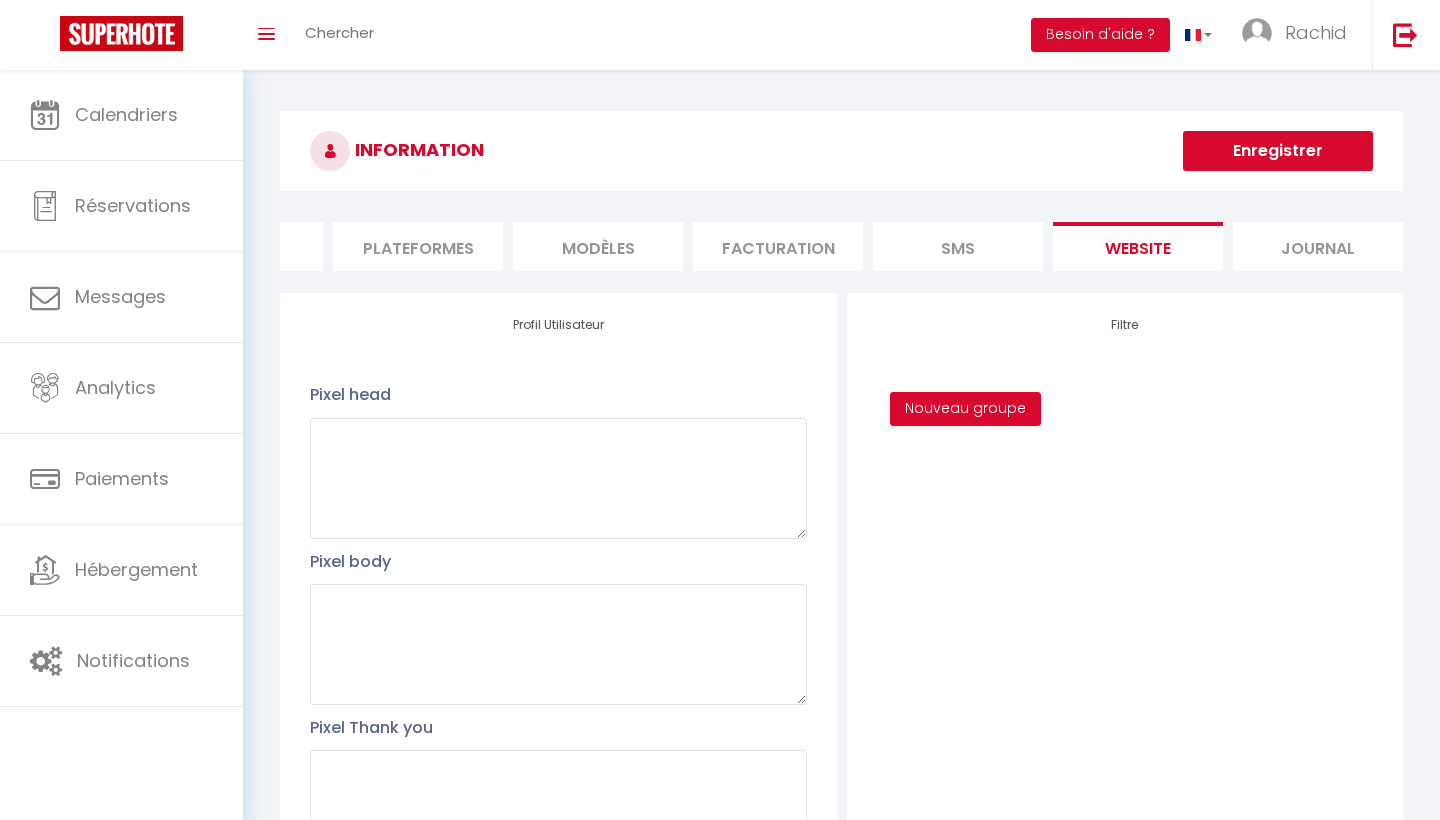 click on "website" at bounding box center (1138, 246) 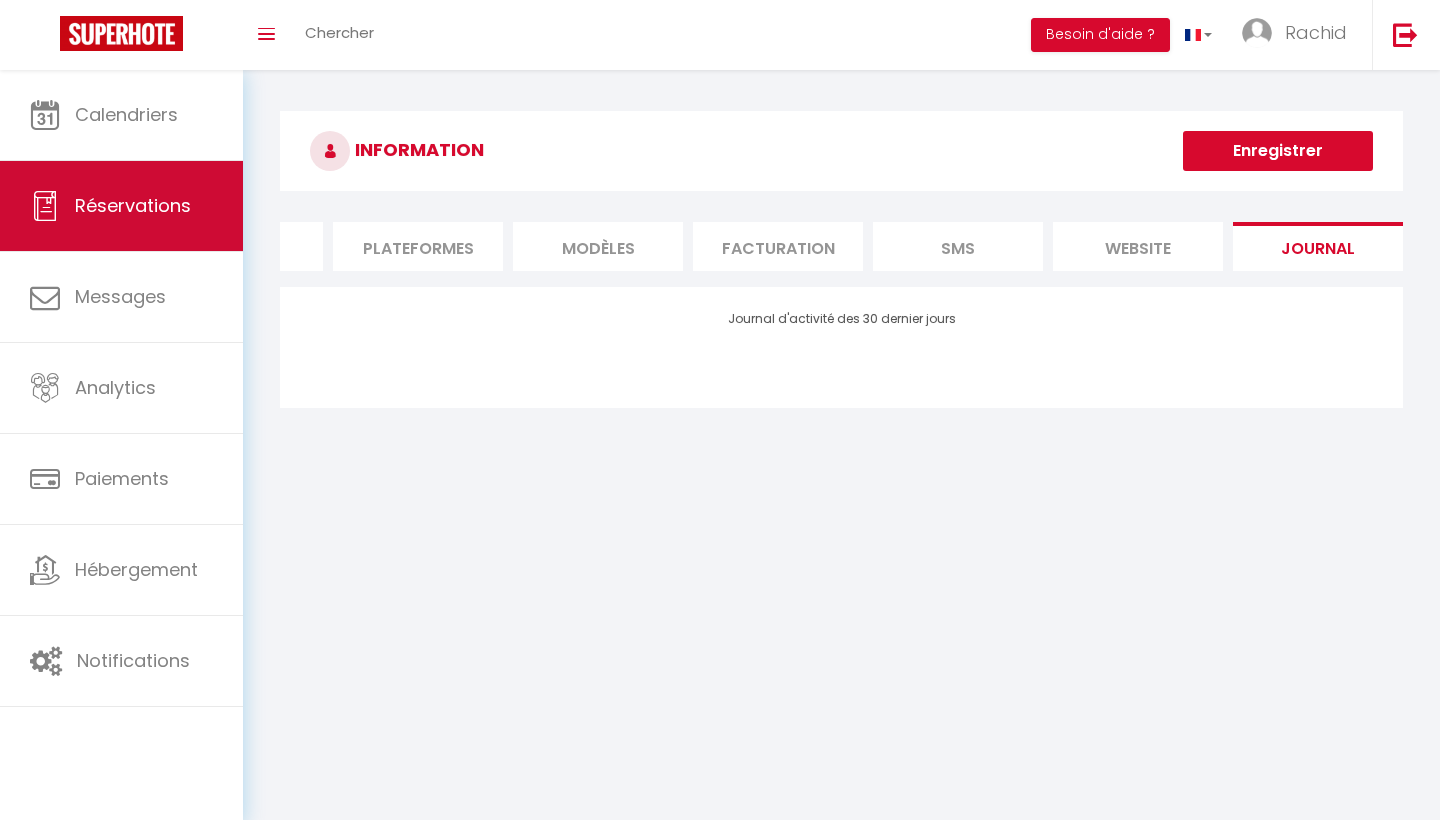click on "Réservations" at bounding box center (133, 205) 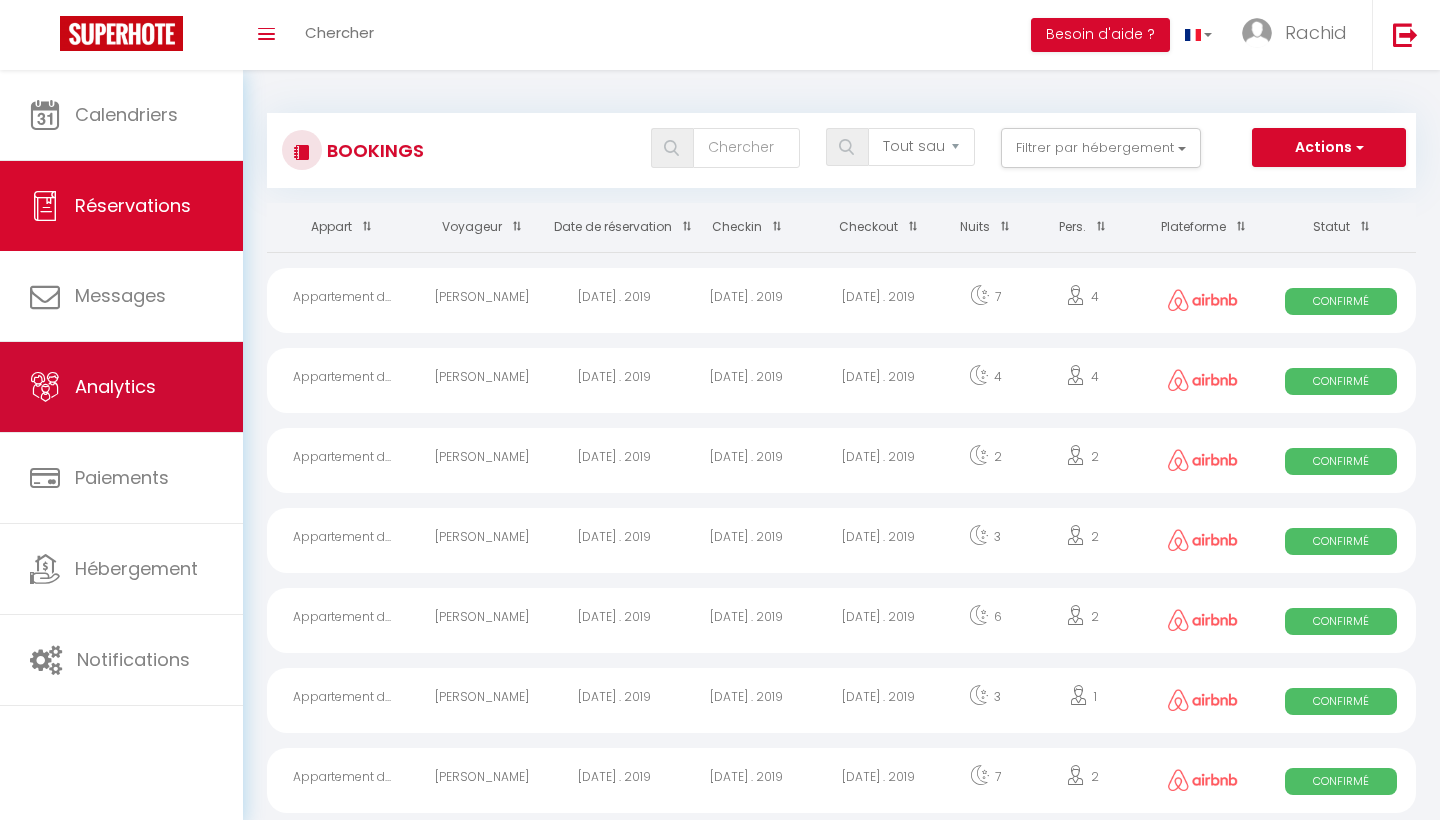 click on "Analytics" at bounding box center [121, 387] 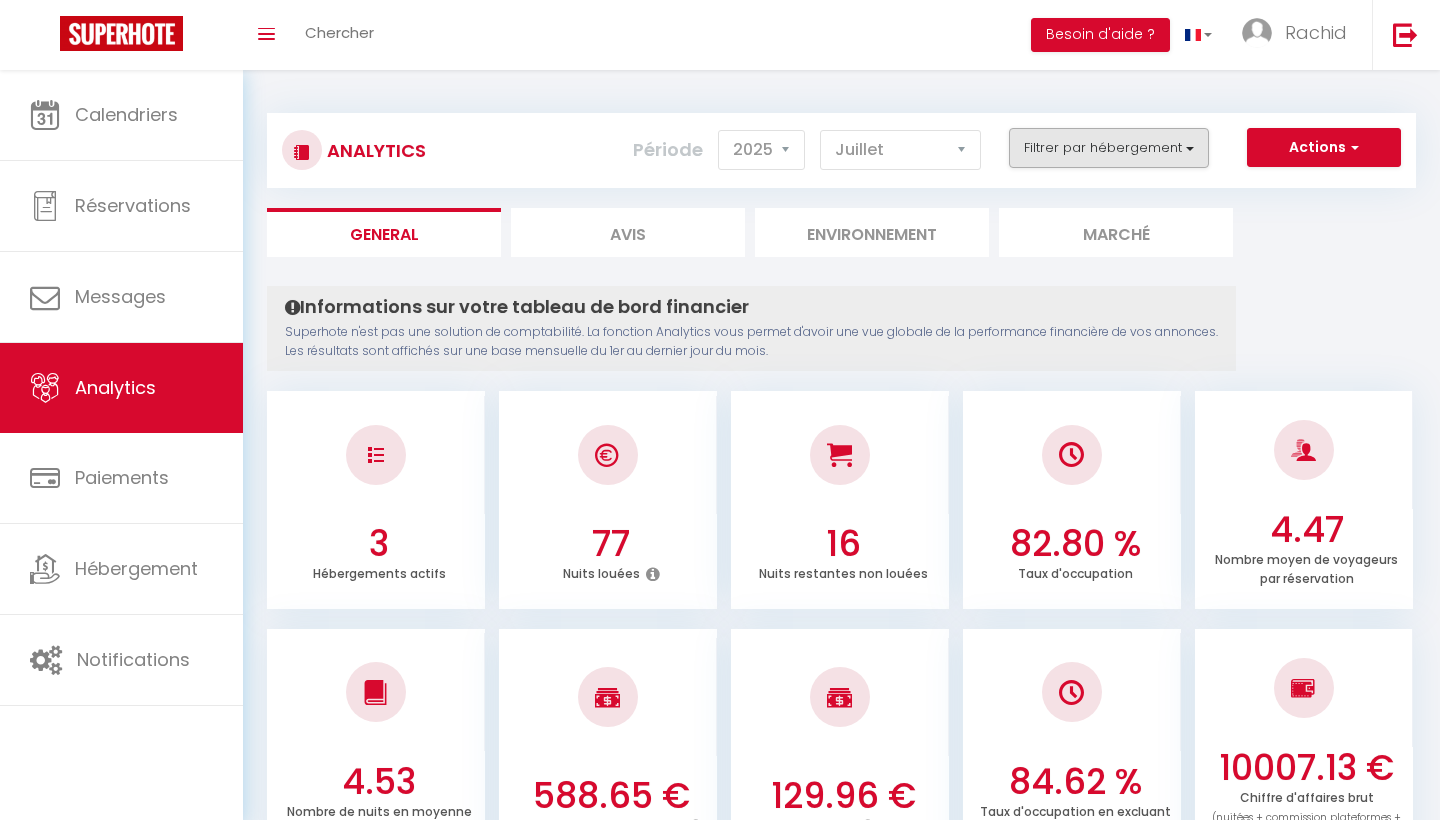 click on "Filtrer par hébergement" at bounding box center (1109, 148) 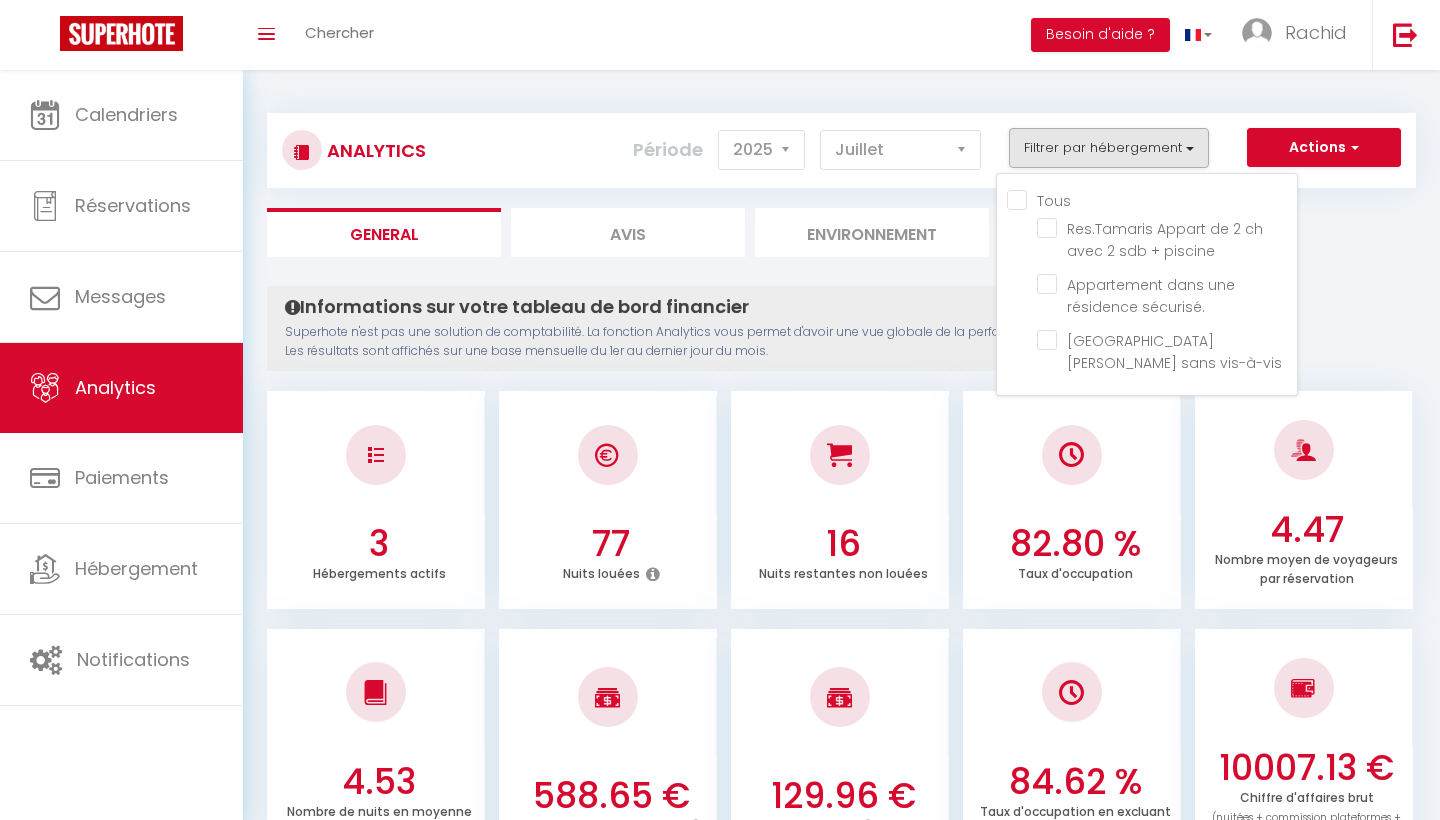 click on "Tous" at bounding box center (1152, 199) 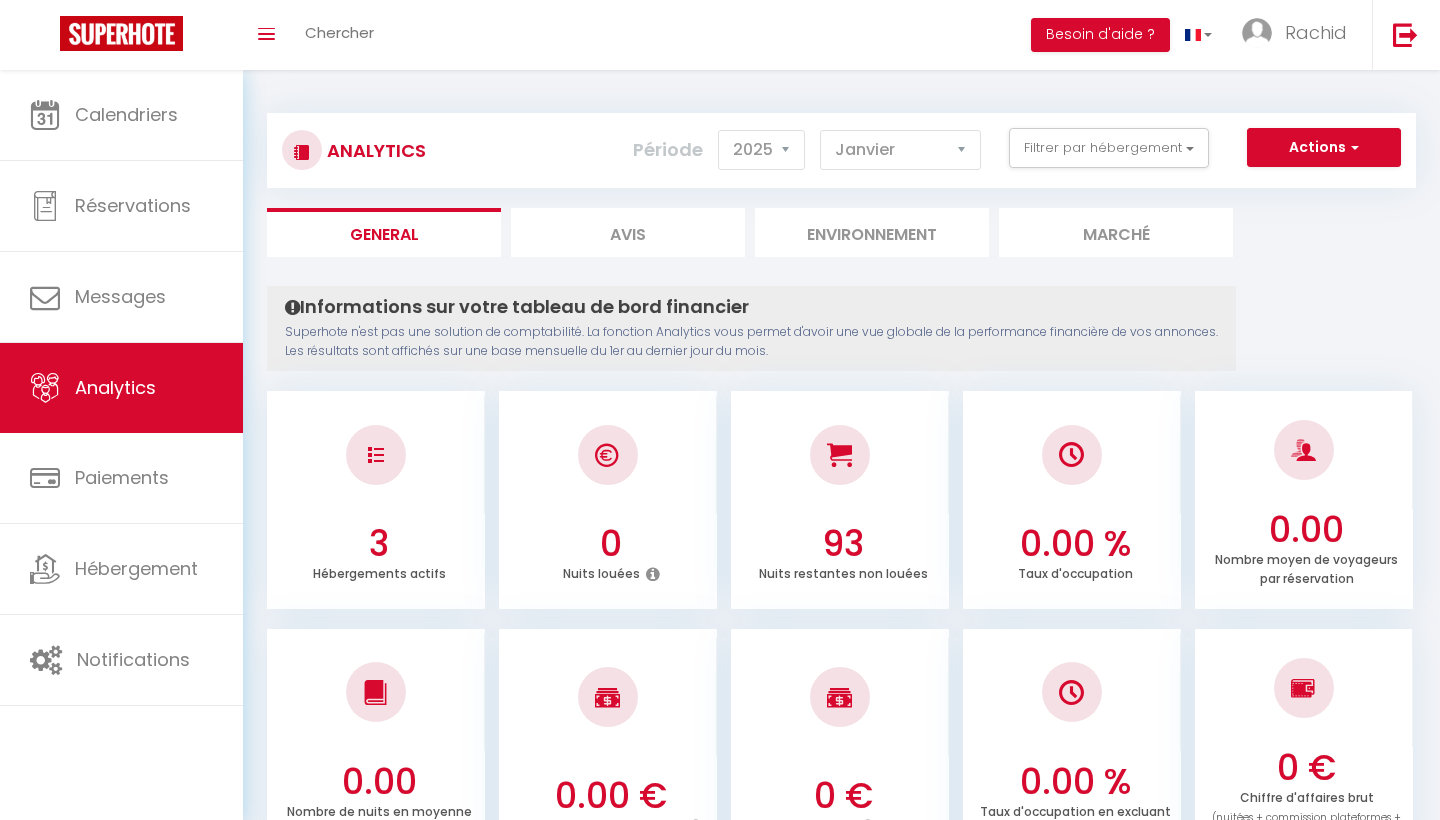 click on "Avis" at bounding box center [628, 232] 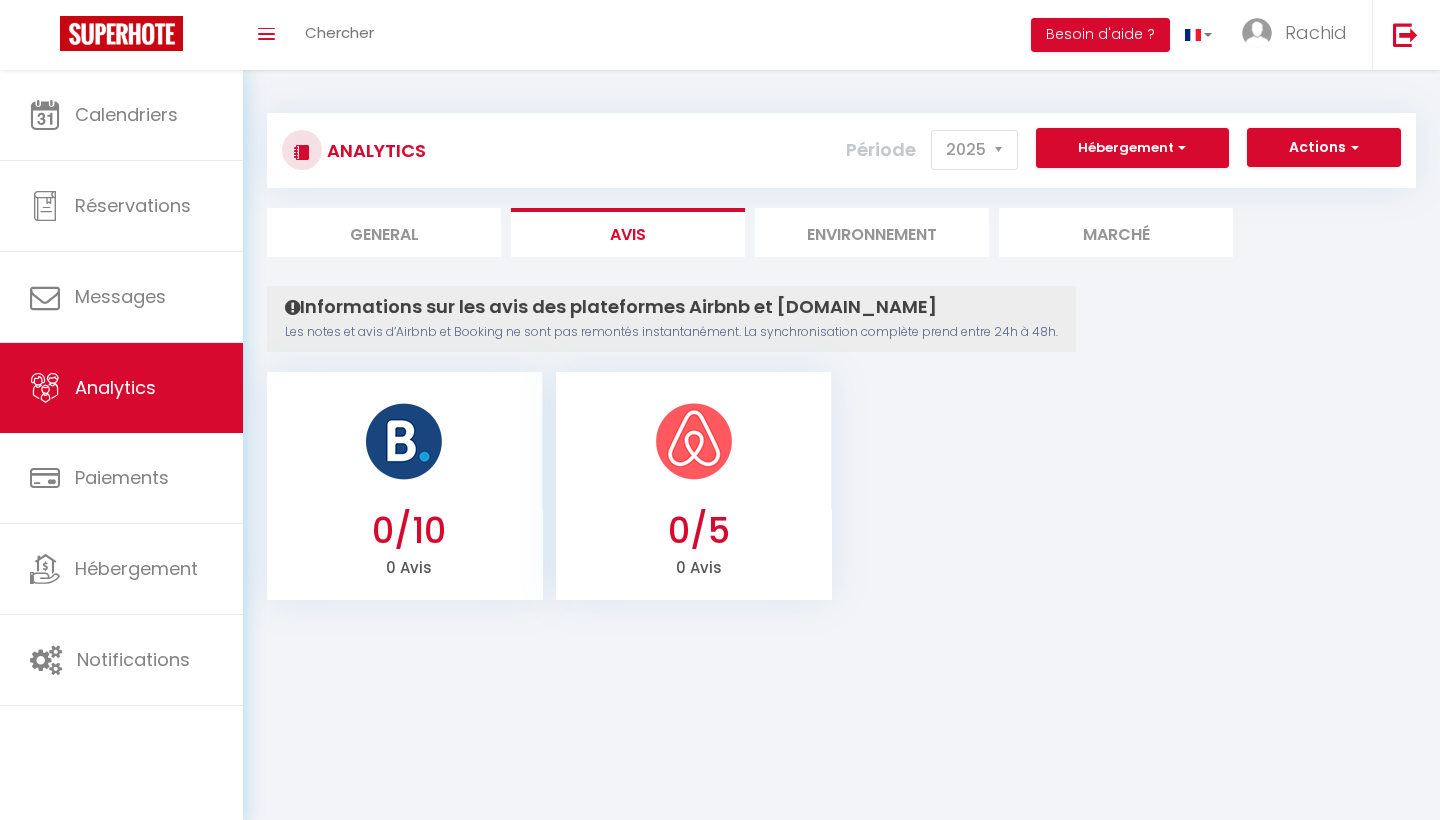 click on "Environnement" at bounding box center [872, 232] 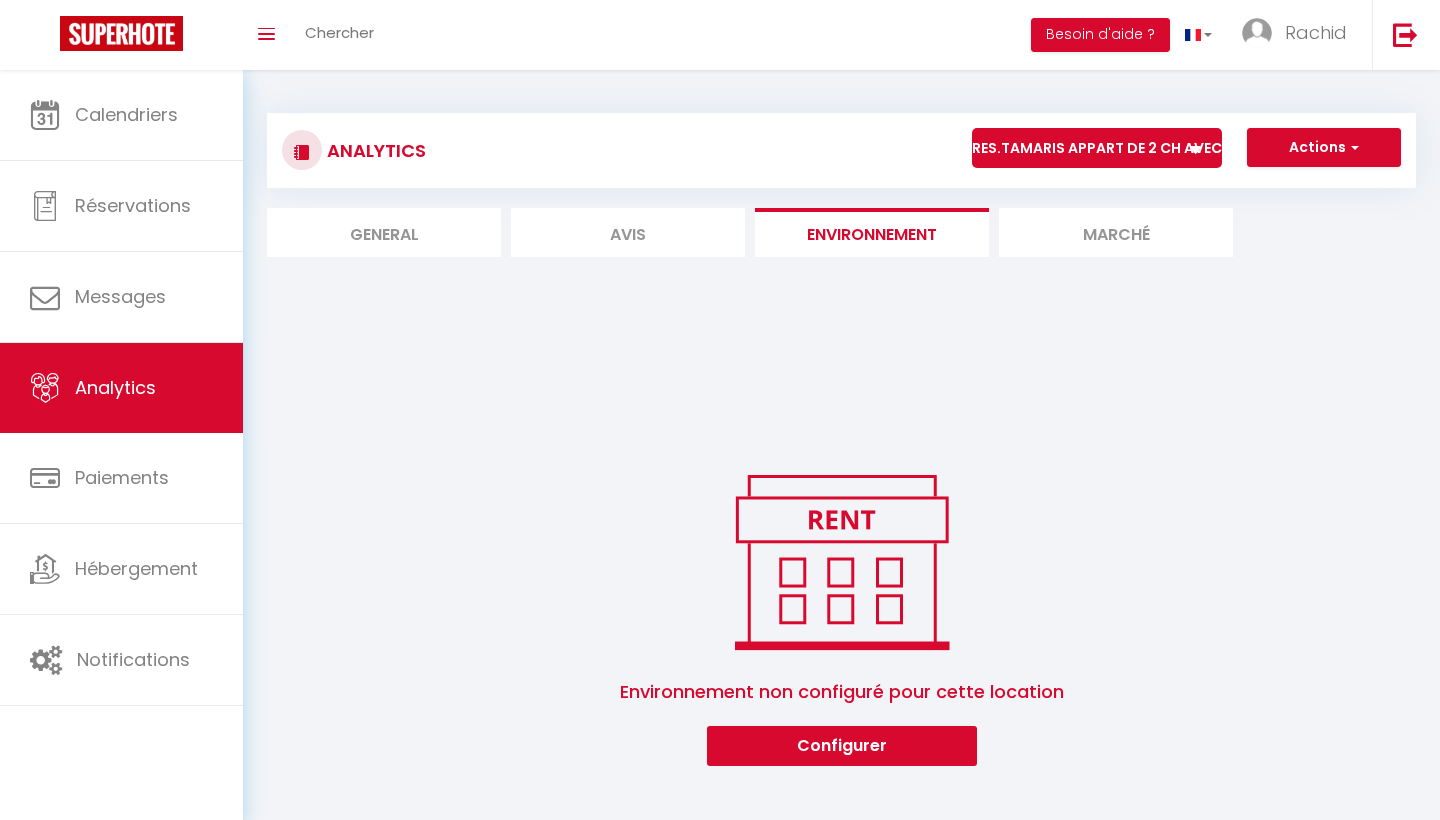 click on "Avis" at bounding box center [628, 232] 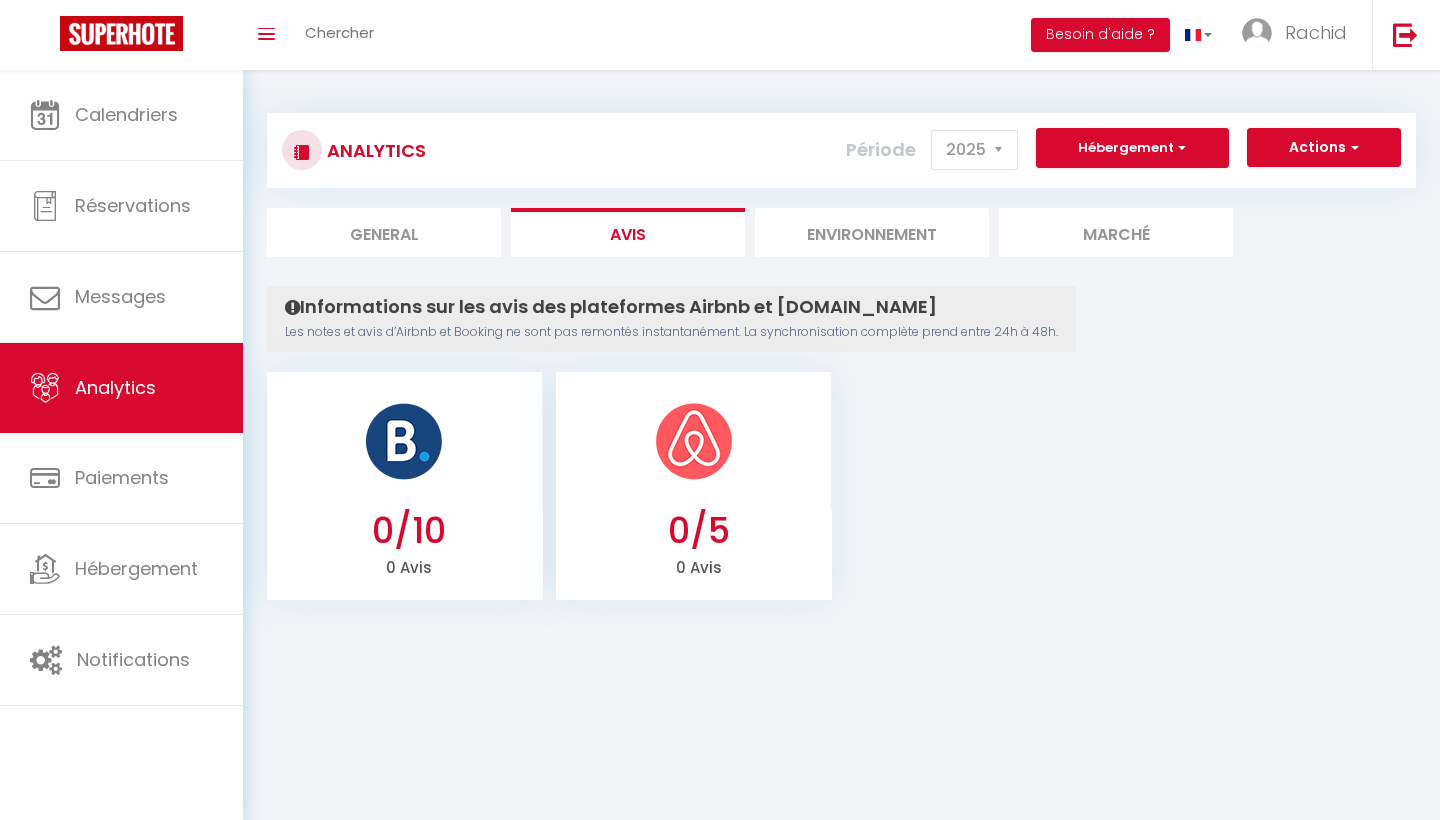 click on "General" at bounding box center (384, 232) 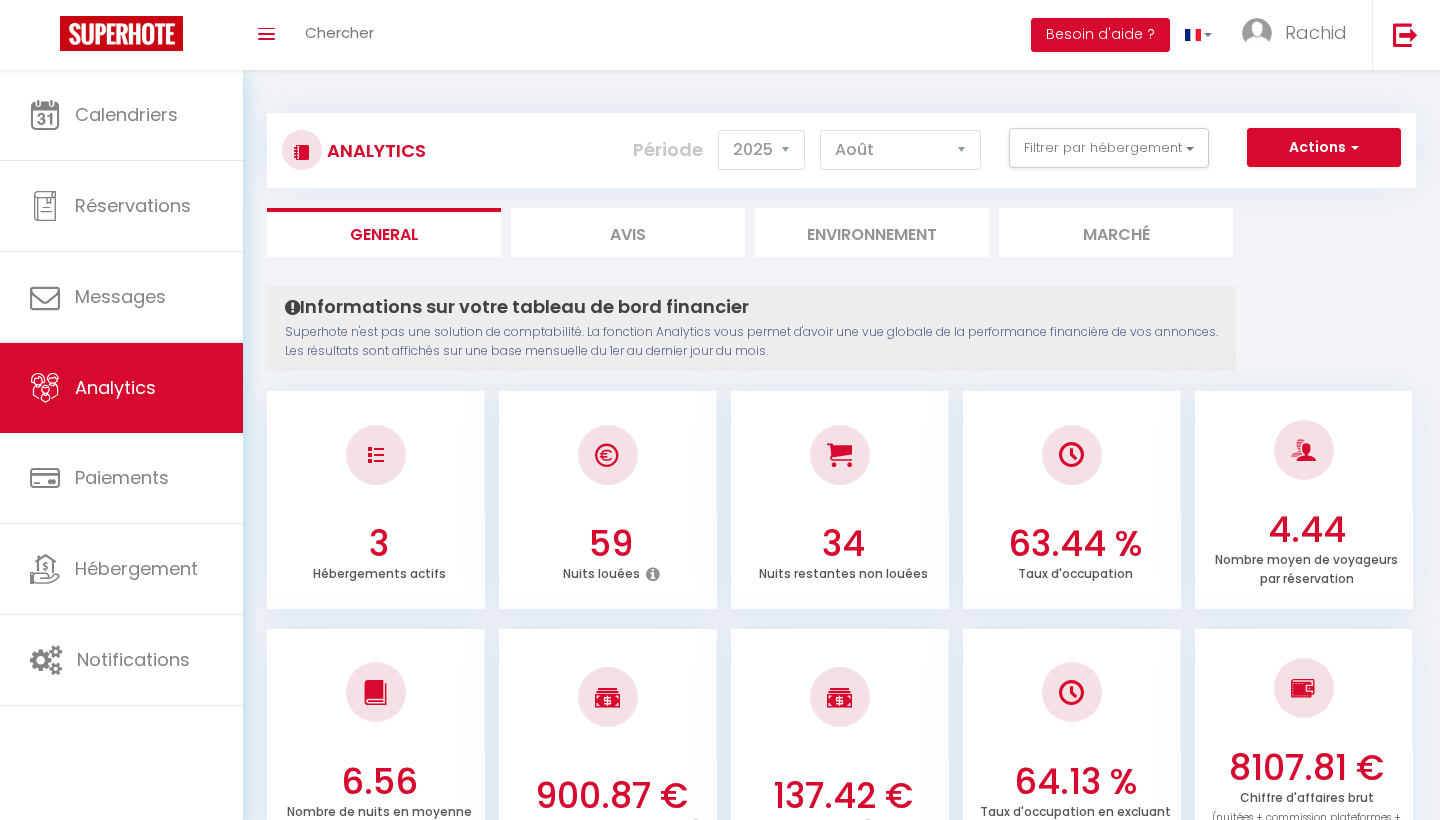click on "Avis" at bounding box center [628, 232] 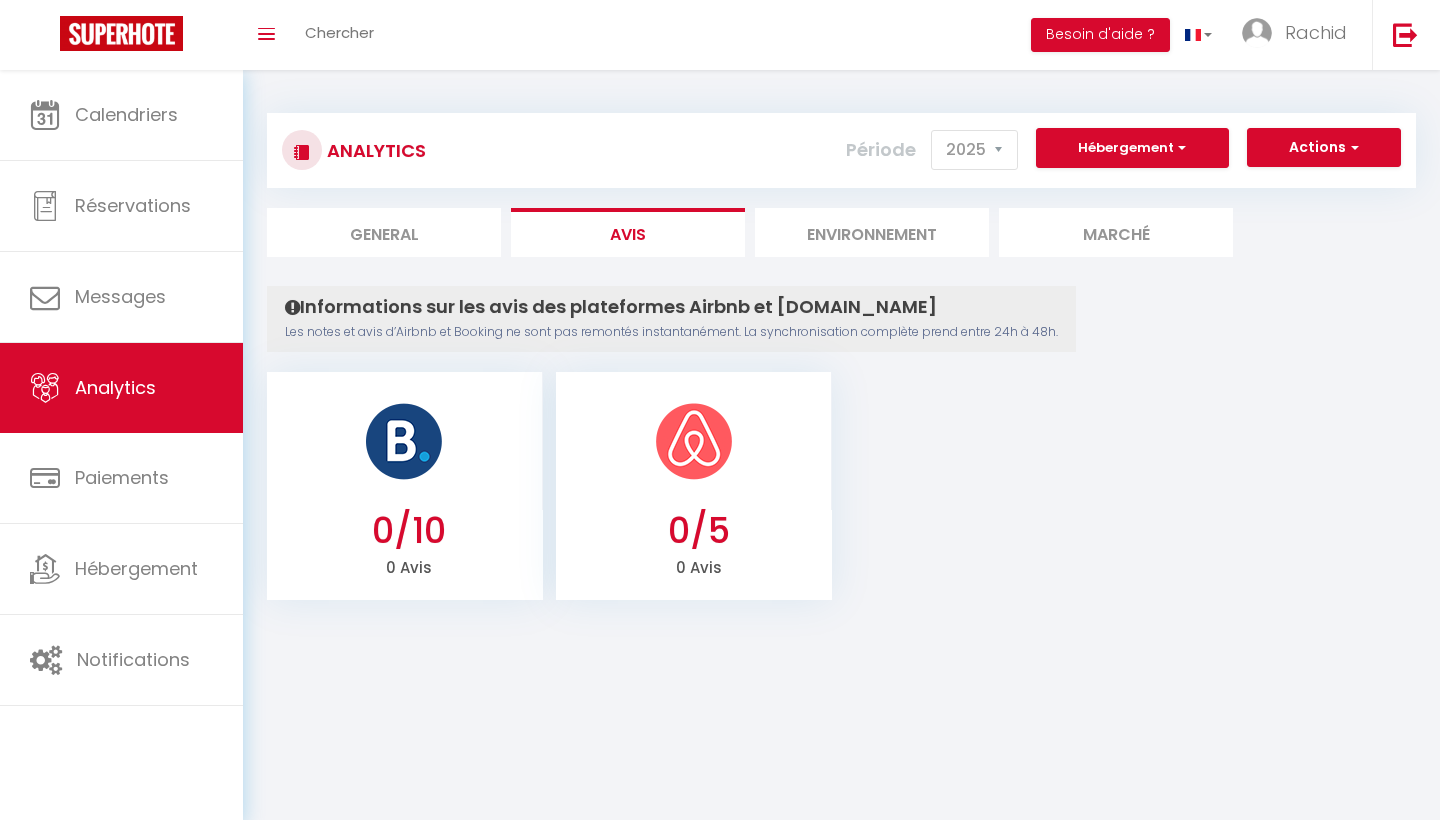 click on "Environnement" at bounding box center (872, 232) 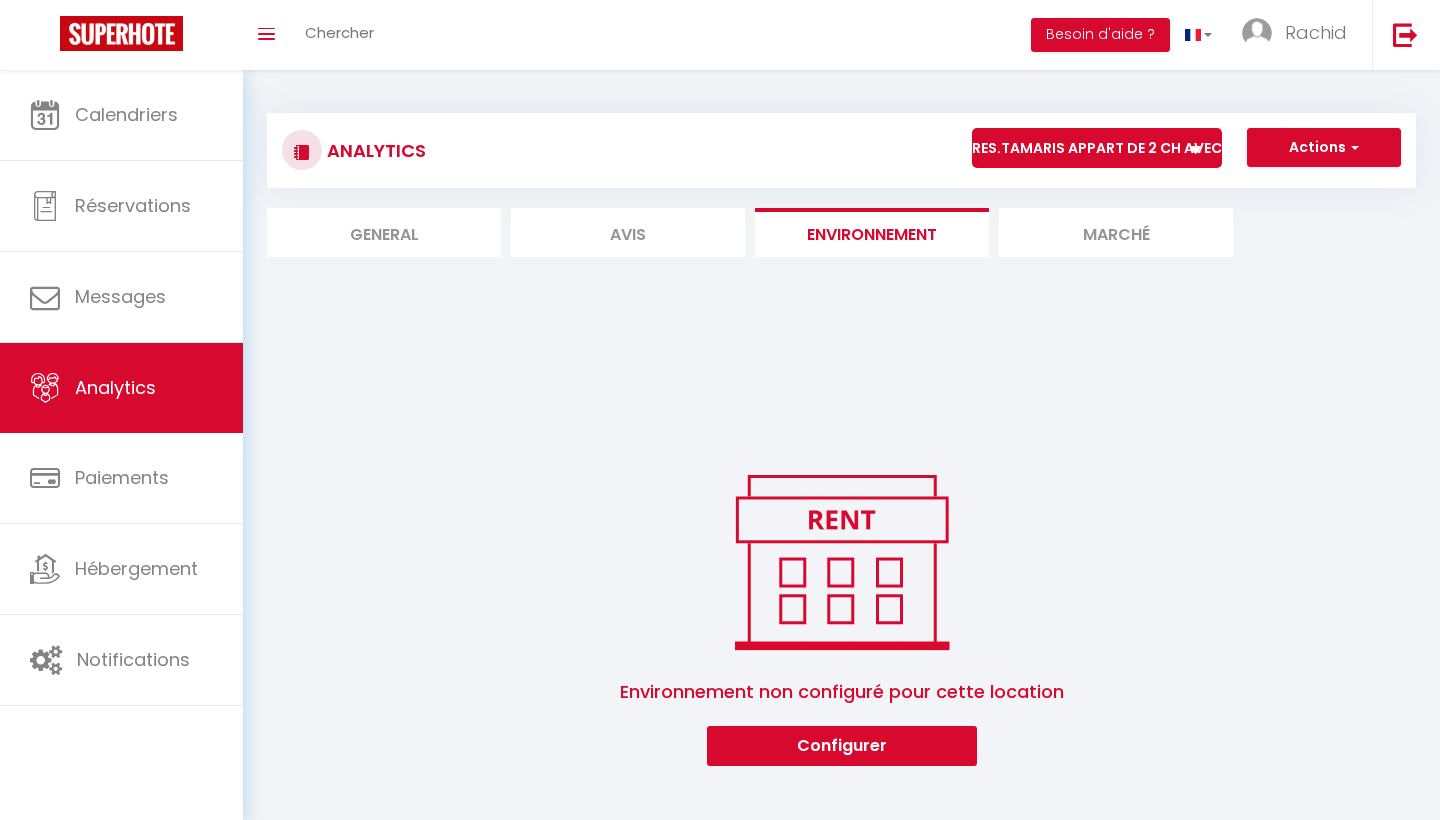 click on "General" at bounding box center [384, 232] 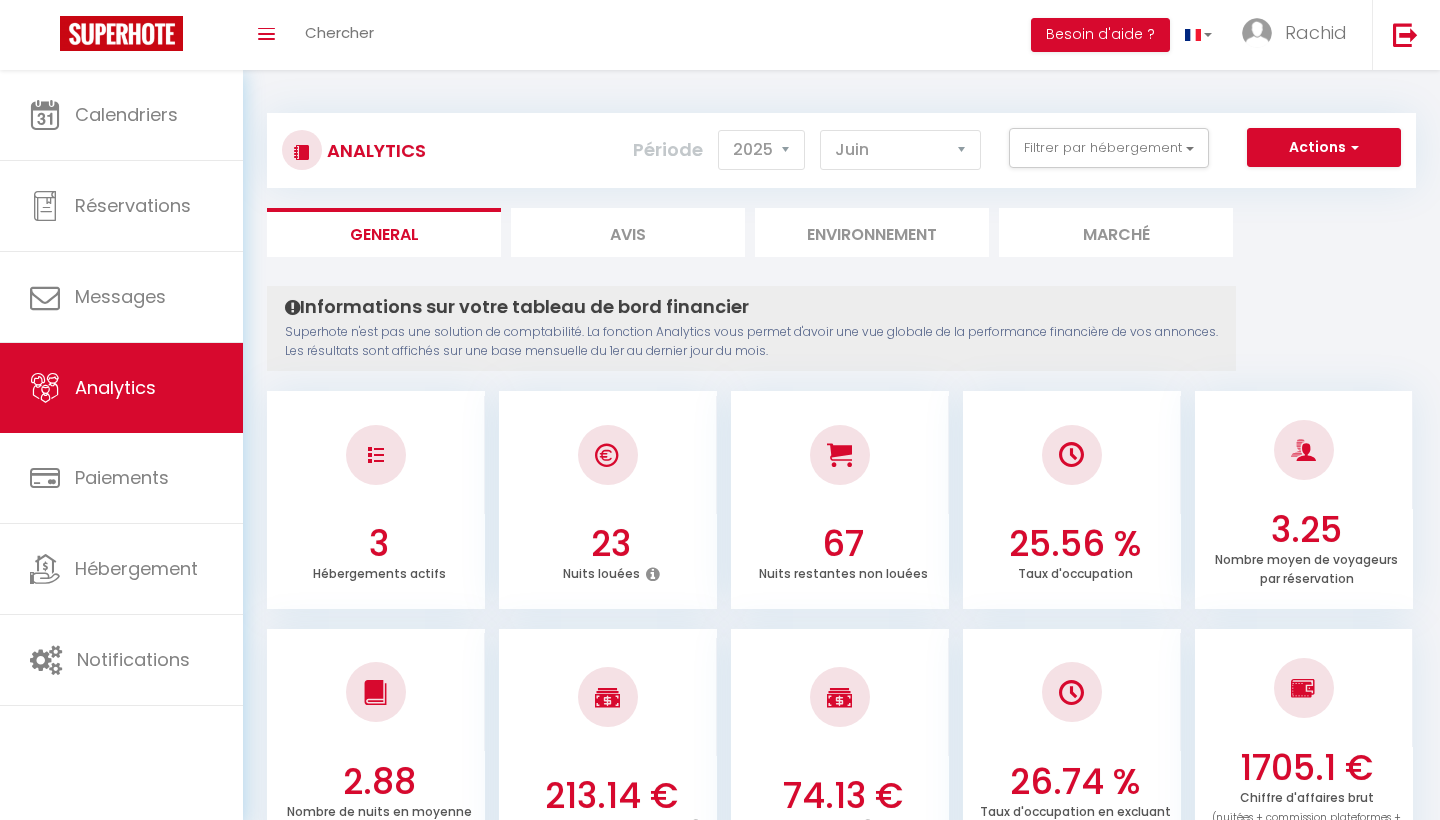 click on "Avis" at bounding box center (628, 232) 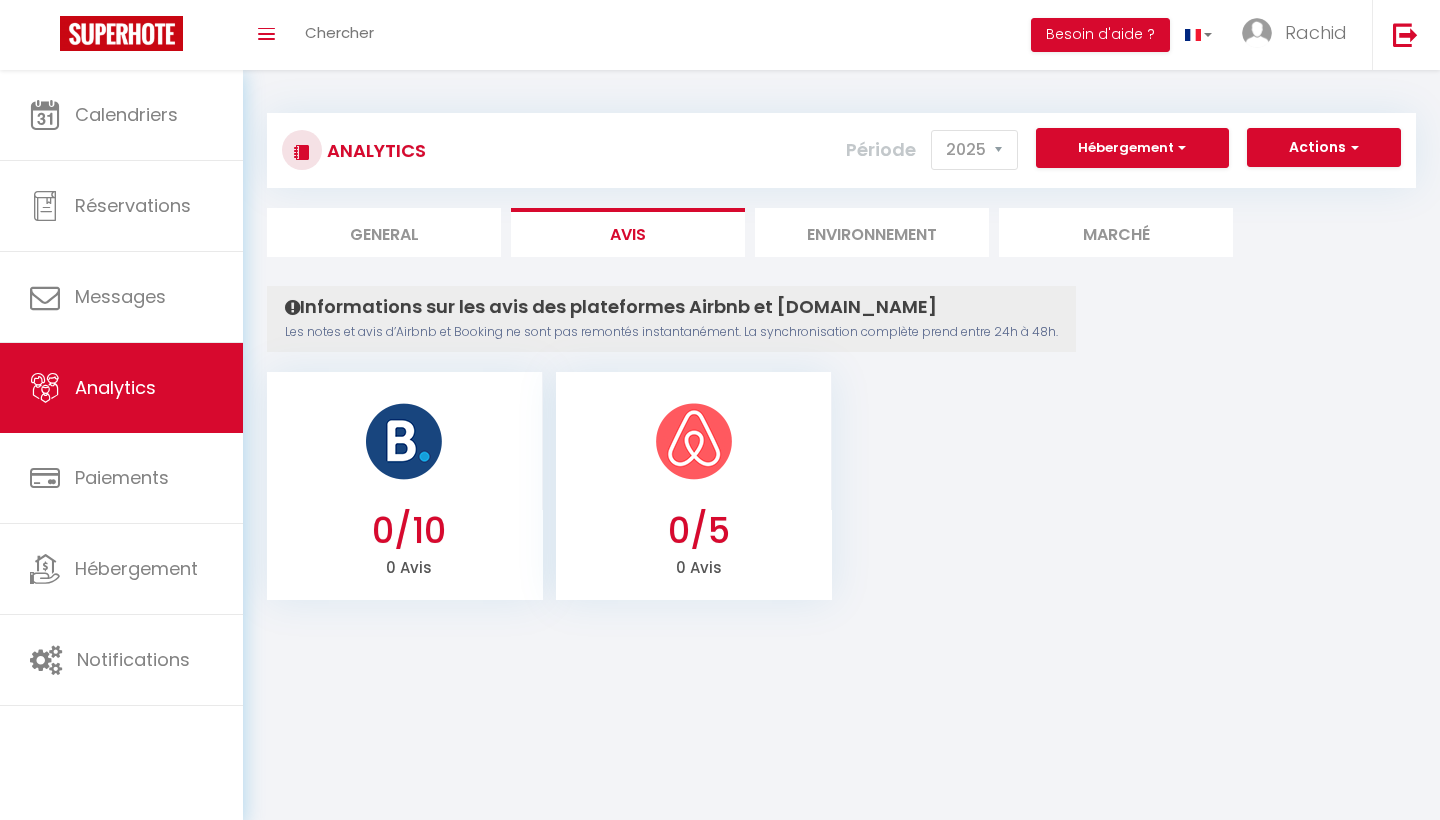 click at bounding box center [405, 441] 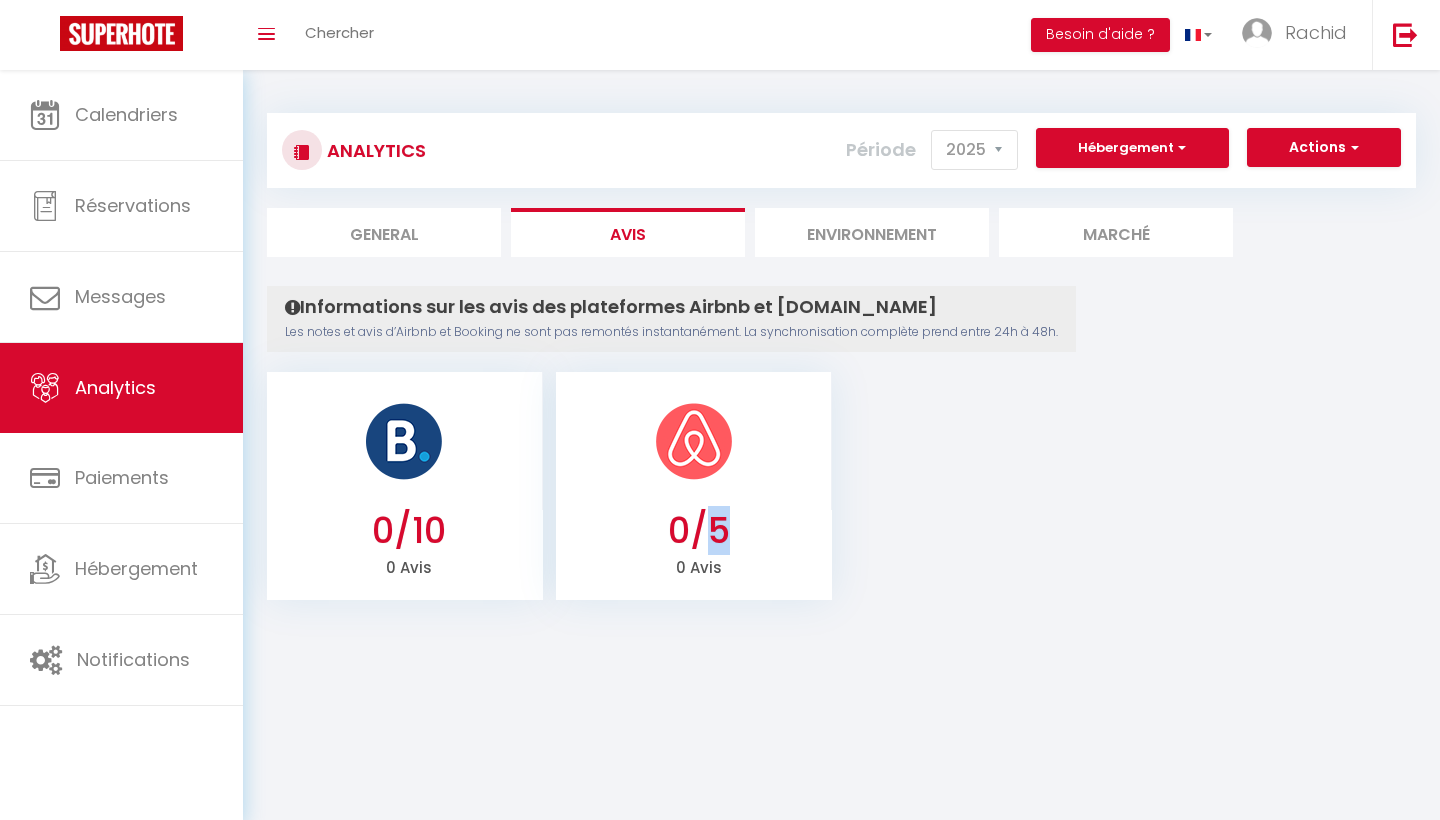 click on "0/5" at bounding box center (698, 531) 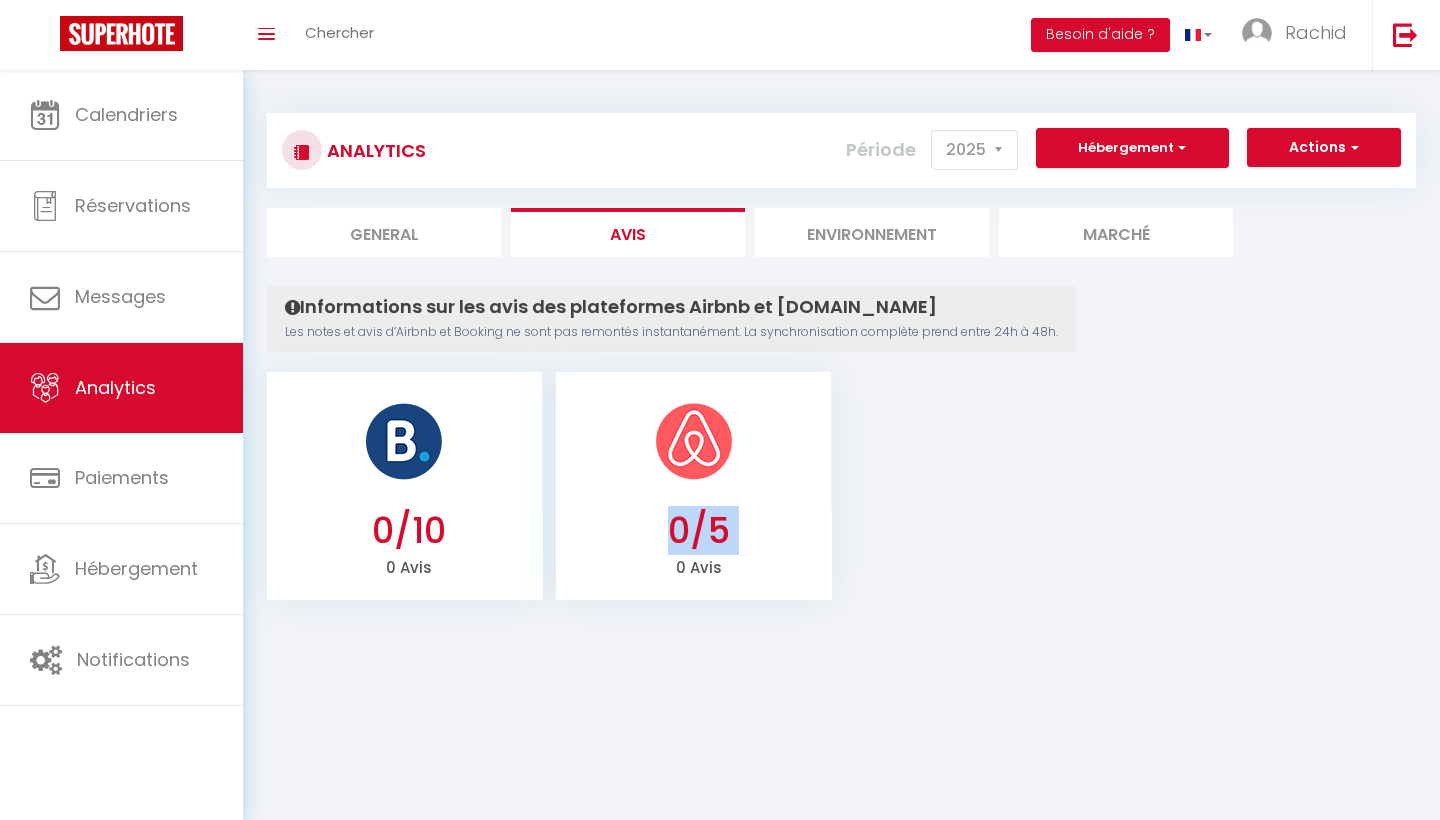 click on "0/5" at bounding box center [698, 531] 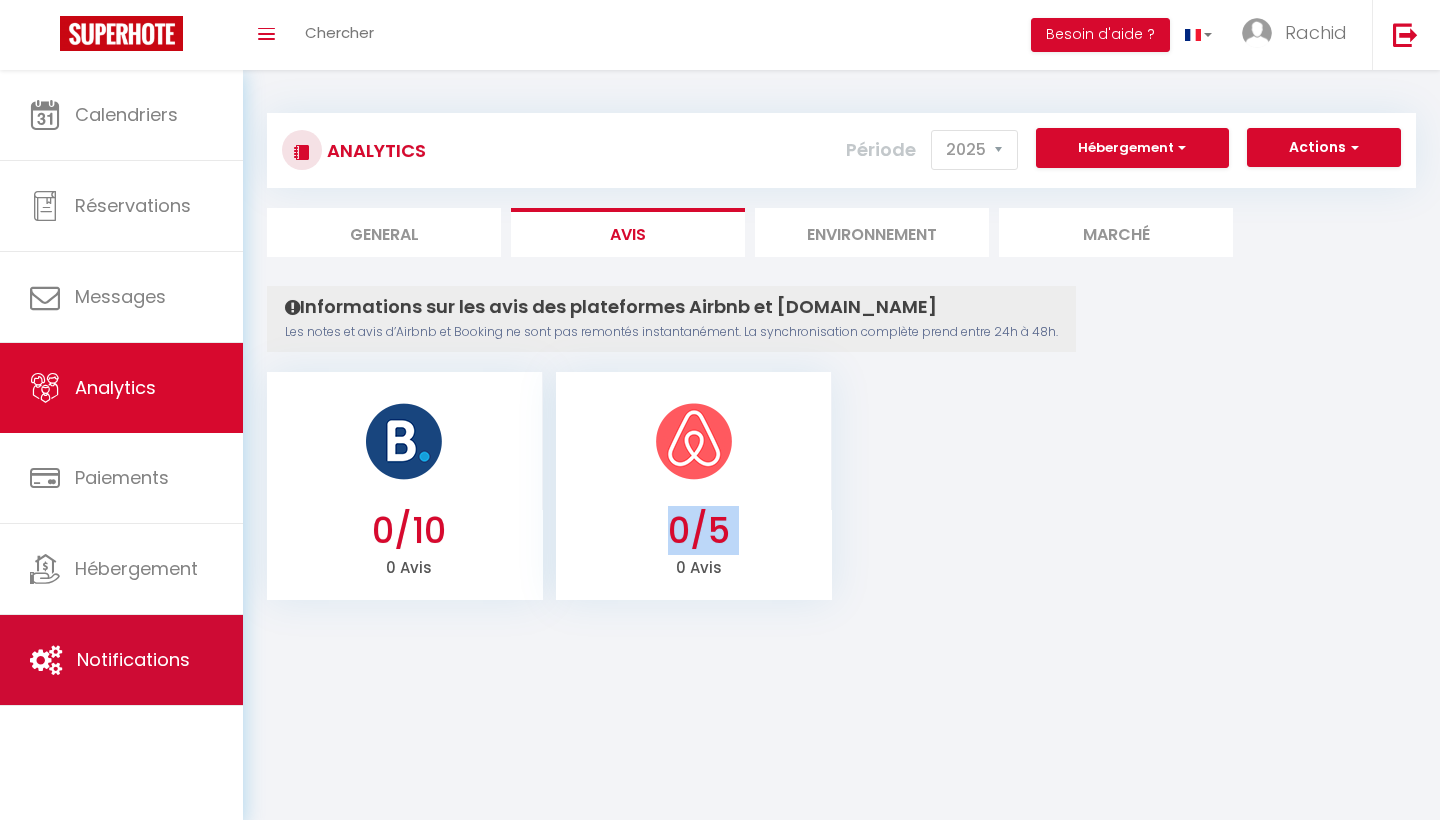 click on "Notifications" at bounding box center [133, 659] 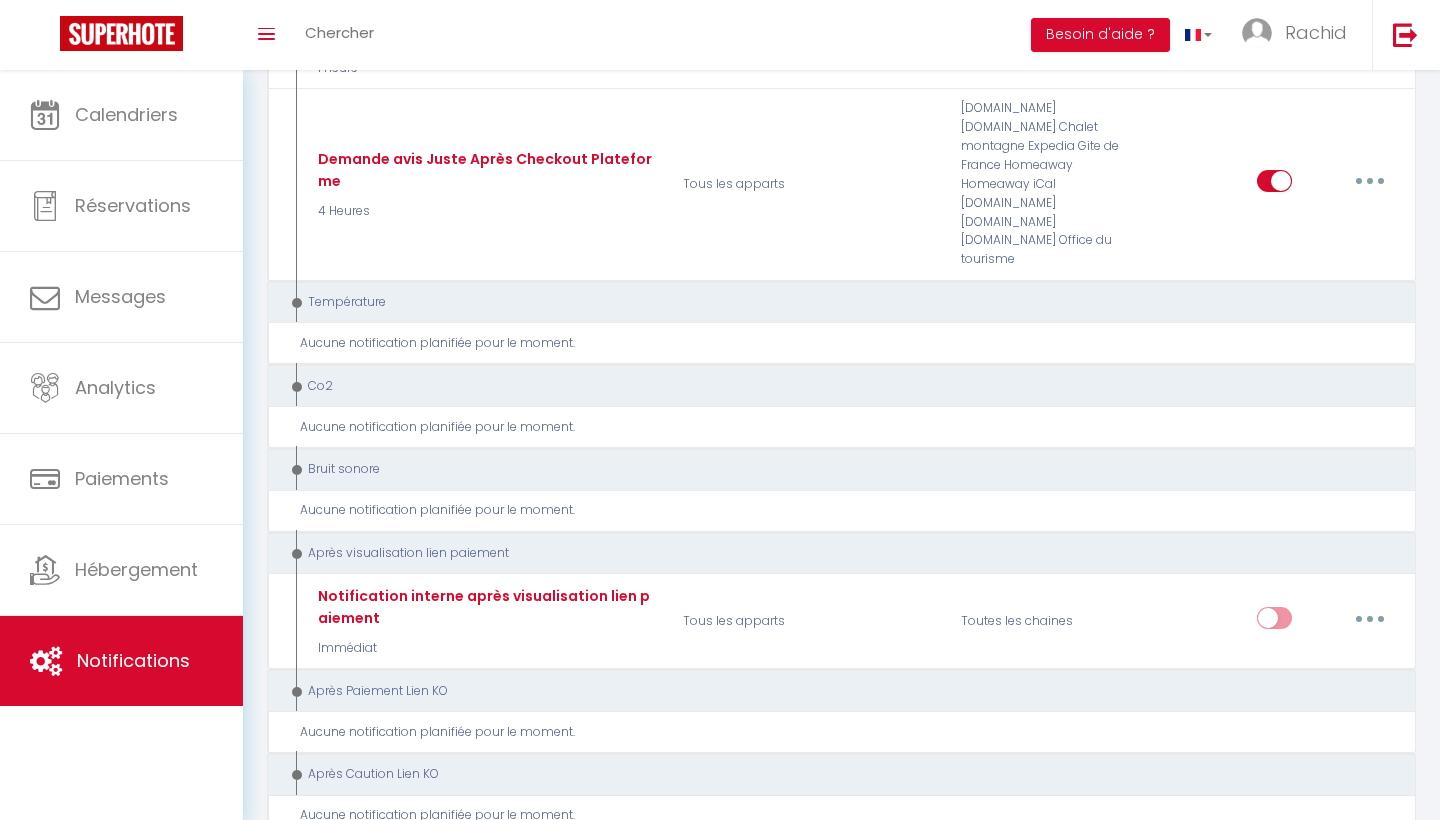 scroll, scrollTop: 2061, scrollLeft: 0, axis: vertical 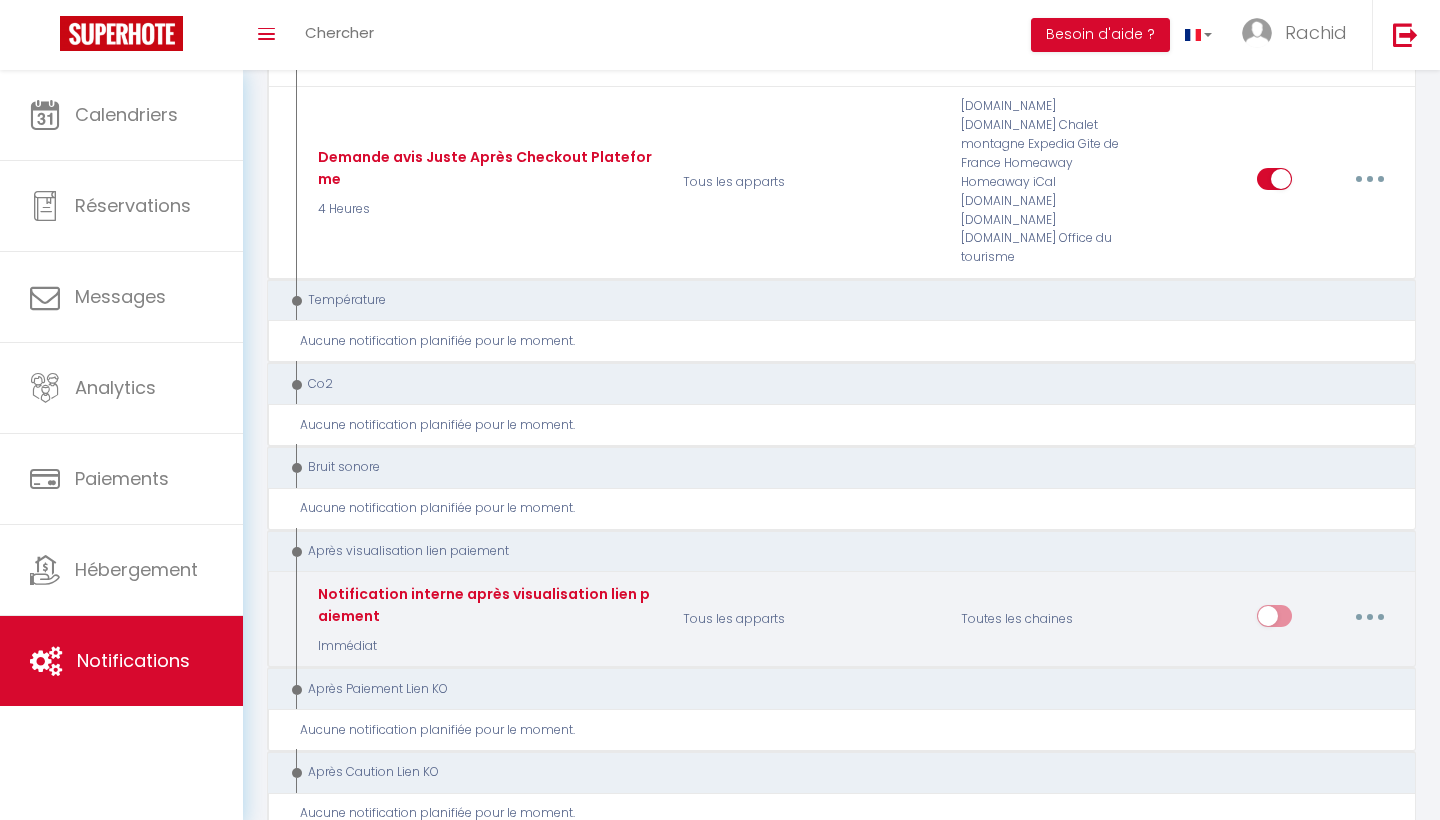 click on "Notification interne après visualisation lien paiement" at bounding box center [457, -1686] 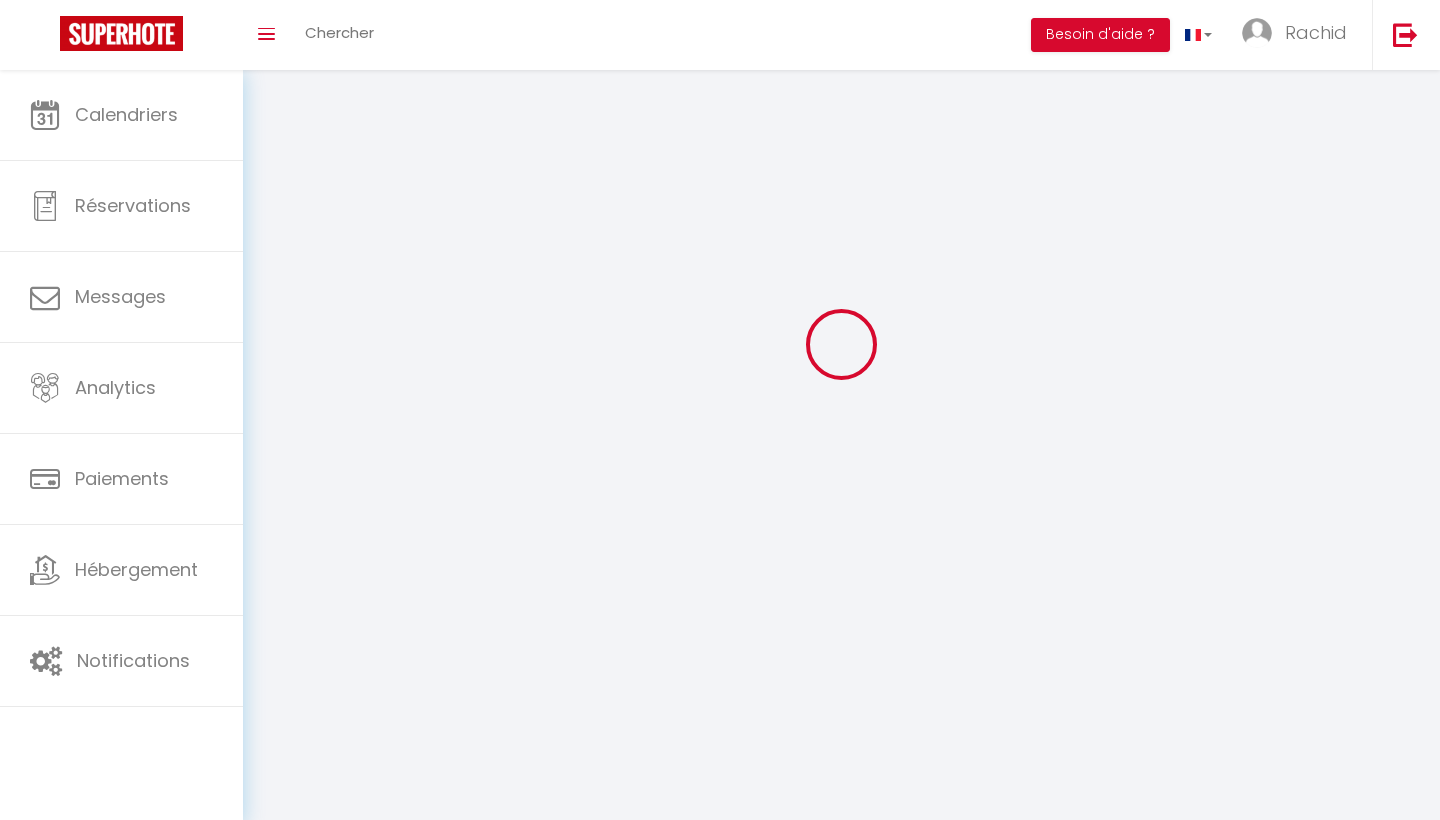 scroll, scrollTop: 46, scrollLeft: 0, axis: vertical 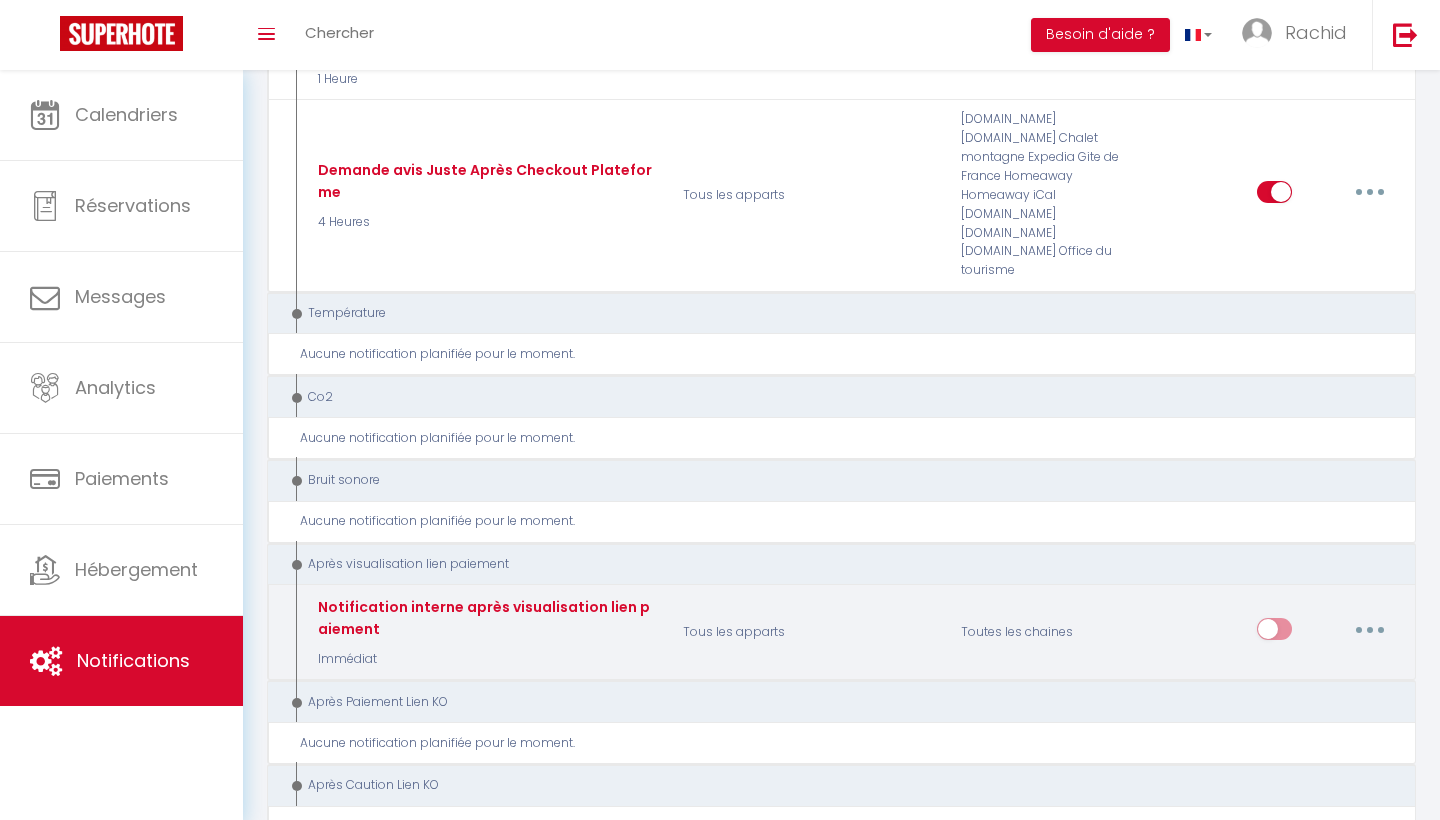 click at bounding box center [1370, 629] 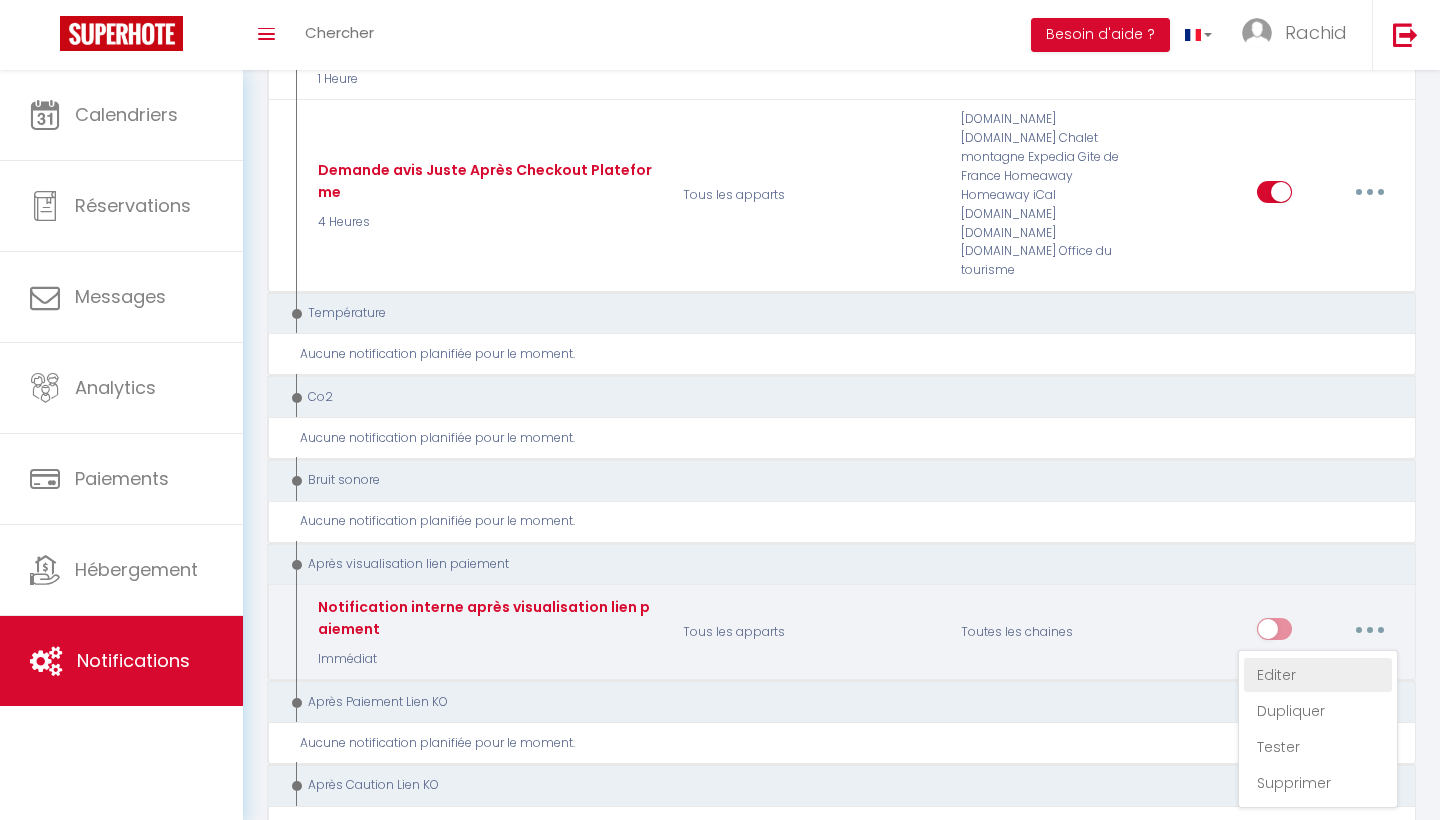click on "Editer" at bounding box center [1318, 675] 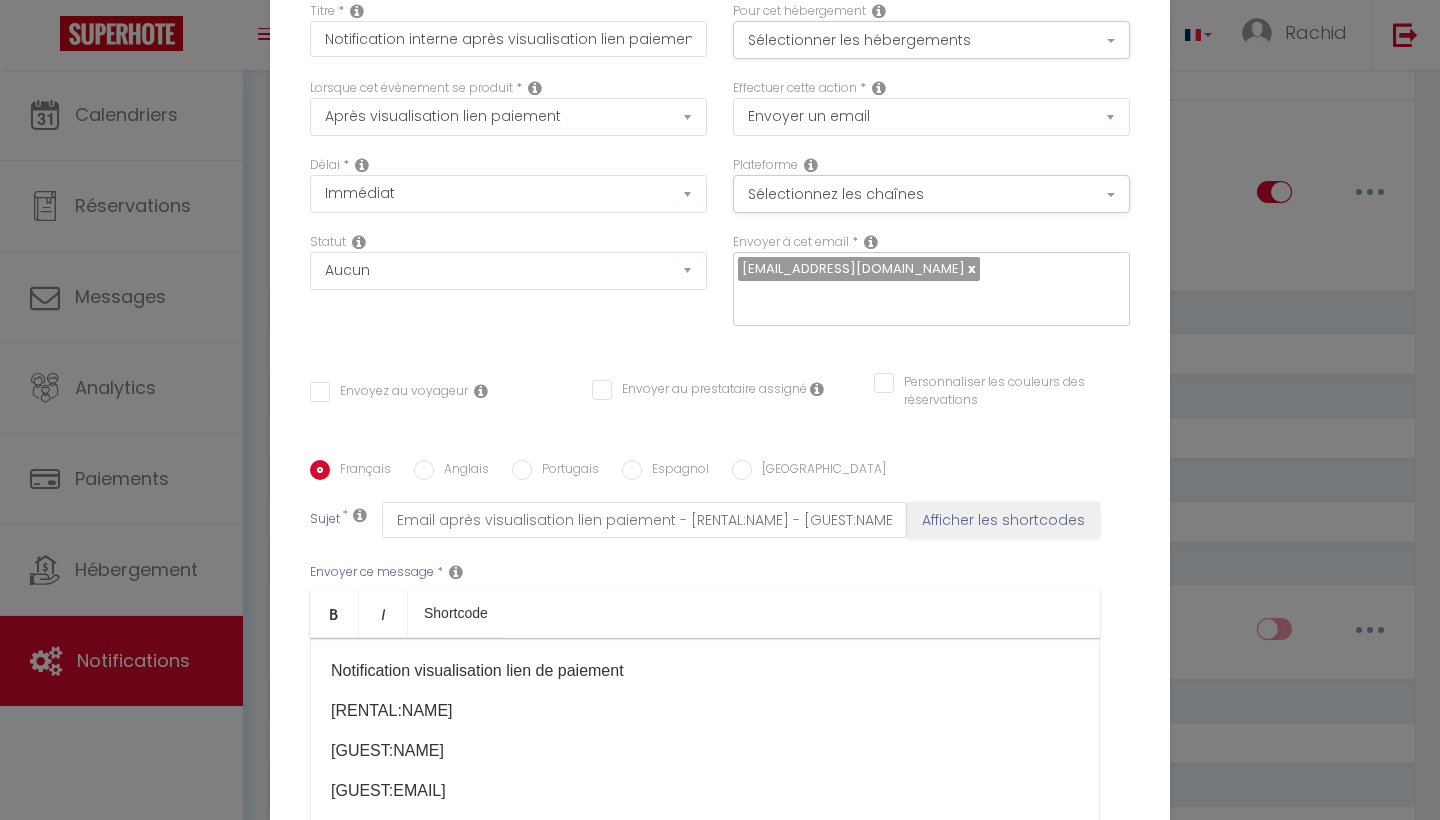 click on "Modifier la notification   ×   Titre   *     Notification interne après visualisation lien paiement   Pour cet hébergement
Sélectionner les hébergements
Tous les apparts
Autres
Res.Tamaris Appart de 2 ch avec 2 sdb + piscine
Appartement dans une résidence sécurisé.
[GEOGRAPHIC_DATA] Piscine Jacuzzi sans vis-à-vis
Lorsque cet événement se produit   *      Après la réservation   Avant Checkin (à partir de 12h00)   Après Checkin (à partir de 12h00)   Avant Checkout (à partir de 12h00)   Après Checkout (à partir de 12h00)   Température   Co2   [MEDICAL_DATA] sonore   Après visualisation lien paiement      *" at bounding box center (720, 410) 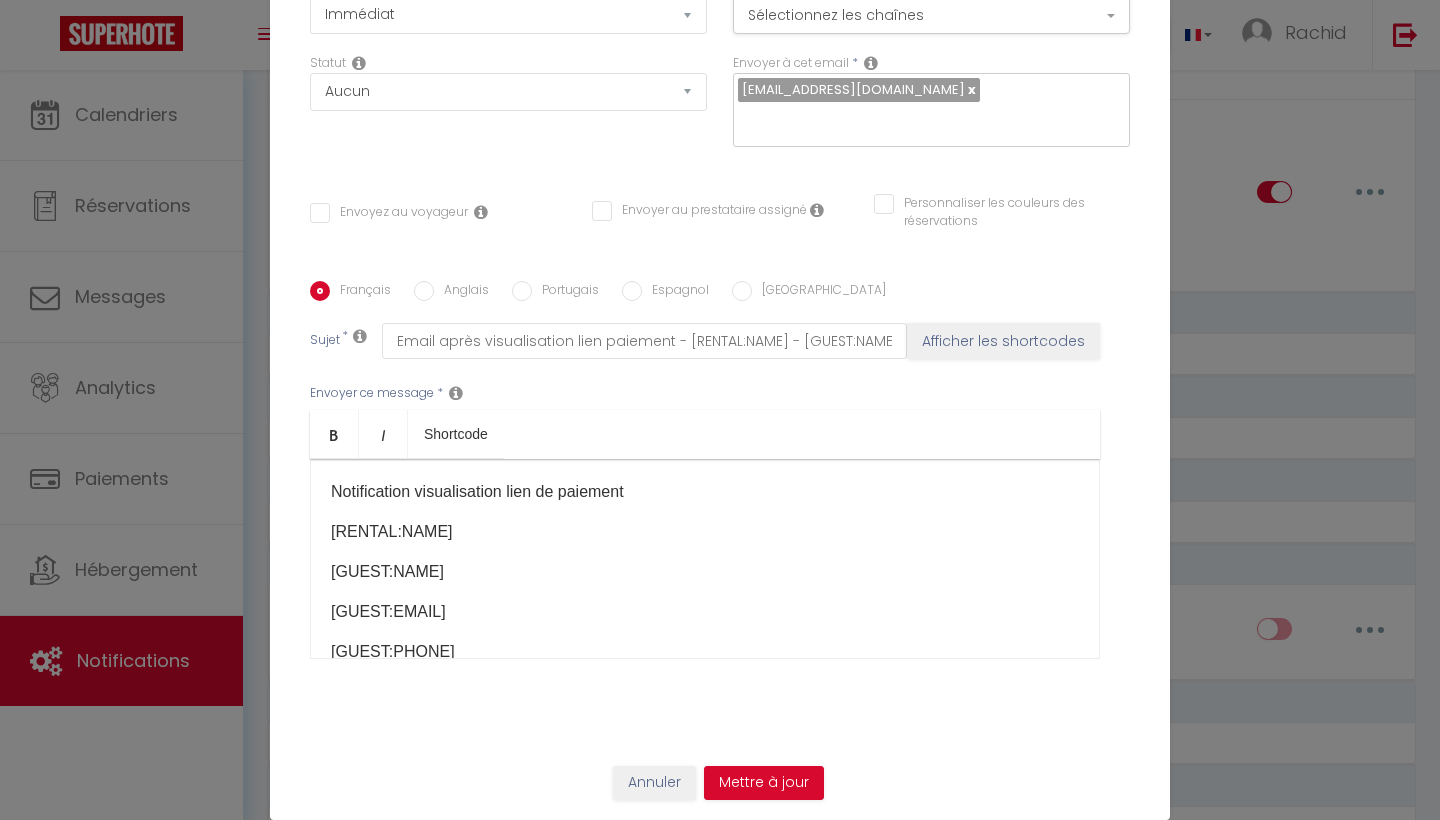 scroll, scrollTop: 179, scrollLeft: 0, axis: vertical 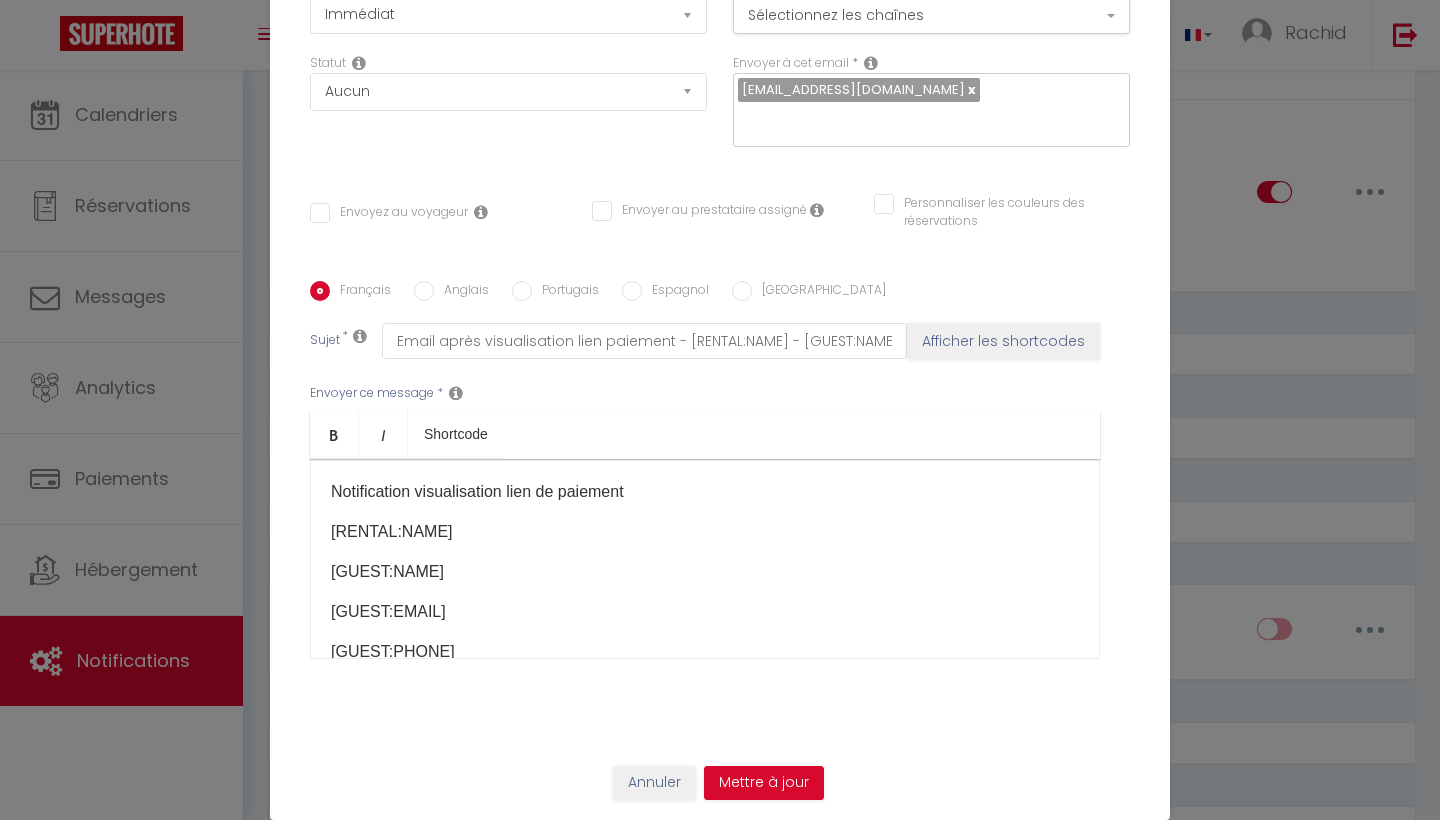 click on "Annuler" at bounding box center [654, 783] 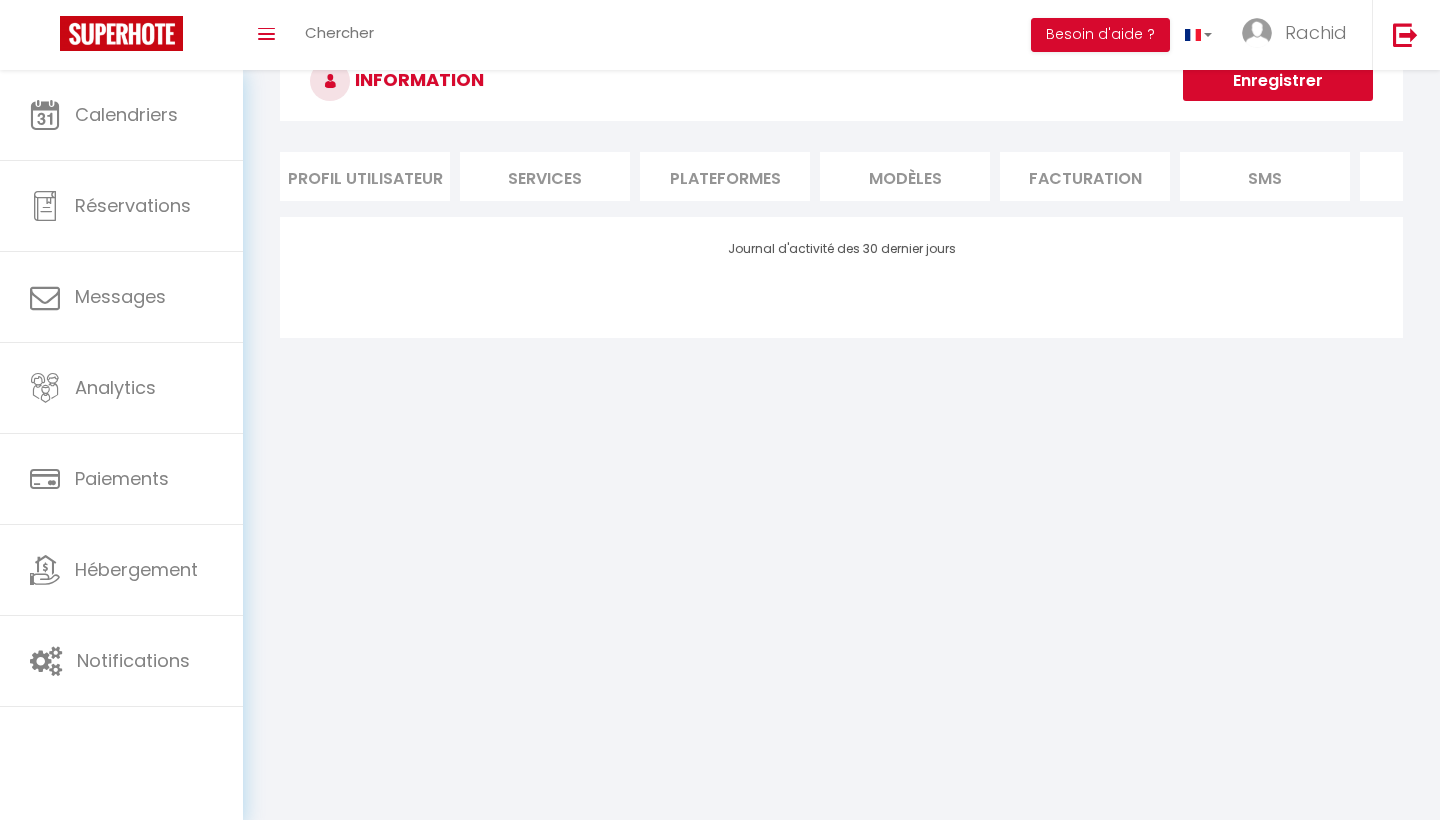 scroll, scrollTop: 46, scrollLeft: 0, axis: vertical 